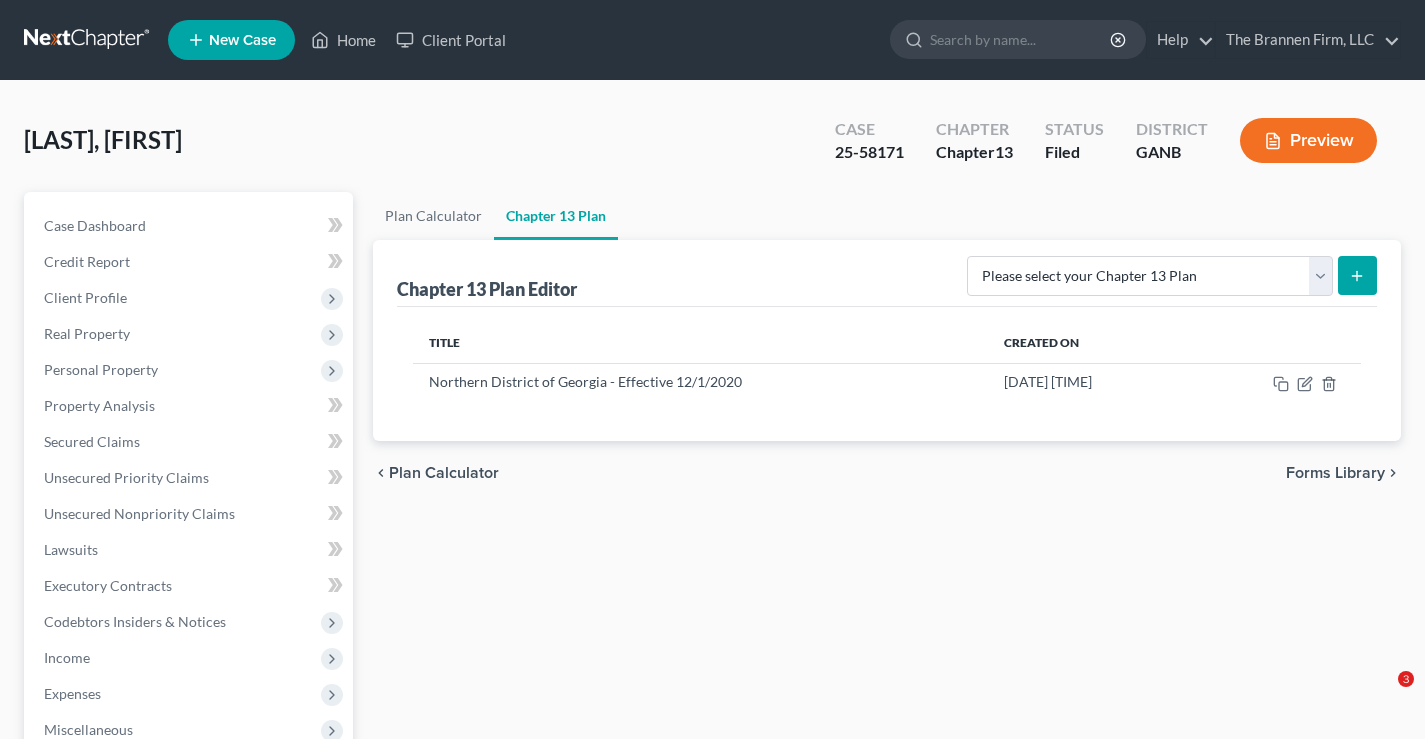scroll, scrollTop: 432, scrollLeft: 0, axis: vertical 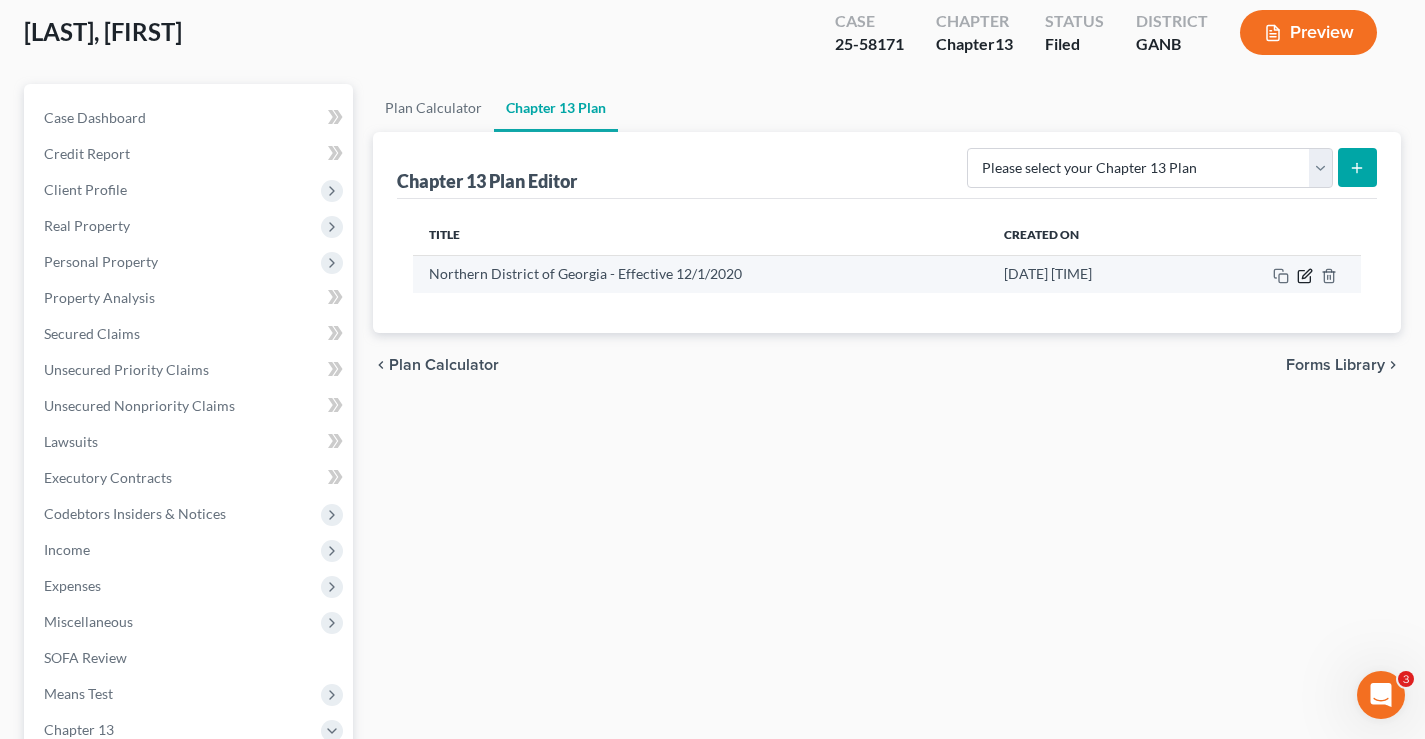 click 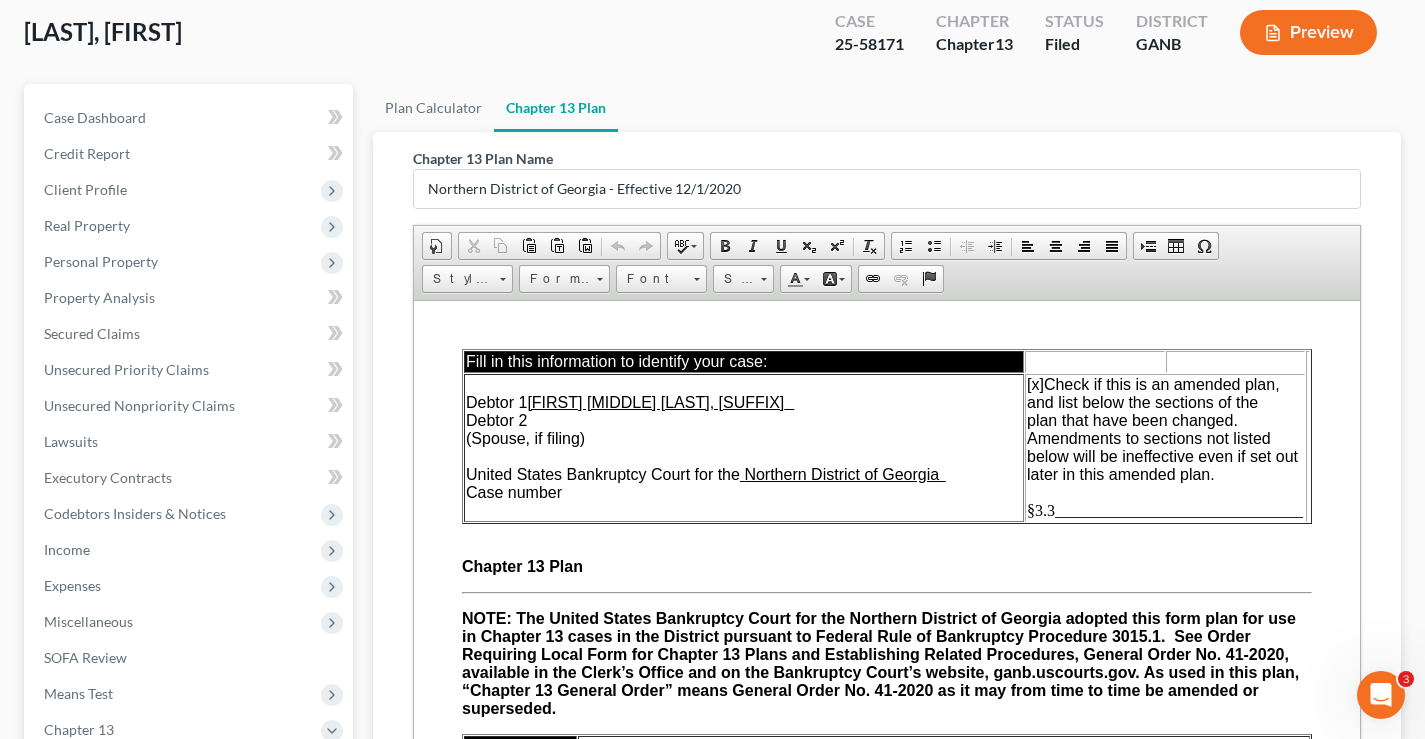 scroll, scrollTop: 0, scrollLeft: 0, axis: both 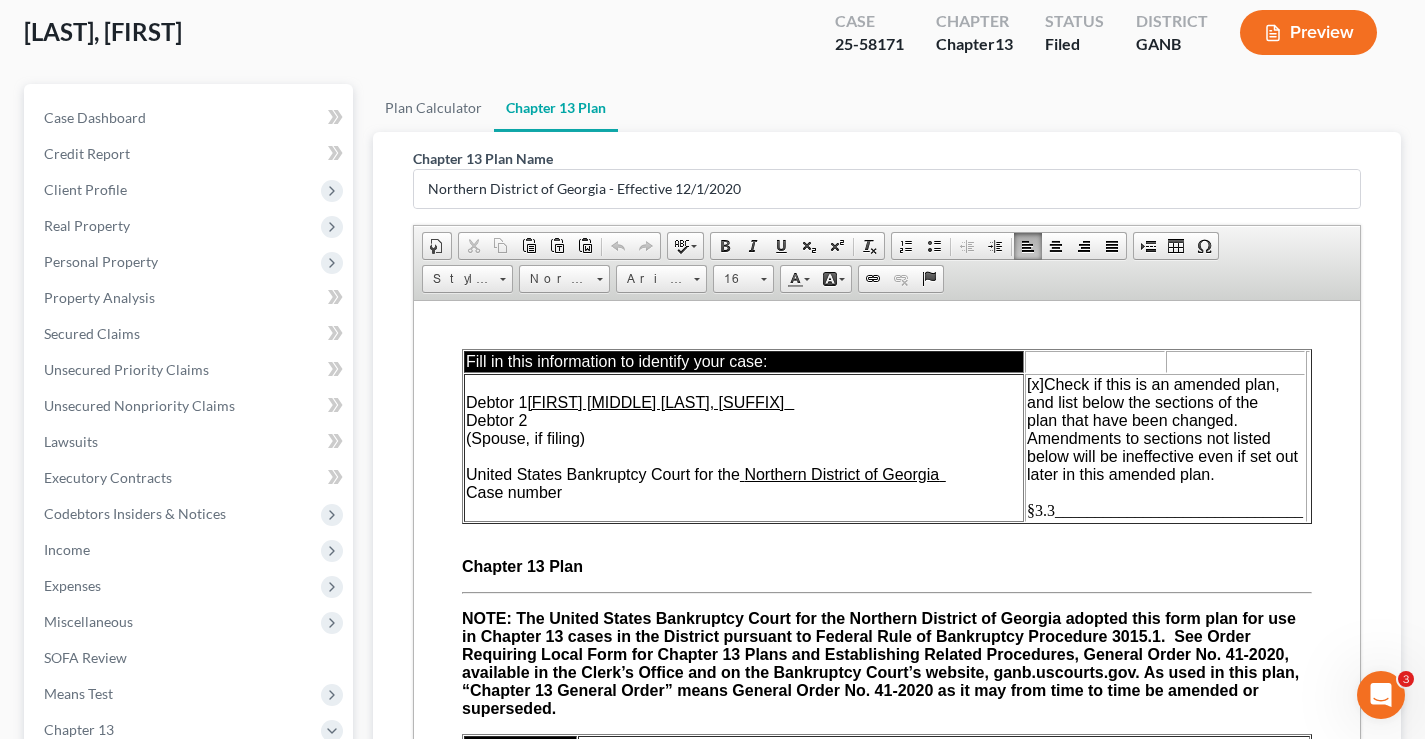 click on "[FIRST] [MIDDLE] [LAST], [SUFFIX]" at bounding box center [655, 401] 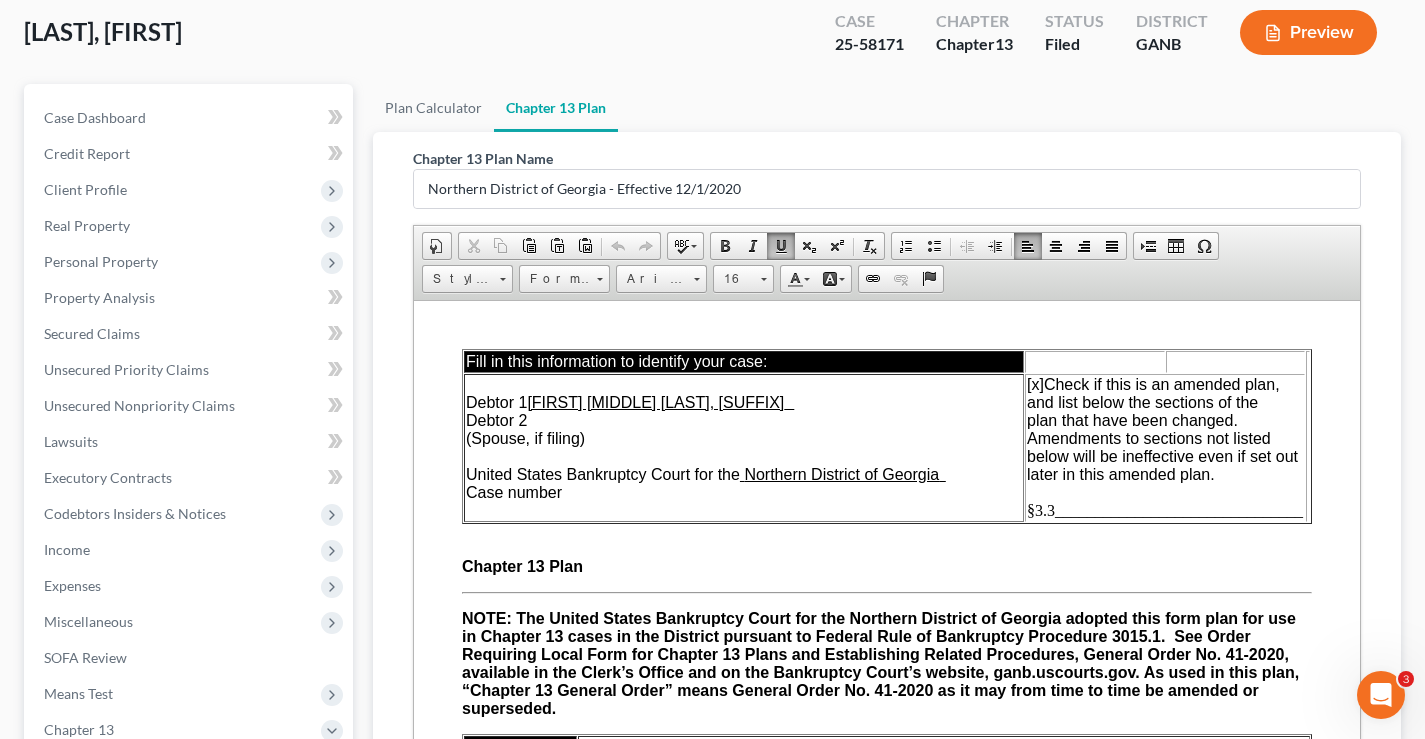 type 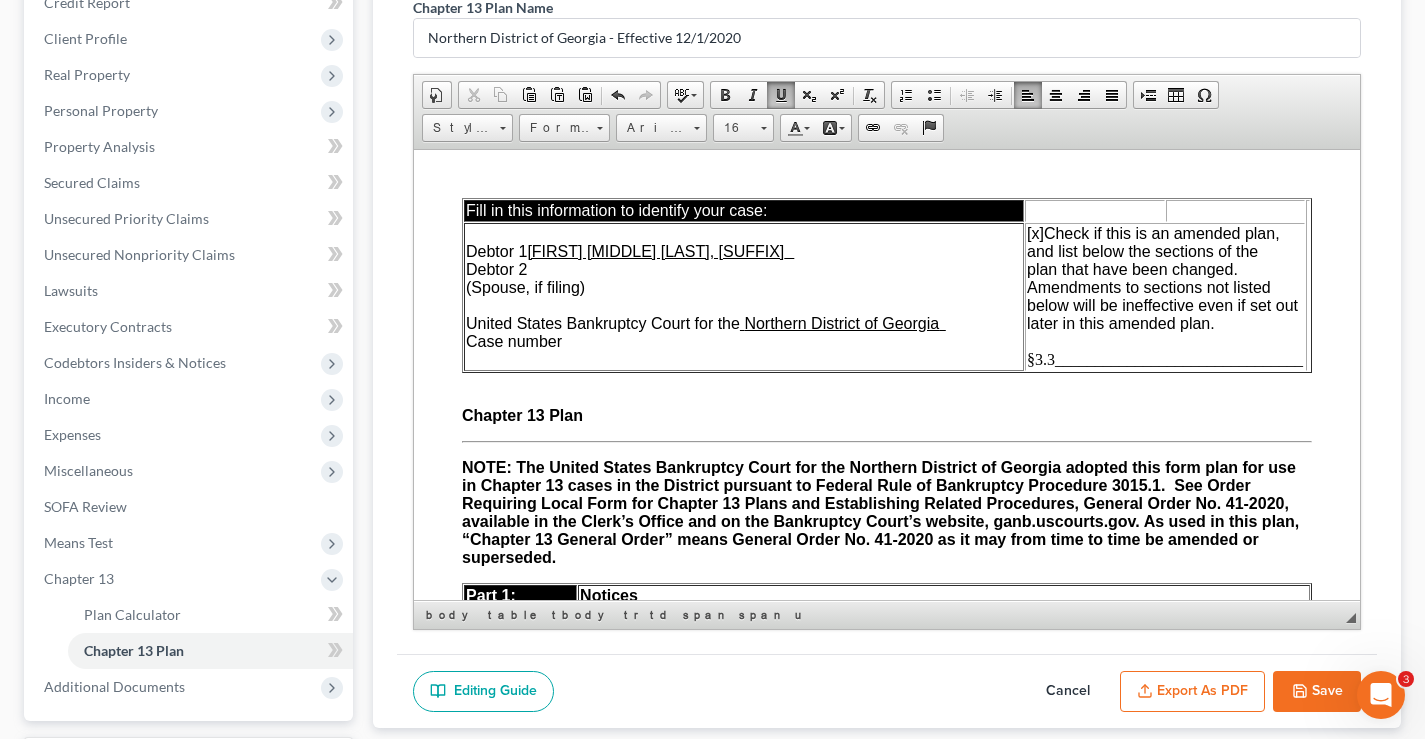 scroll, scrollTop: 260, scrollLeft: 0, axis: vertical 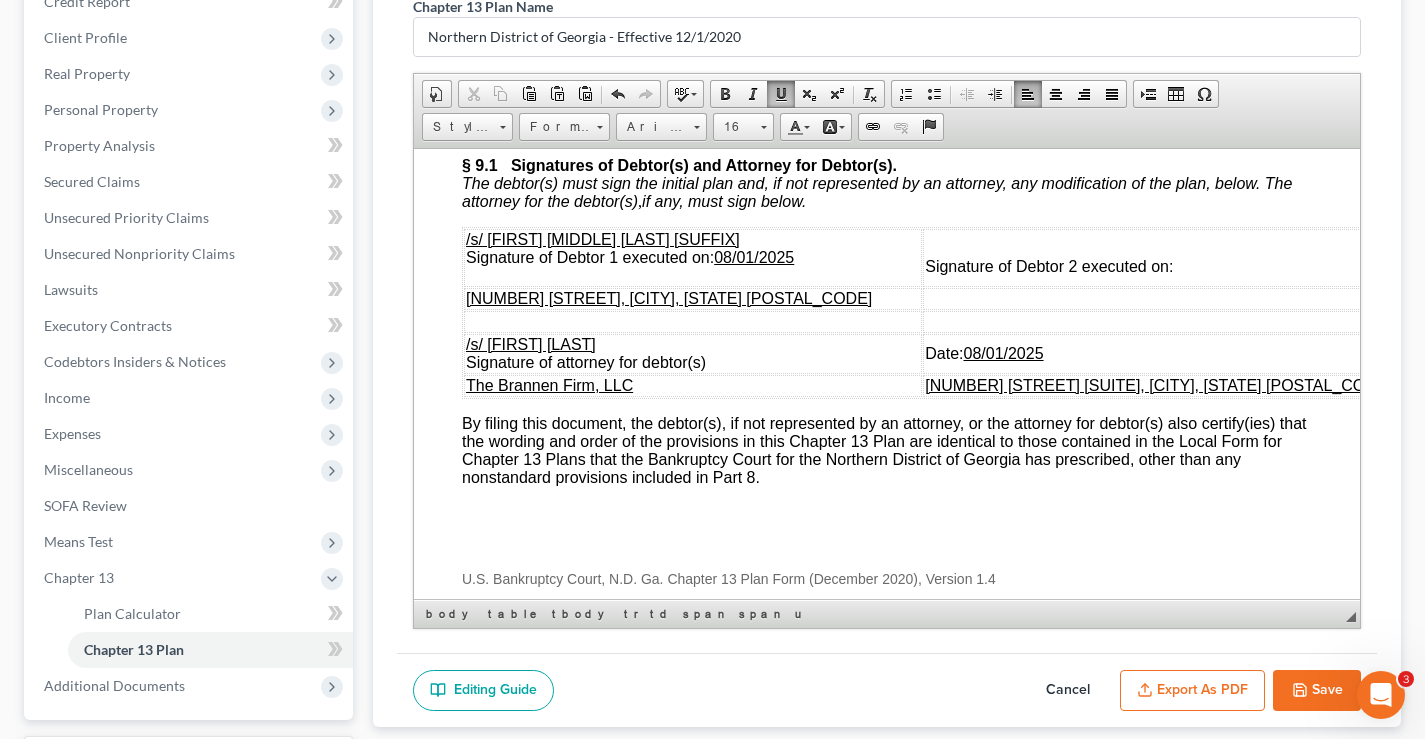 click on "/s/ Joseph Roy McArthor II" at bounding box center [603, 238] 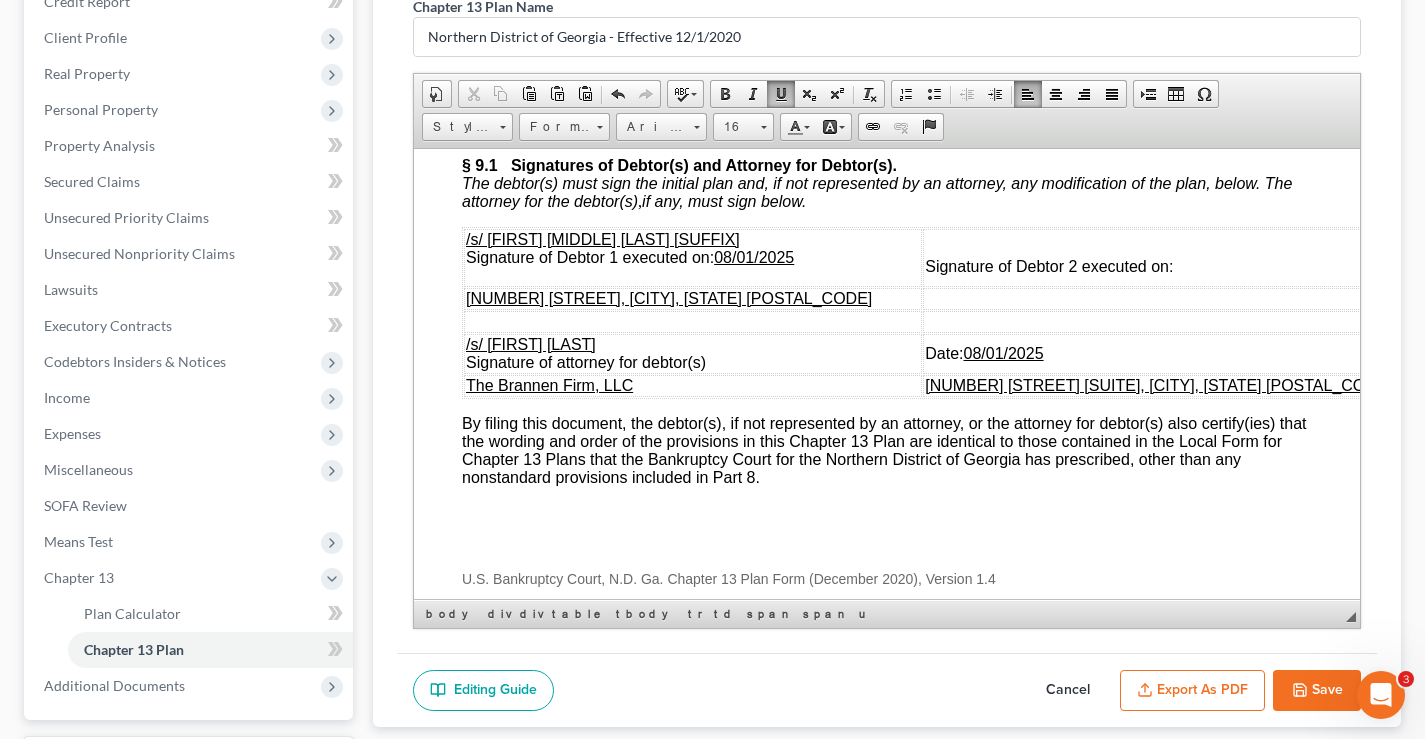 click on "Save" at bounding box center [1317, 691] 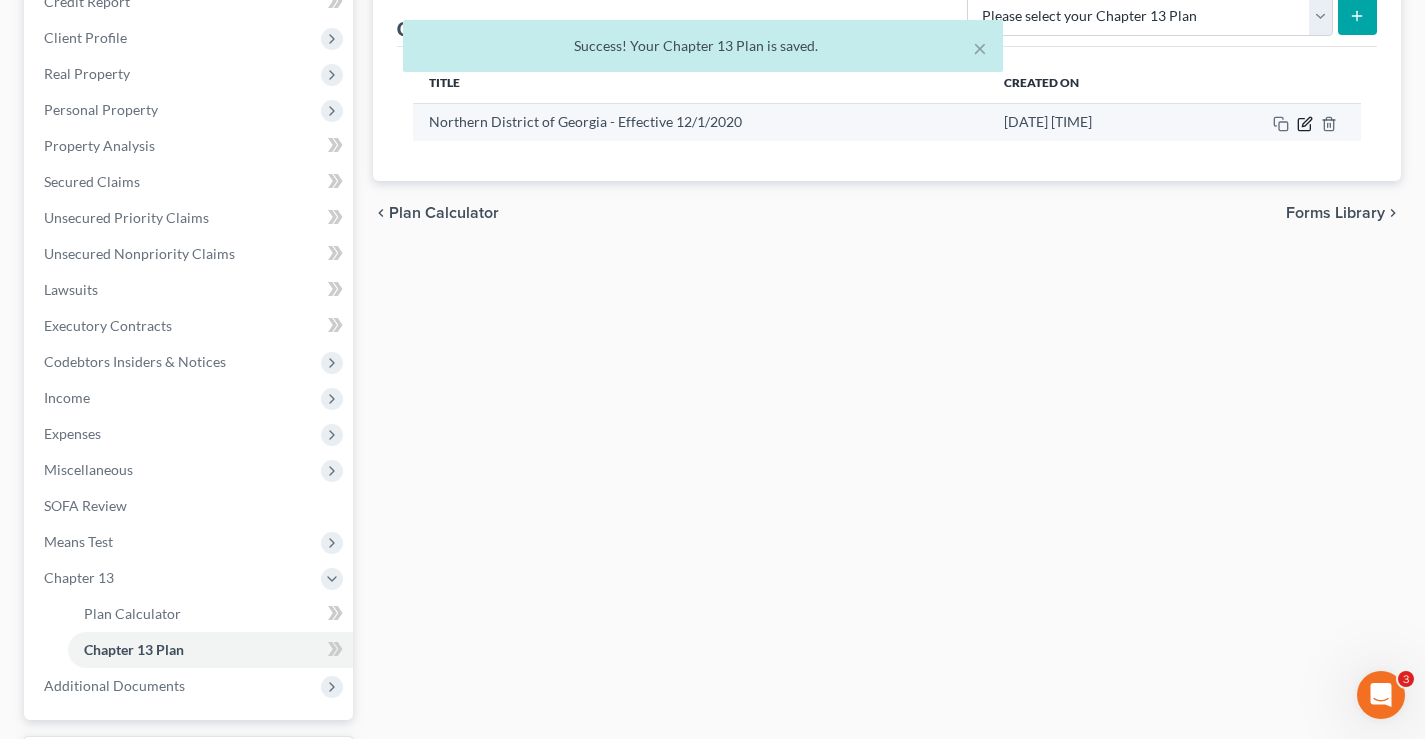 click 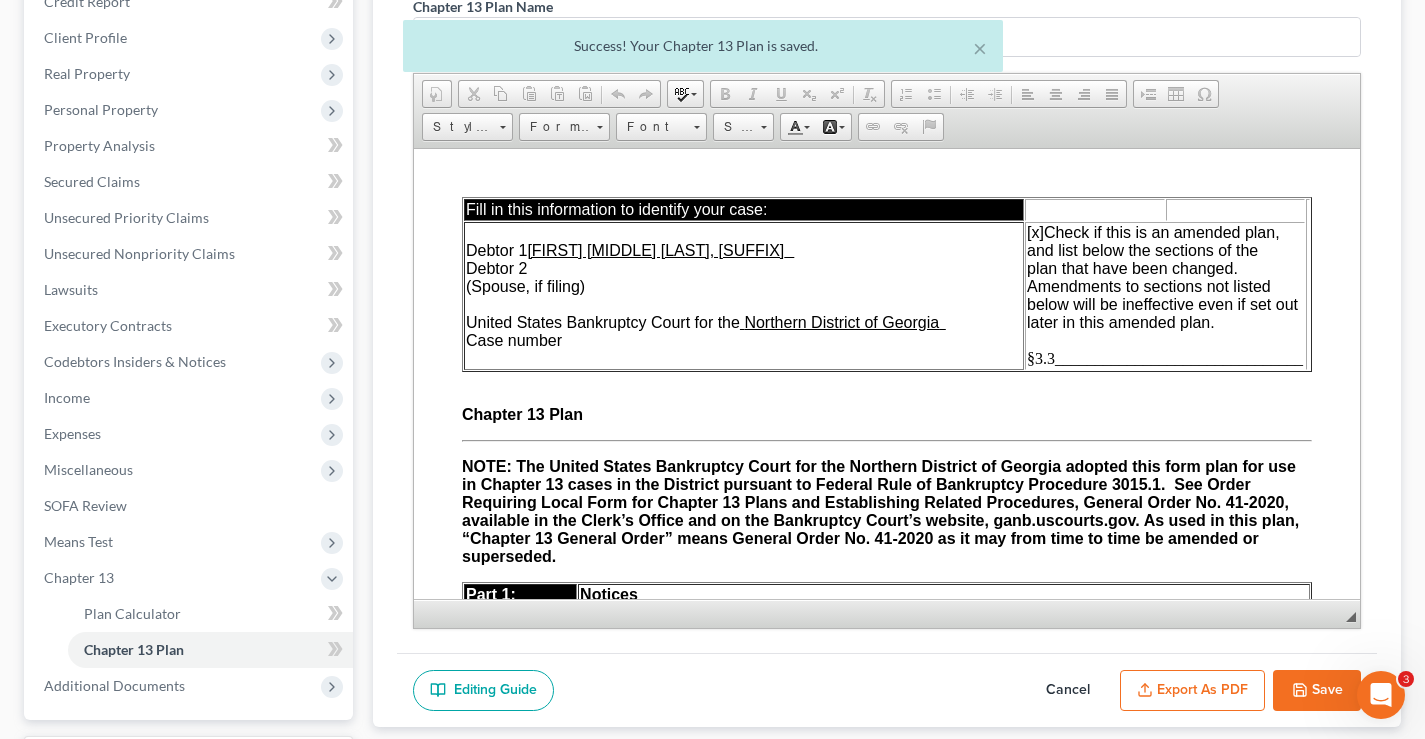 scroll, scrollTop: 0, scrollLeft: 0, axis: both 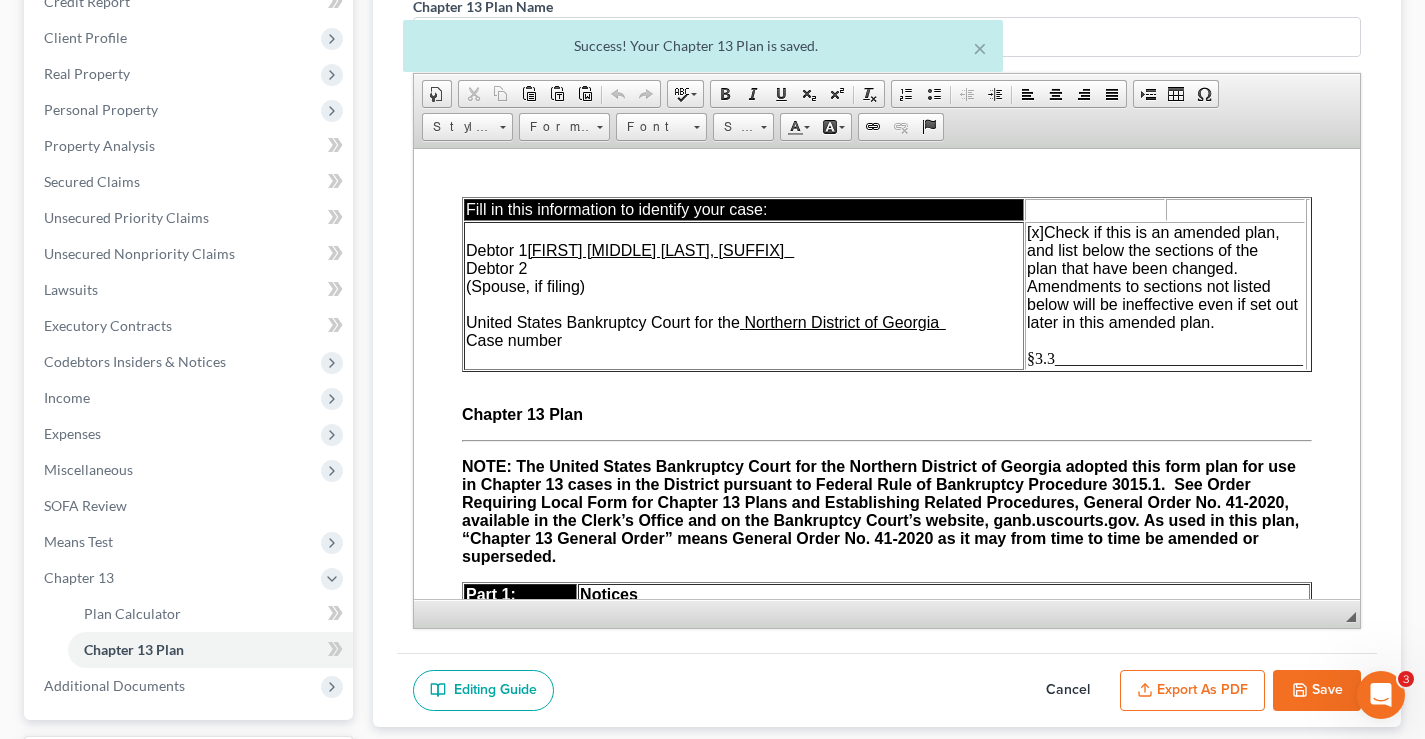 click on "Export as PDF" at bounding box center [1192, 691] 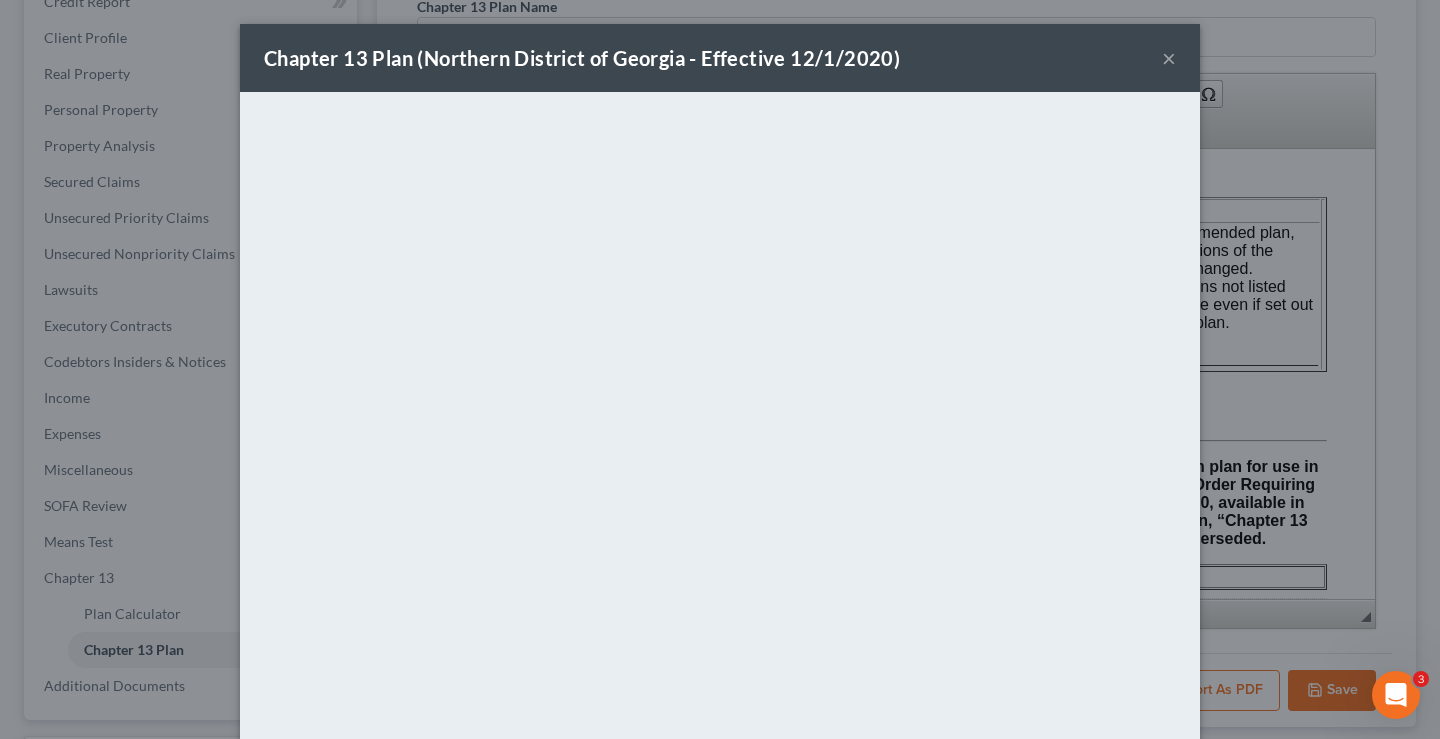 click on "×" at bounding box center [1169, 58] 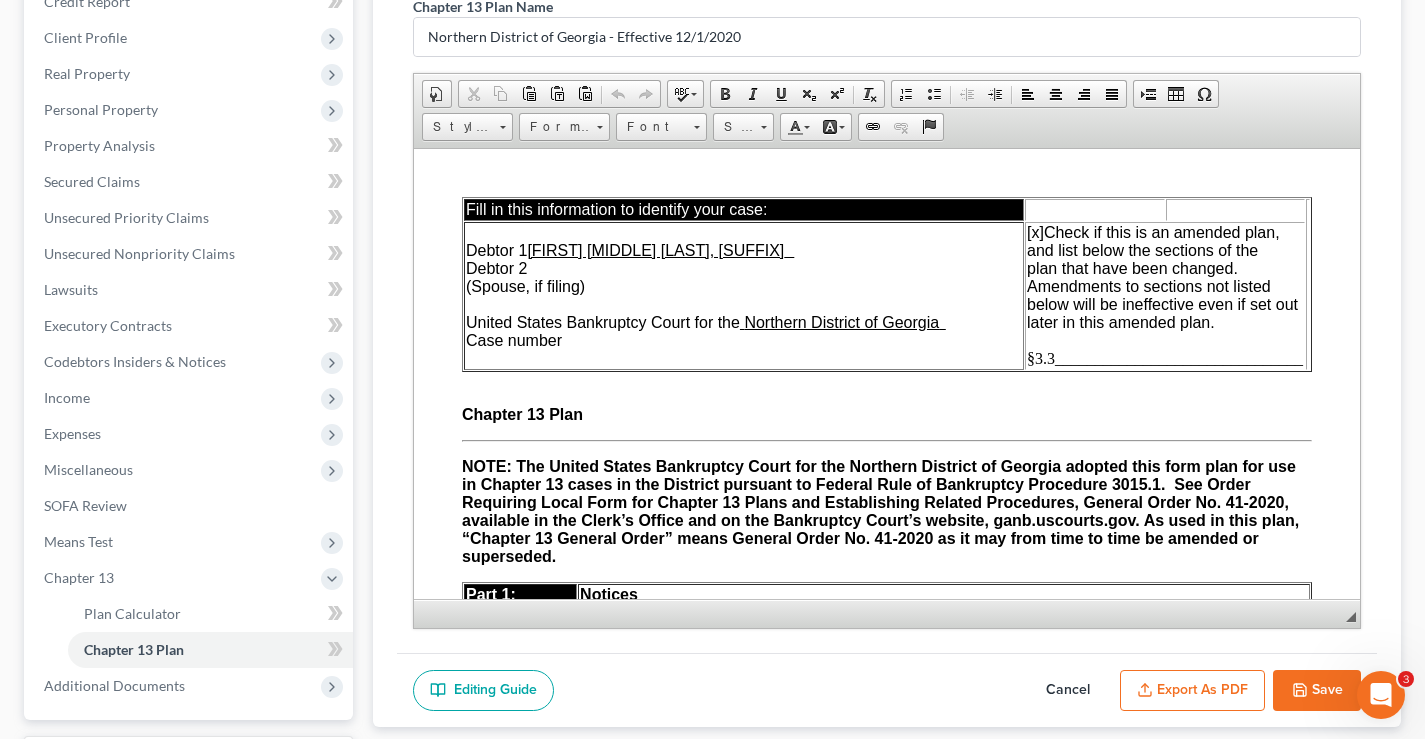 click on "Save" at bounding box center [1317, 691] 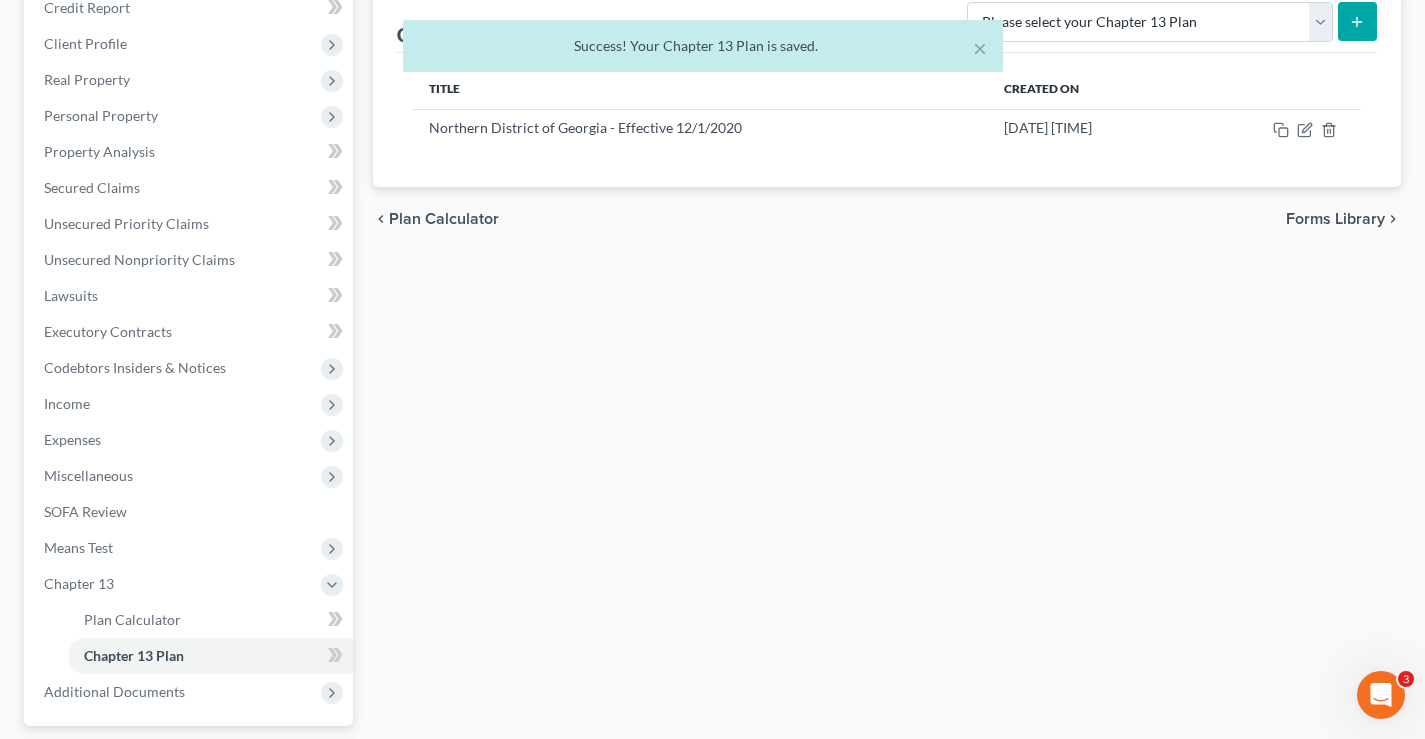 scroll, scrollTop: 0, scrollLeft: 0, axis: both 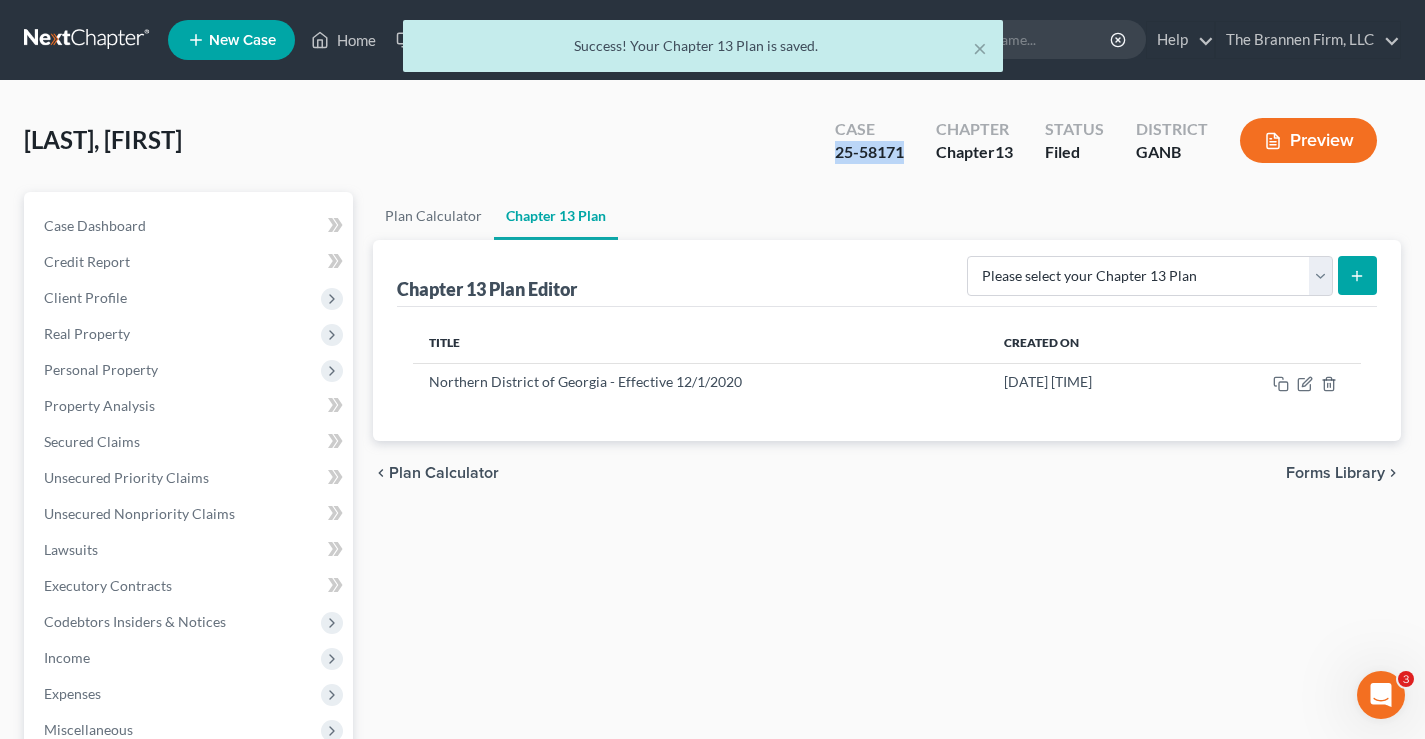 drag, startPoint x: 823, startPoint y: 152, endPoint x: 888, endPoint y: 148, distance: 65.12296 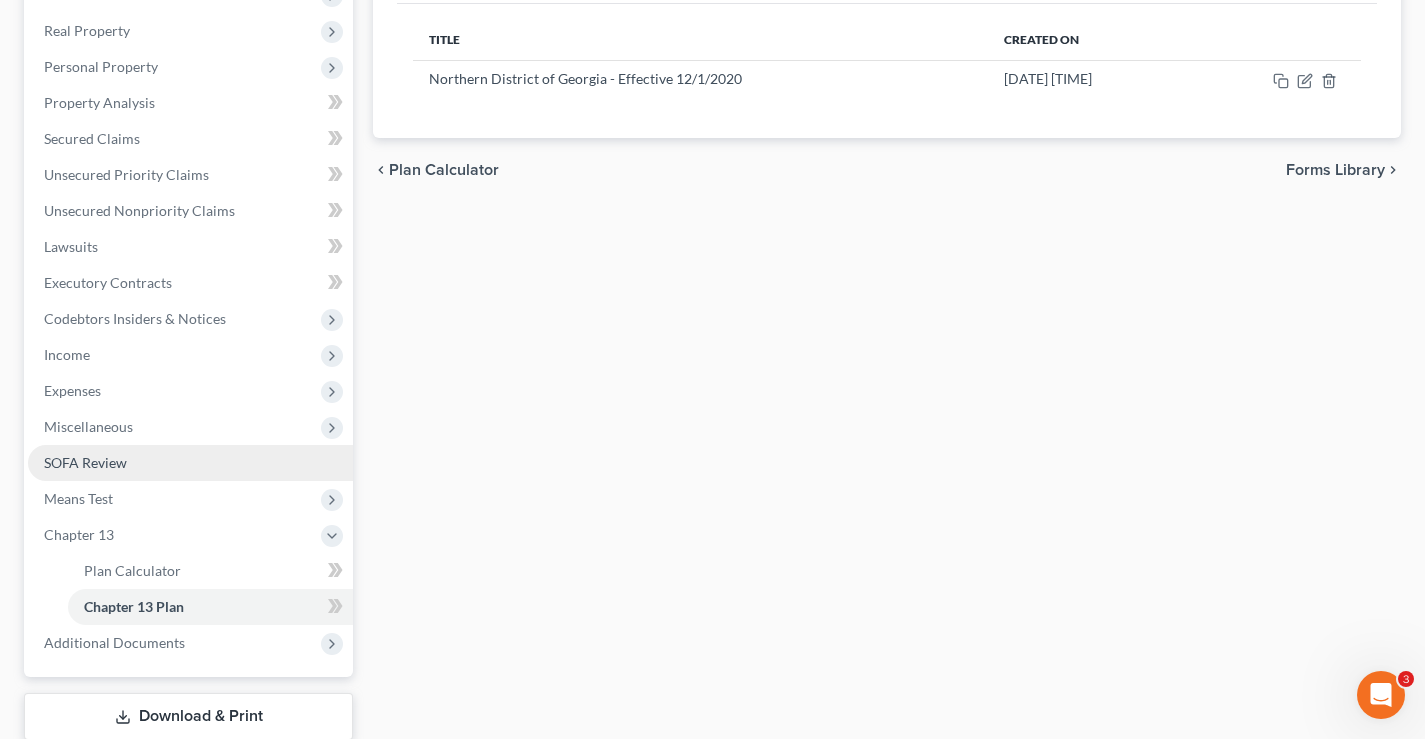 scroll, scrollTop: 432, scrollLeft: 0, axis: vertical 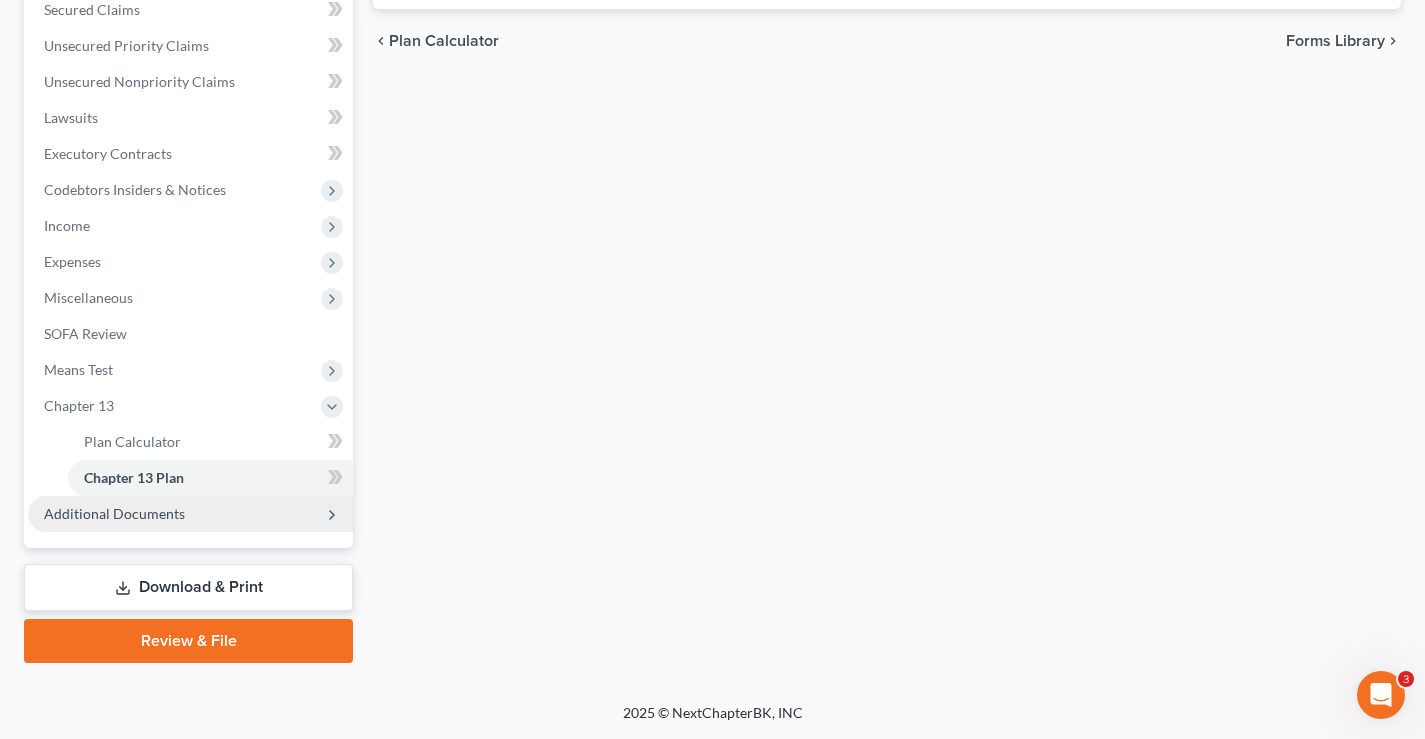 click on "Additional Documents" at bounding box center (190, 514) 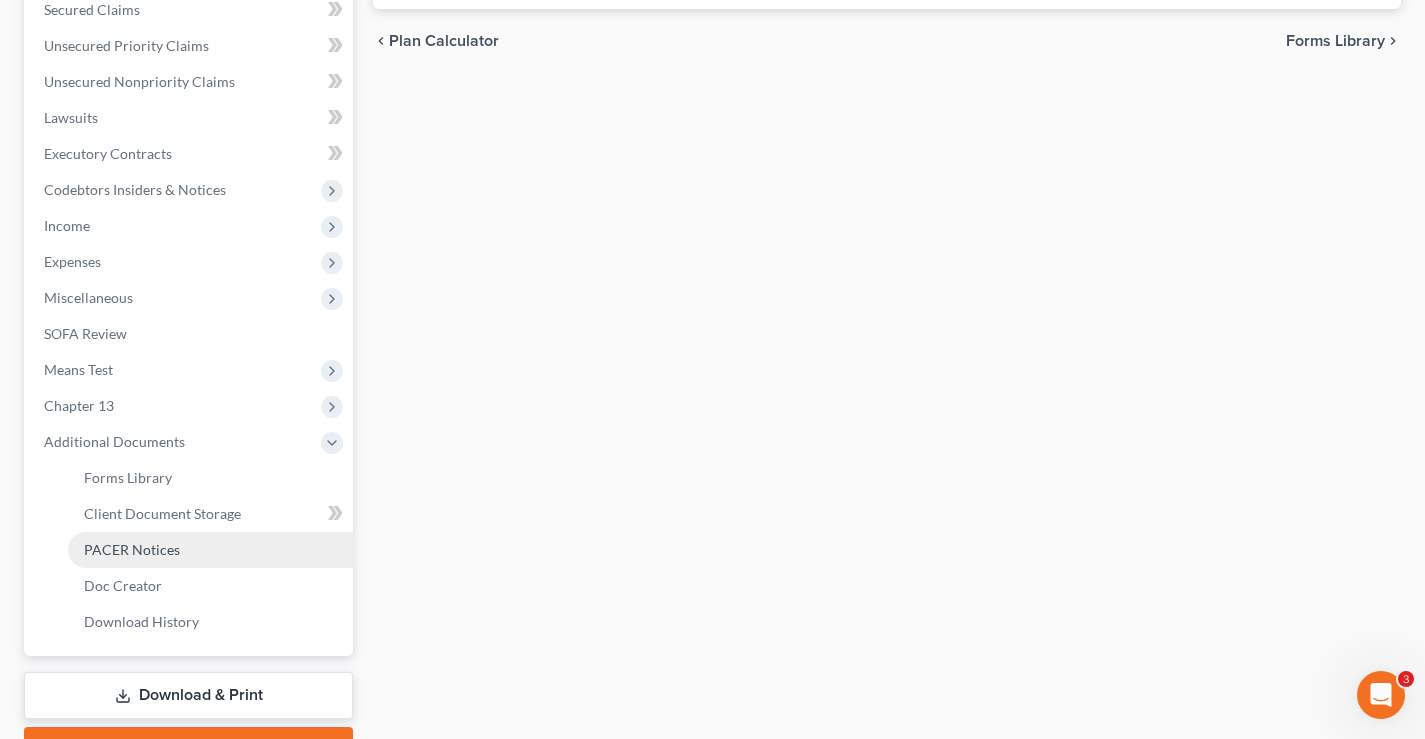 click on "PACER Notices" at bounding box center (132, 549) 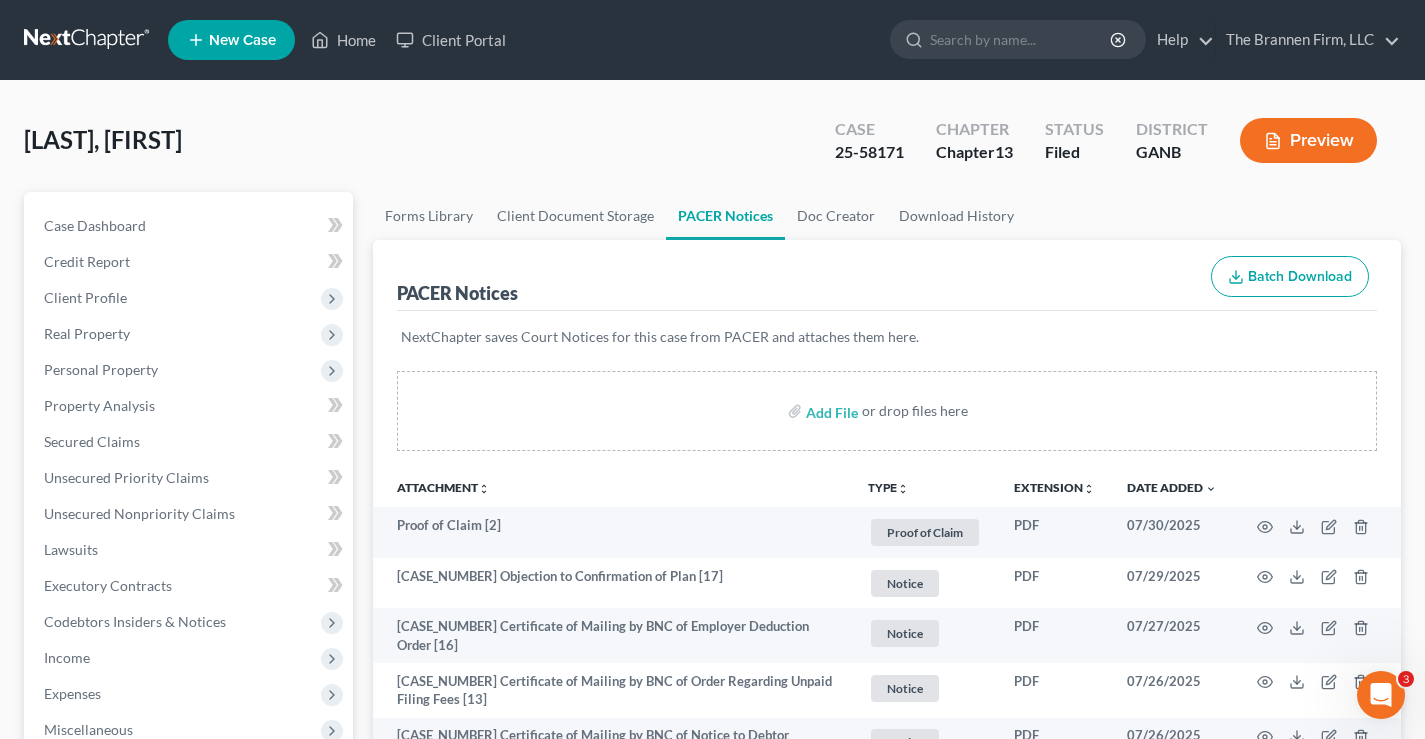 scroll, scrollTop: 100, scrollLeft: 0, axis: vertical 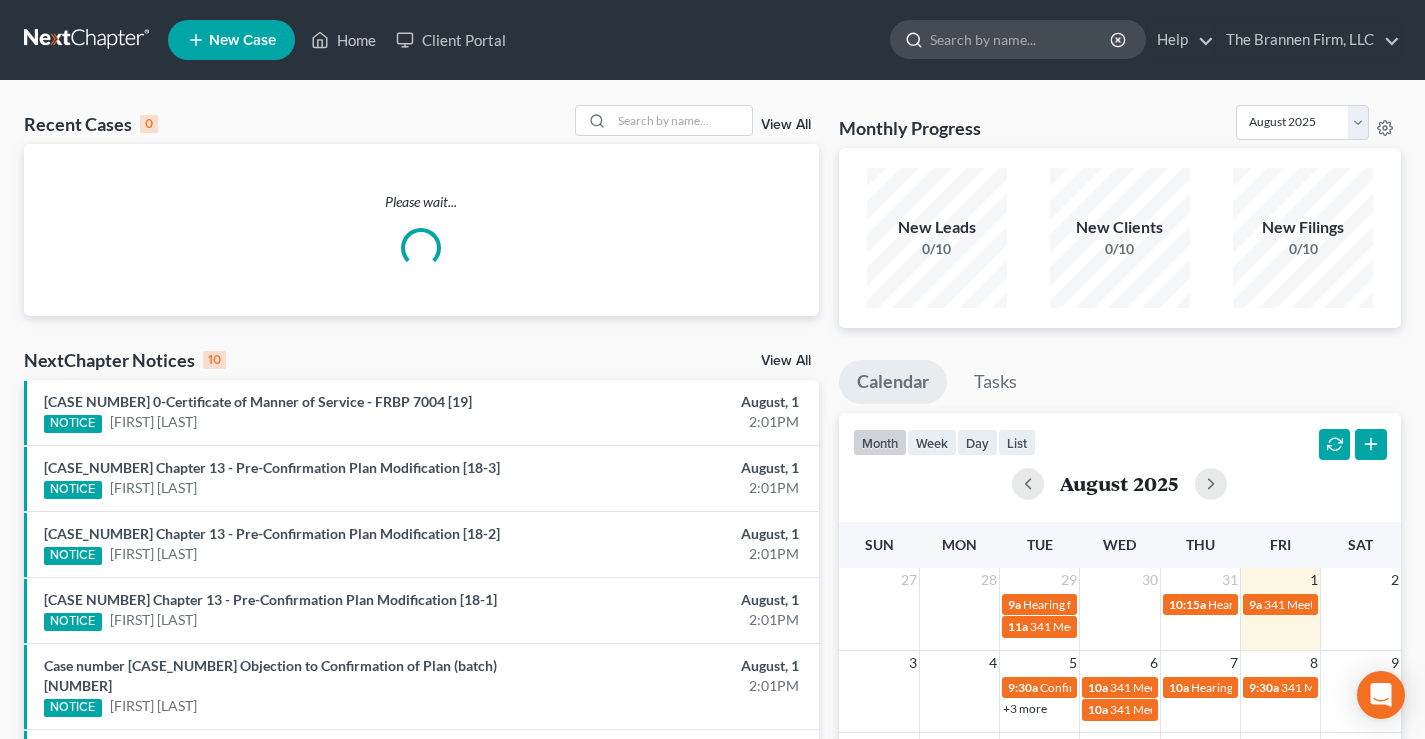 drag, startPoint x: 982, startPoint y: 47, endPoint x: 1001, endPoint y: 30, distance: 25.495098 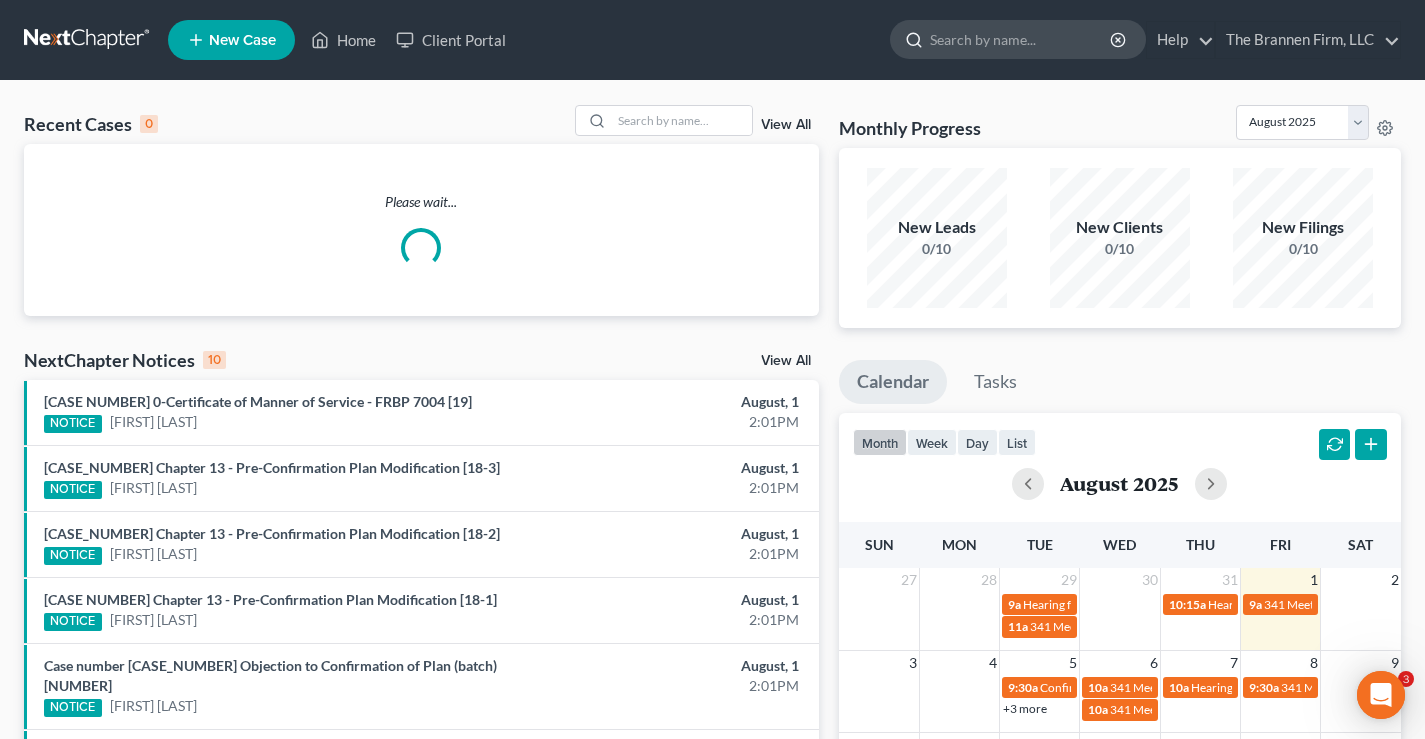 scroll, scrollTop: 0, scrollLeft: 0, axis: both 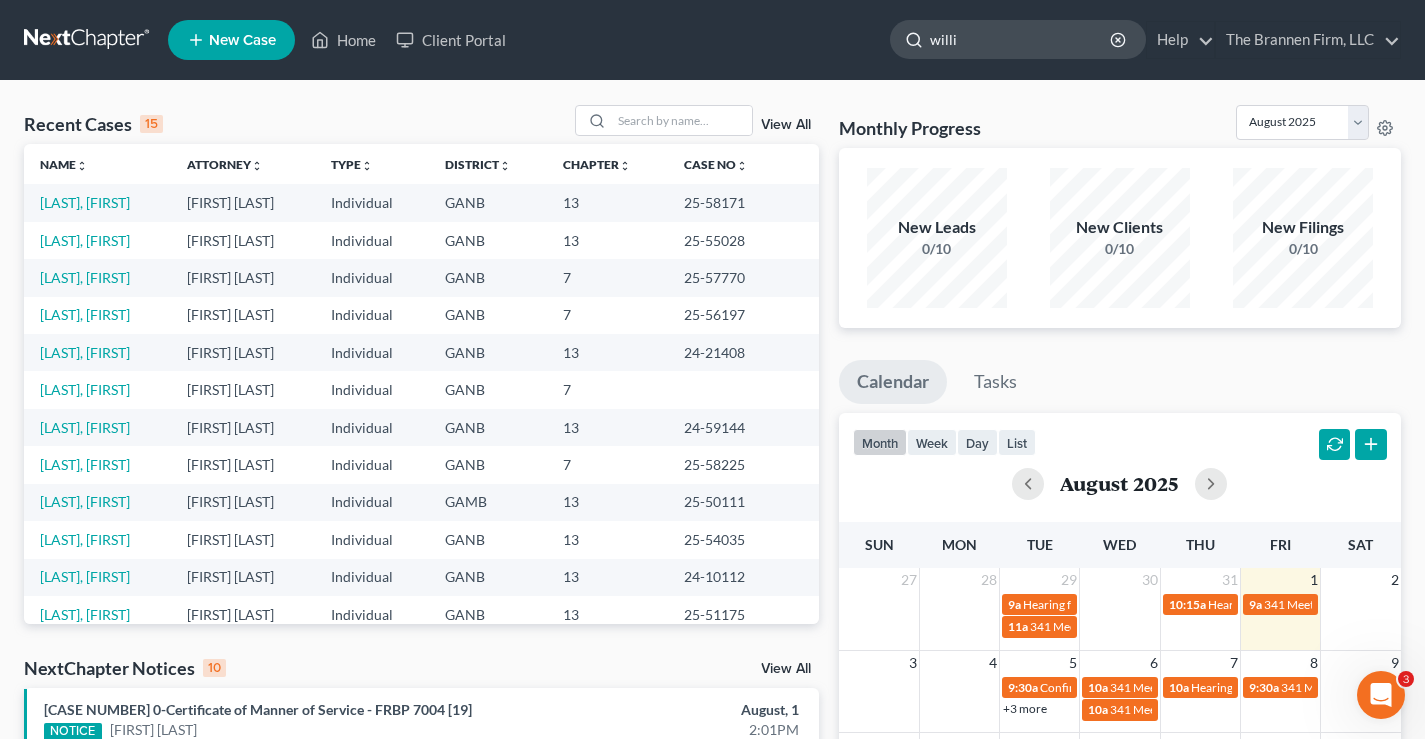 type on "willis" 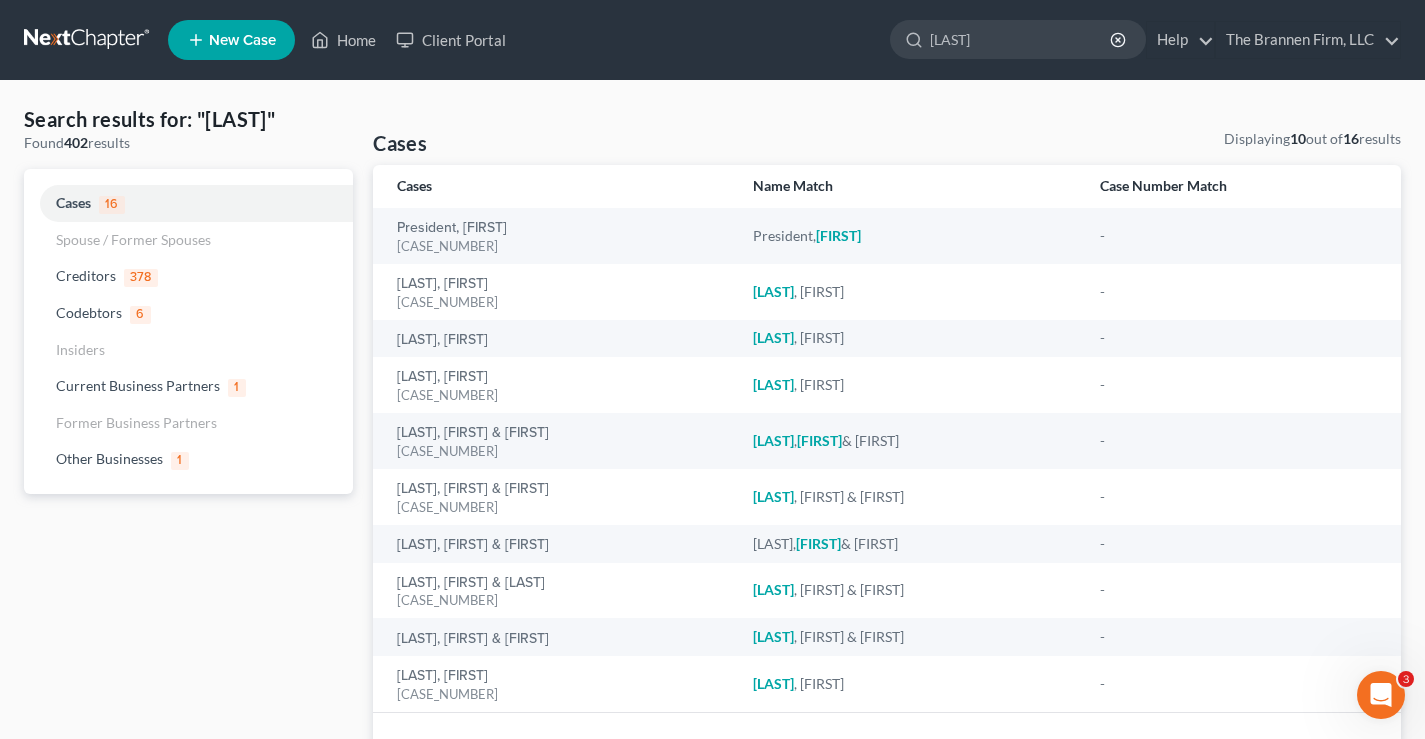 type 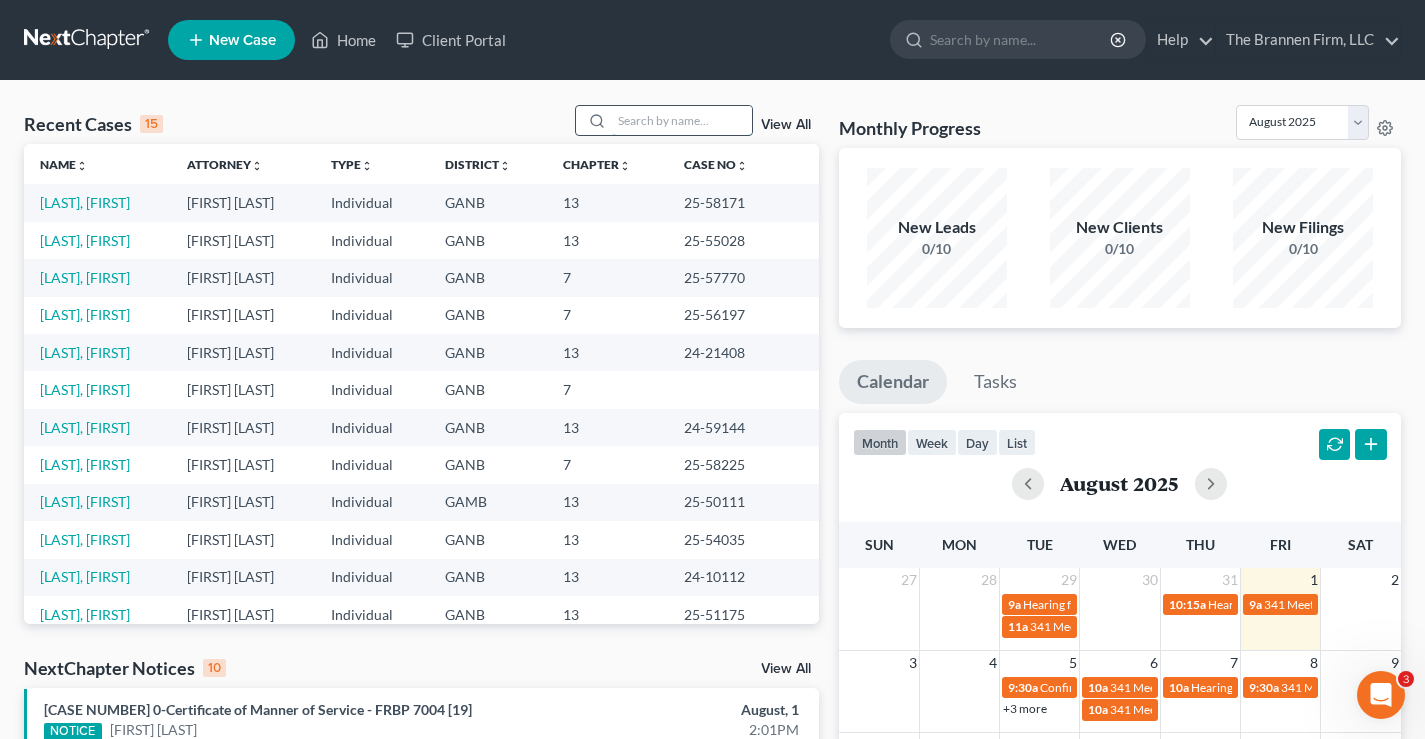 click at bounding box center (682, 120) 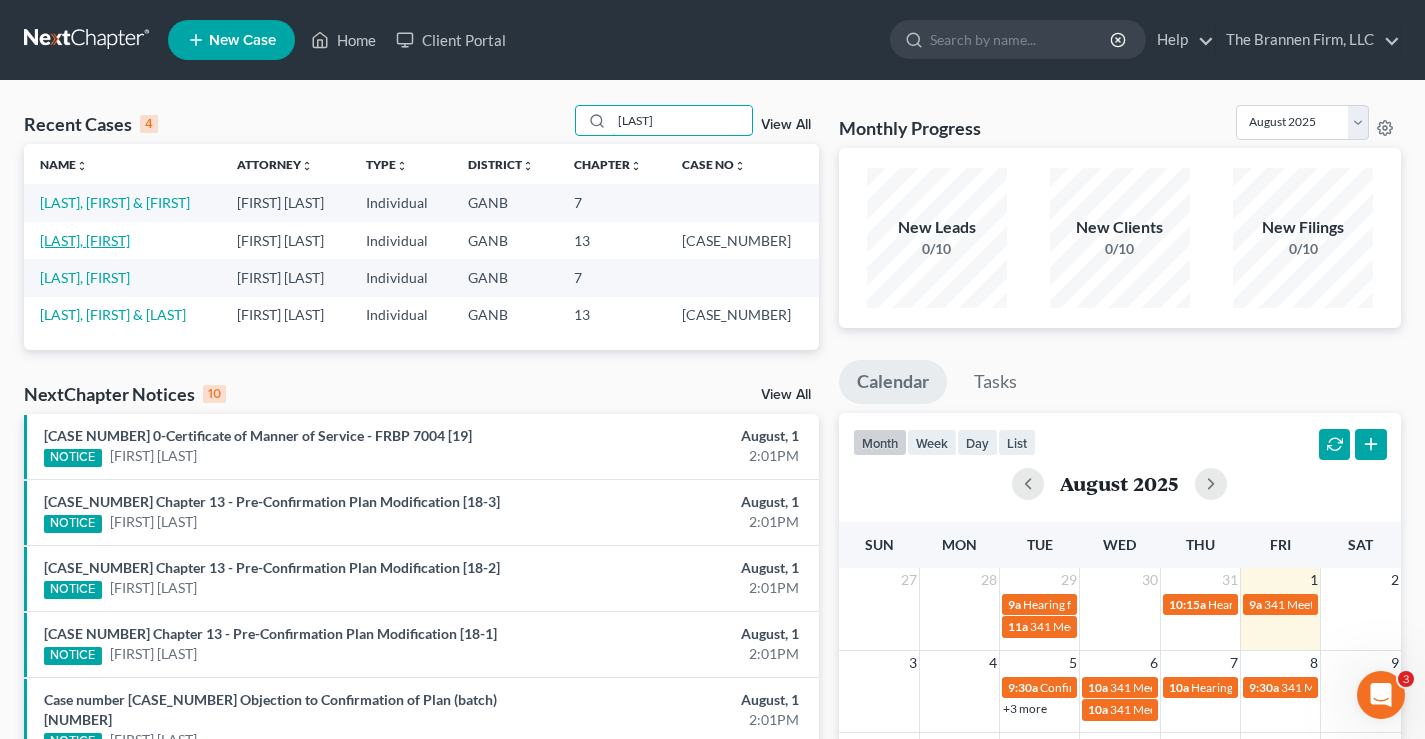 type on "willis" 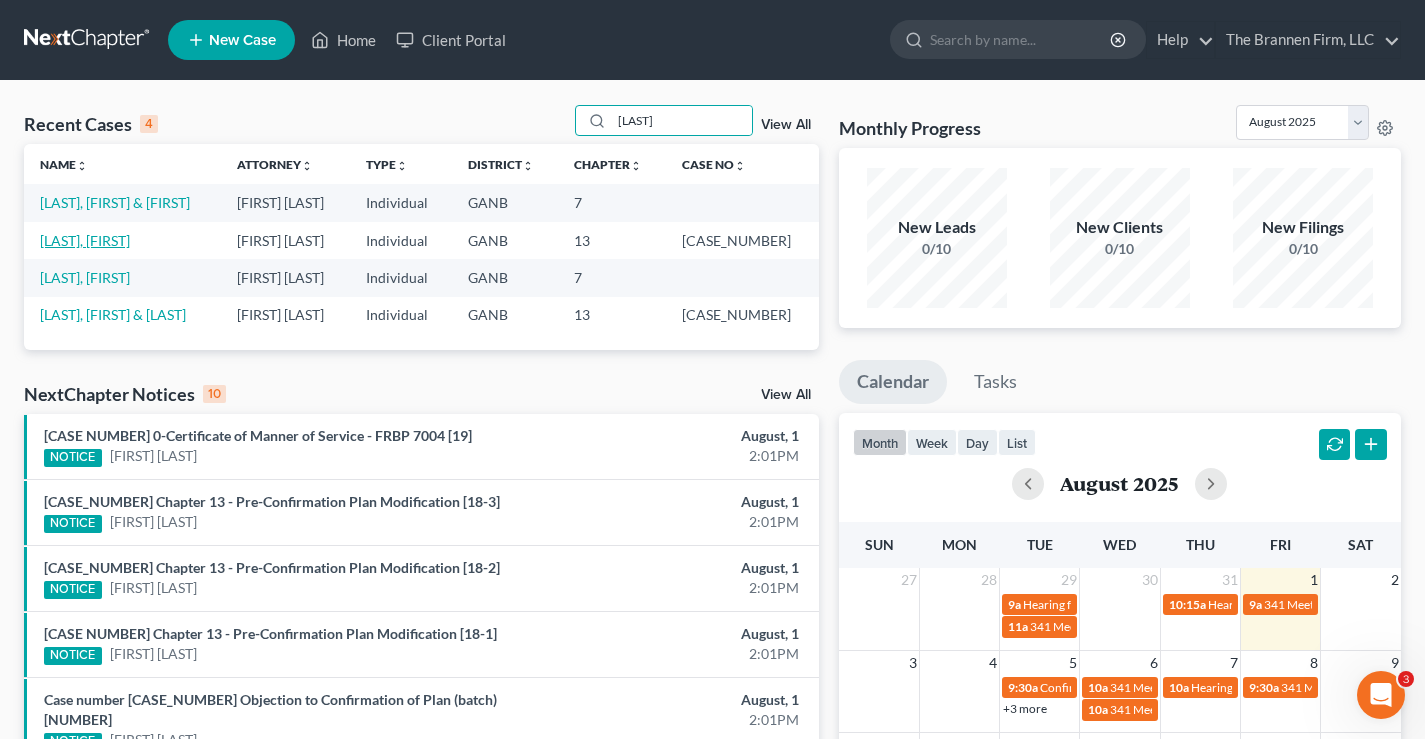click on "[LASTNAME], [FIRSTNAME]" at bounding box center [85, 240] 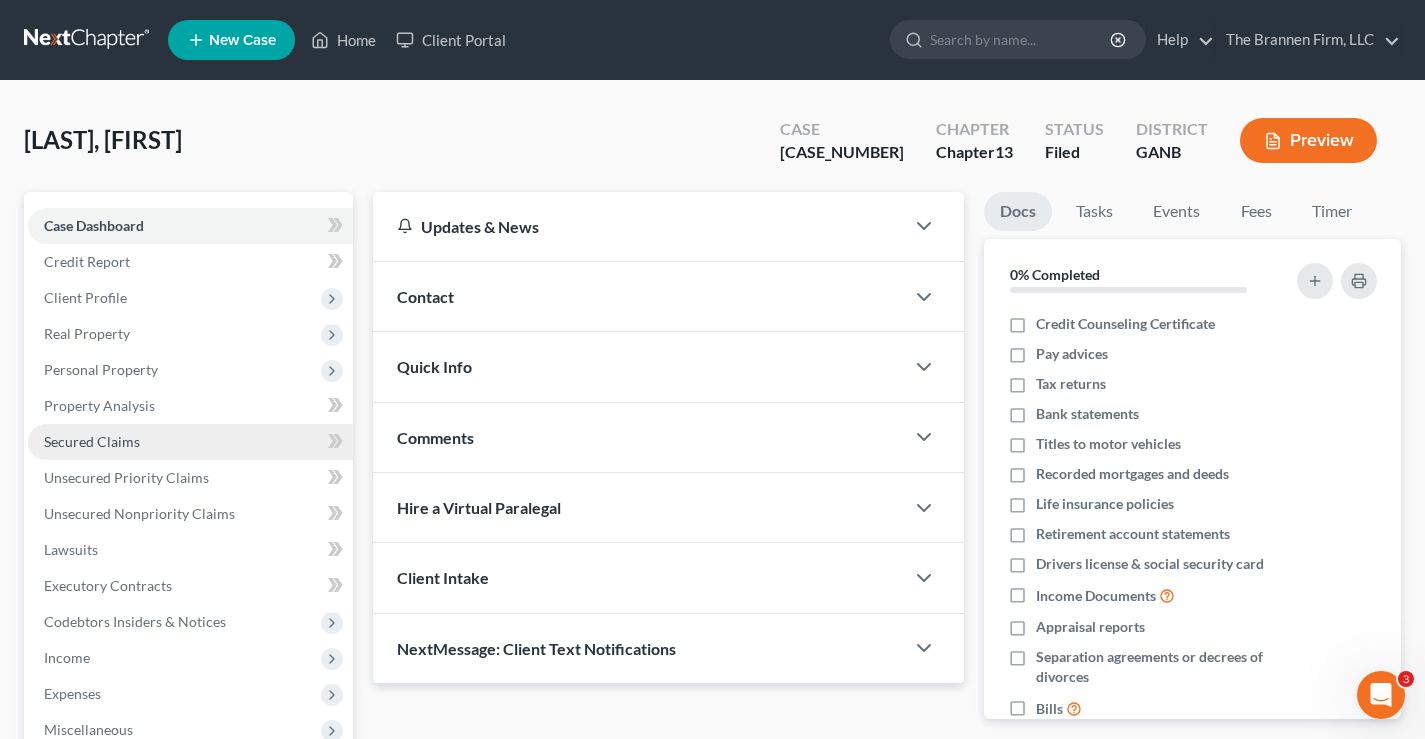 click on "Secured Claims" at bounding box center [92, 441] 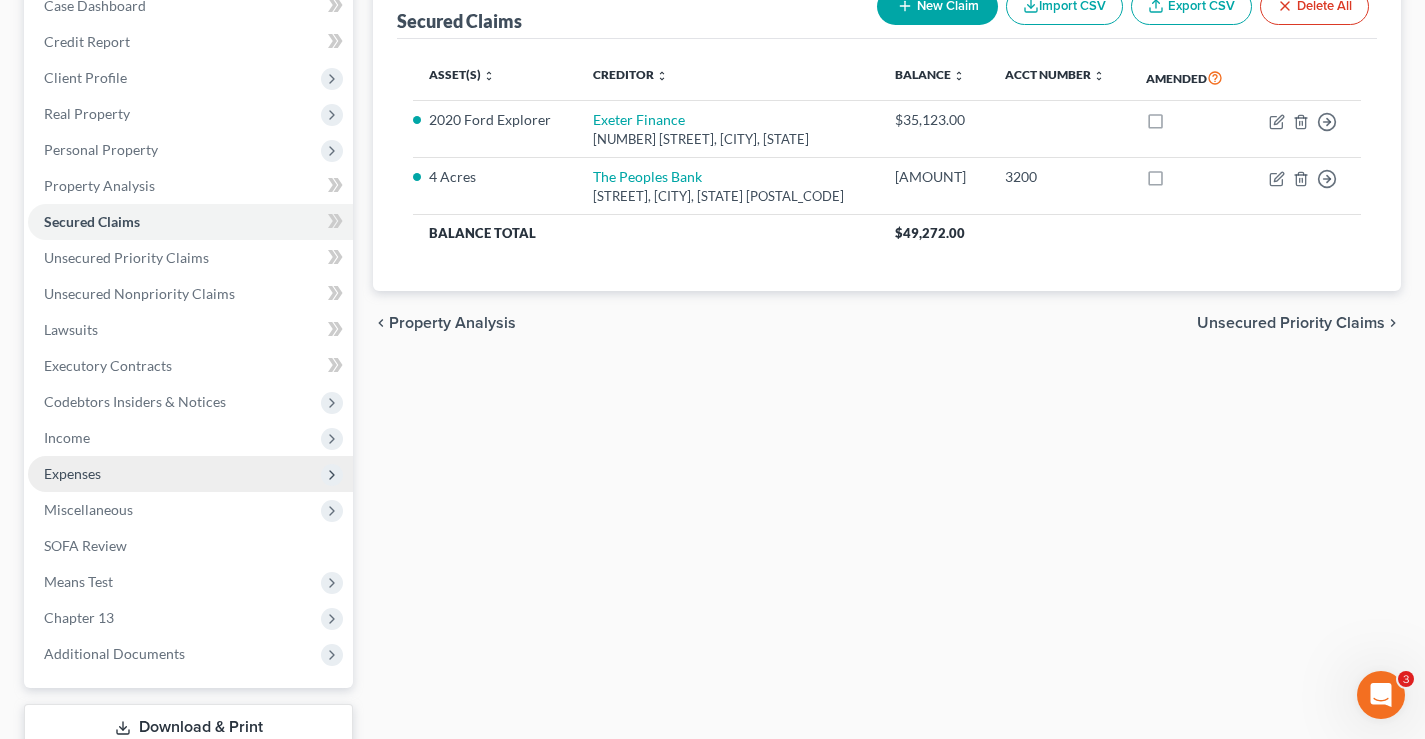 scroll, scrollTop: 360, scrollLeft: 0, axis: vertical 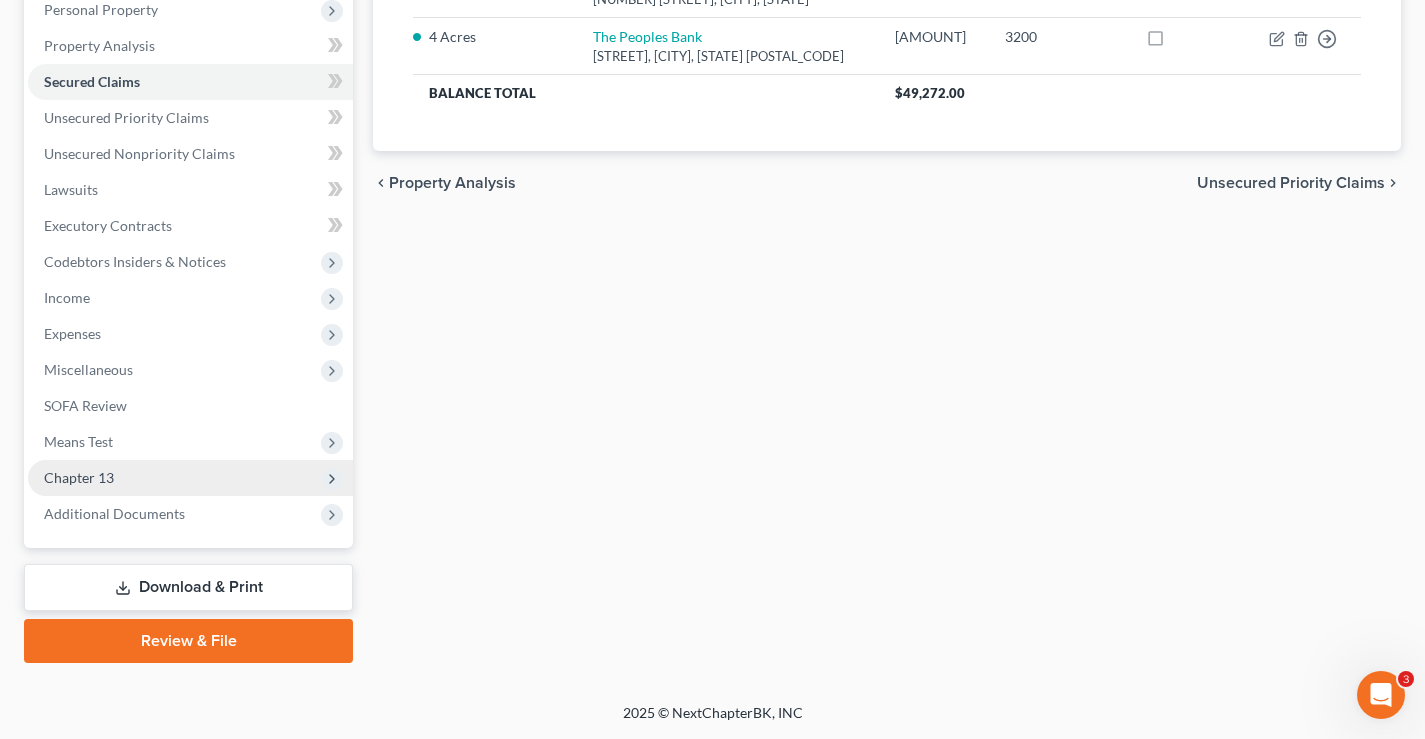 click on "Chapter 13" at bounding box center (79, 477) 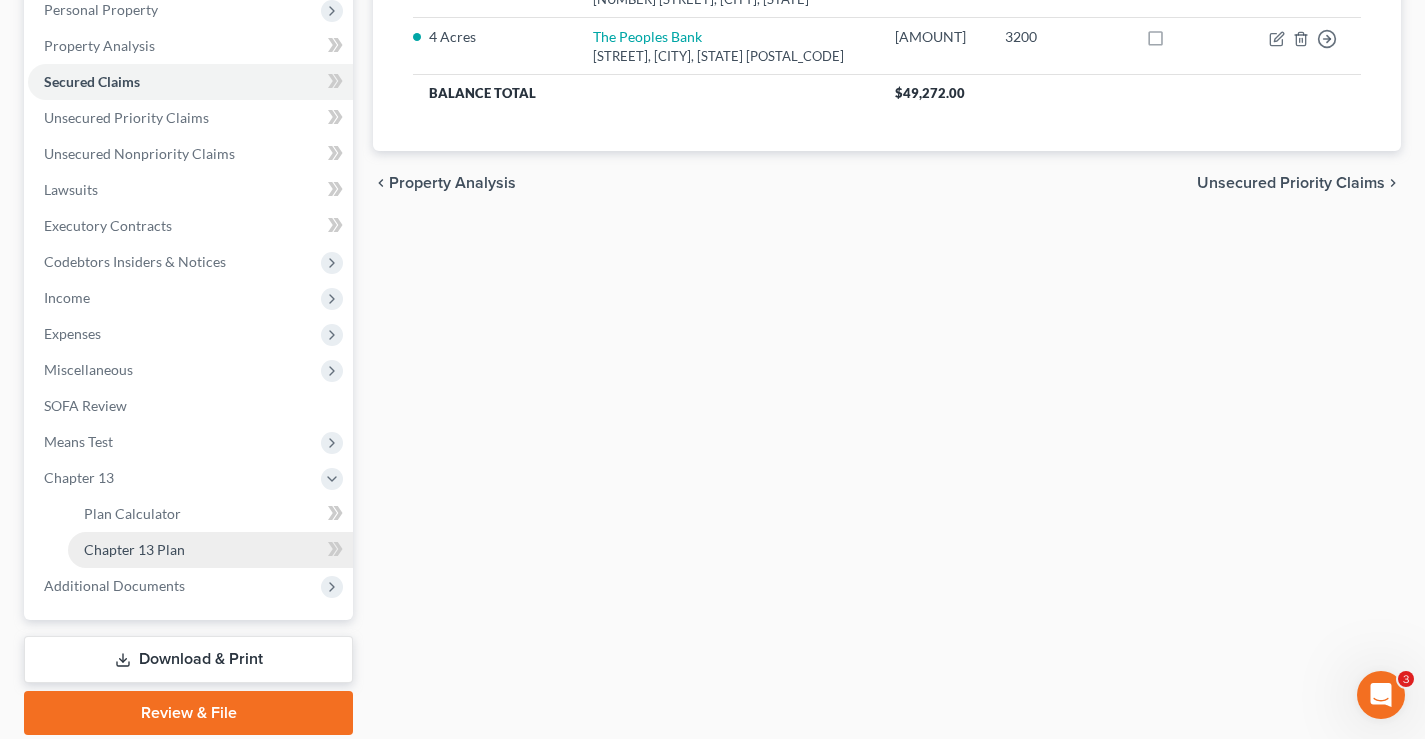 click on "Chapter 13 Plan" at bounding box center (134, 549) 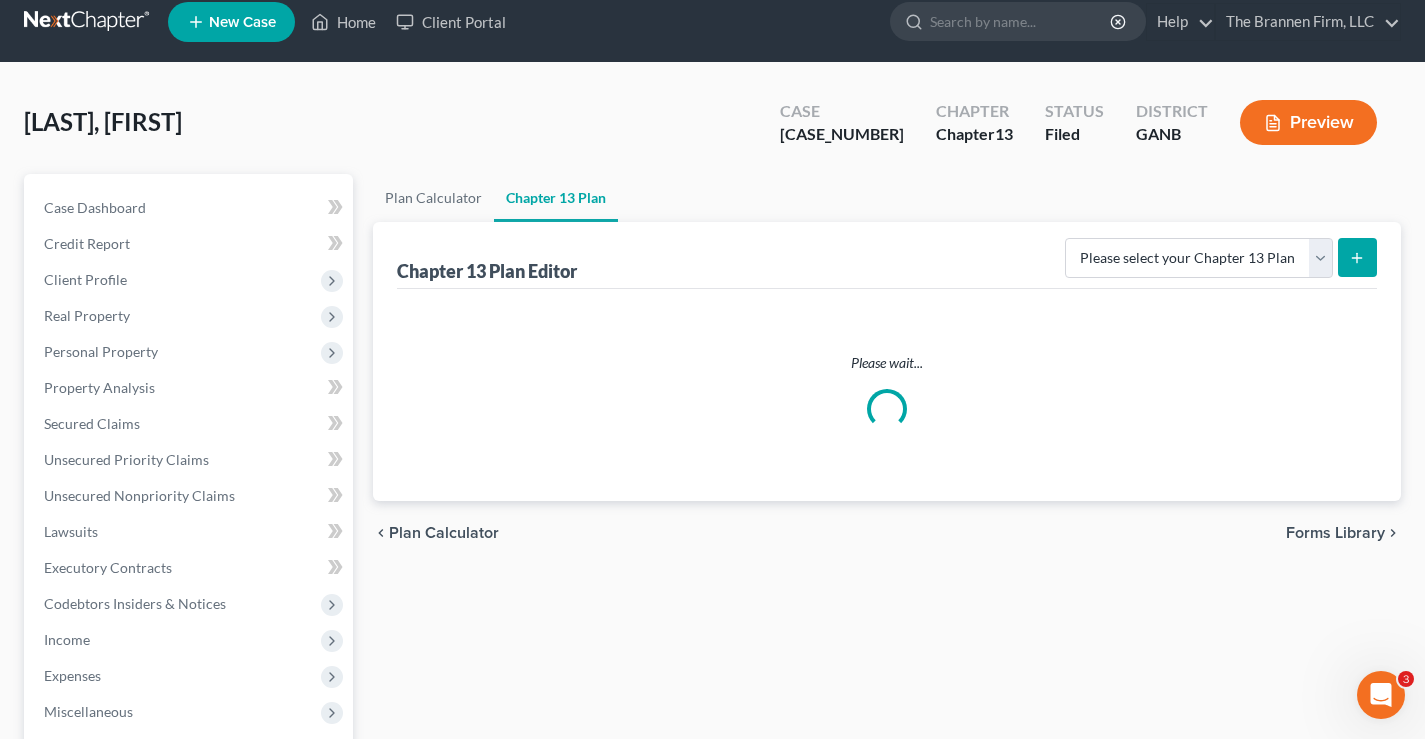 scroll, scrollTop: 0, scrollLeft: 0, axis: both 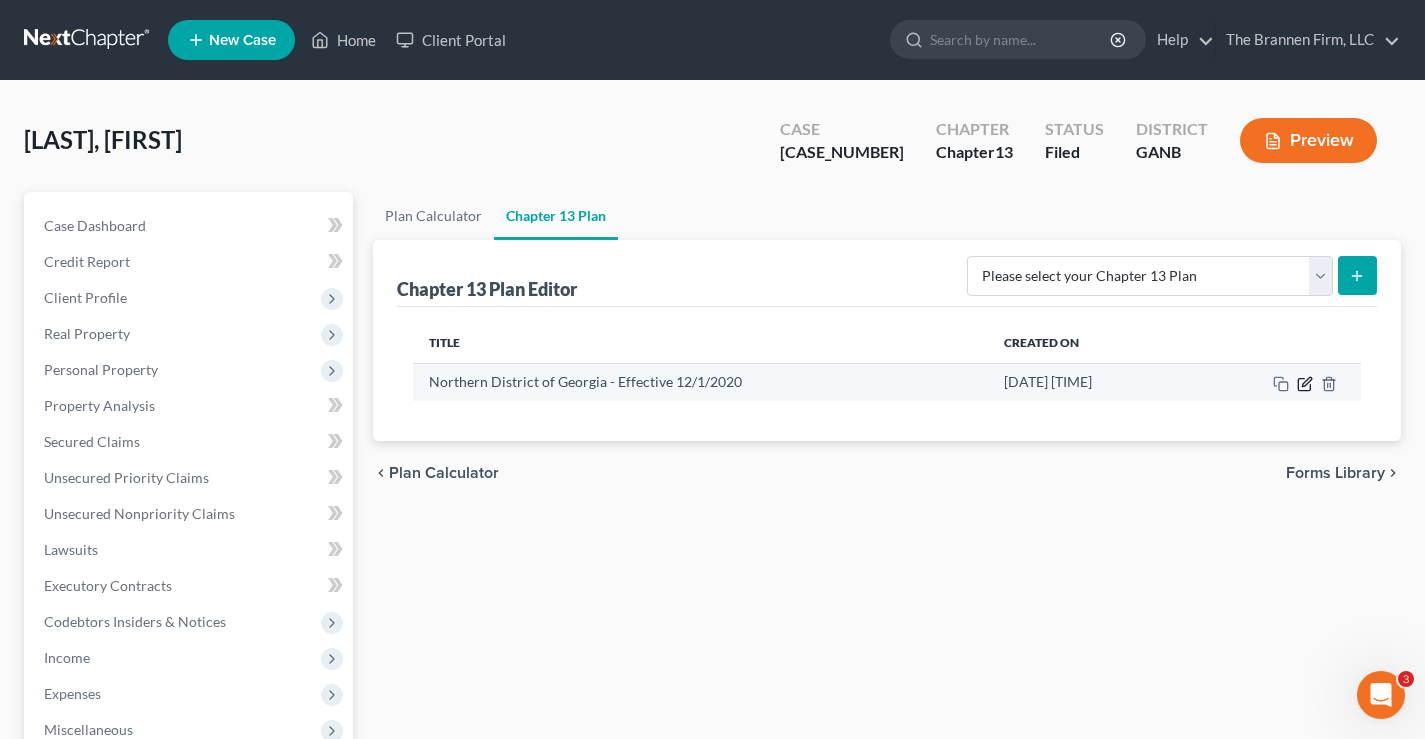 click 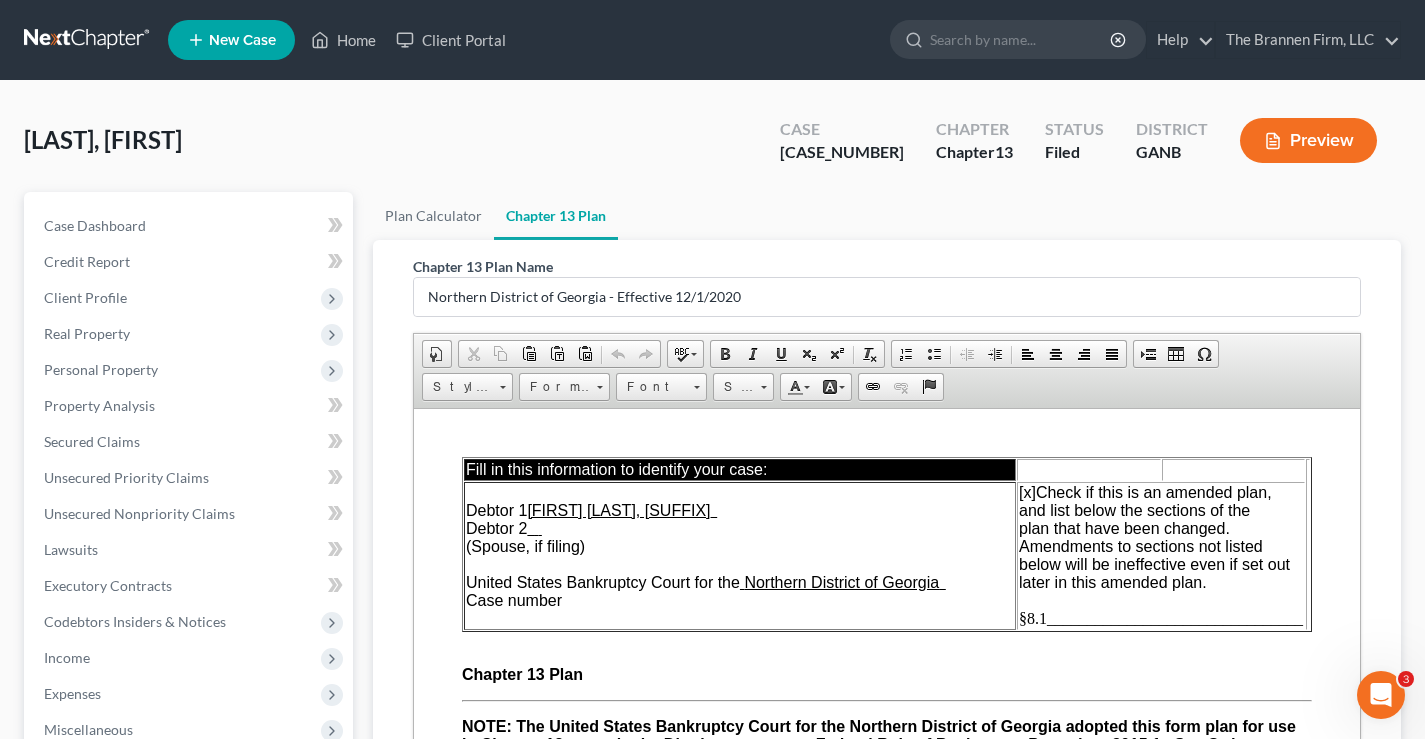 scroll, scrollTop: 0, scrollLeft: 0, axis: both 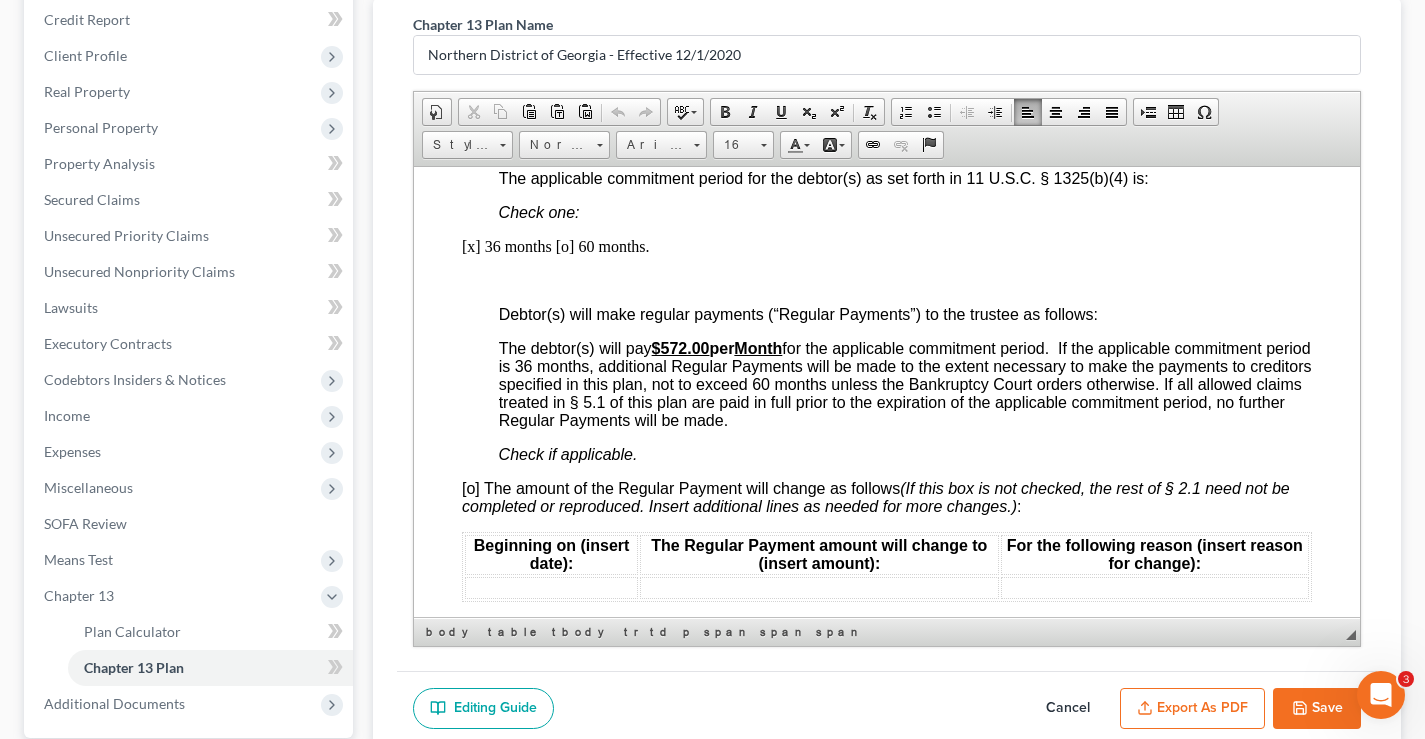 click on "Save" at bounding box center (1317, 709) 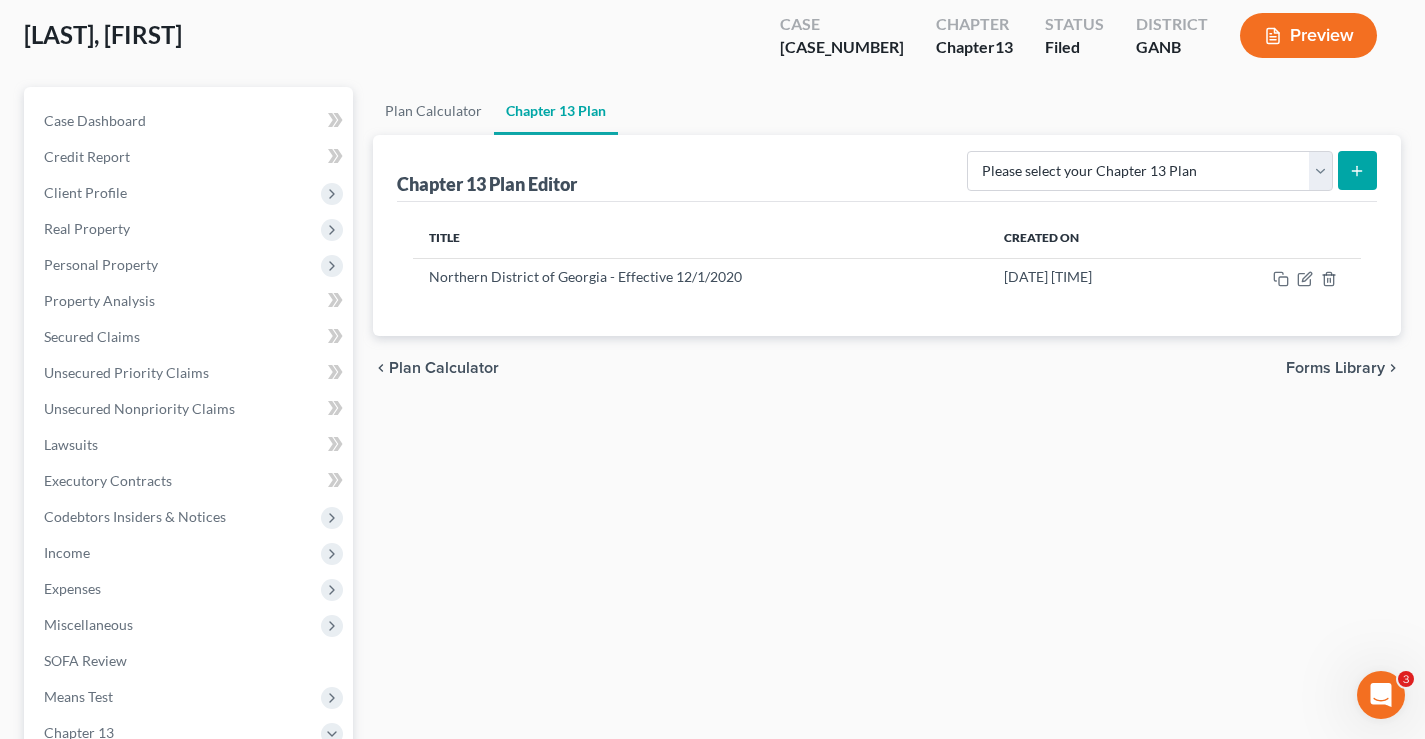 scroll, scrollTop: 0, scrollLeft: 0, axis: both 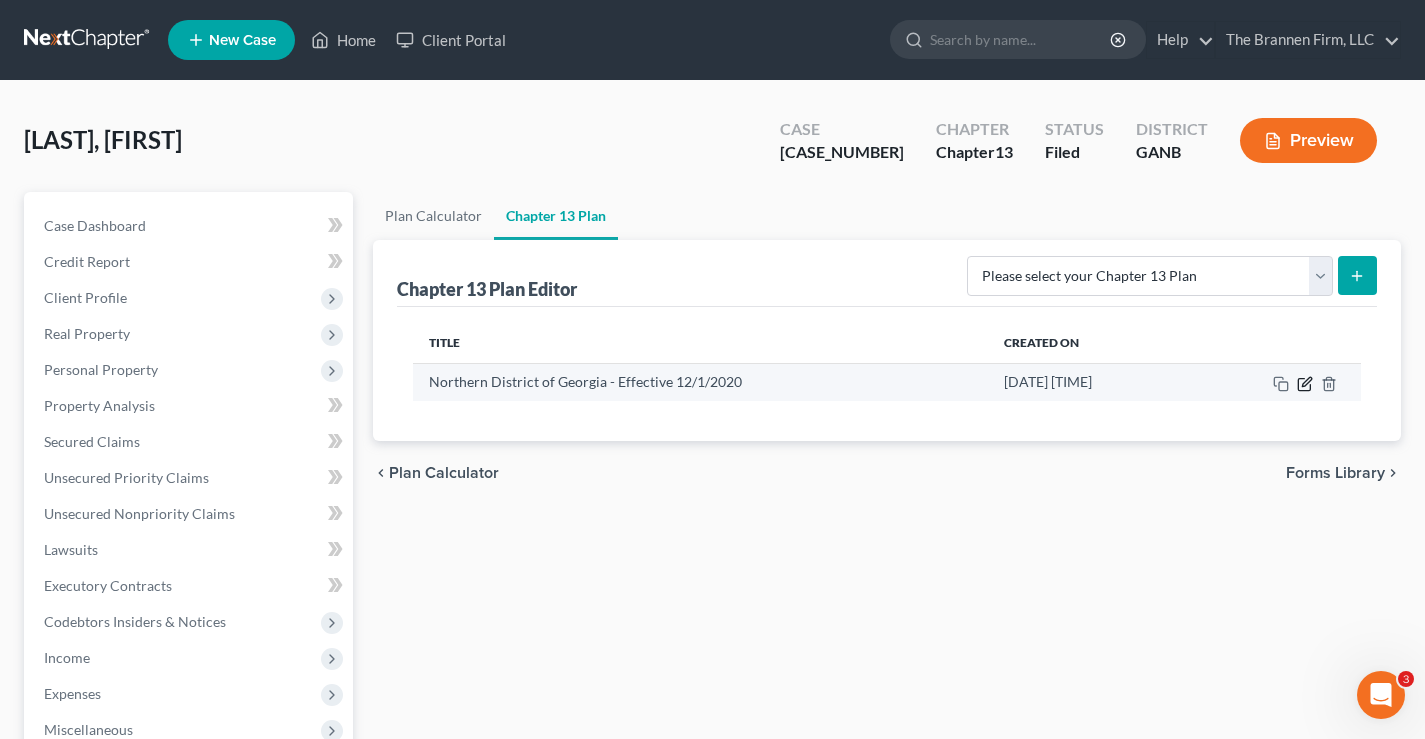 click 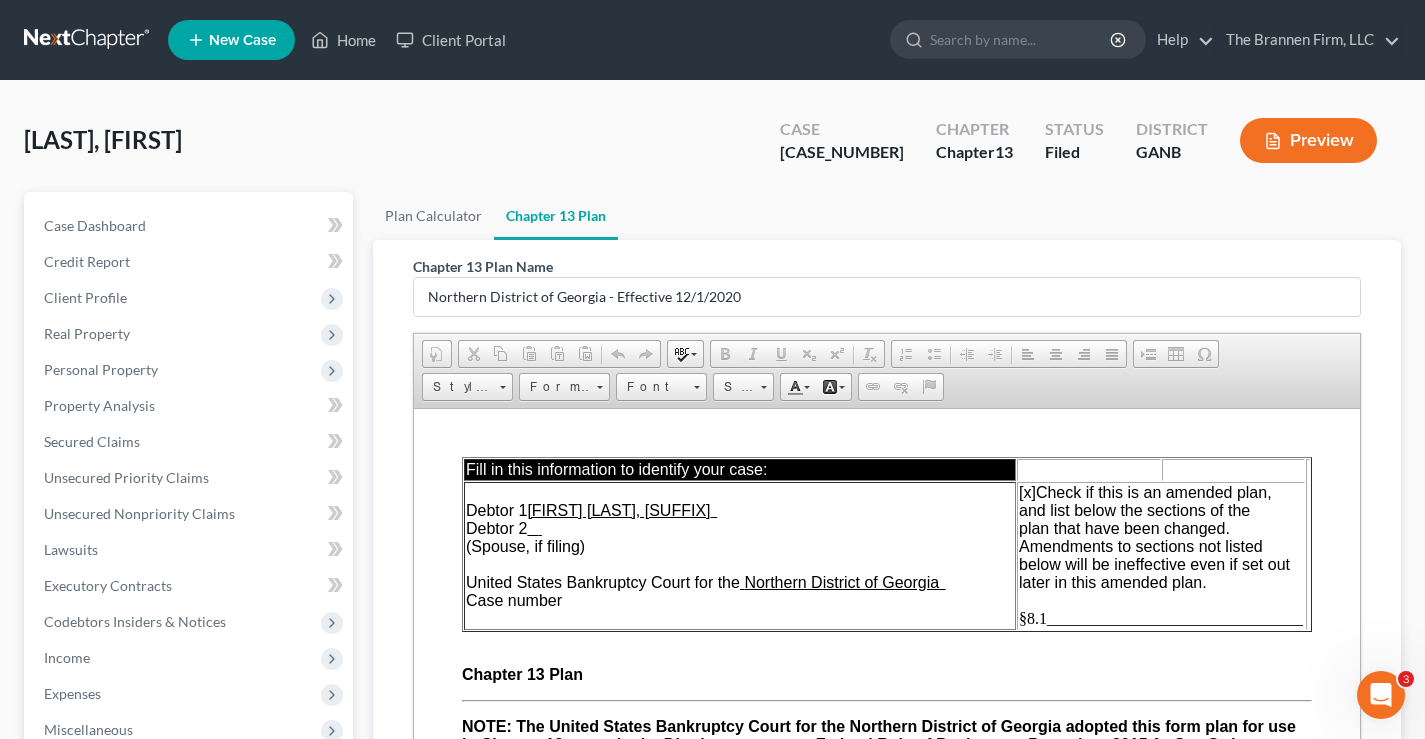 scroll, scrollTop: 0, scrollLeft: 0, axis: both 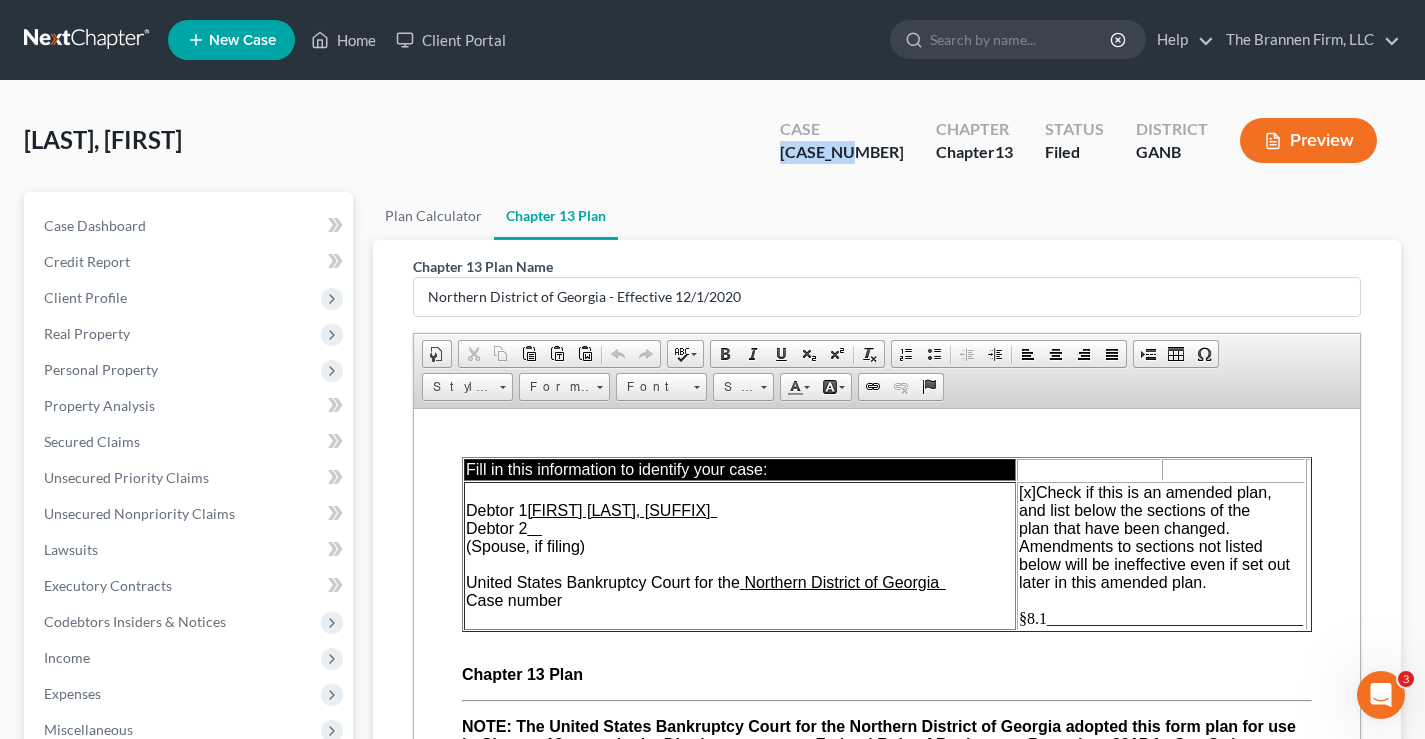 drag, startPoint x: 833, startPoint y: 151, endPoint x: 900, endPoint y: 160, distance: 67.601776 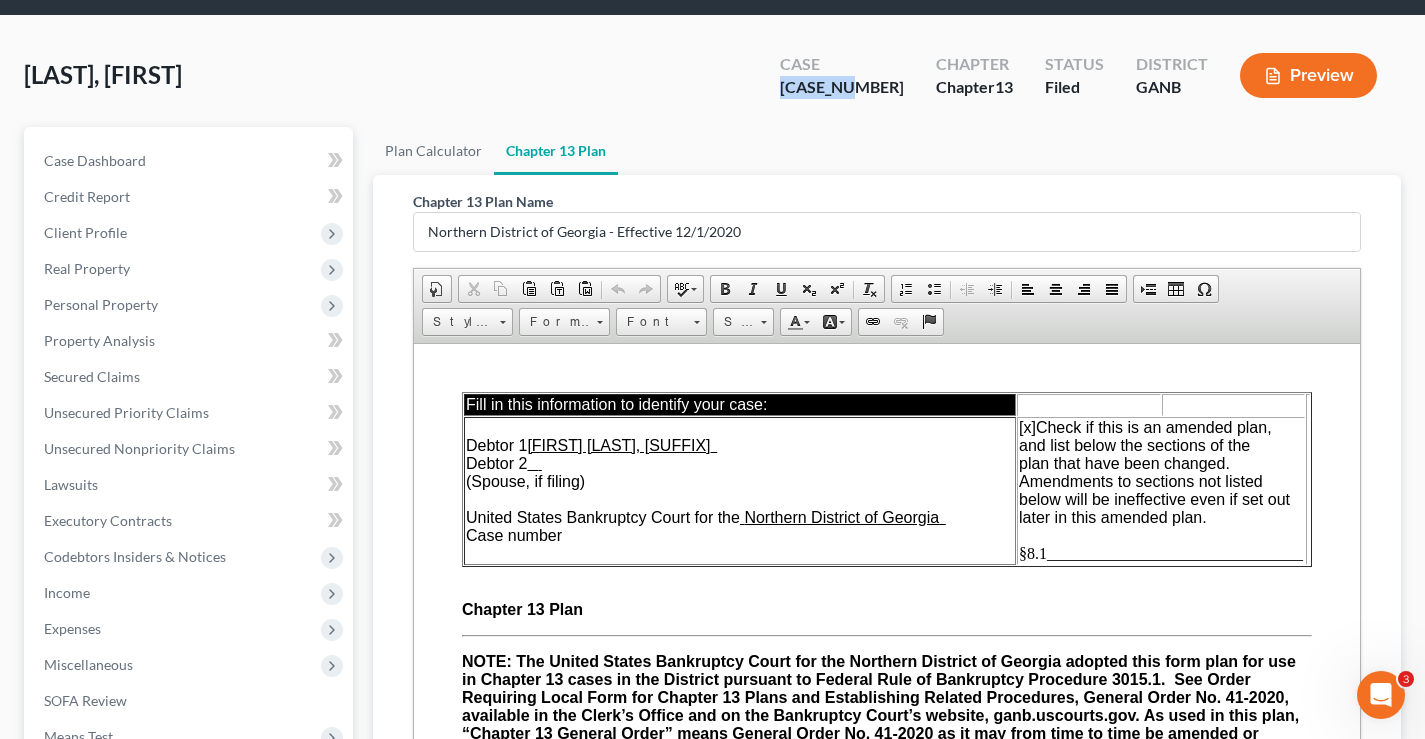 scroll, scrollTop: 100, scrollLeft: 0, axis: vertical 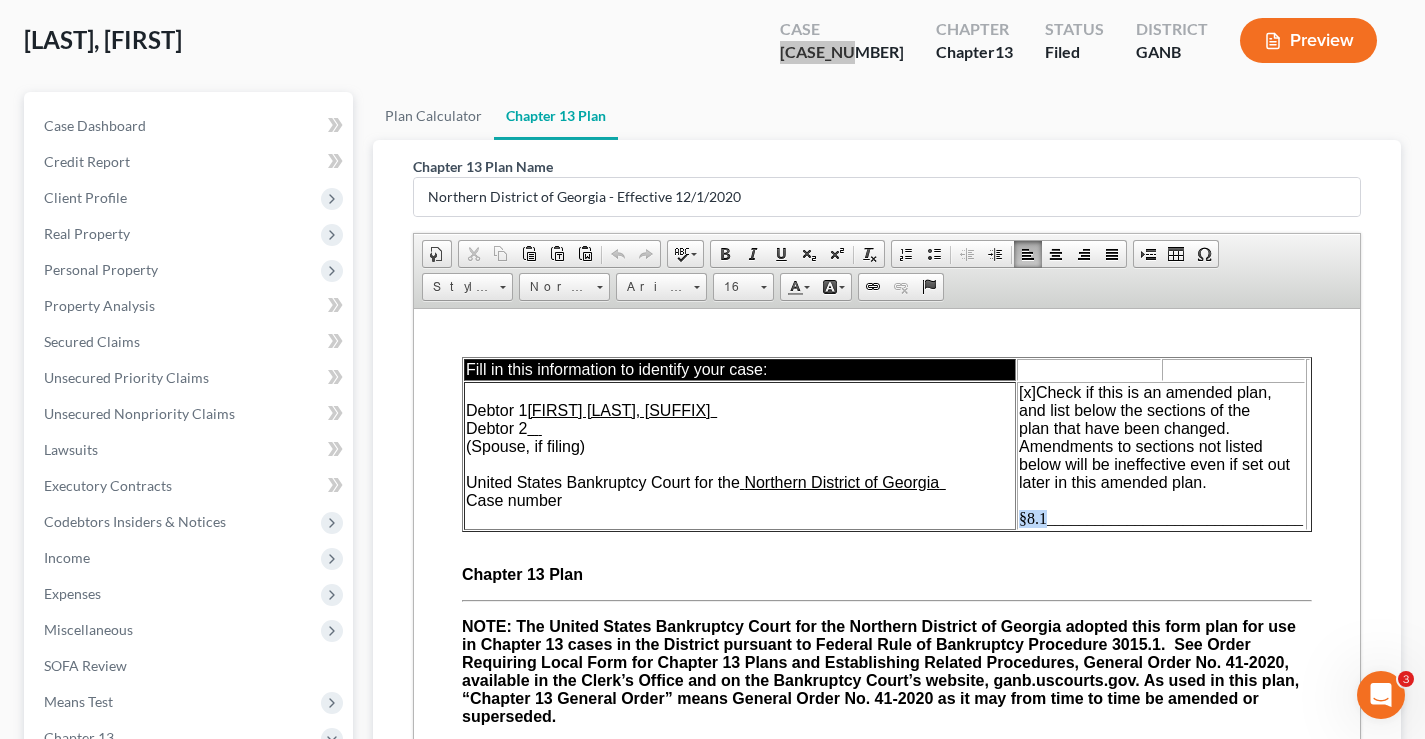 drag, startPoint x: 1030, startPoint y: 517, endPoint x: 1005, endPoint y: 519, distance: 25.079872 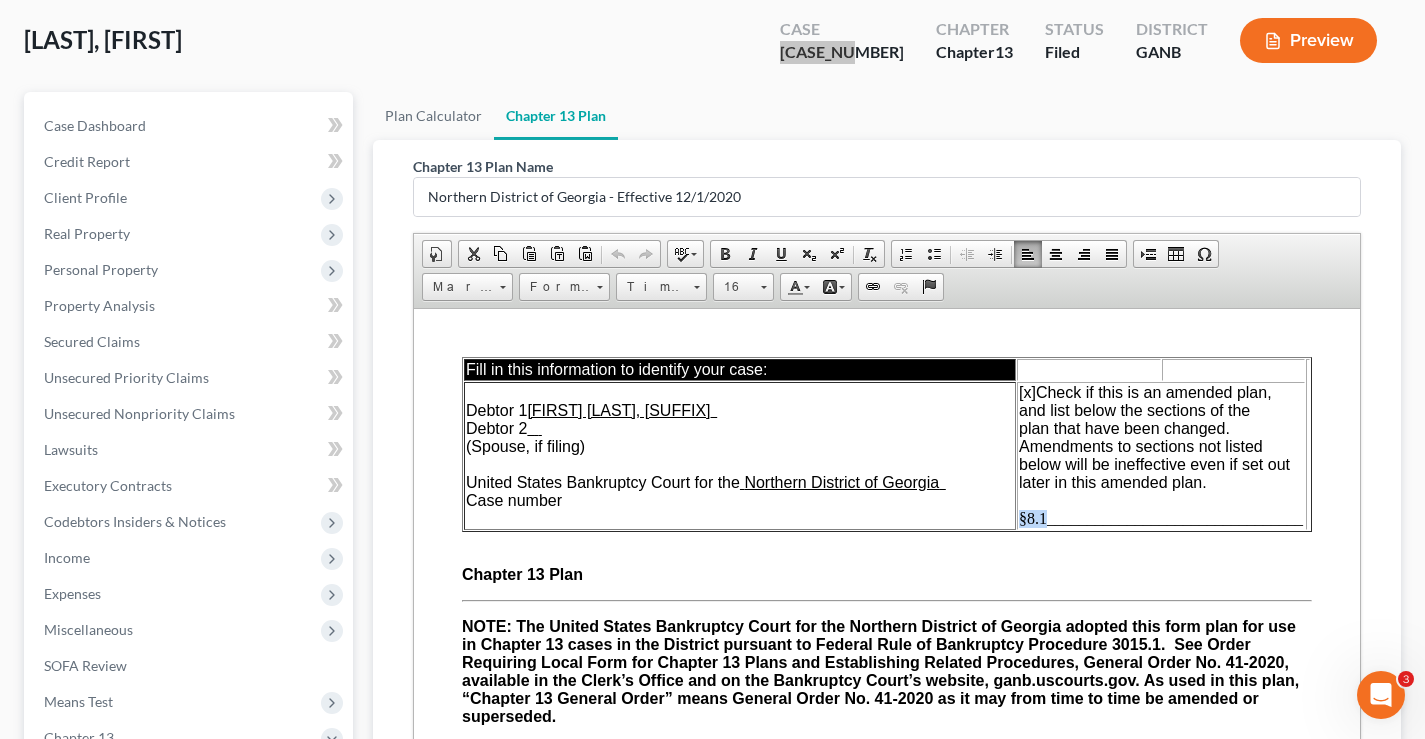 type 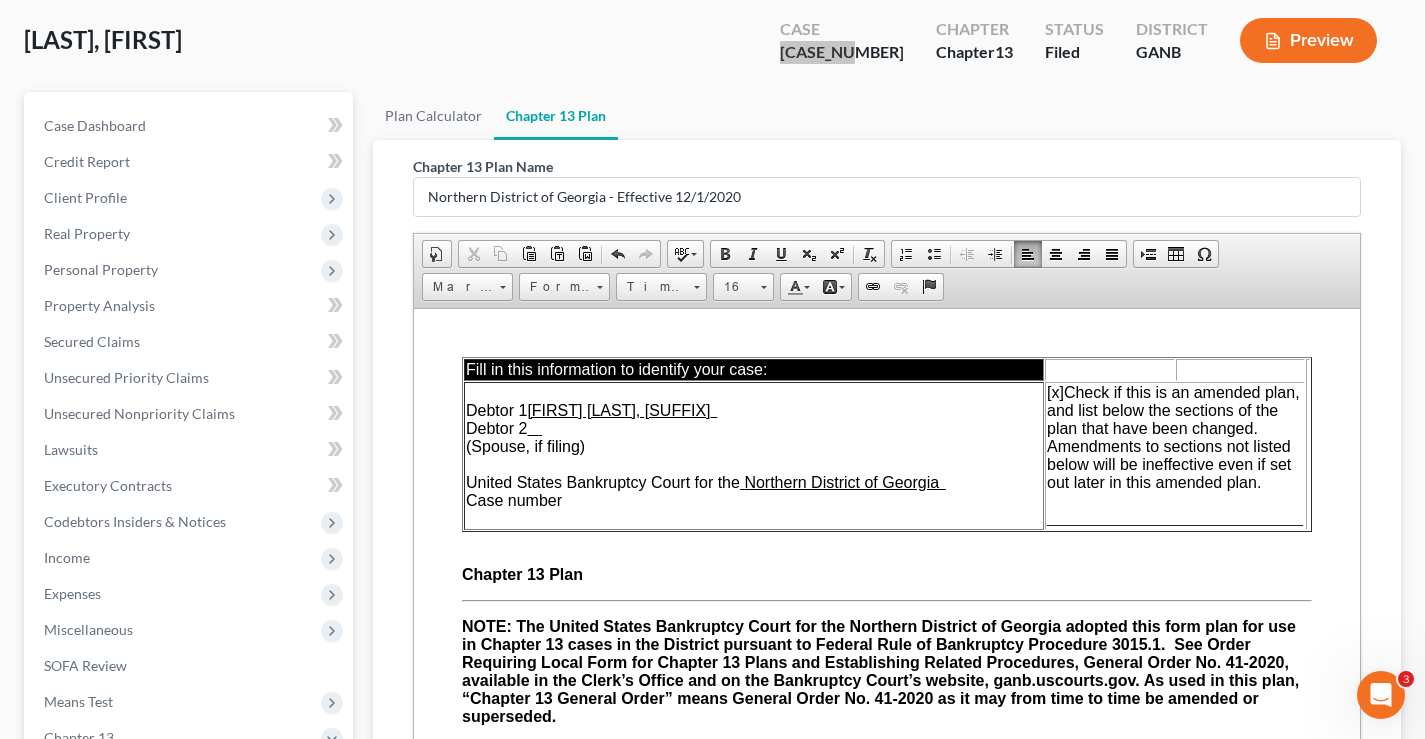 drag, startPoint x: 544, startPoint y: 495, endPoint x: 606, endPoint y: 489, distance: 62.289646 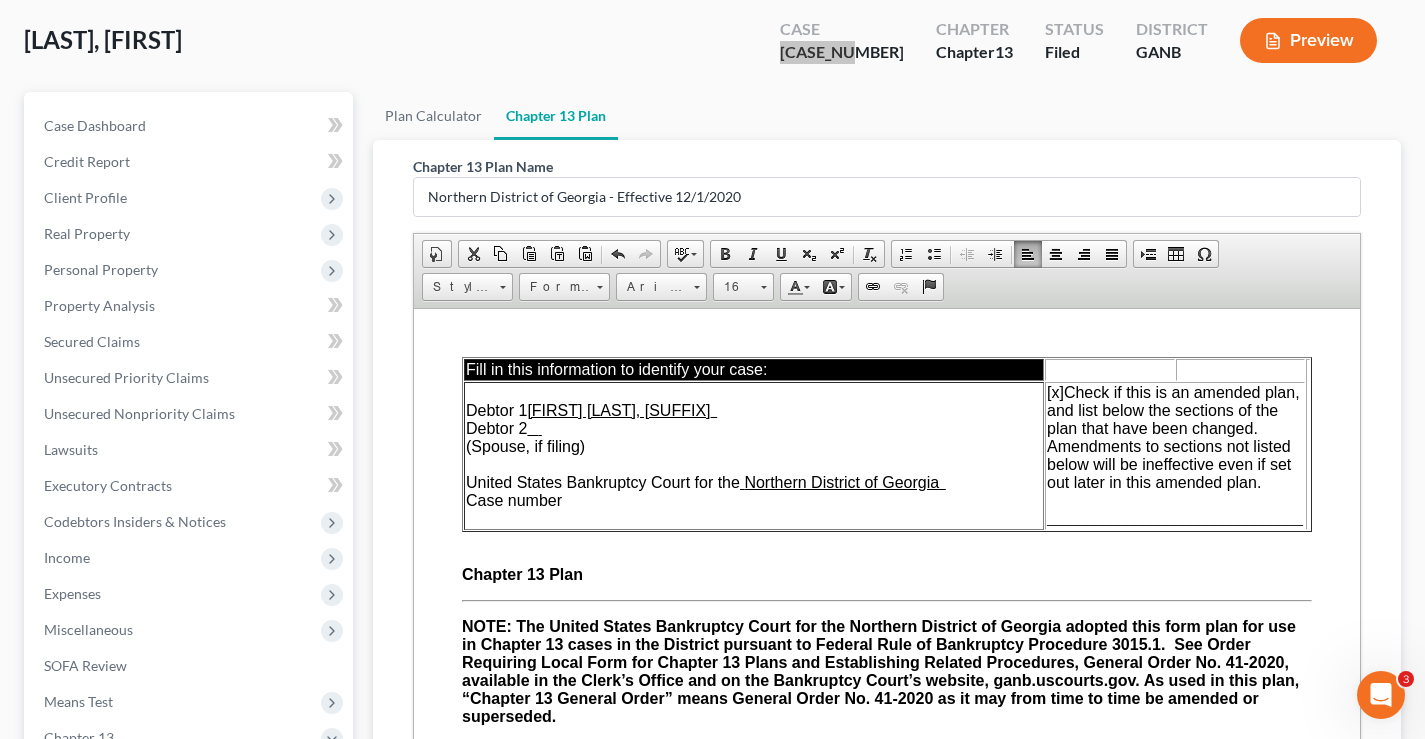click on "Debtor 1       Thomas  Willis, Jr.    Debtor 2            (Spouse, if filing) United States Bankruptcy Court for the    Northern District of Georgia    Case number" at bounding box center [754, 455] 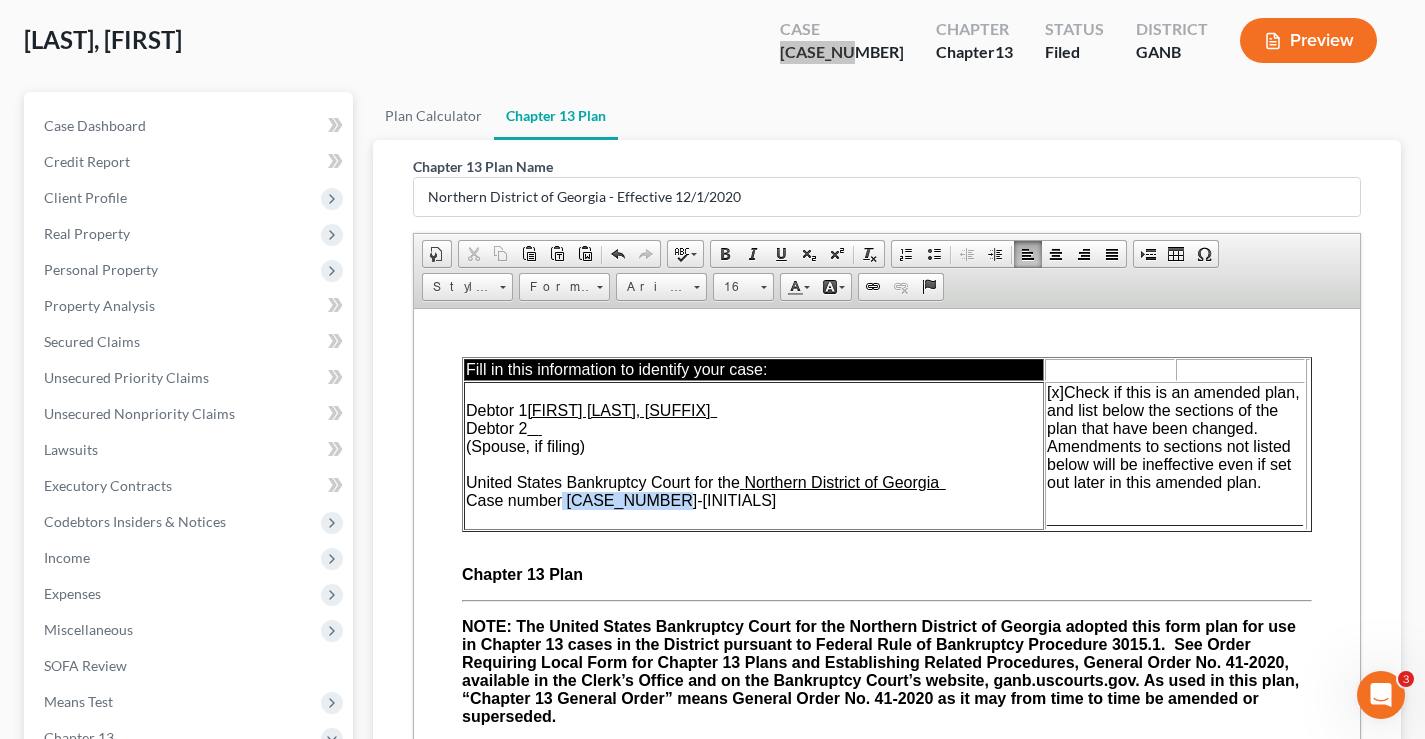 drag, startPoint x: 562, startPoint y: 500, endPoint x: 653, endPoint y: 502, distance: 91.02197 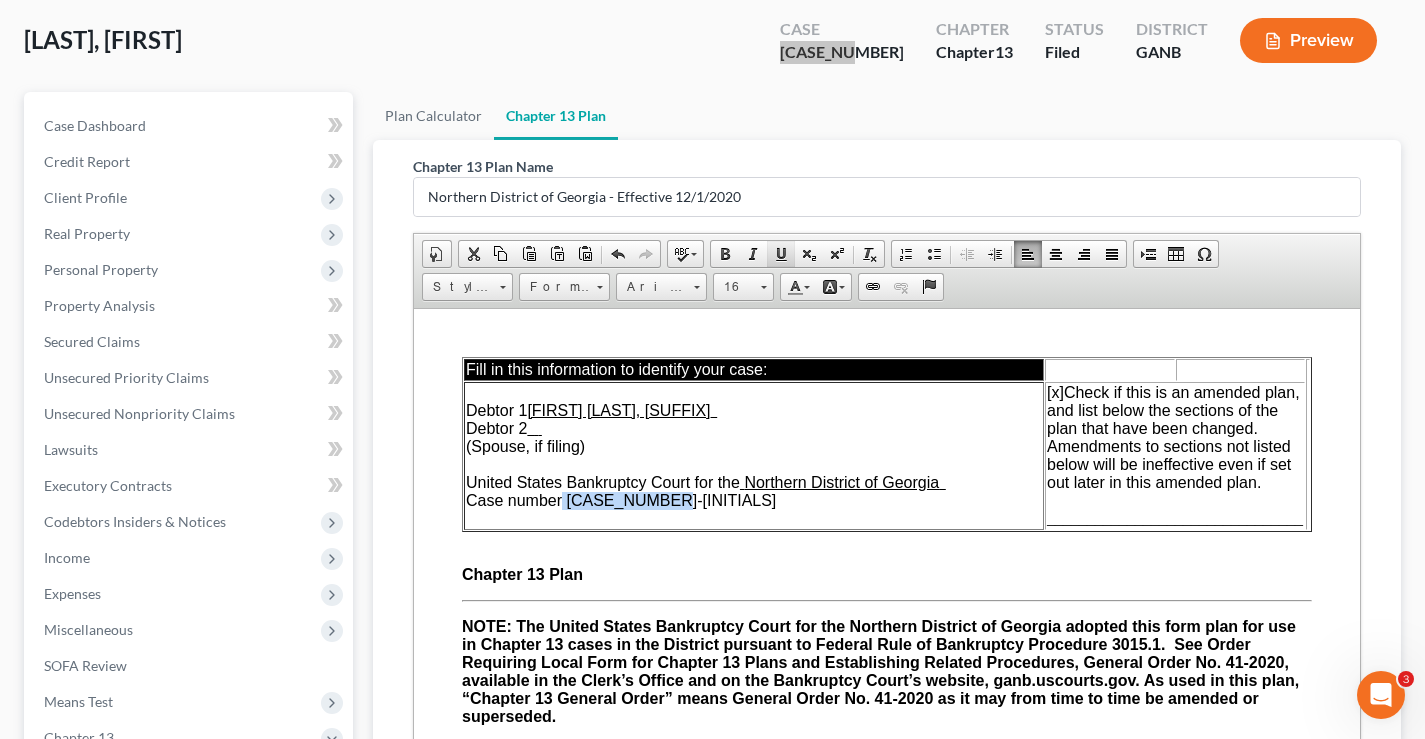 click at bounding box center [781, 254] 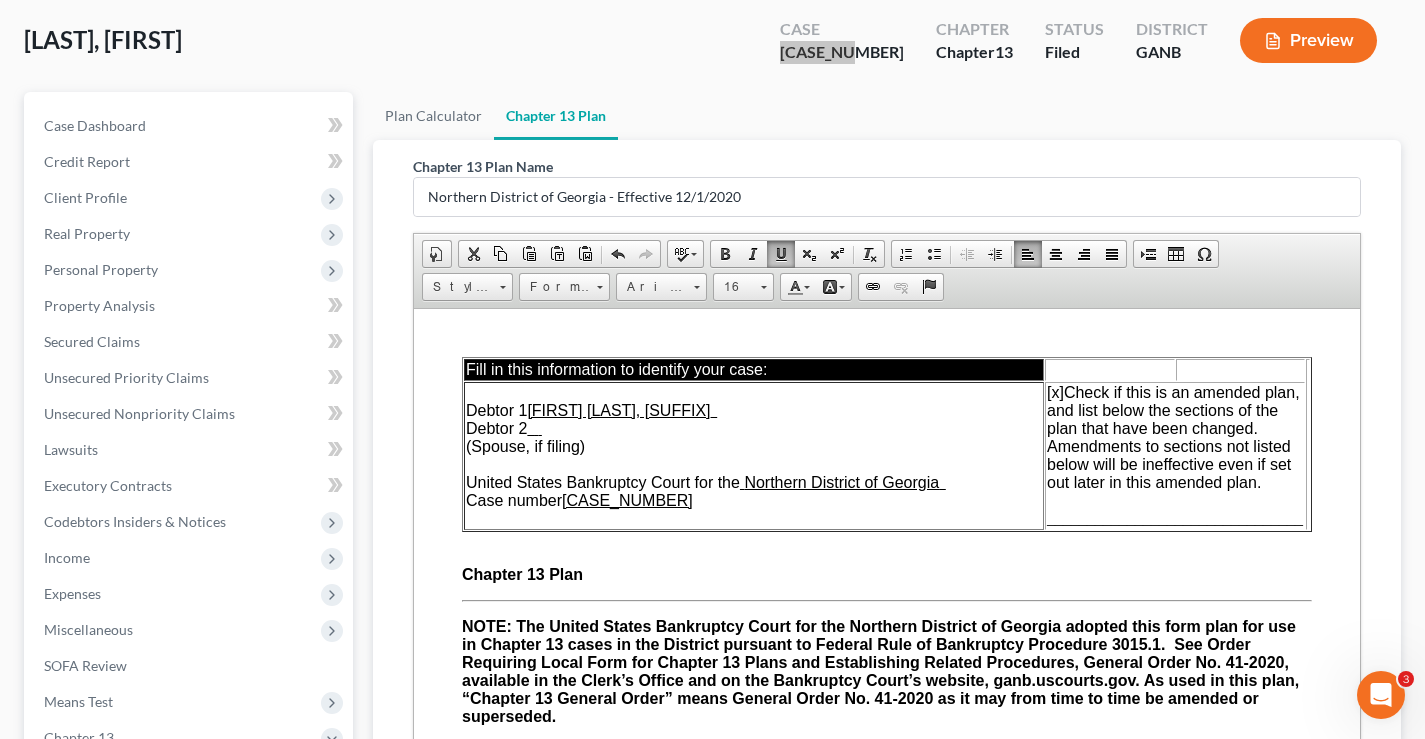 click on "Debtor 1       Thomas  Willis, Jr.    Debtor 2            (Spouse, if filing) United States Bankruptcy Court for the    Northern District of Georgia    Case number  25-55052-jrs" at bounding box center [754, 455] 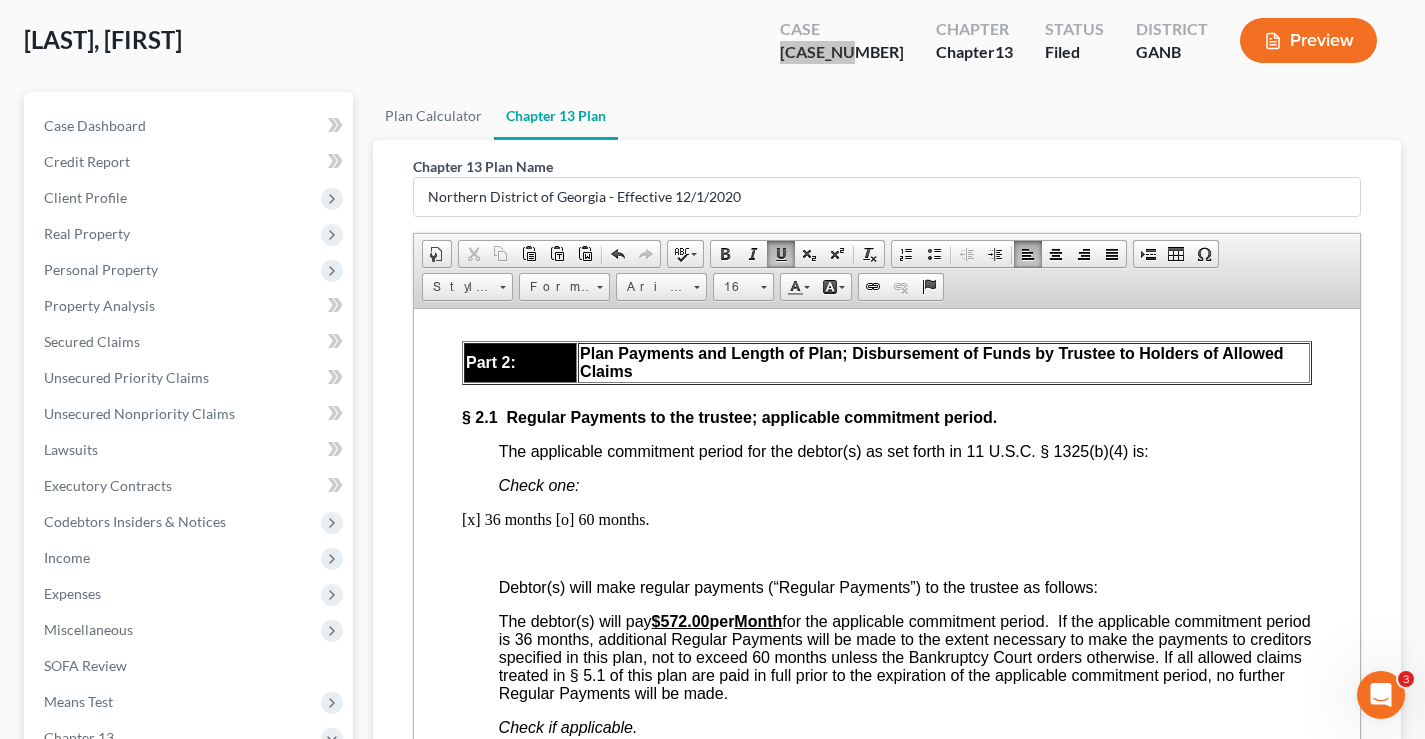 scroll, scrollTop: 1400, scrollLeft: 0, axis: vertical 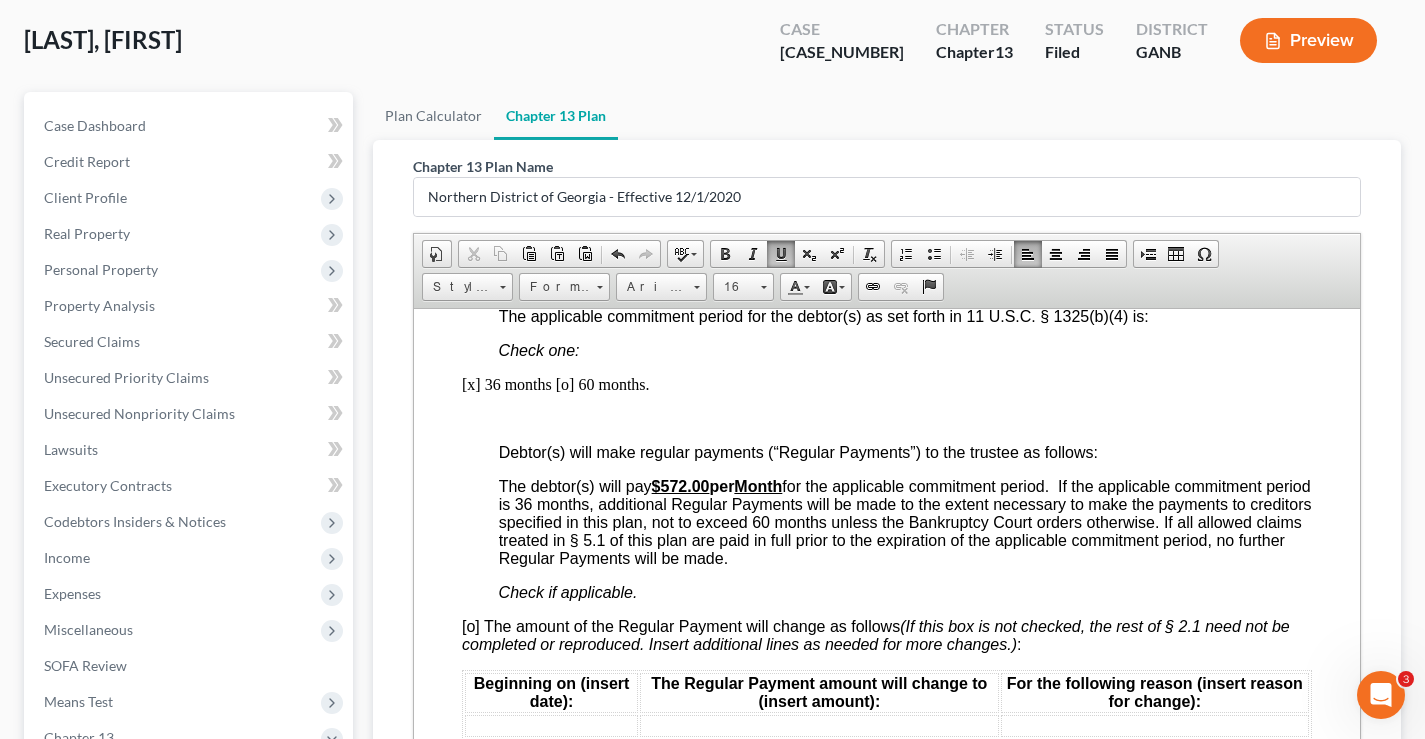 click on "Willis, Thomas Upgraded Case 25-55052 Chapter Chapter  13 Status Filed District GANB Preview" at bounding box center [712, 48] 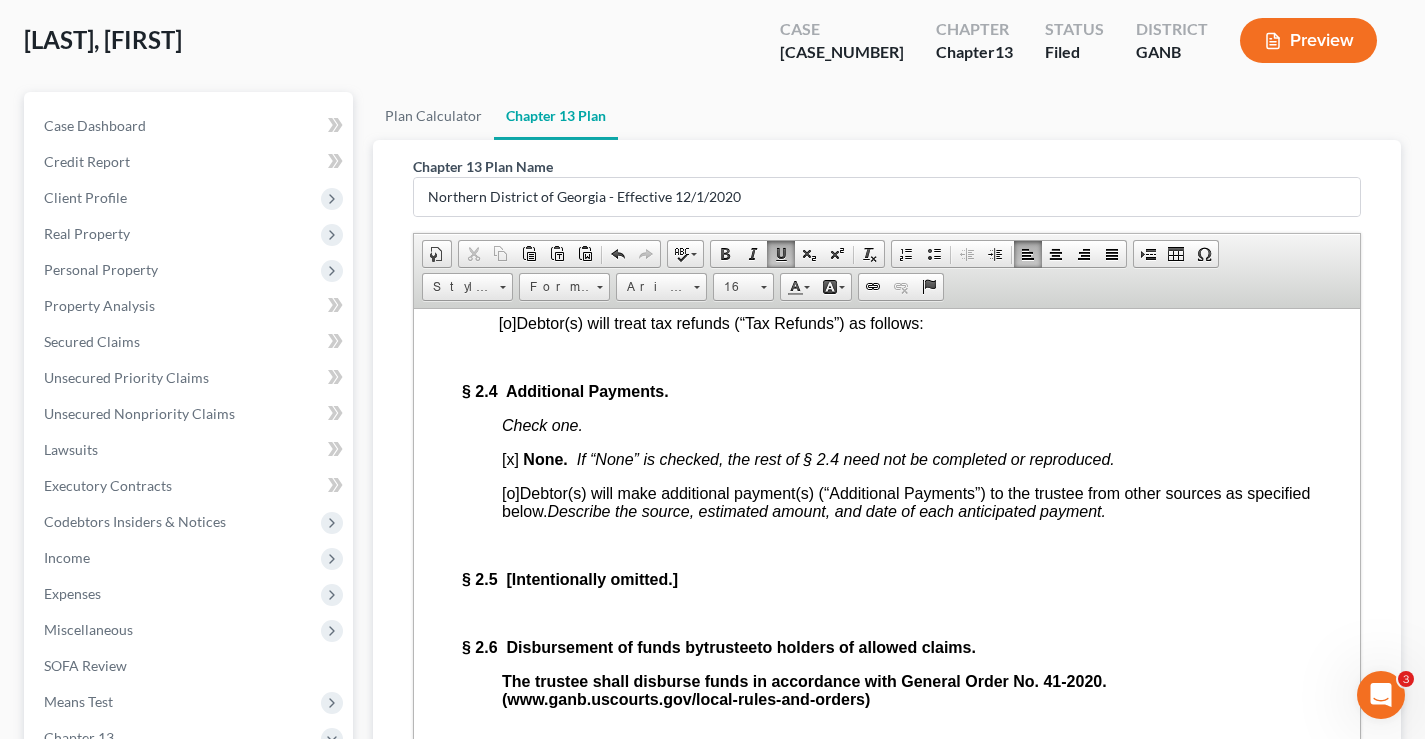 scroll, scrollTop: 2600, scrollLeft: 0, axis: vertical 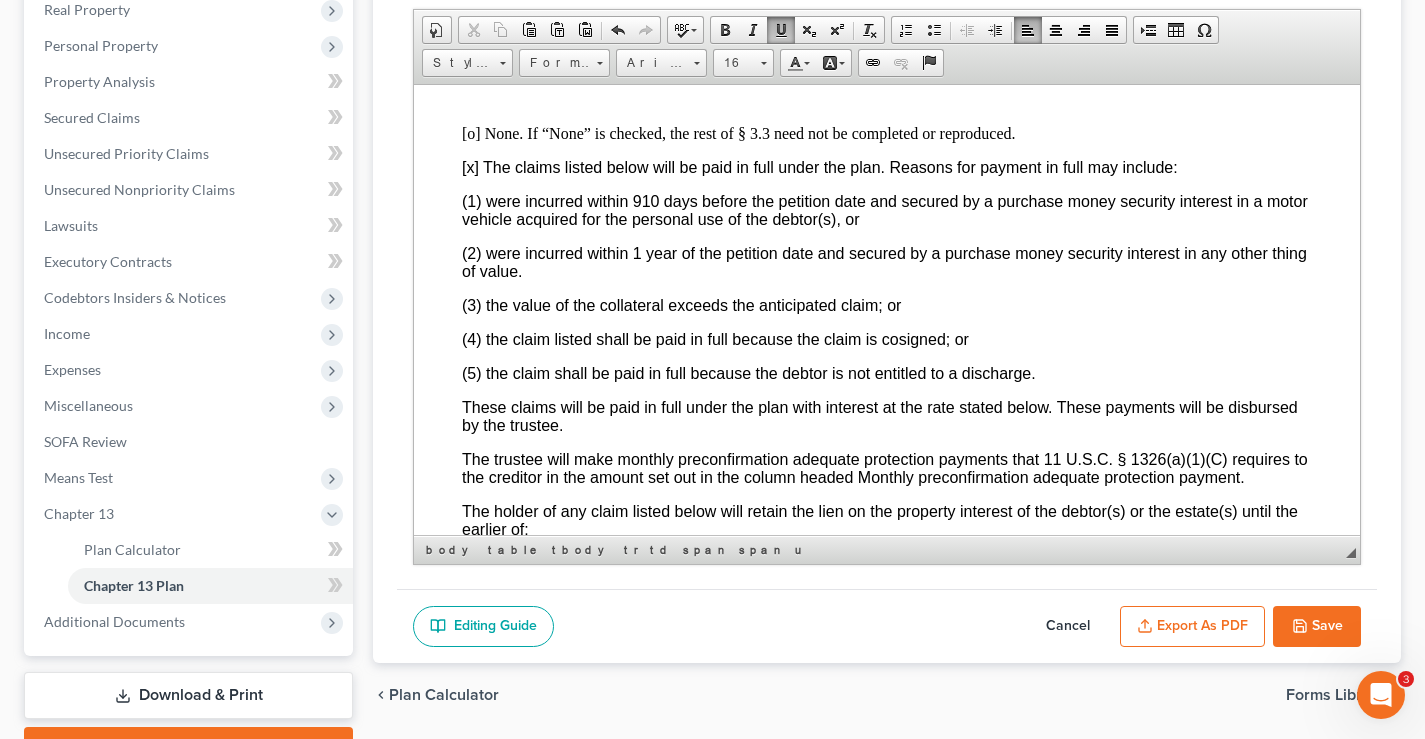 click on "Save" at bounding box center (1317, 627) 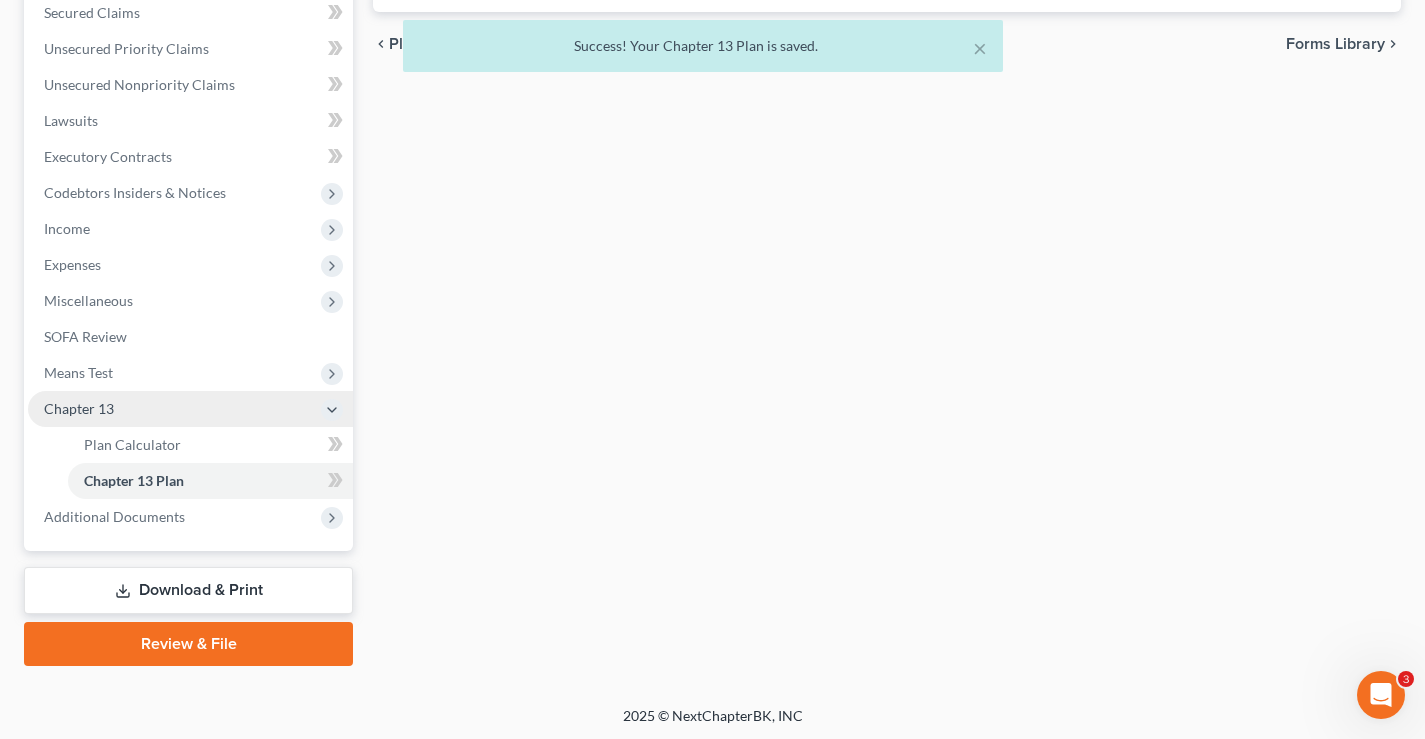 scroll, scrollTop: 432, scrollLeft: 0, axis: vertical 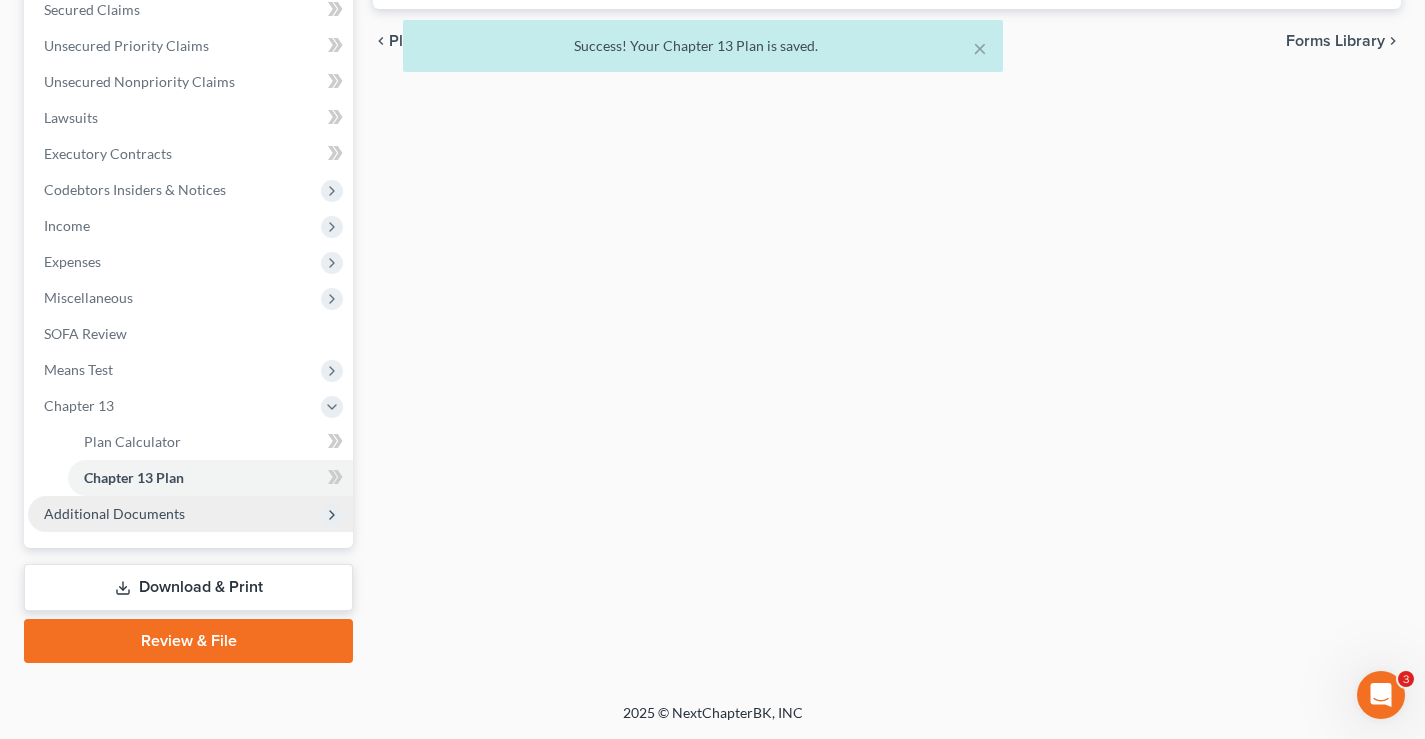 click on "Additional Documents" at bounding box center (190, 514) 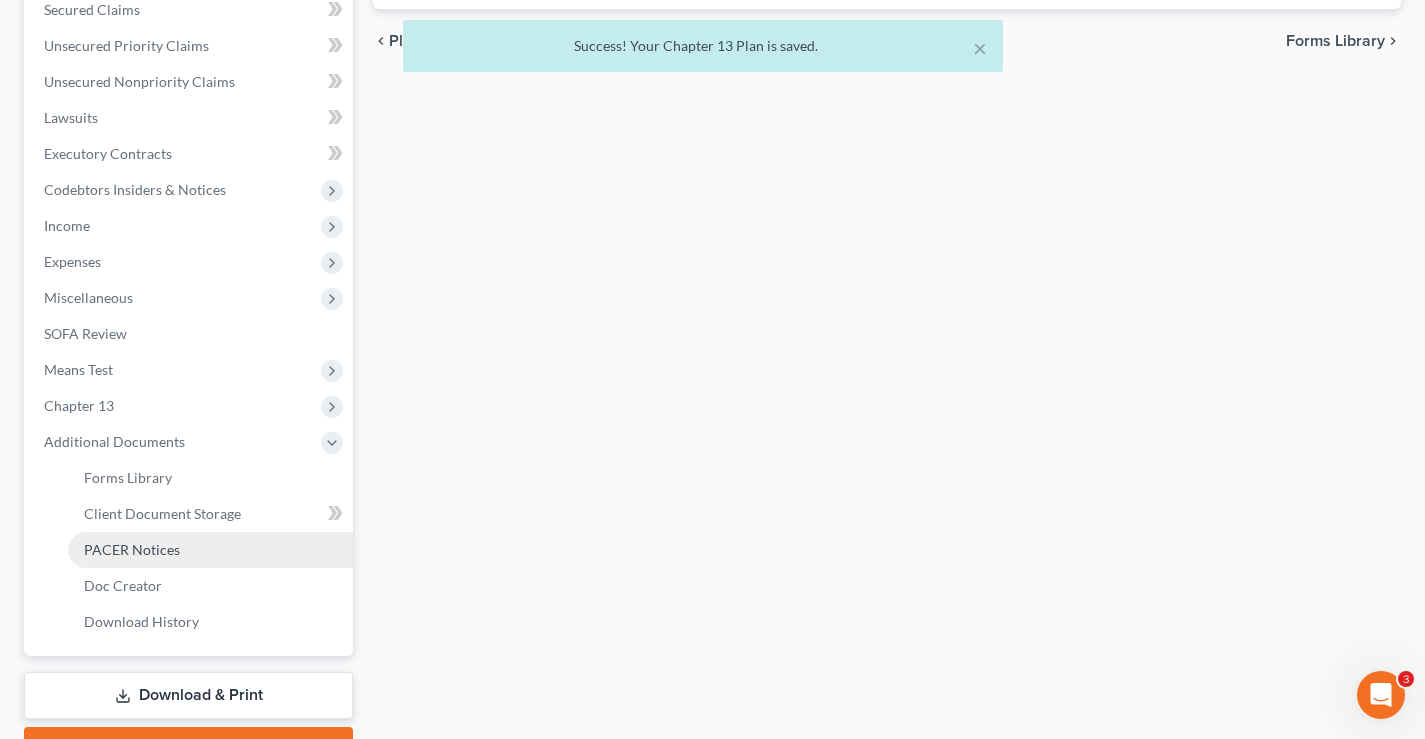 click on "PACER Notices" at bounding box center [132, 549] 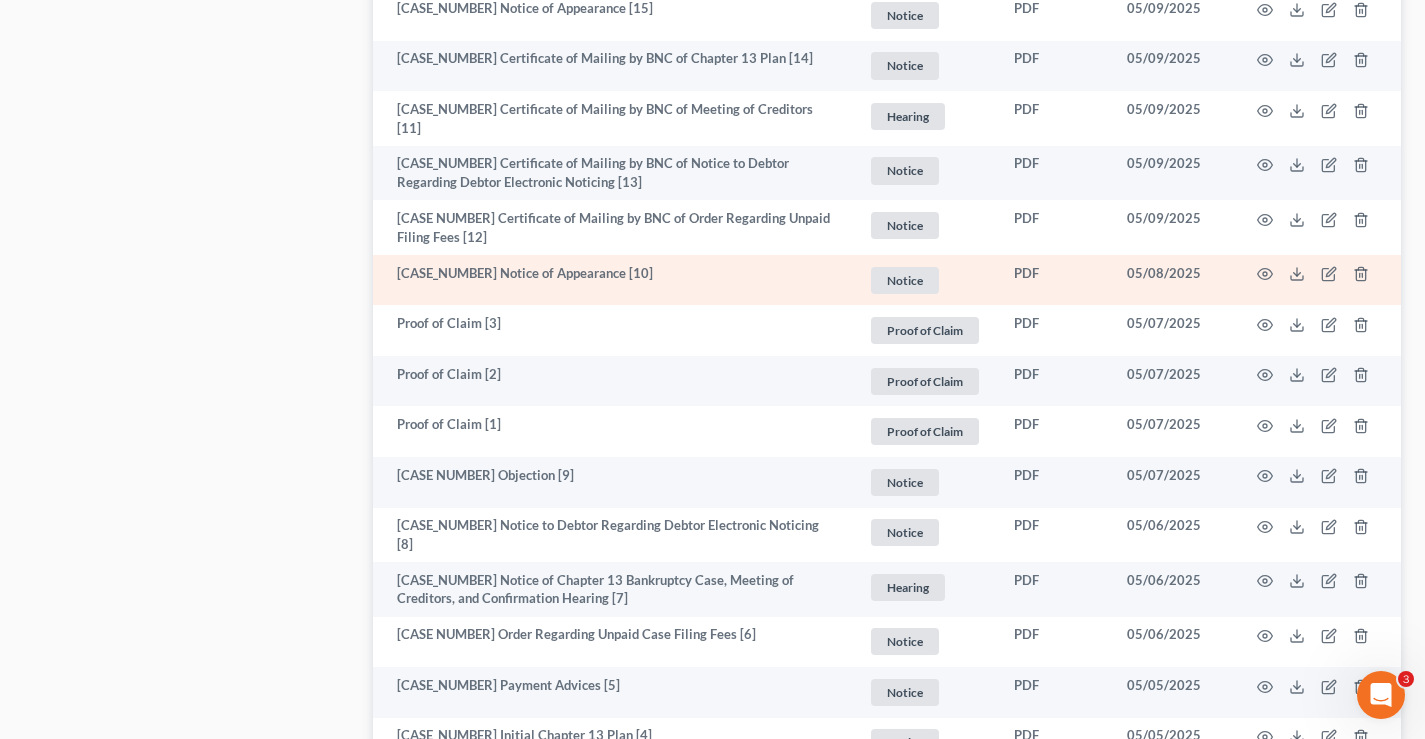 scroll, scrollTop: 1400, scrollLeft: 0, axis: vertical 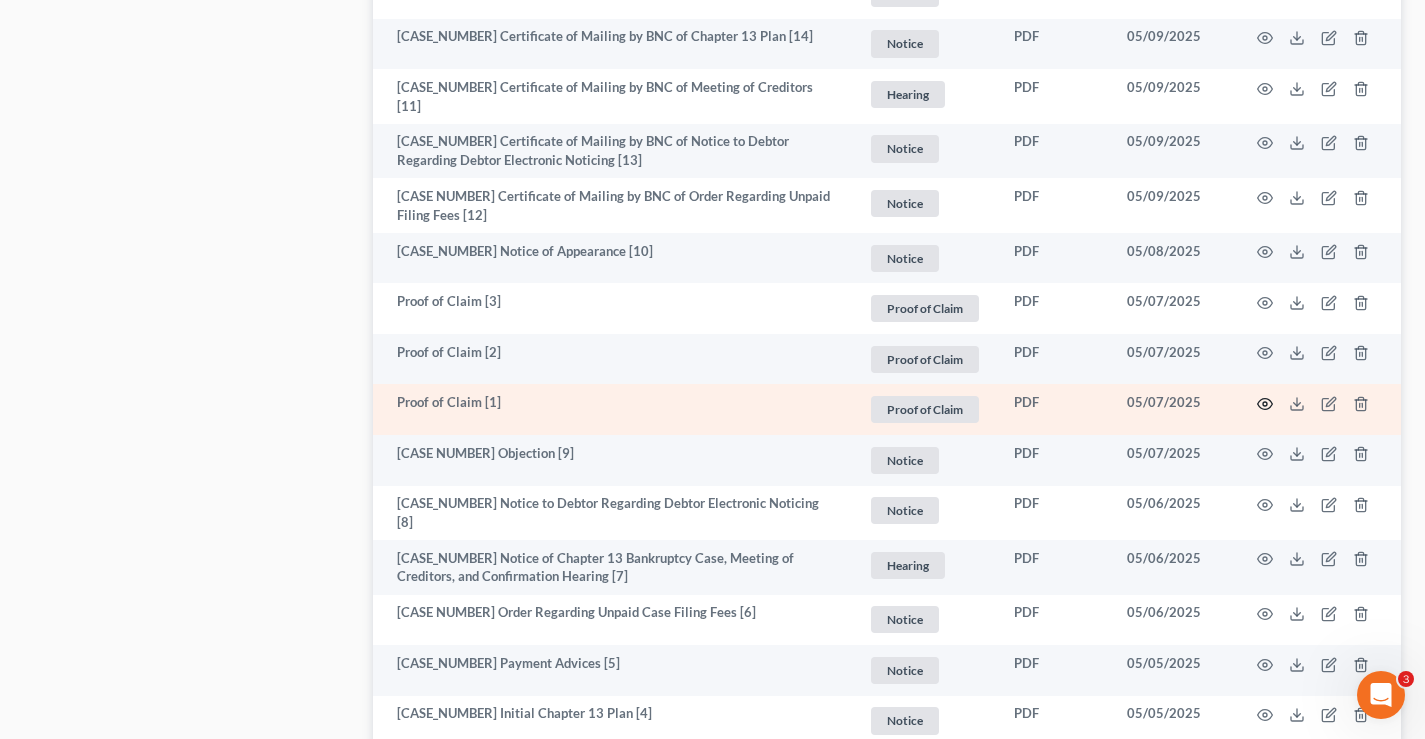 click 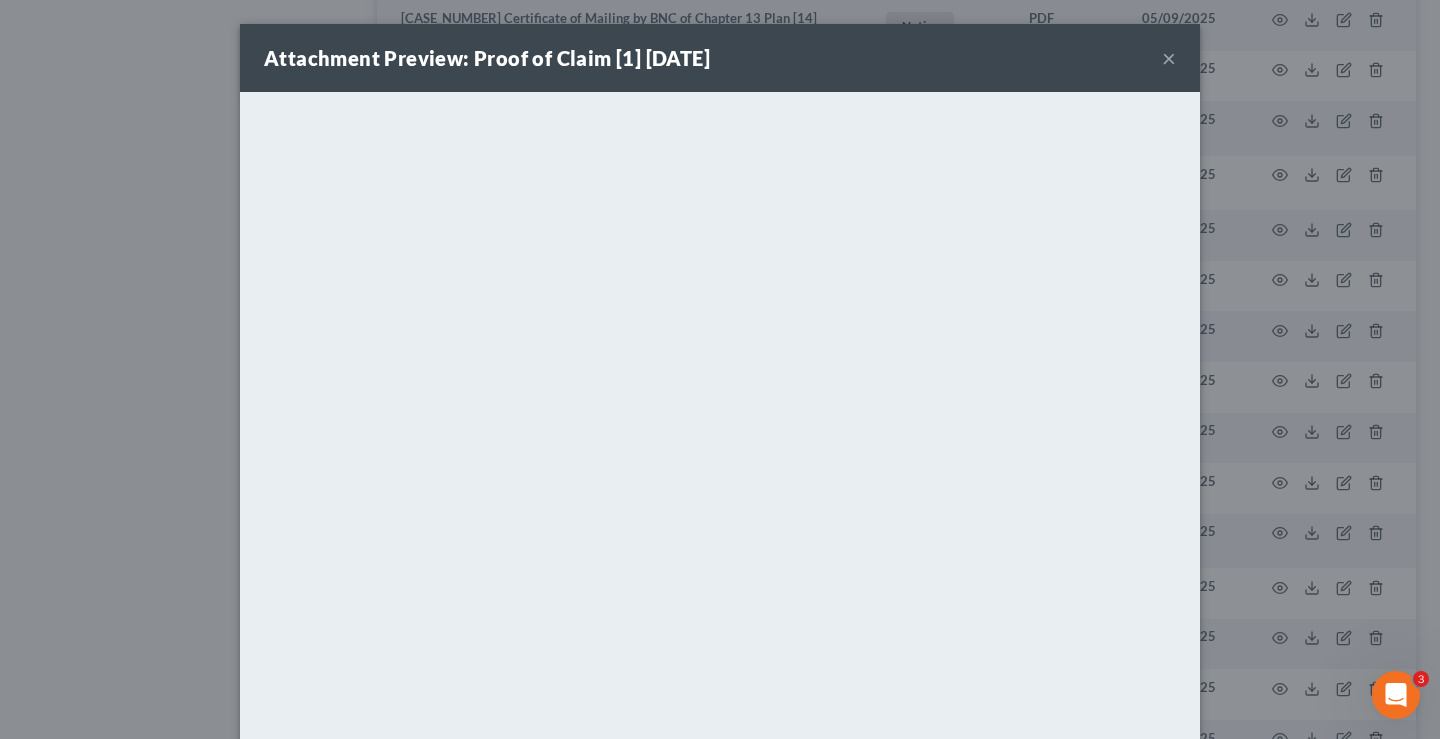 click on "×" at bounding box center (1169, 58) 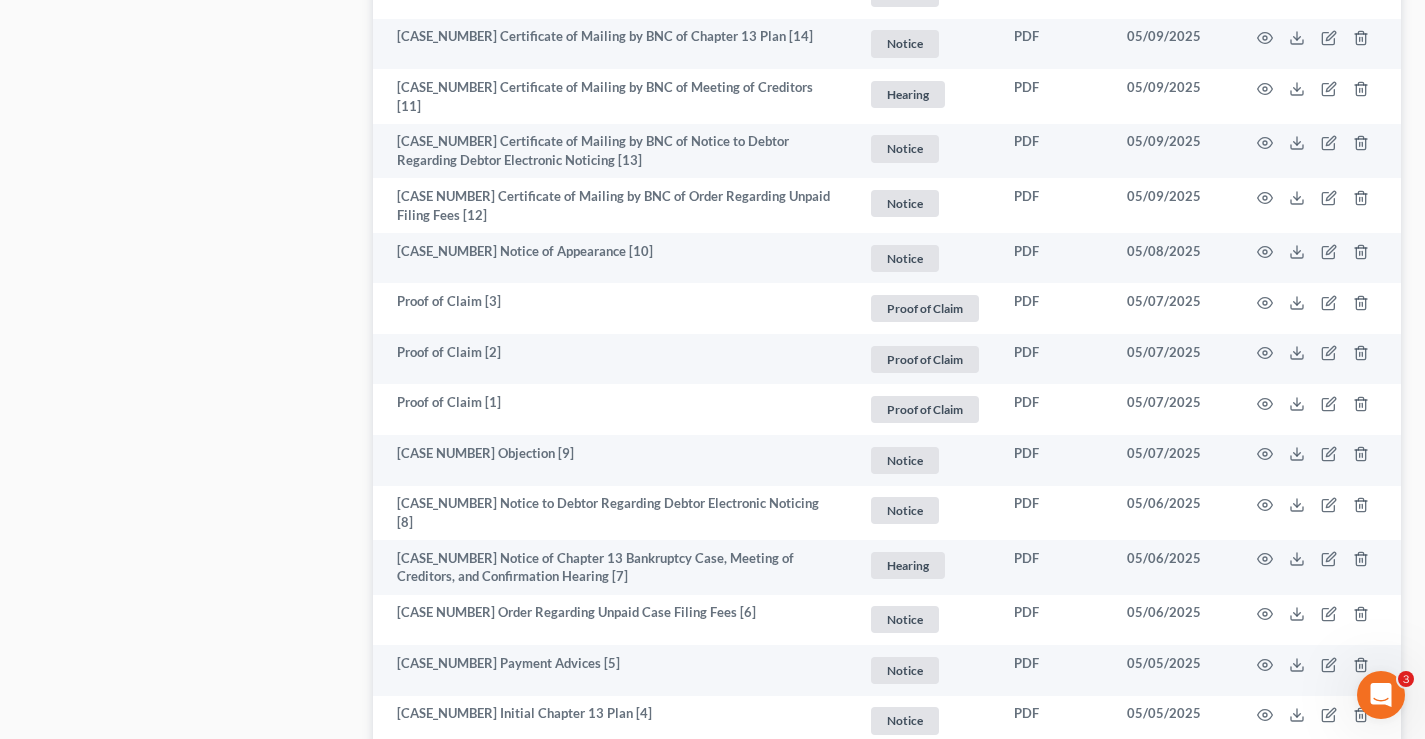 scroll, scrollTop: 275, scrollLeft: 0, axis: vertical 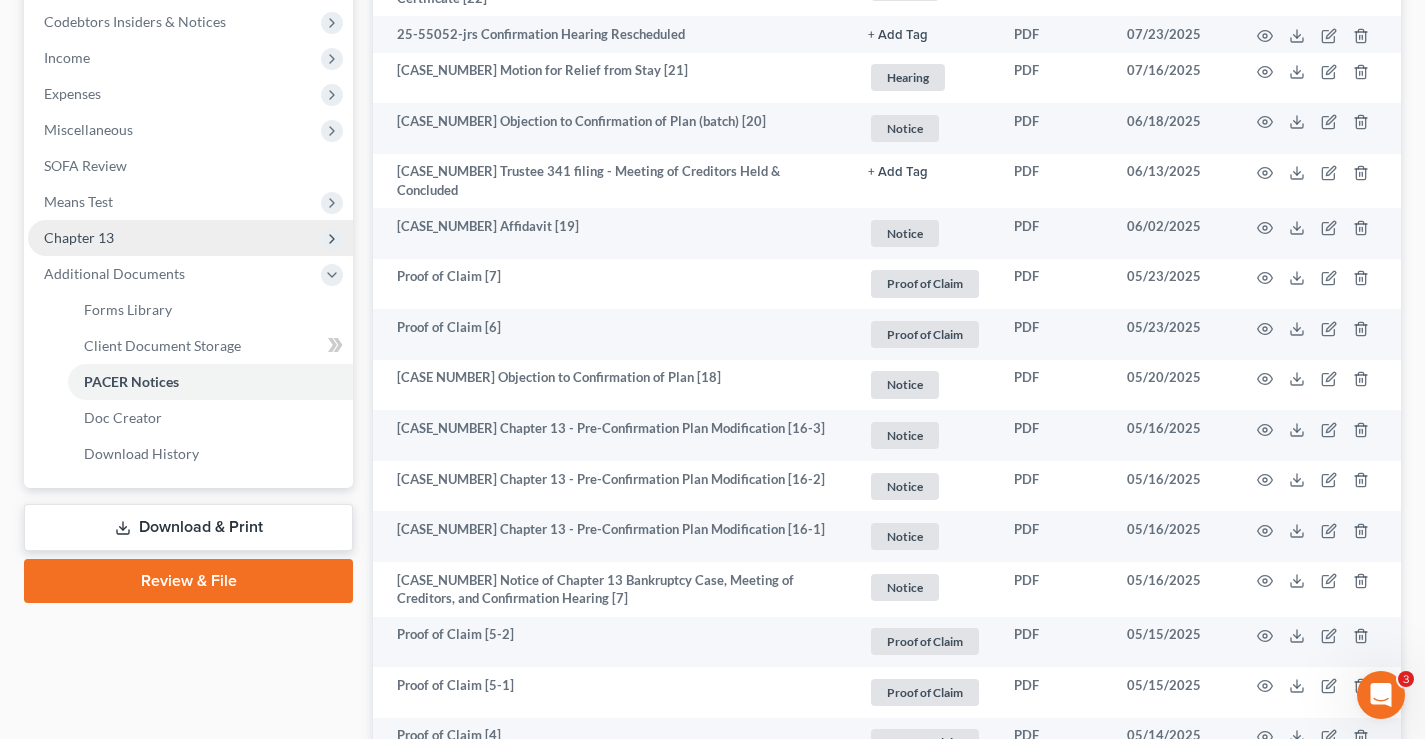 click on "Chapter 13" at bounding box center [79, 237] 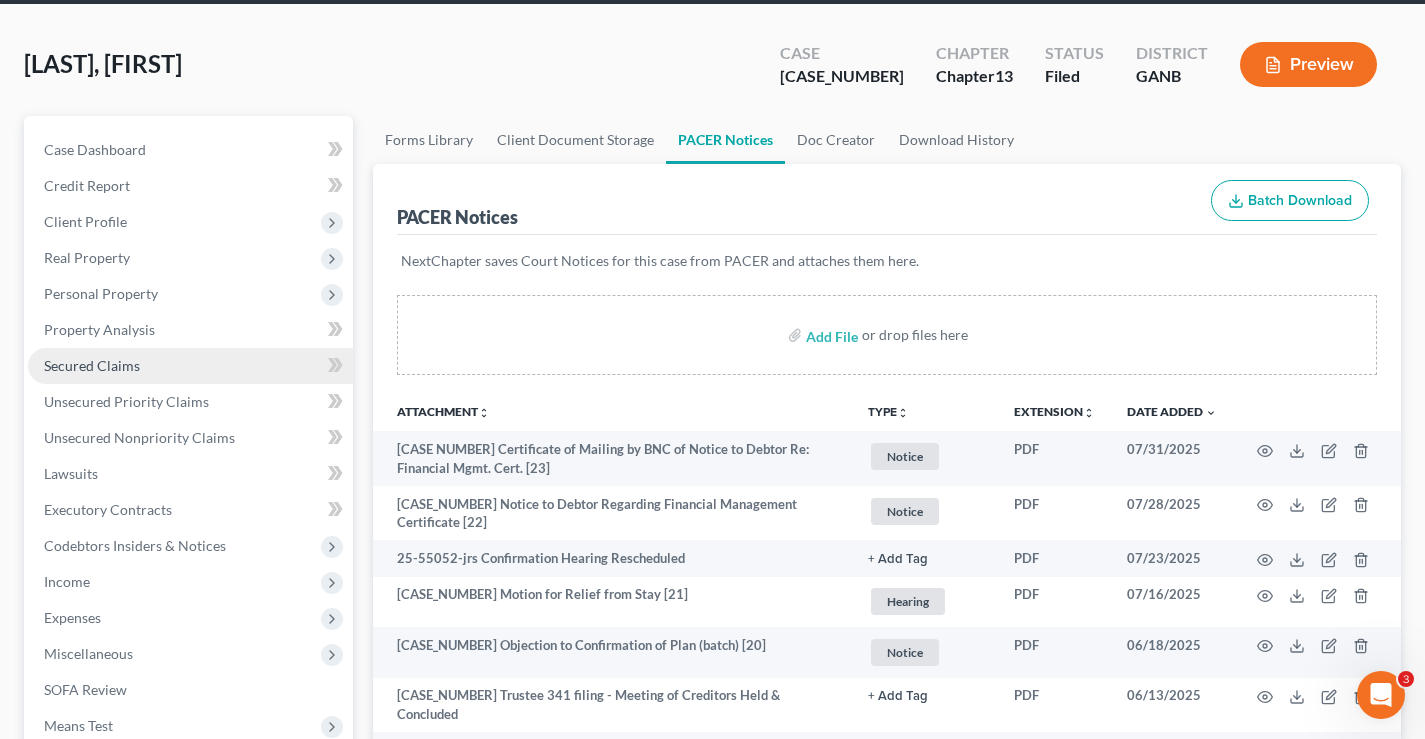 scroll, scrollTop: 0, scrollLeft: 0, axis: both 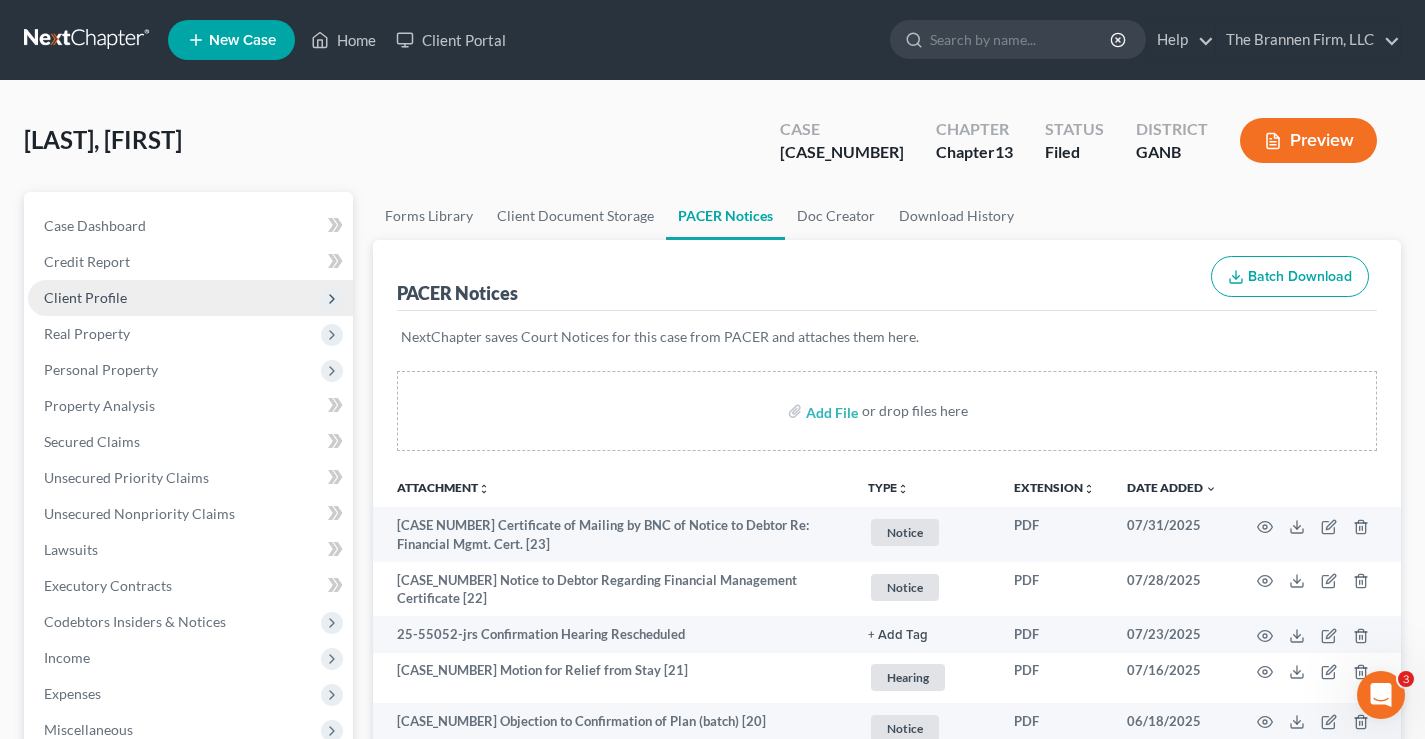 click on "Client Profile" at bounding box center (85, 297) 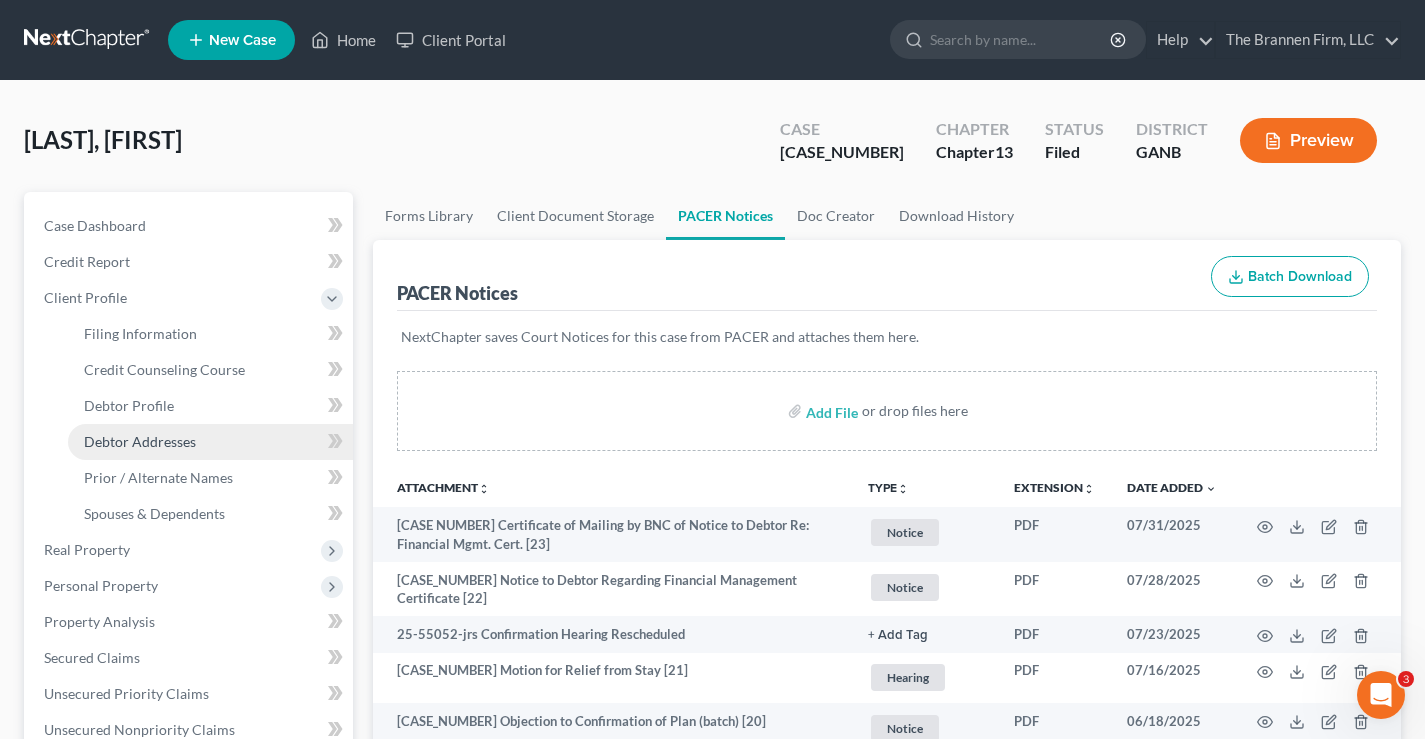 click on "Debtor Addresses" at bounding box center (140, 441) 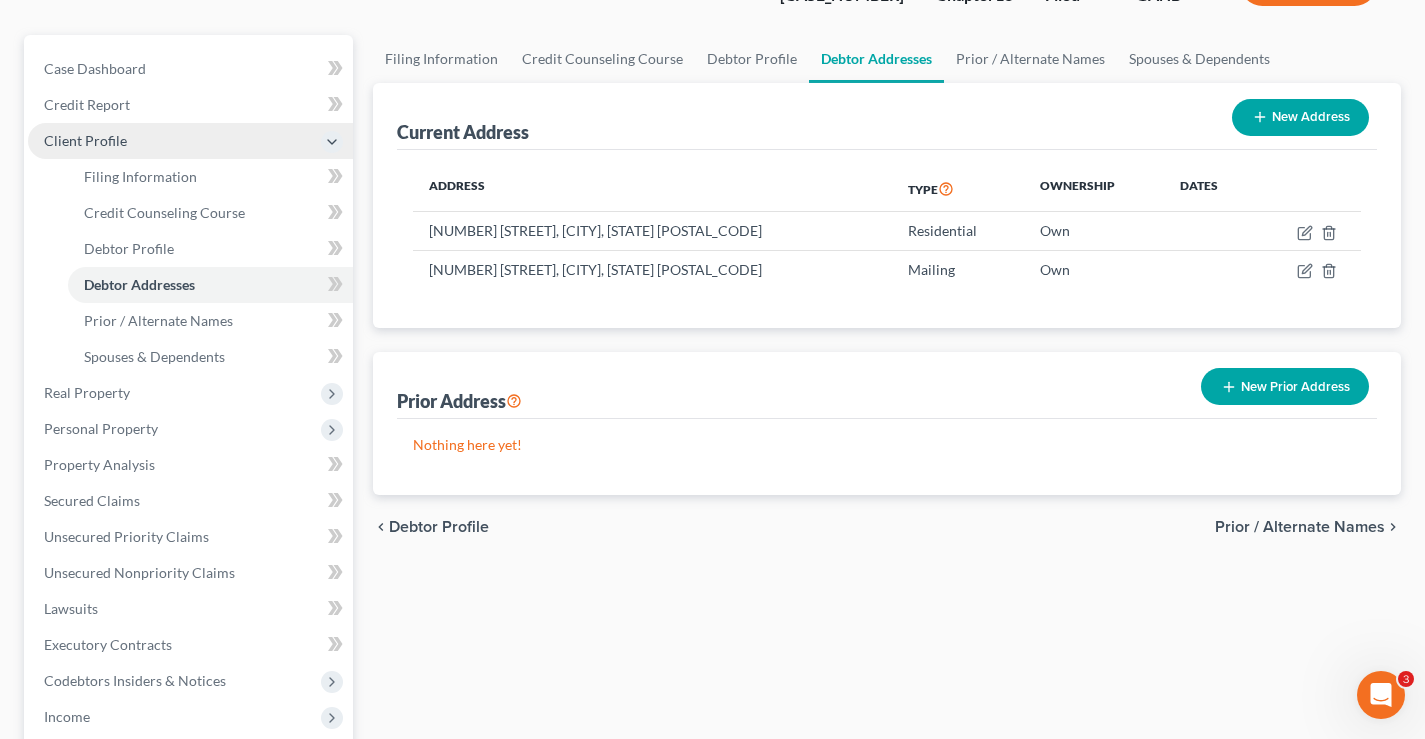 scroll, scrollTop: 0, scrollLeft: 0, axis: both 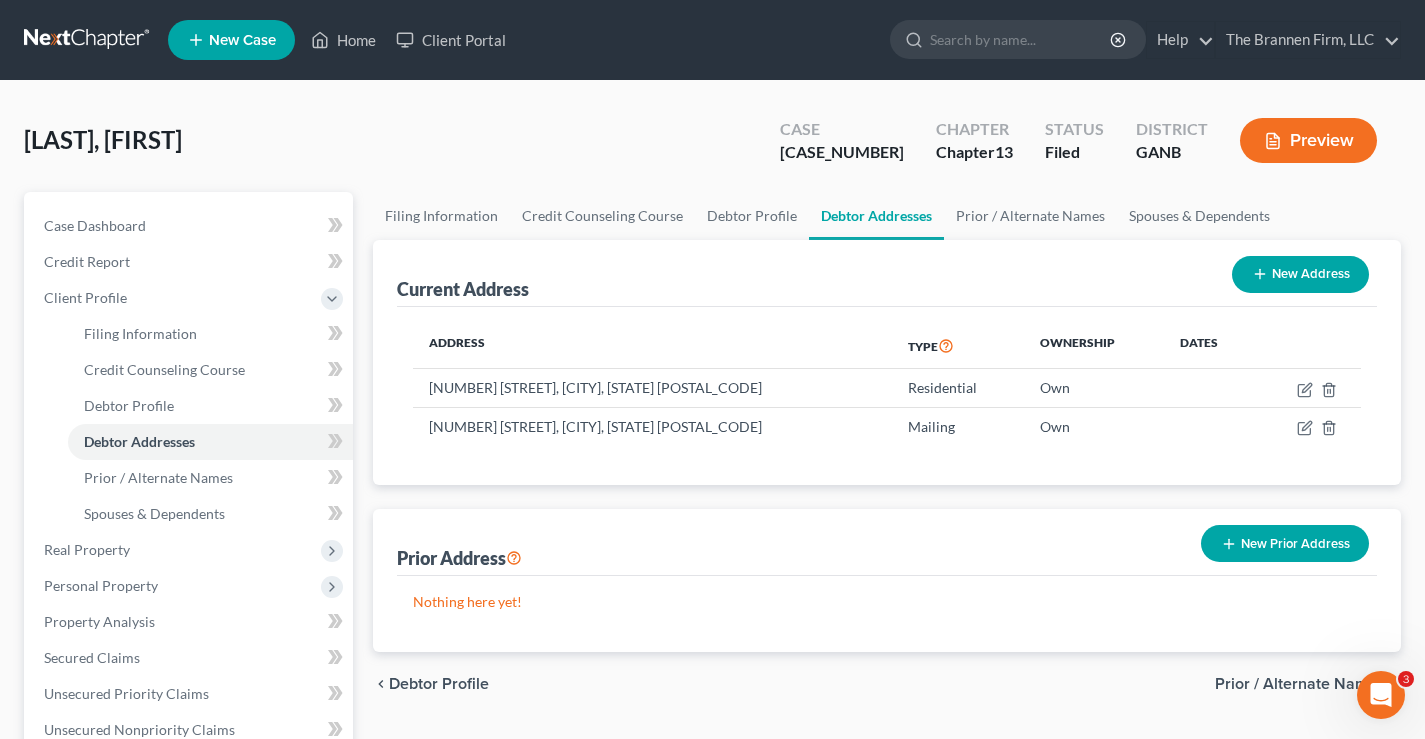 click on "New Address" at bounding box center (1300, 274) 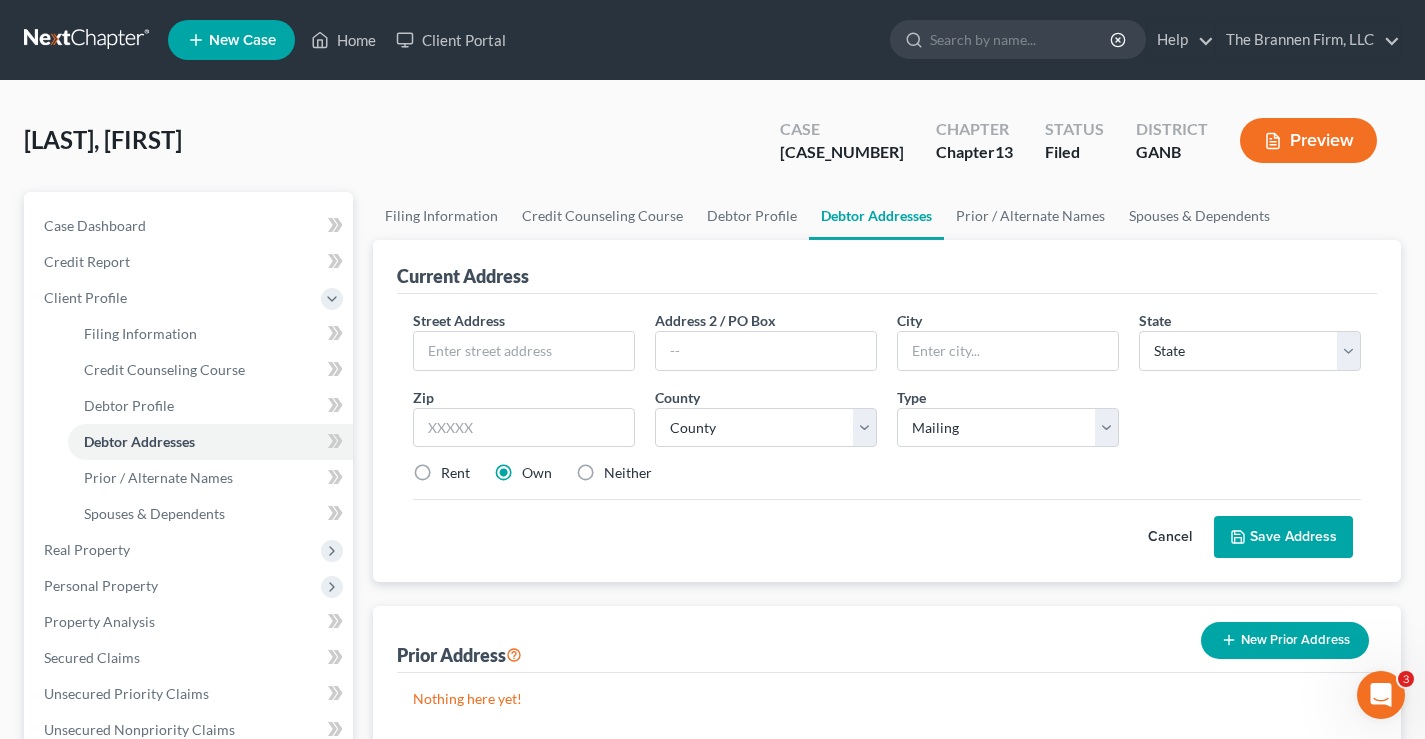 click on "Willis, Thomas Upgraded Case 25-55052 Chapter Chapter  13 Status Filed District GANB Preview" at bounding box center [712, 148] 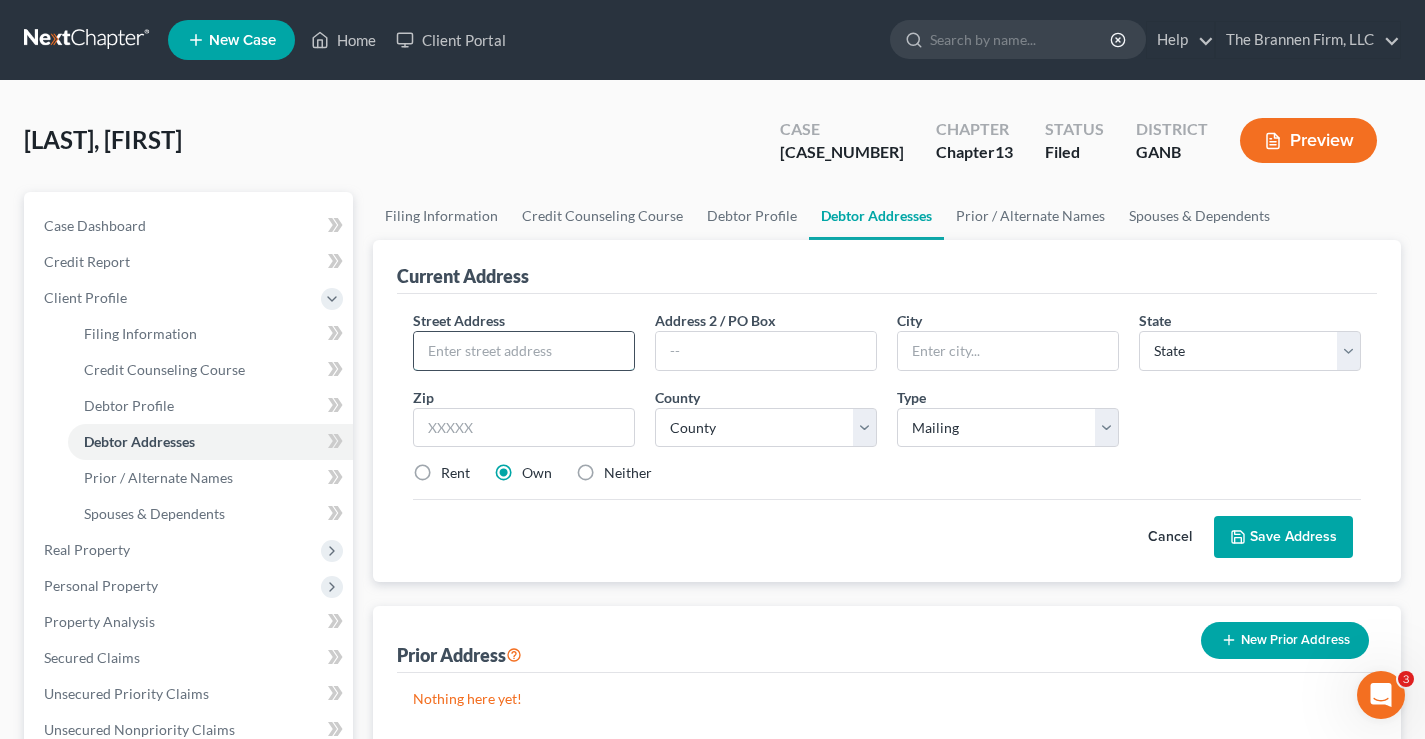 click at bounding box center [524, 351] 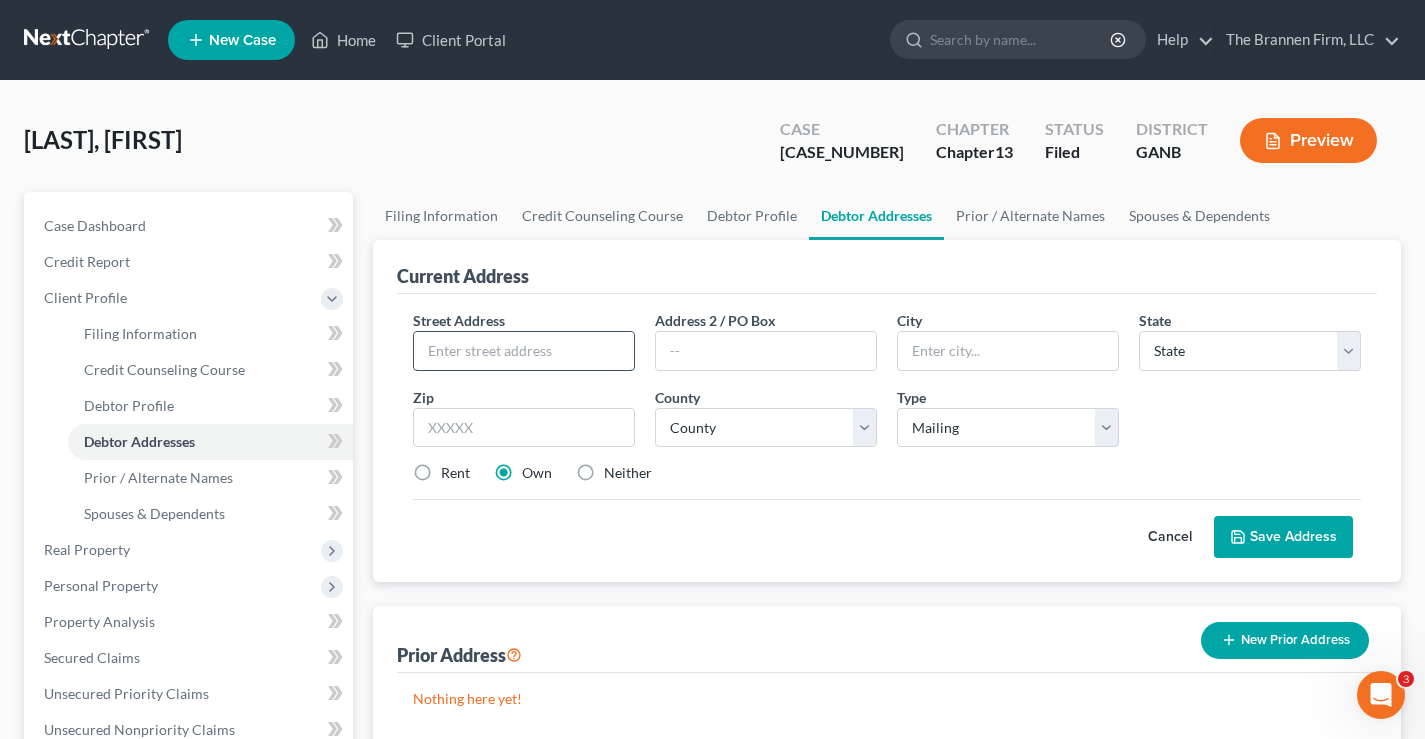 paste on "P.O. Box 434" 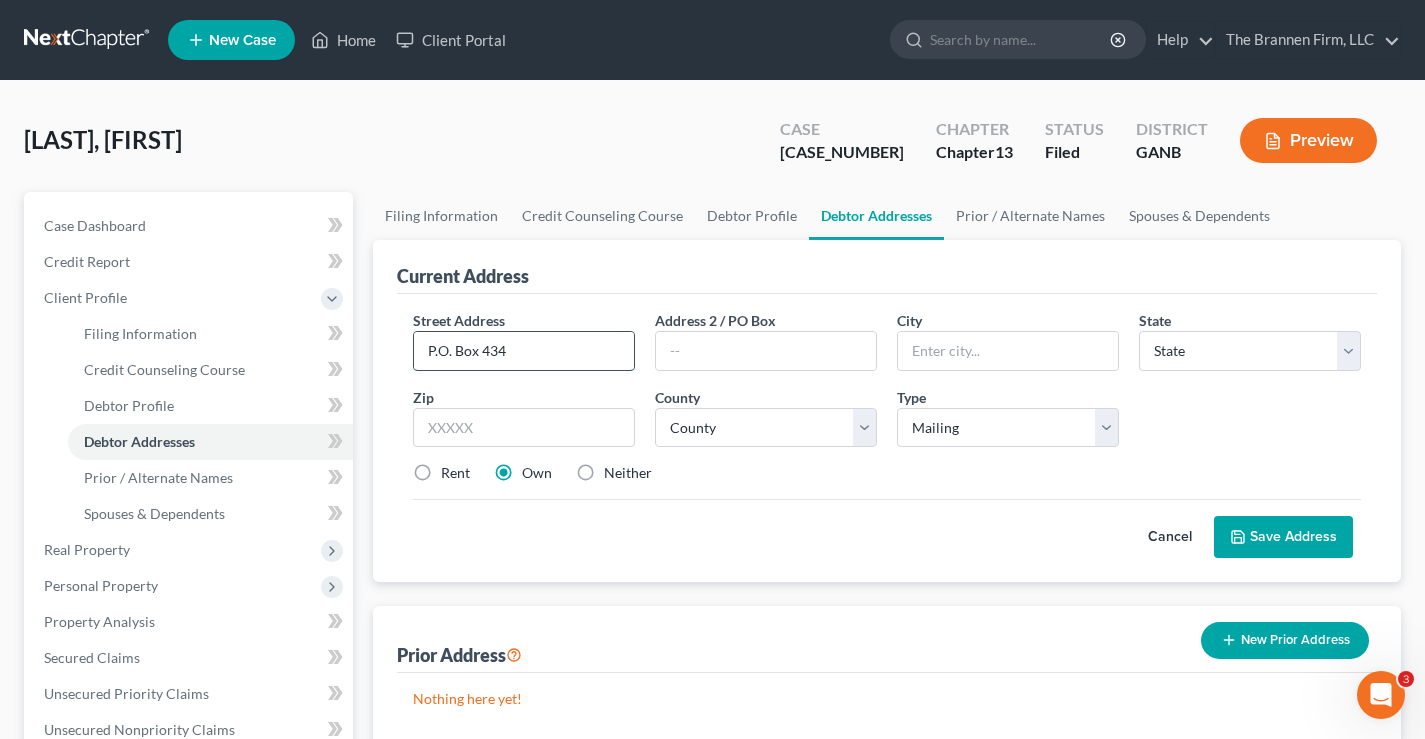 type on "P.O. Box 434" 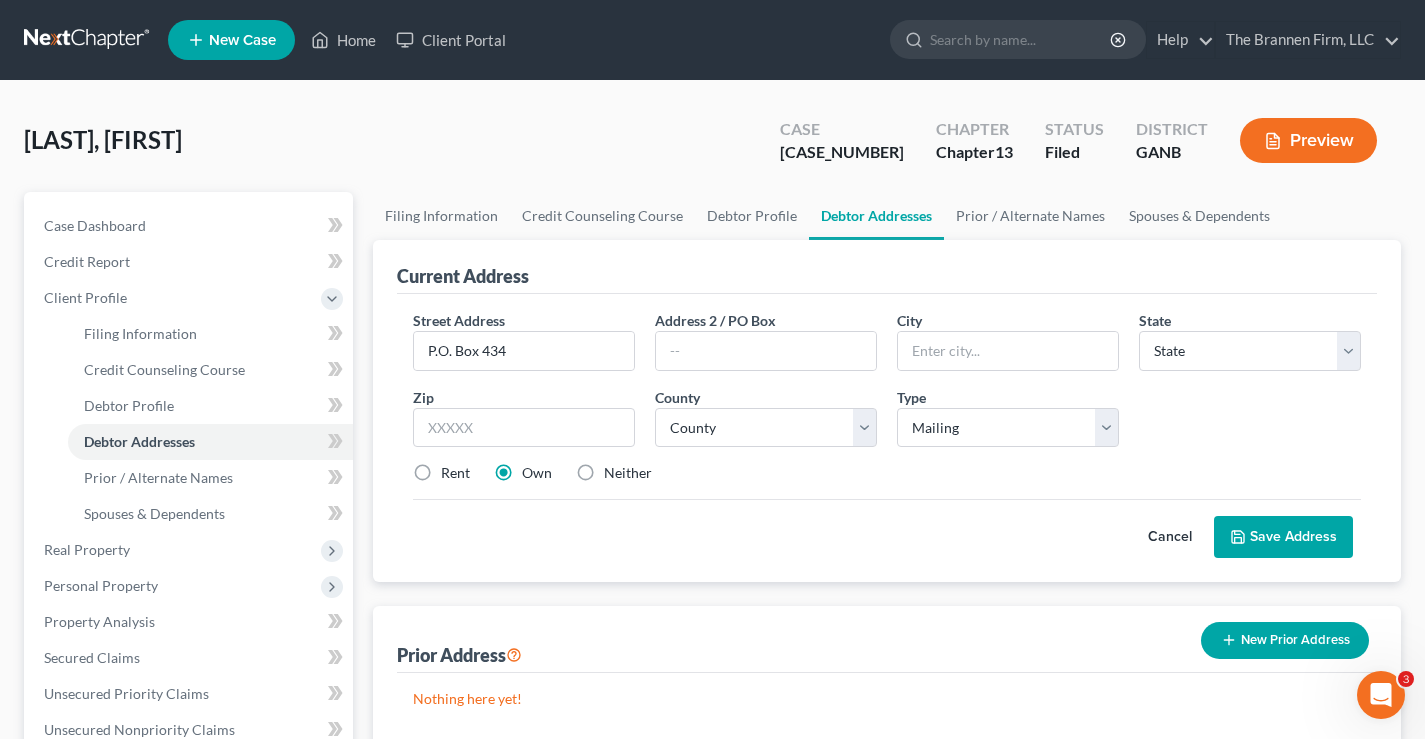 click on "[LASTNAME], [FIRSTNAME]" at bounding box center [103, 139] 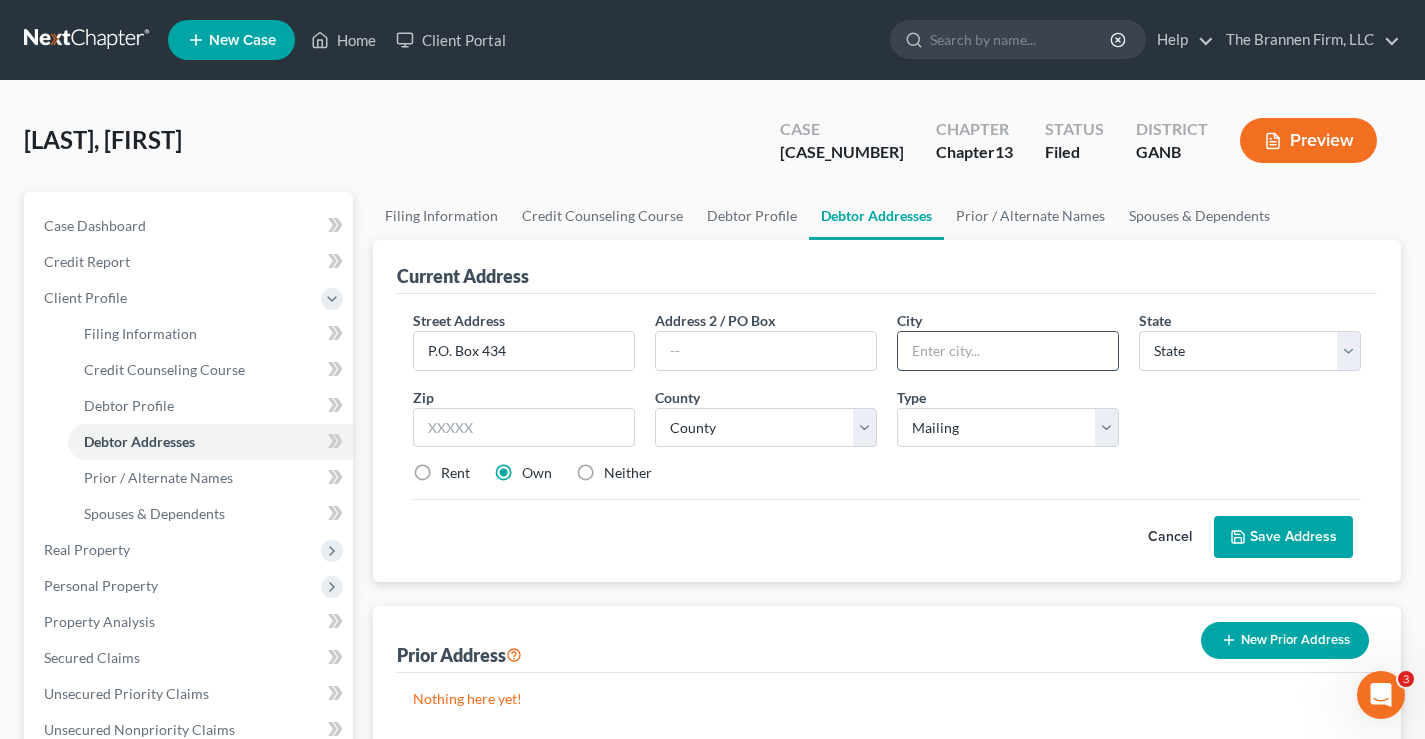 click at bounding box center [1008, 351] 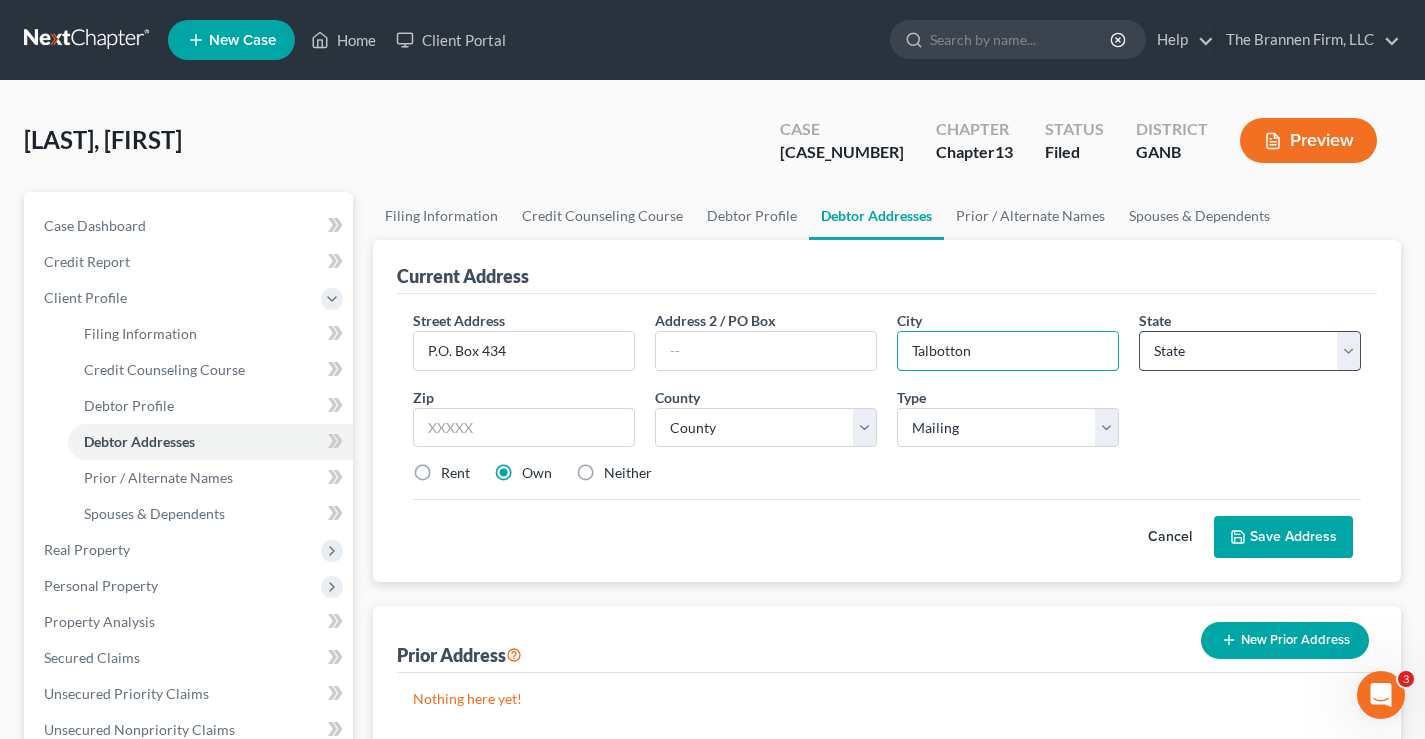 type on "Talbotton" 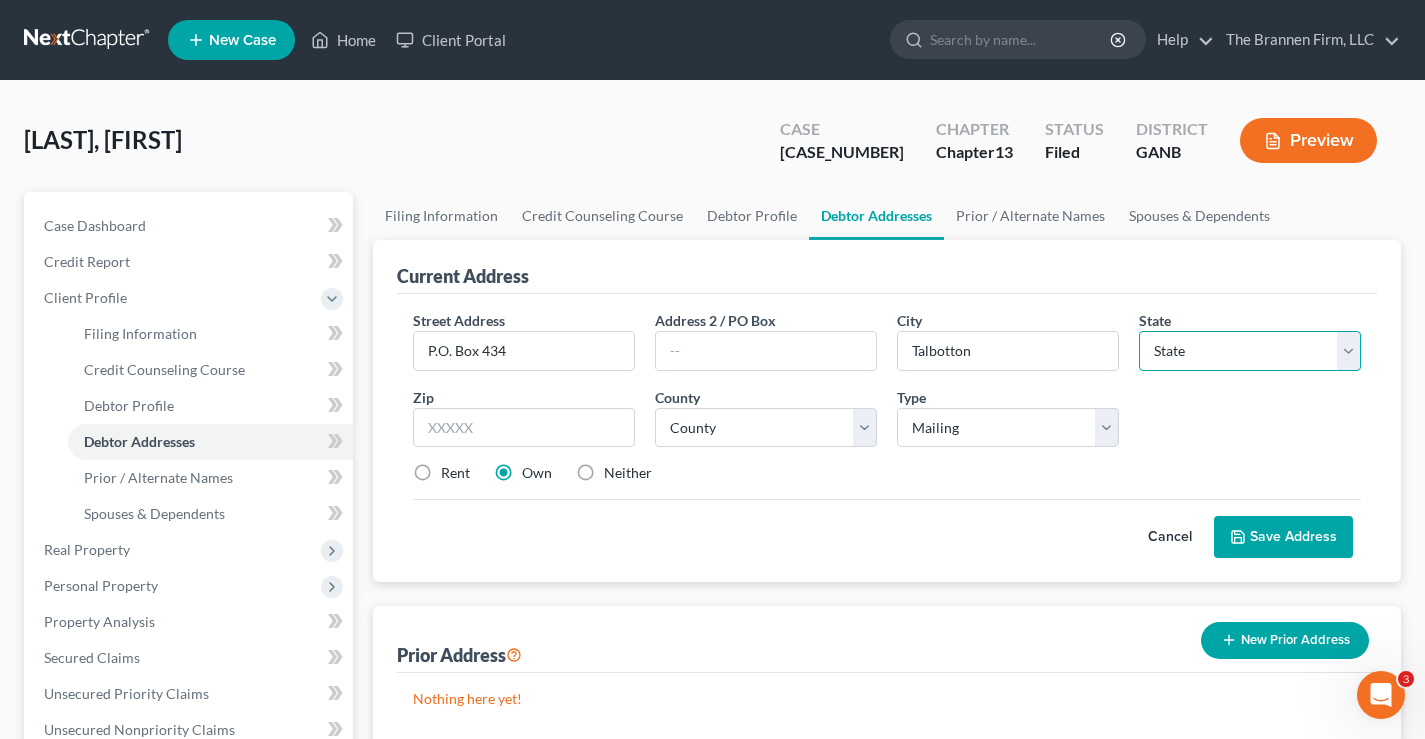 click on "State AL AK AR AZ CA CO CT DE DC FL GA GU HI ID IL IN IA KS KY LA ME MD MA MI MN MS MO MT NC ND NE NV NH NJ NM NY OH OK OR PA PR RI SC SD TN TX UT VI VA VT WA WV WI WY" at bounding box center (1250, 351) 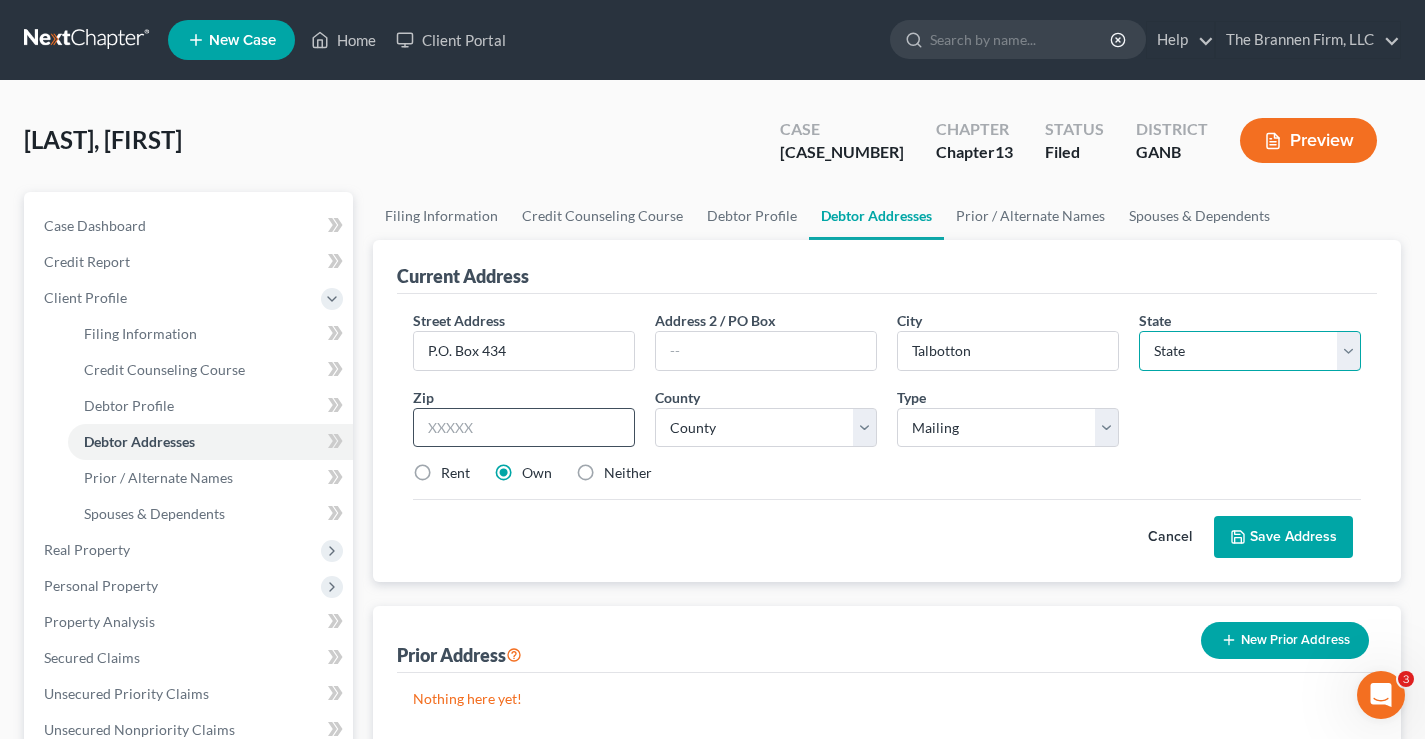 select on "10" 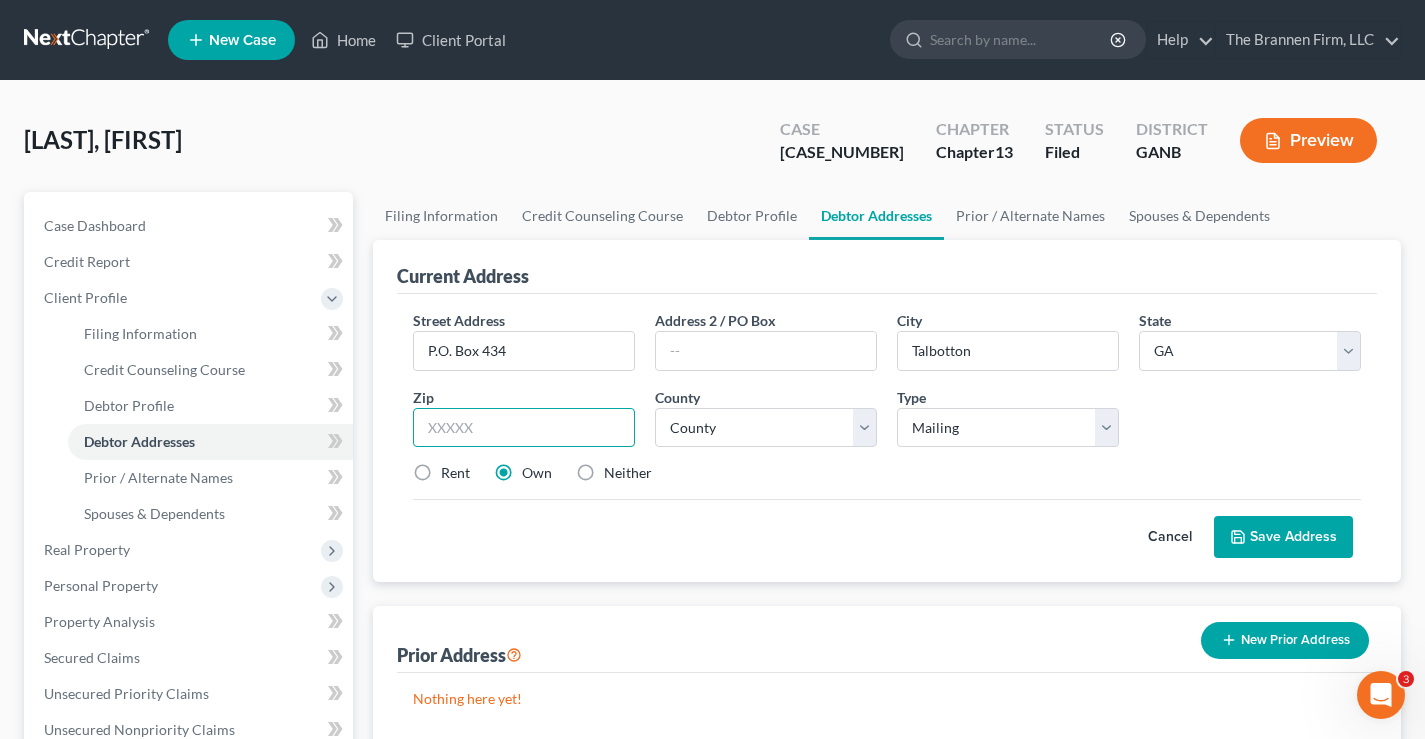 click at bounding box center (524, 428) 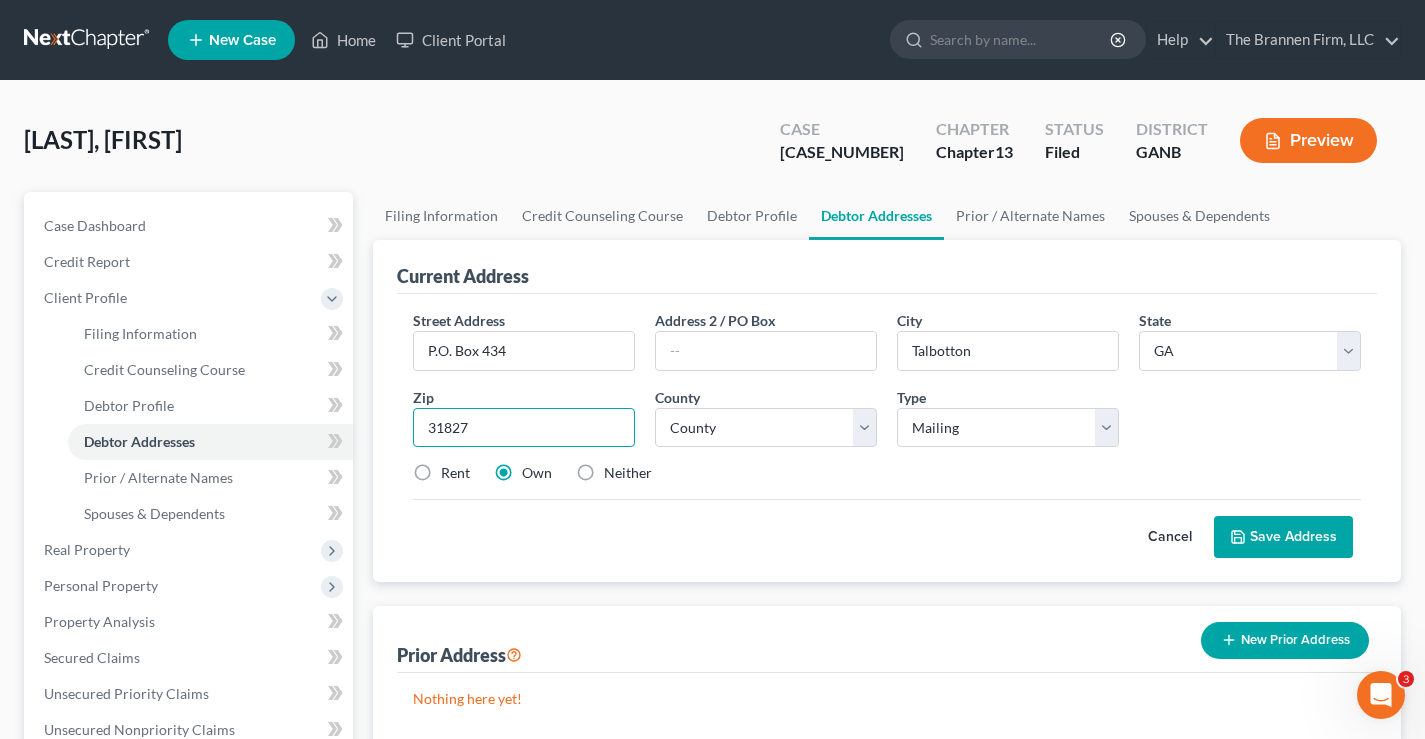 type on "31827" 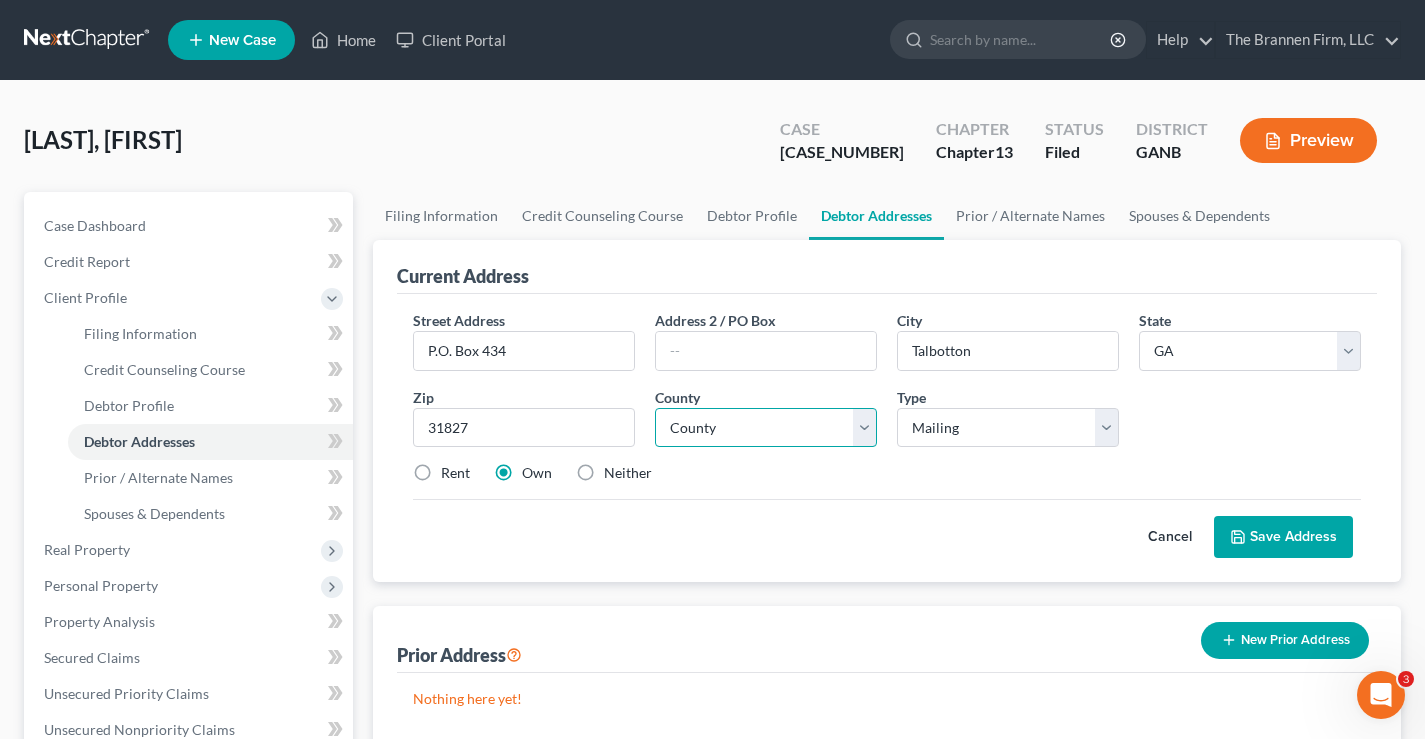 click on "County Appling County Atkinson County Bacon County Baker County Baldwin County Banks County Barrow County Bartow County Ben Hill County Berrien County Bibb County Bleckley County Brantley County Brooks County Bryan County Bulloch County Burke County Butts County Calhoun County Camden County Candler County Carroll County Catoosa County Charlton County Chatham County Chattahoochee County Chattooga County Cherokee County Clarke County Clay County Clayton County Clinch County Cobb County Coffee County Colquitt County Columbia County Cook County Coweta County Crawford County Crisp County Dade County Dawson County DeKalb County Decatur County Dodge County Dooly County Dougherty County Douglas County Early County Echols County Effingham County Elbert County Emanuel County Evans County Fannin County Fayette County Floyd County Forsyth County Franklin County Fulton County Gilmer County Glascock County Glynn County Gordon County Grady County Greene County Gwinnett County Habersham County Hall County Hancock County" at bounding box center (766, 428) 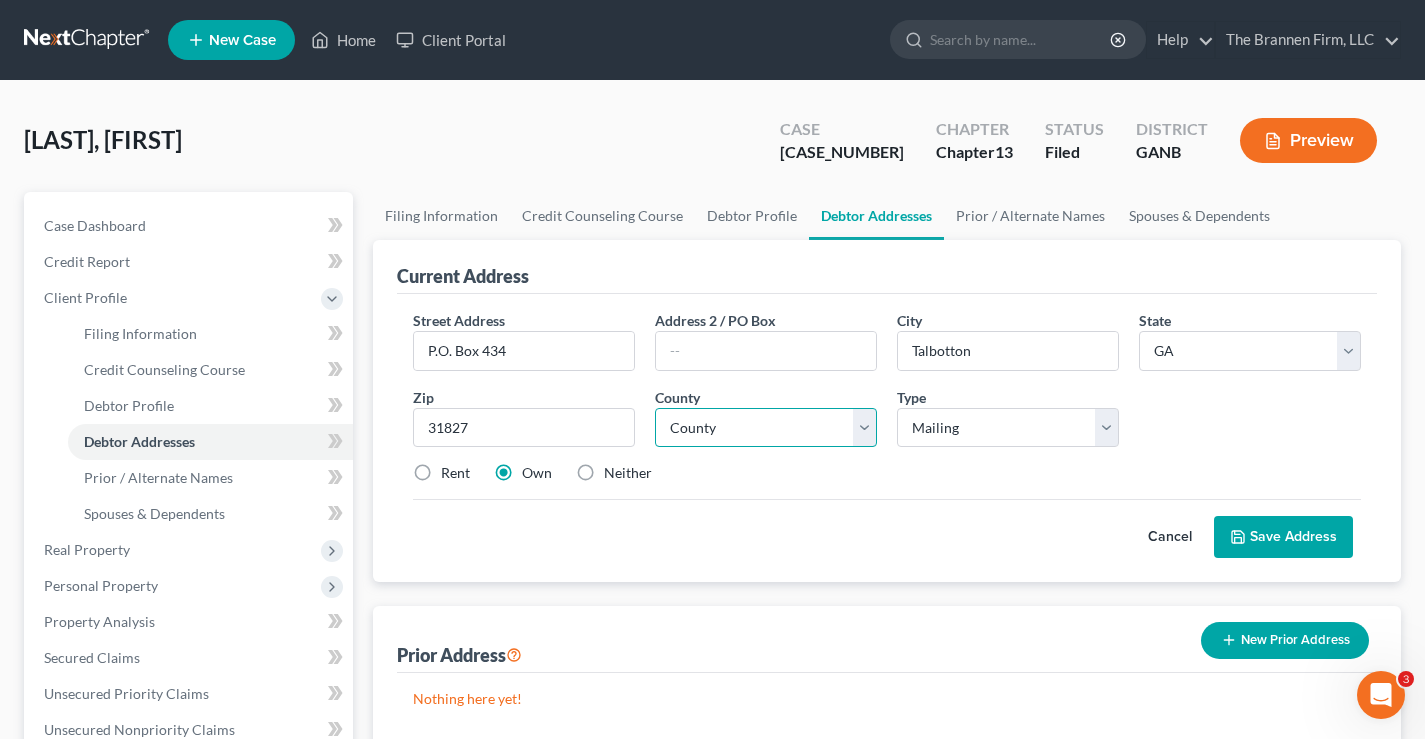 select on "129" 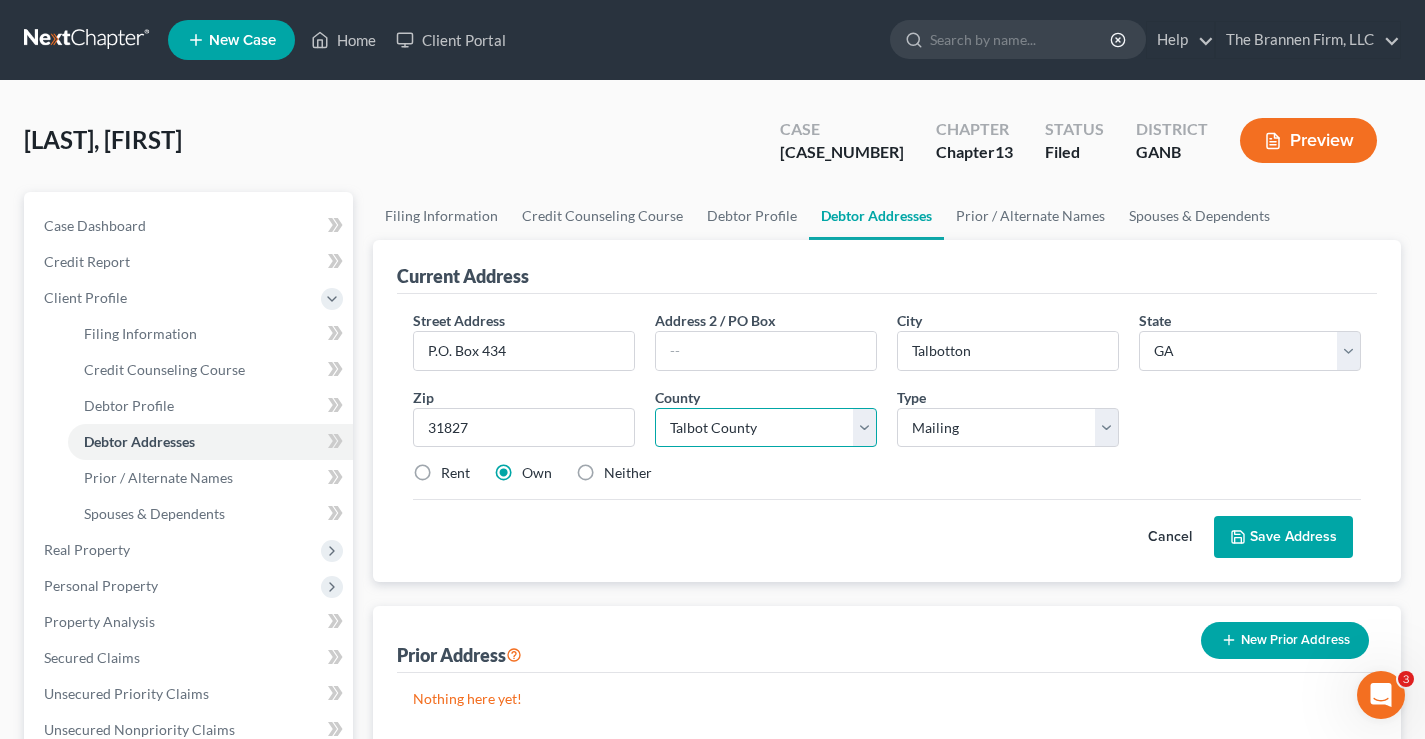 click on "County Appling County Atkinson County Bacon County Baker County Baldwin County Banks County Barrow County Bartow County Ben Hill County Berrien County Bibb County Bleckley County Brantley County Brooks County Bryan County Bulloch County Burke County Butts County Calhoun County Camden County Candler County Carroll County Catoosa County Charlton County Chatham County Chattahoochee County Chattooga County Cherokee County Clarke County Clay County Clayton County Clinch County Cobb County Coffee County Colquitt County Columbia County Cook County Coweta County Crawford County Crisp County Dade County Dawson County DeKalb County Decatur County Dodge County Dooly County Dougherty County Douglas County Early County Echols County Effingham County Elbert County Emanuel County Evans County Fannin County Fayette County Floyd County Forsyth County Franklin County Fulton County Gilmer County Glascock County Glynn County Gordon County Grady County Greene County Gwinnett County Habersham County Hall County Hancock County" at bounding box center [766, 428] 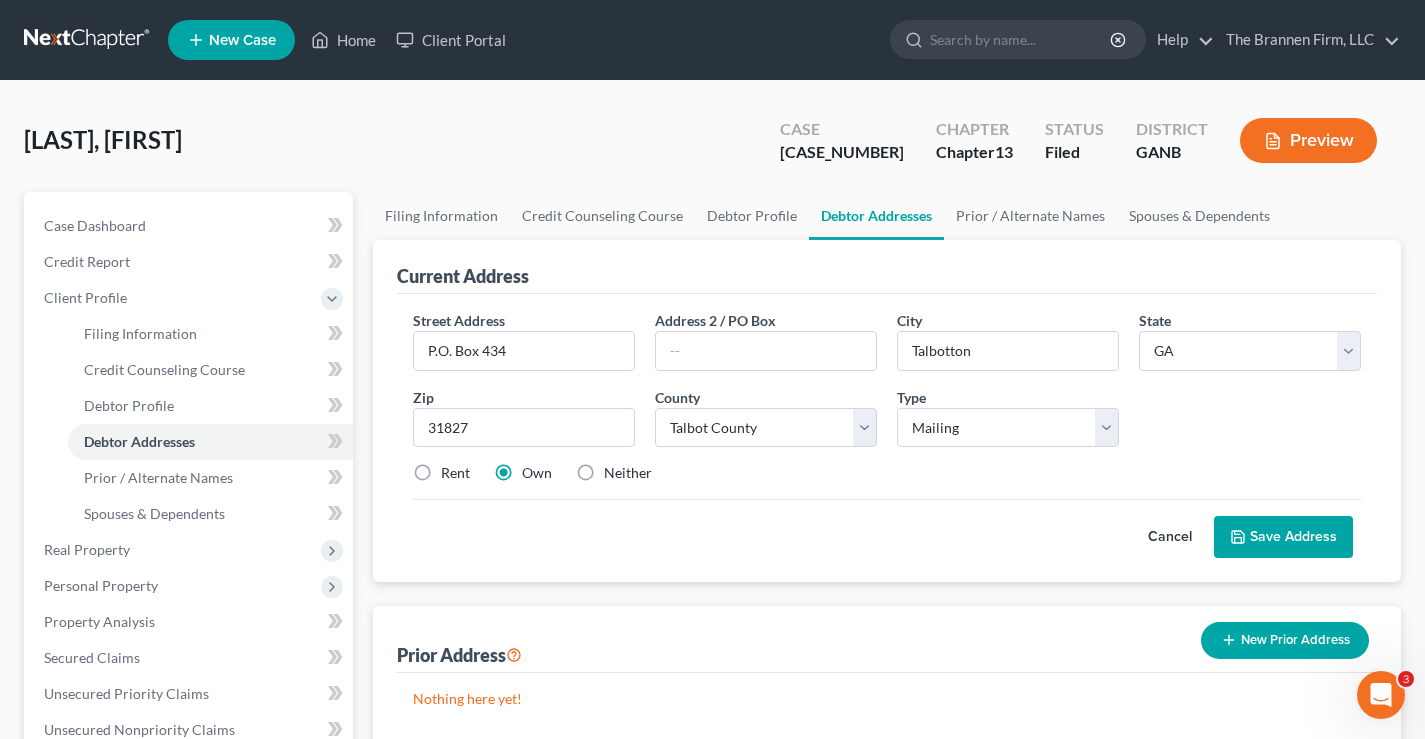 click on "Willis, Thomas Upgraded Case 25-55052 Chapter Chapter  13 Status Filed District GANB Preview" at bounding box center [712, 148] 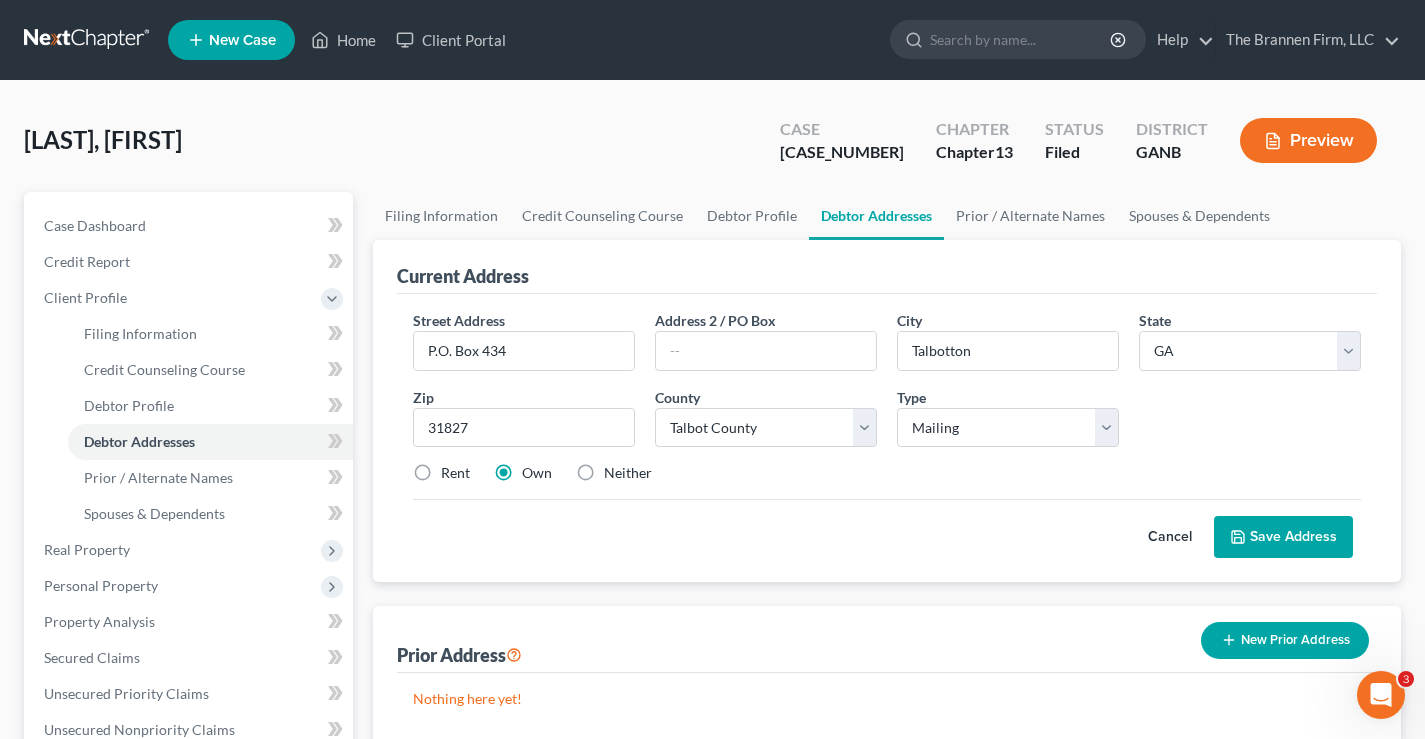 click on "Save Address" at bounding box center (1283, 537) 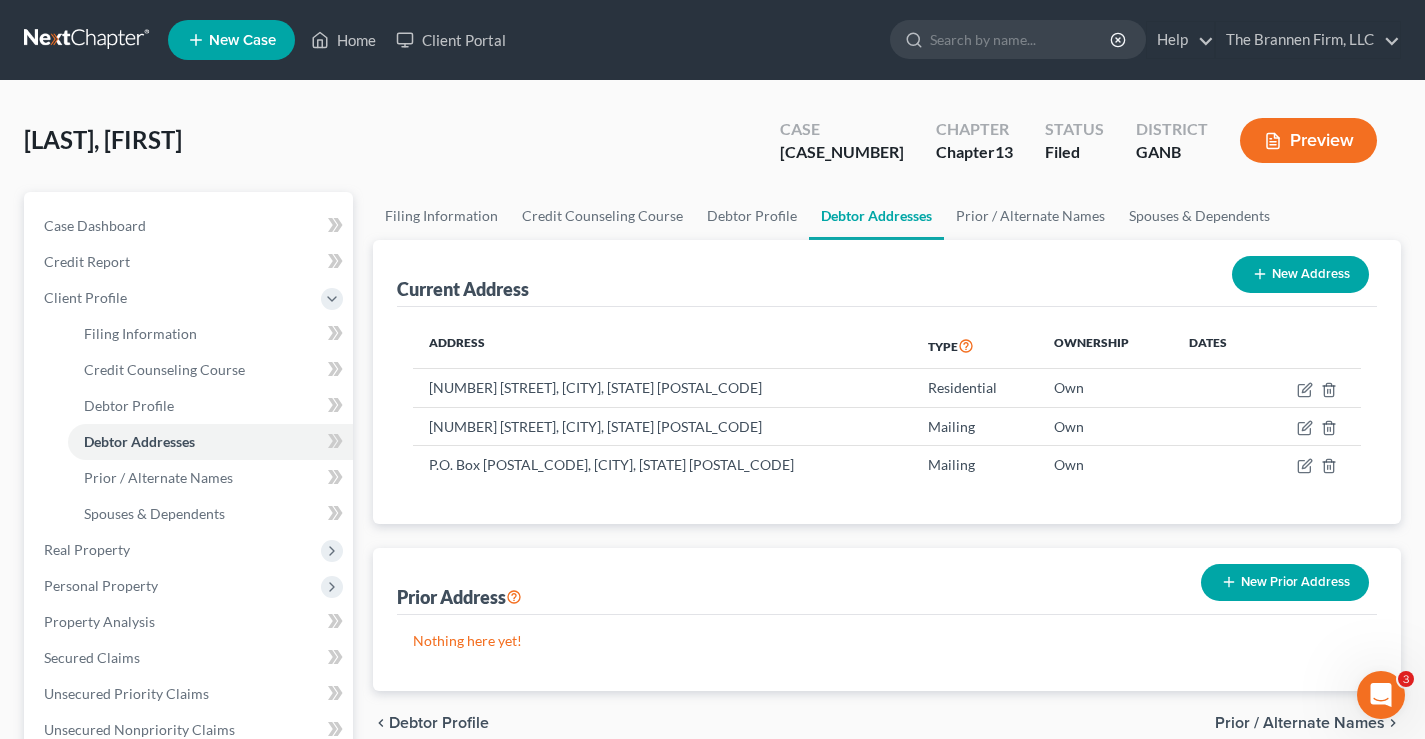 click on "Willis, Thomas Upgraded Case 25-55052 Chapter Chapter  13 Status Filed District GANB Preview" at bounding box center (712, 148) 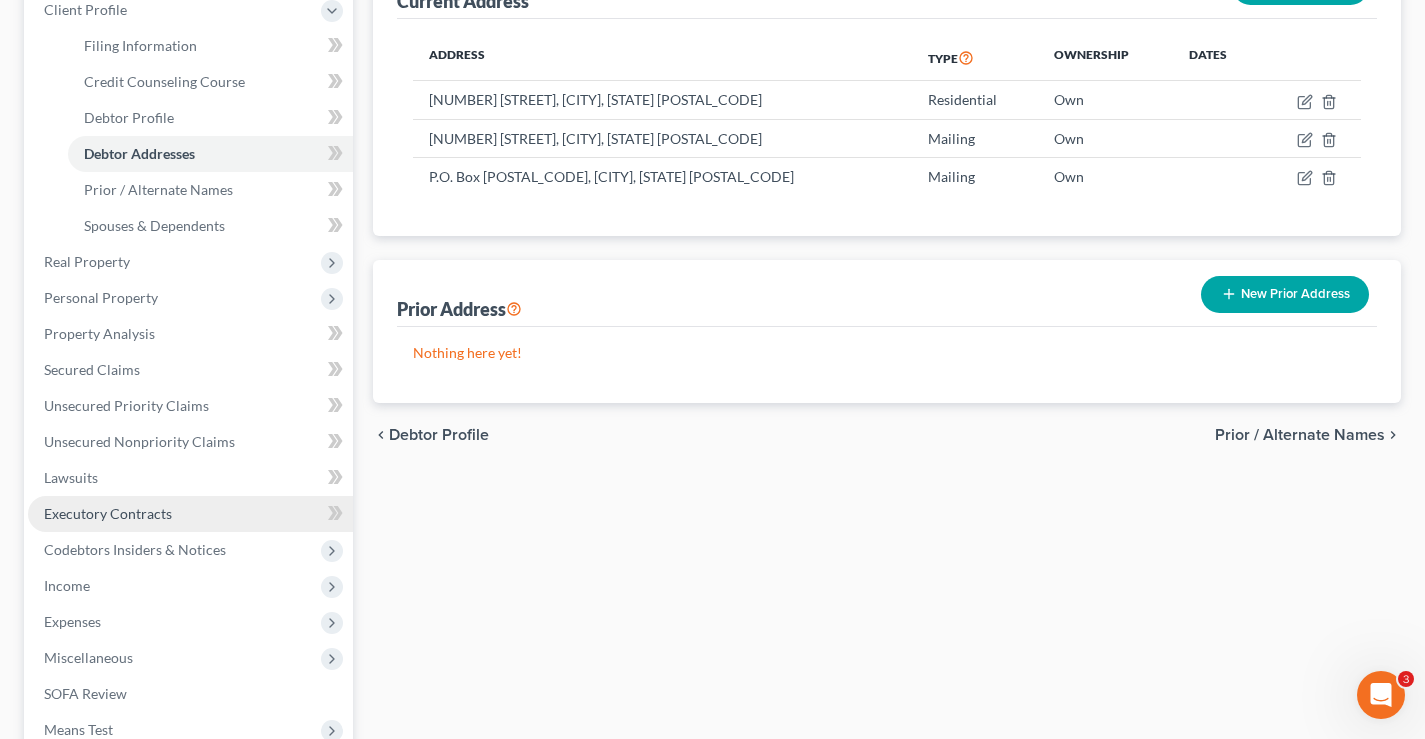 scroll, scrollTop: 500, scrollLeft: 0, axis: vertical 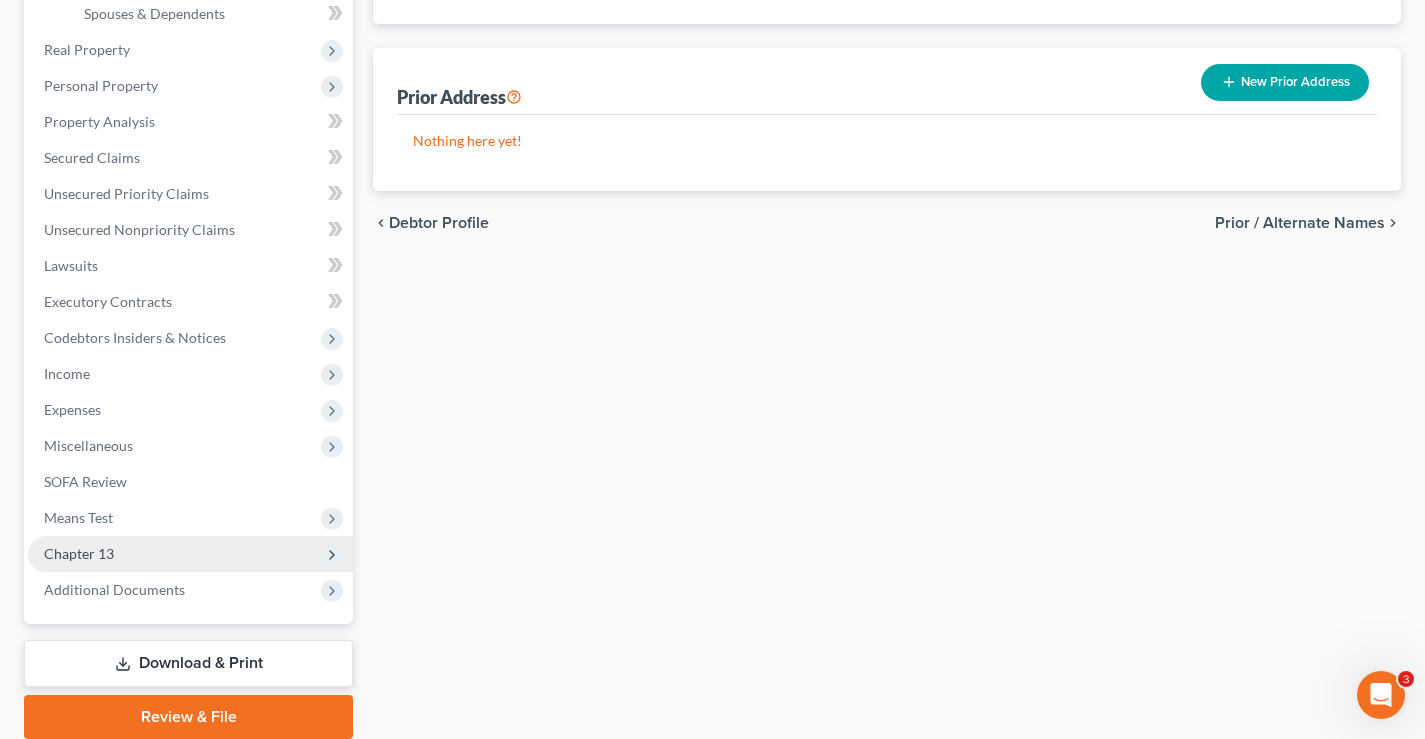 click on "Chapter 13" at bounding box center [79, 553] 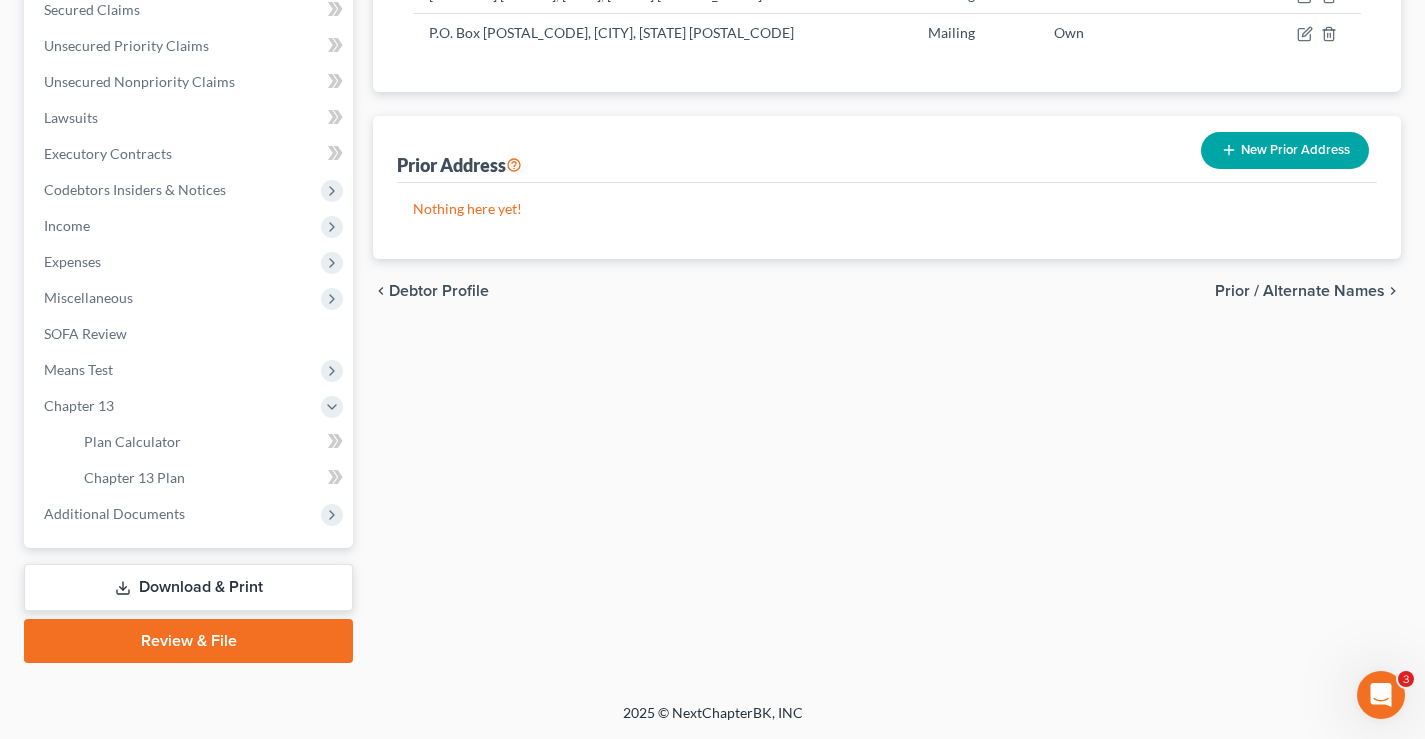 scroll, scrollTop: 432, scrollLeft: 0, axis: vertical 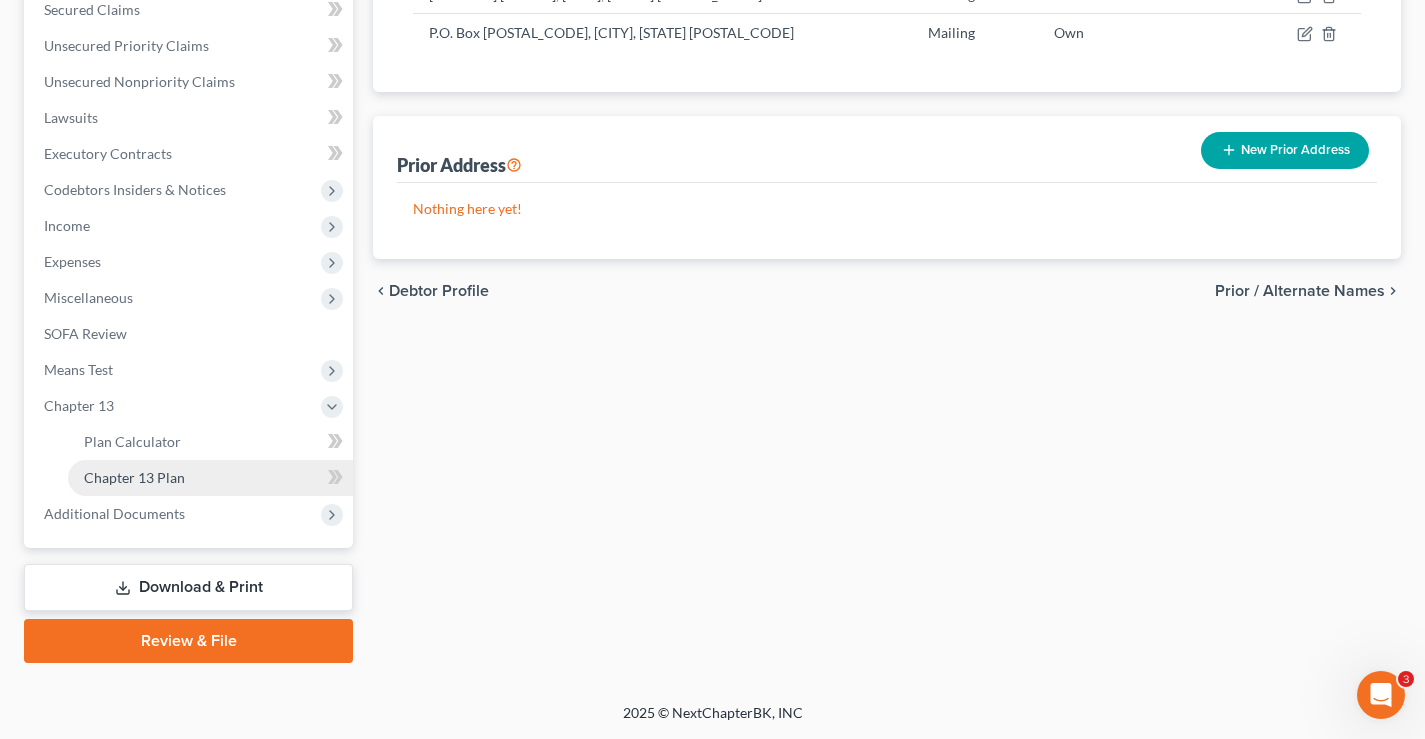 click on "Chapter 13 Plan" at bounding box center [210, 478] 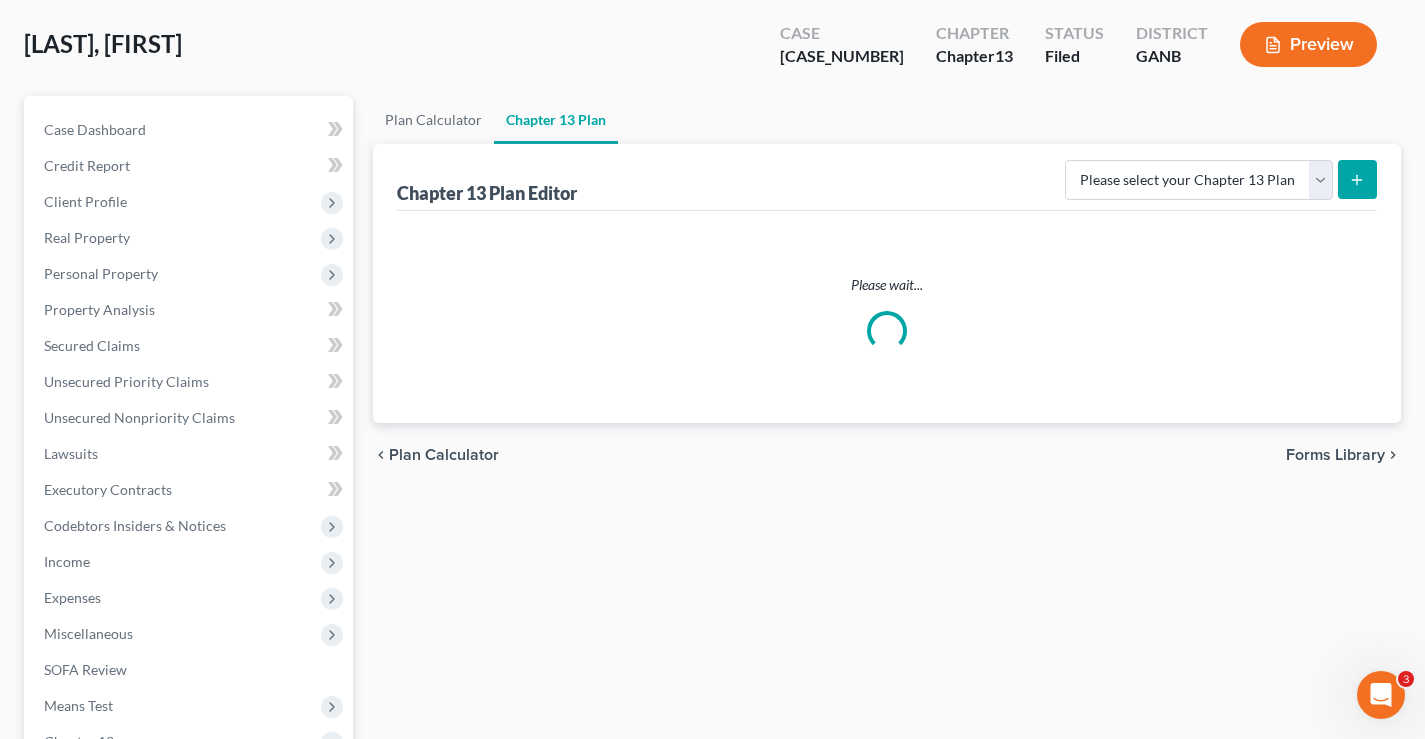 scroll, scrollTop: 0, scrollLeft: 0, axis: both 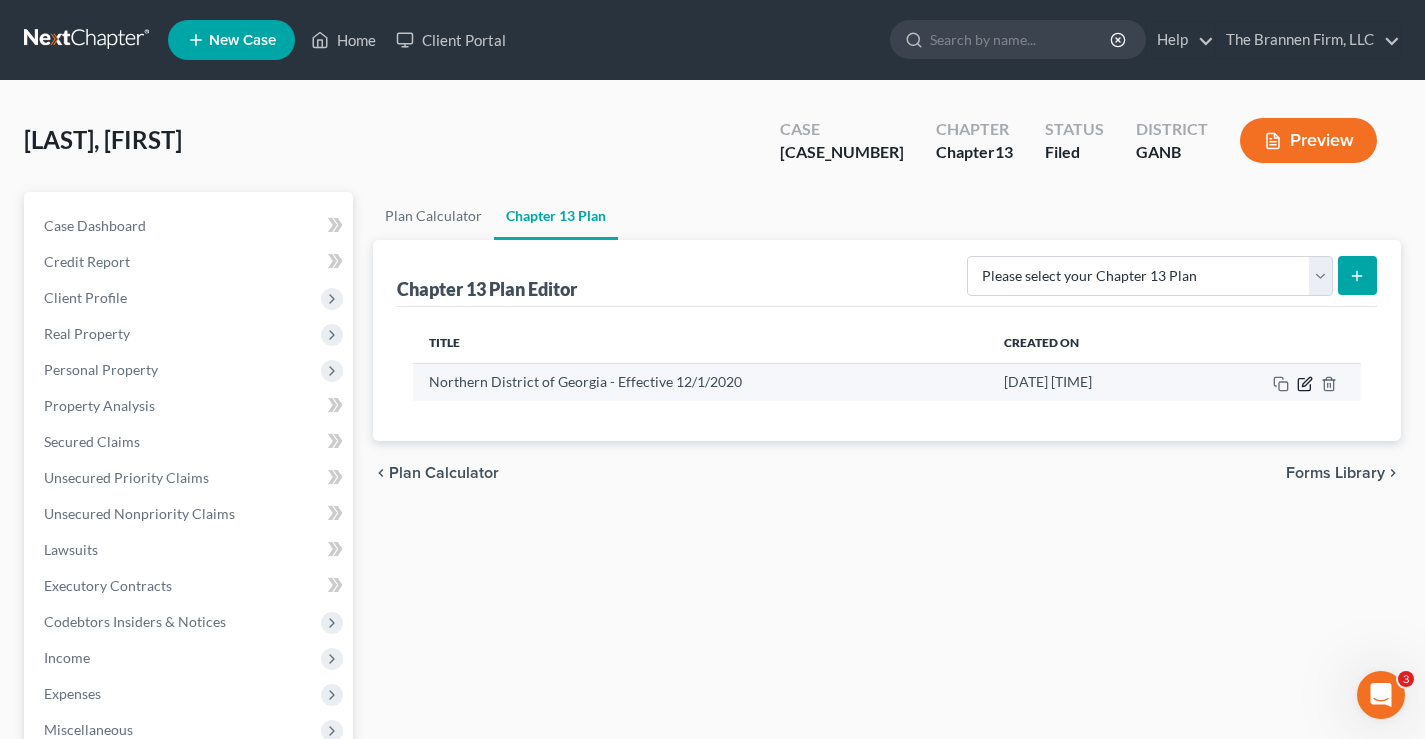 click 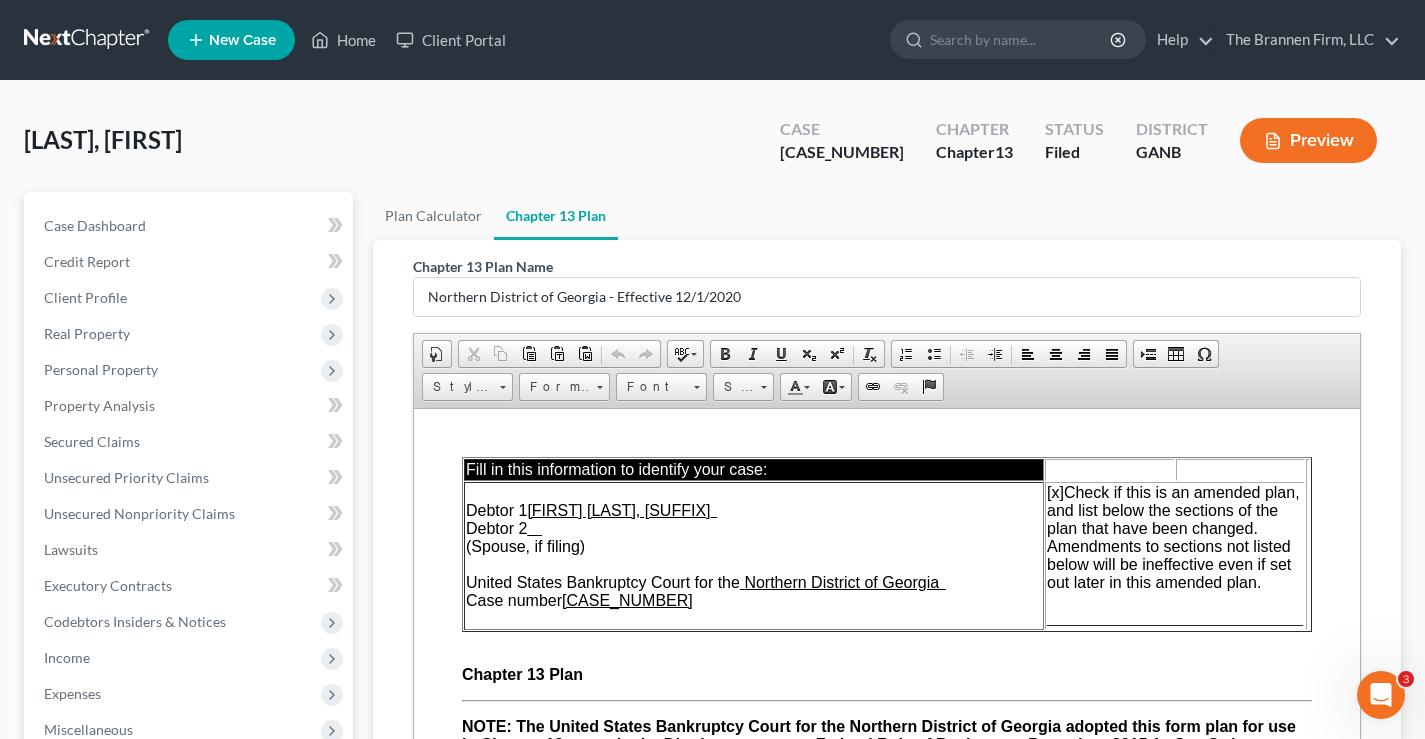 scroll, scrollTop: 0, scrollLeft: 0, axis: both 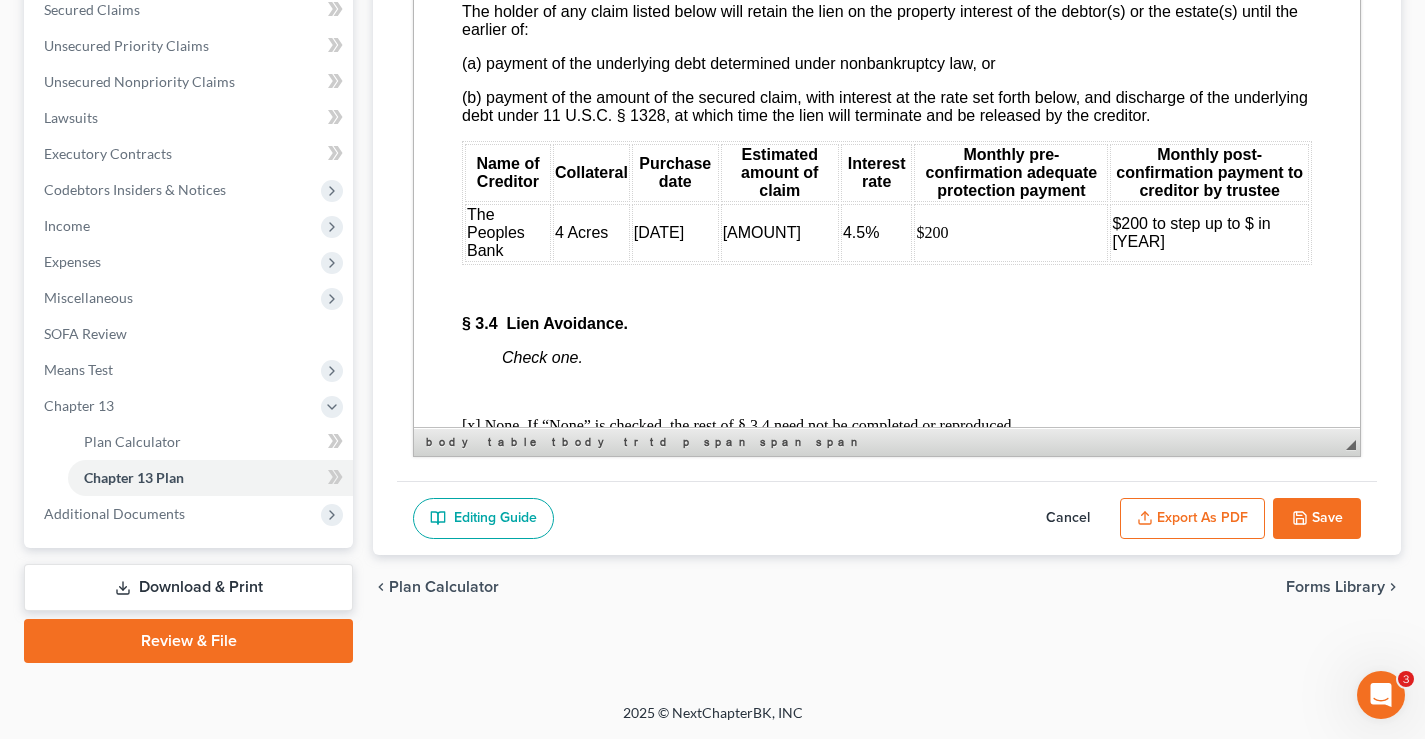 drag, startPoint x: 788, startPoint y: 266, endPoint x: 732, endPoint y: 268, distance: 56.0357 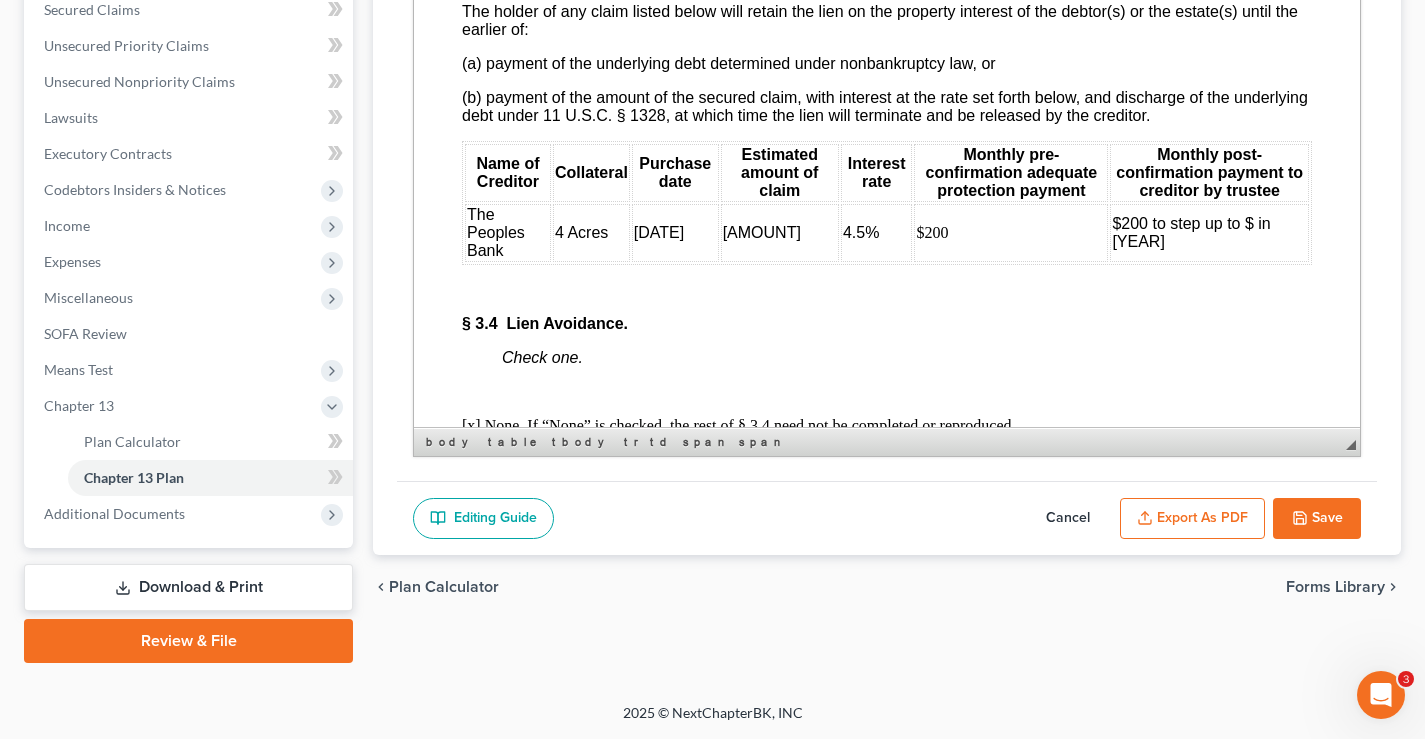type 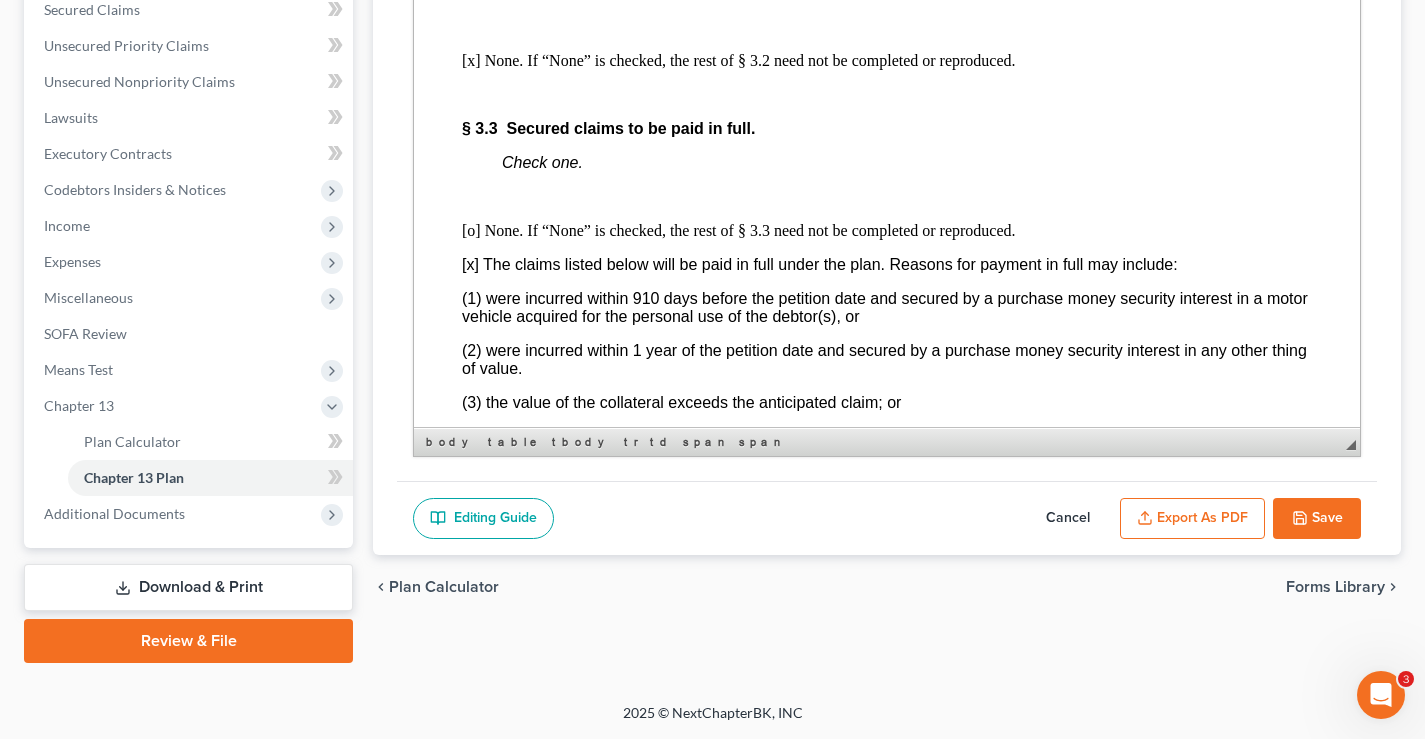 scroll, scrollTop: 3101, scrollLeft: 0, axis: vertical 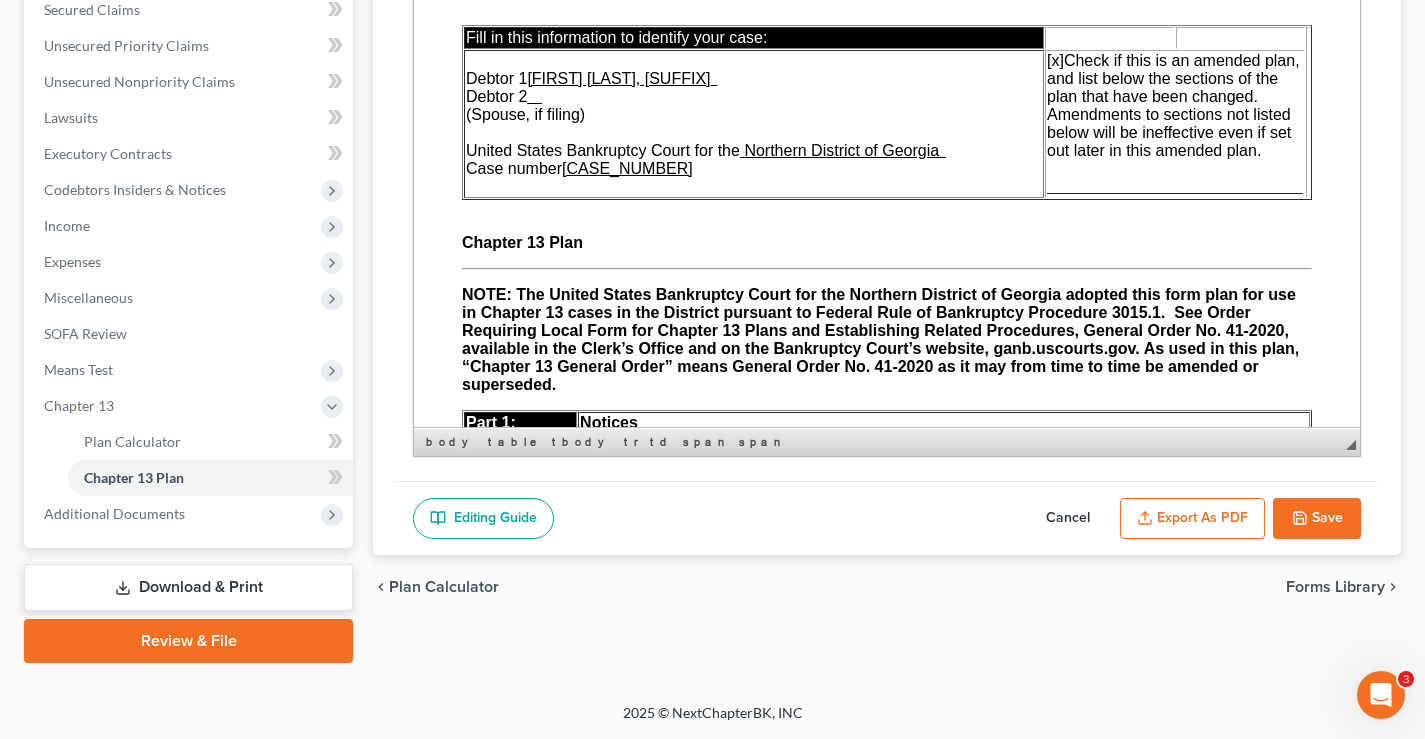 drag, startPoint x: 1035, startPoint y: 181, endPoint x: 1237, endPoint y: 8, distance: 265.95676 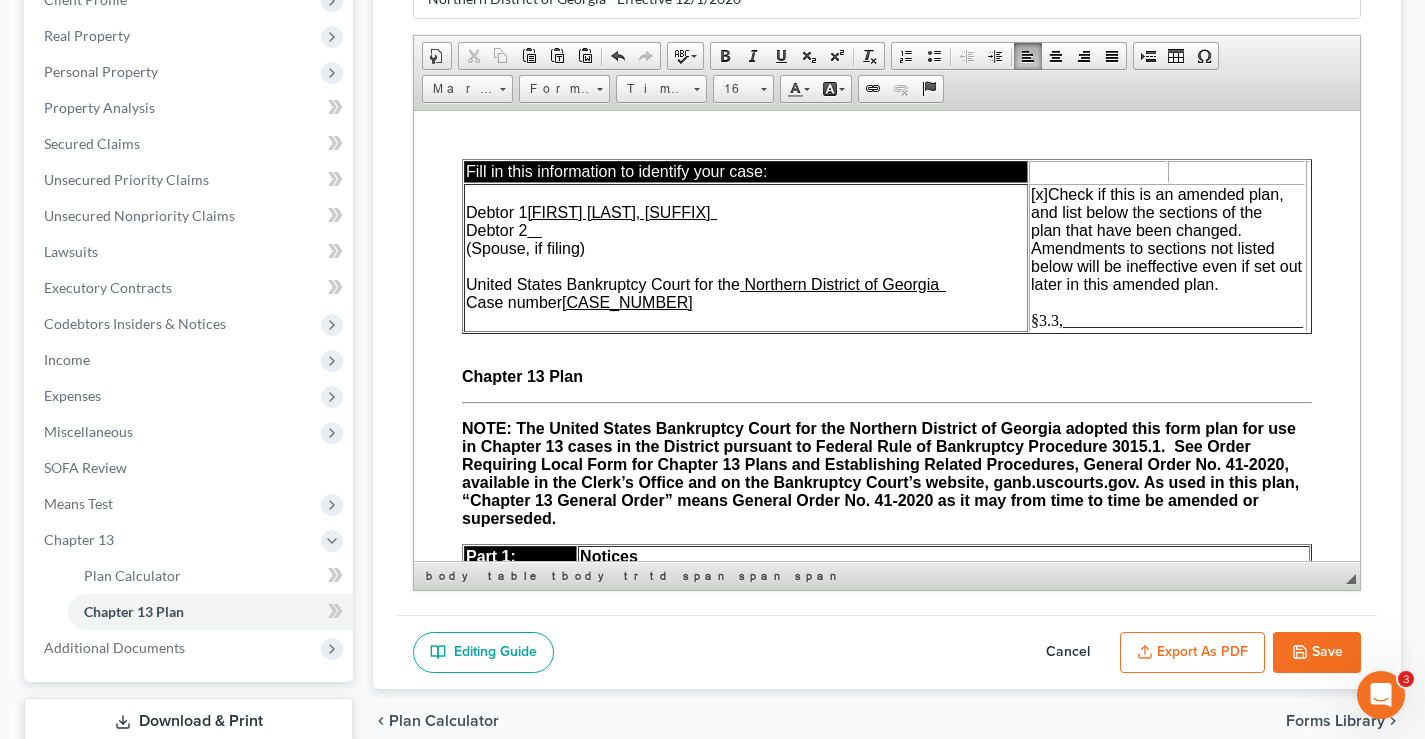 scroll, scrollTop: 300, scrollLeft: 0, axis: vertical 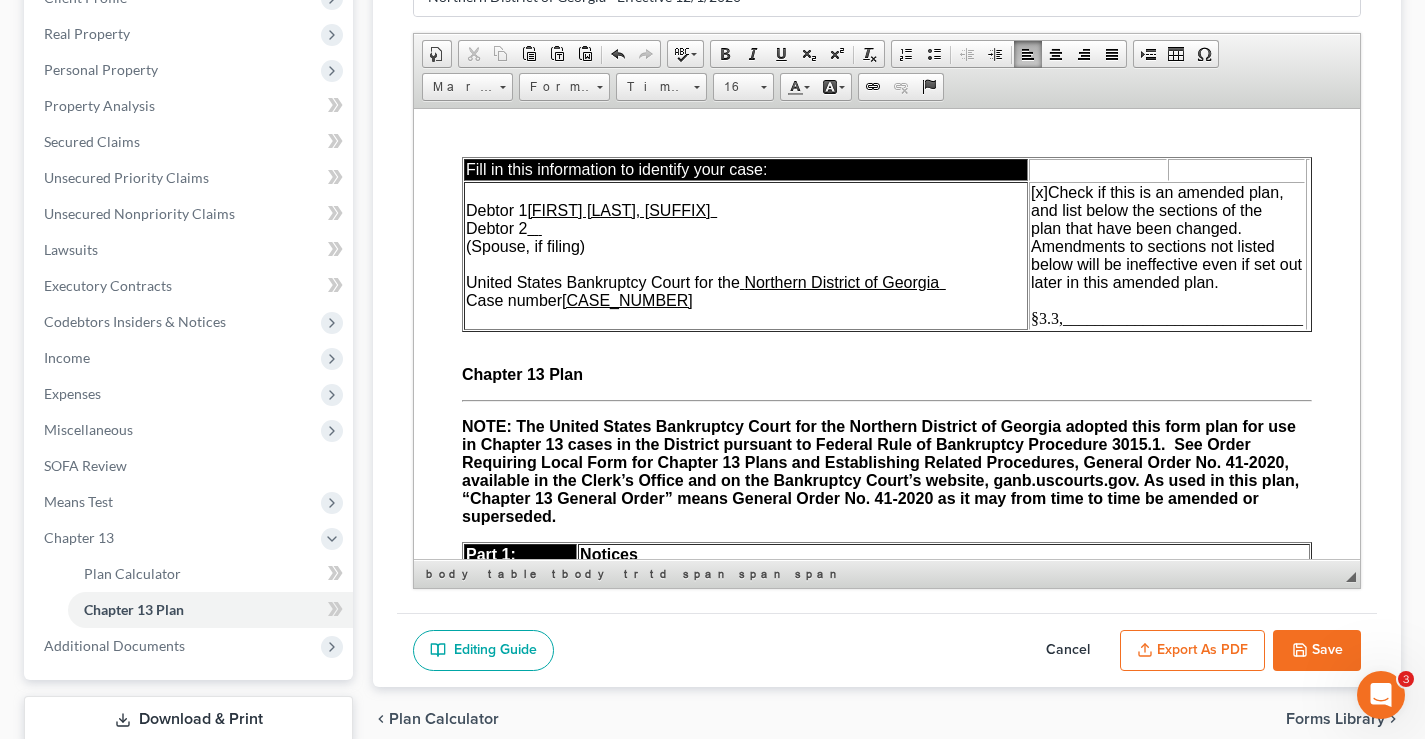 click on "Save" at bounding box center (1317, 651) 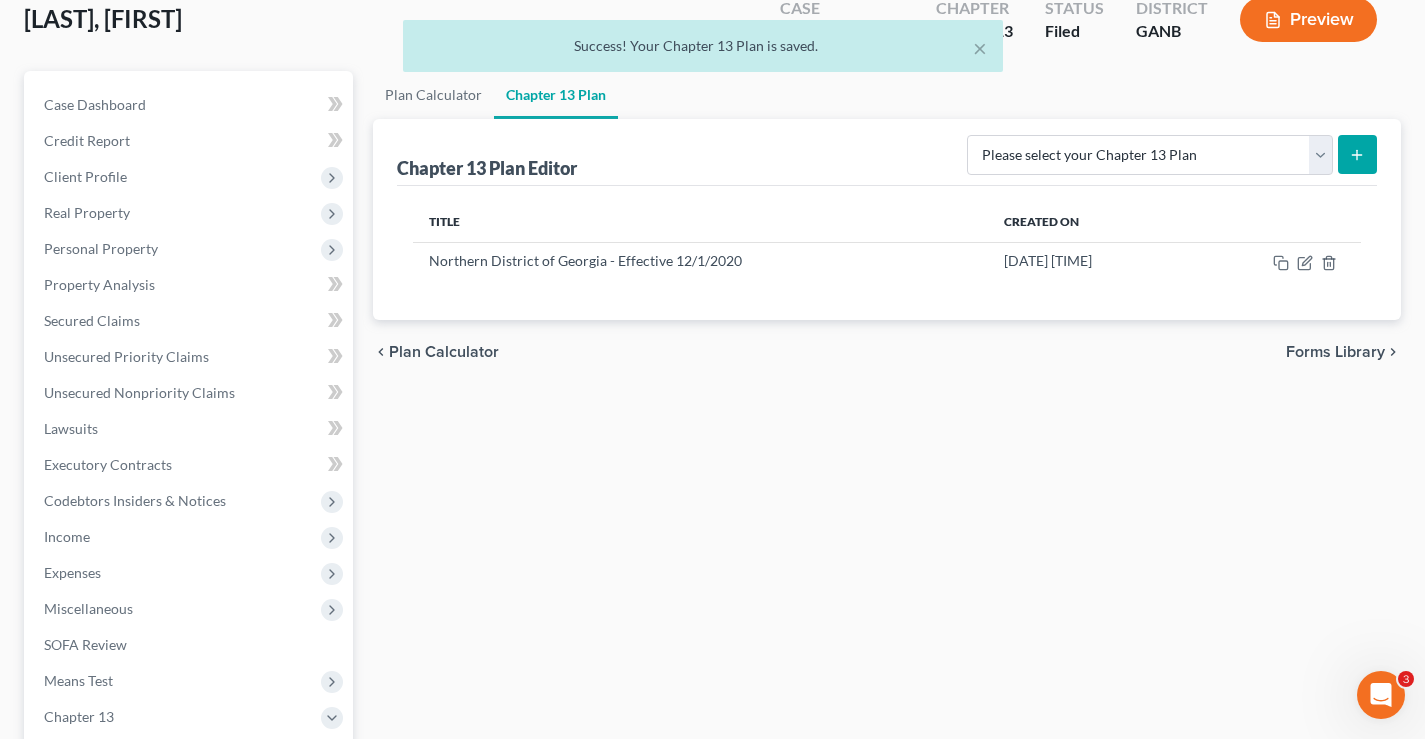 scroll, scrollTop: 0, scrollLeft: 0, axis: both 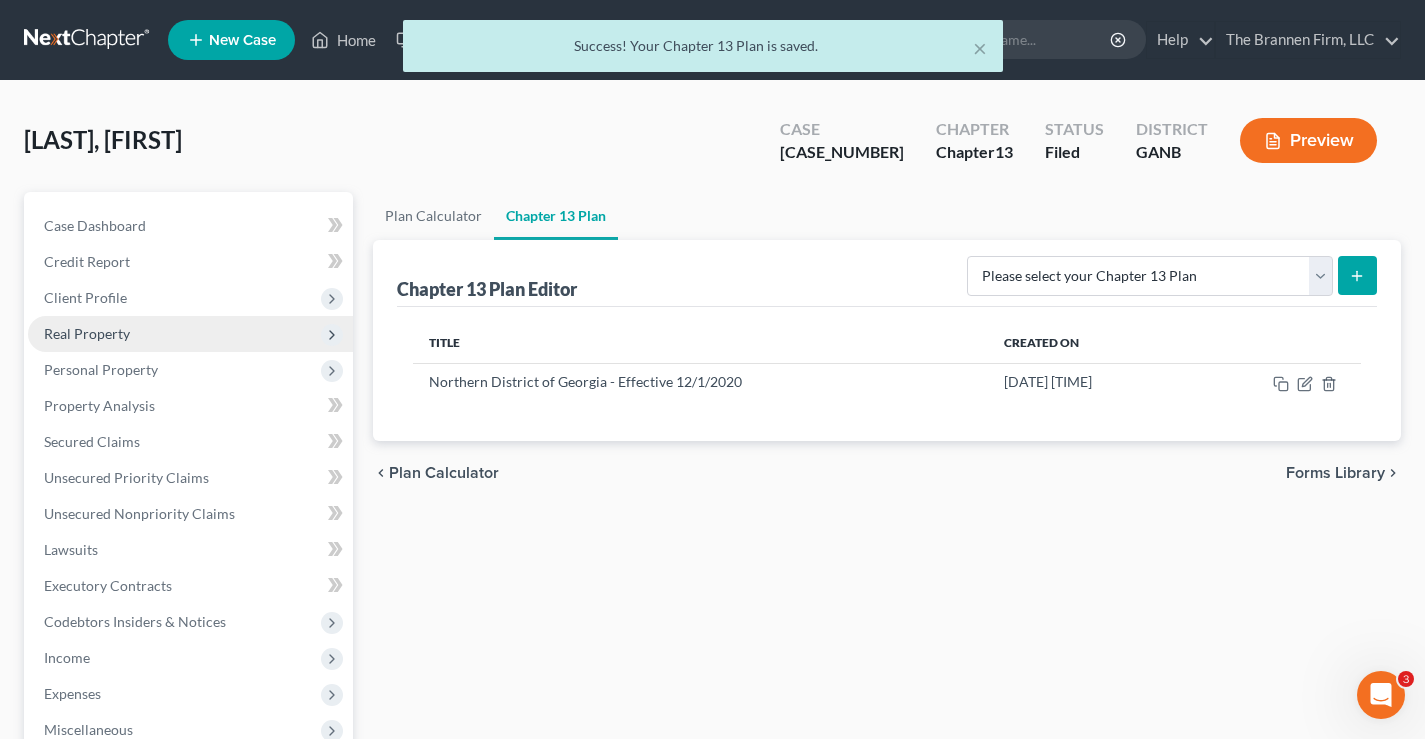 click on "Real Property" at bounding box center (190, 334) 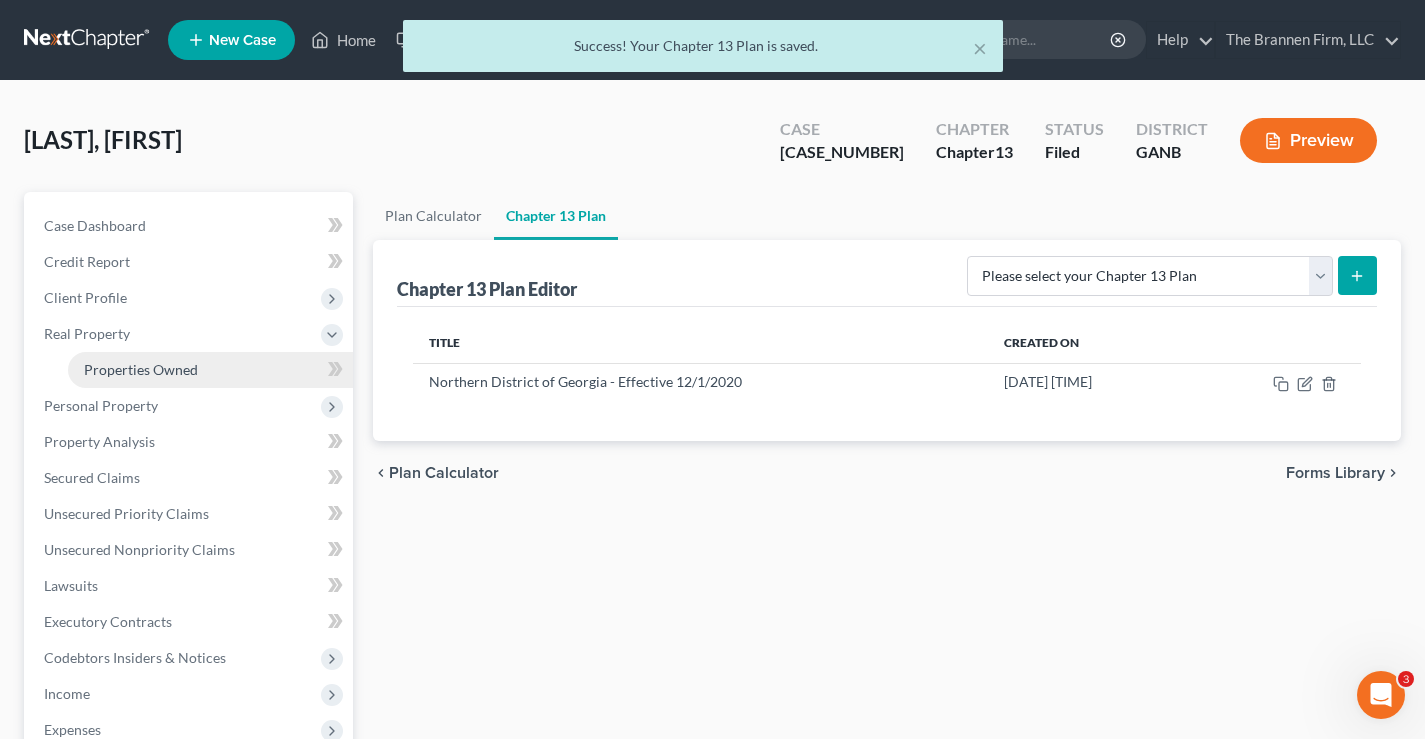 click on "Properties Owned" at bounding box center [141, 369] 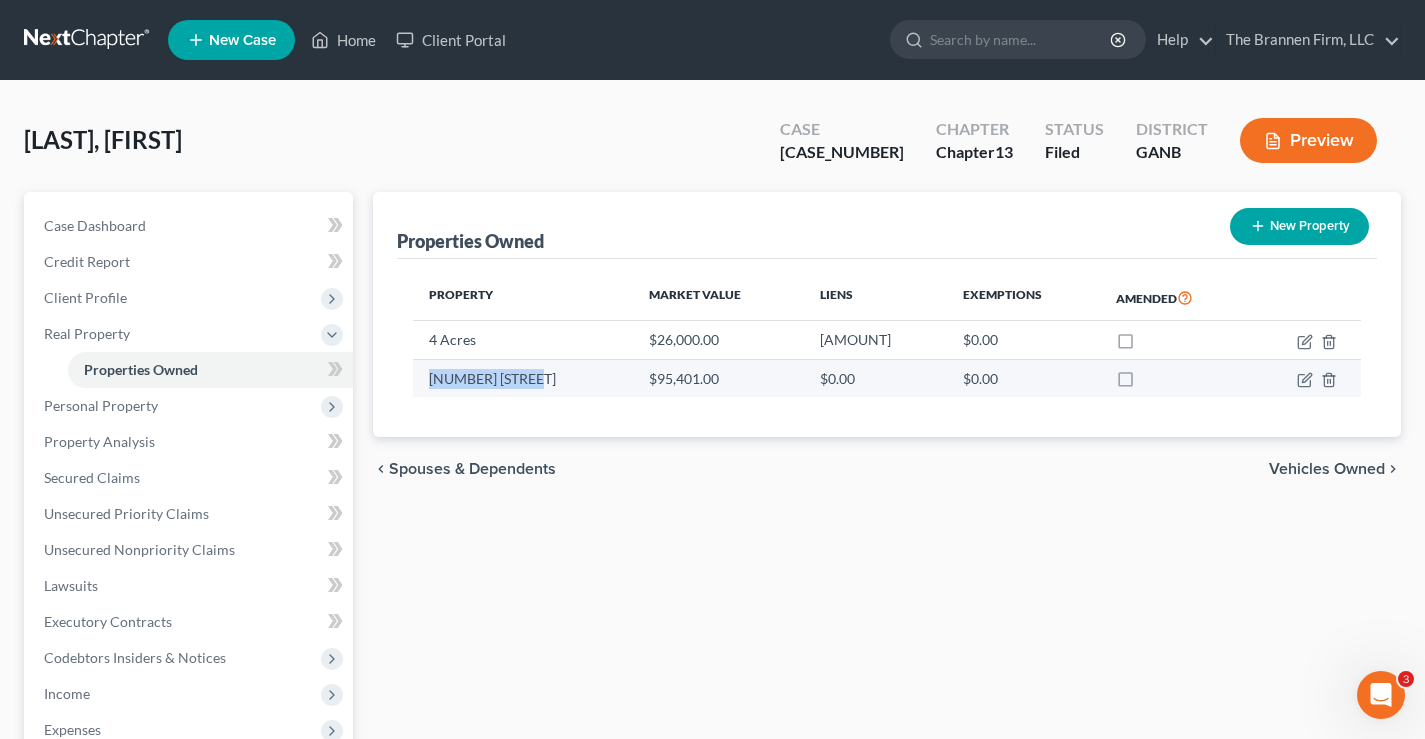 drag, startPoint x: 425, startPoint y: 379, endPoint x: 524, endPoint y: 384, distance: 99.12618 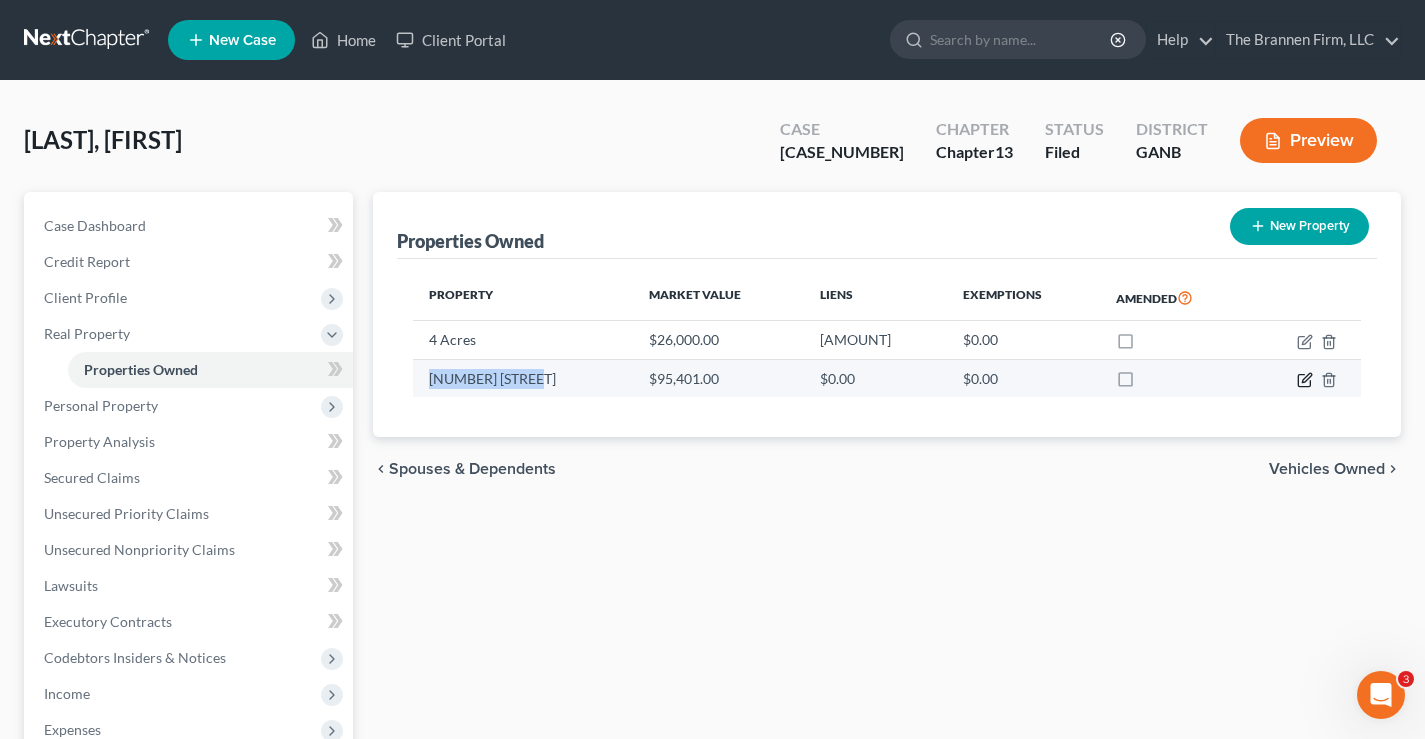 click 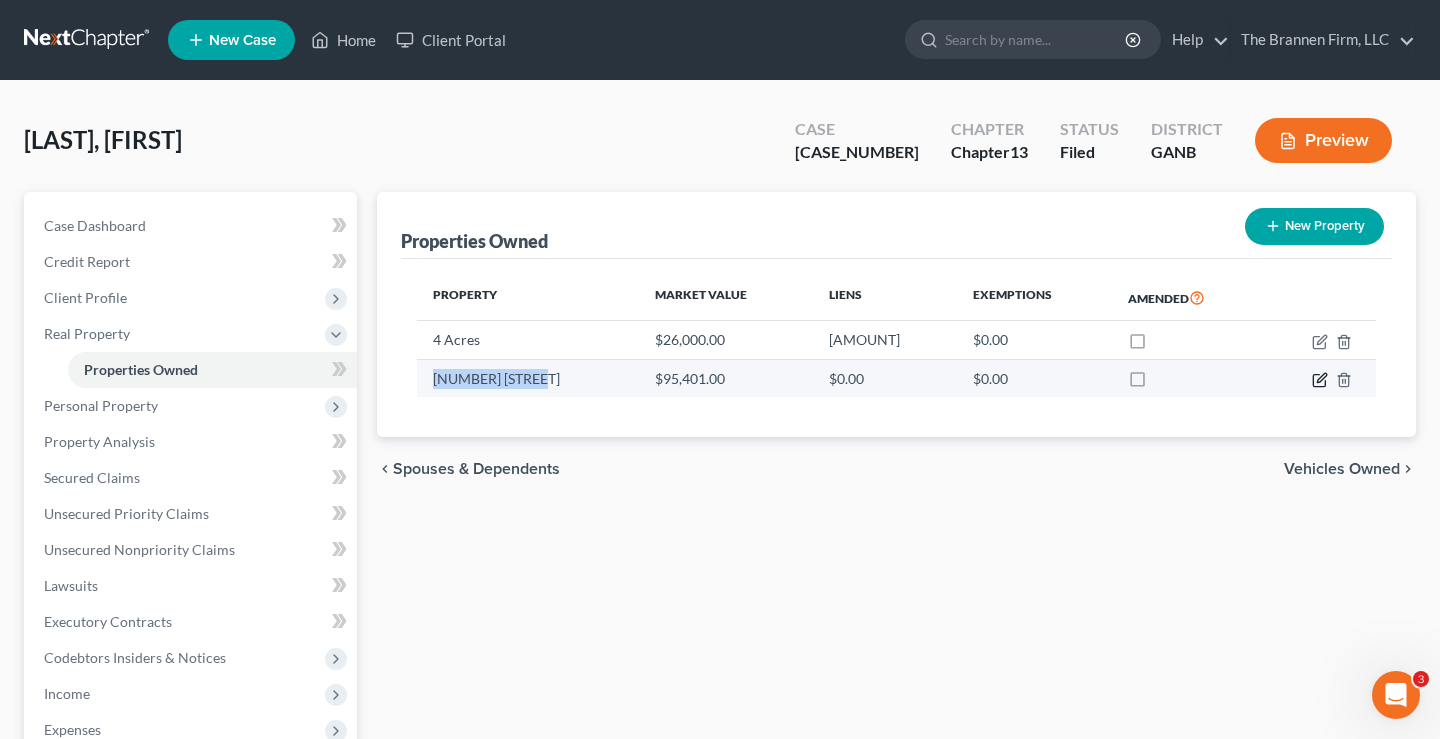select on "10" 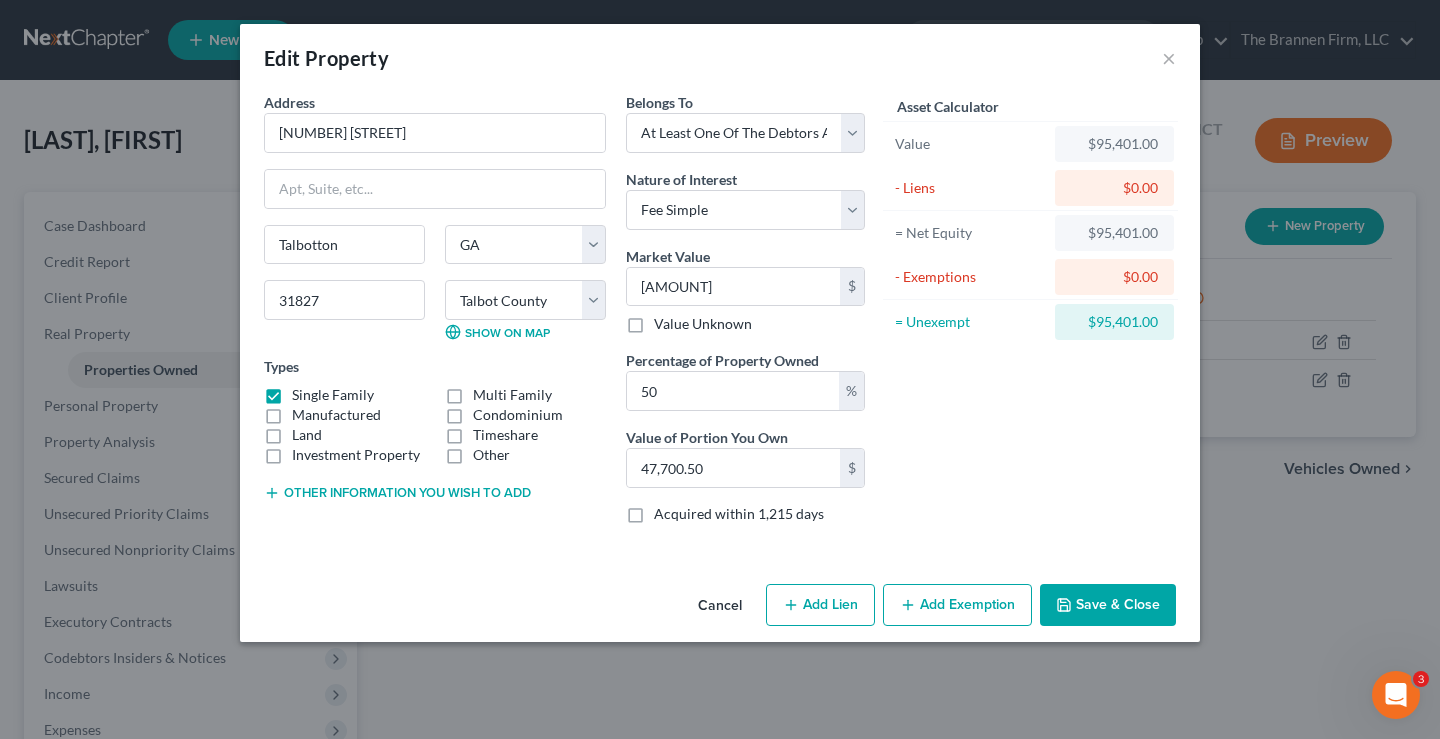 click on "Save & Close" at bounding box center [1108, 605] 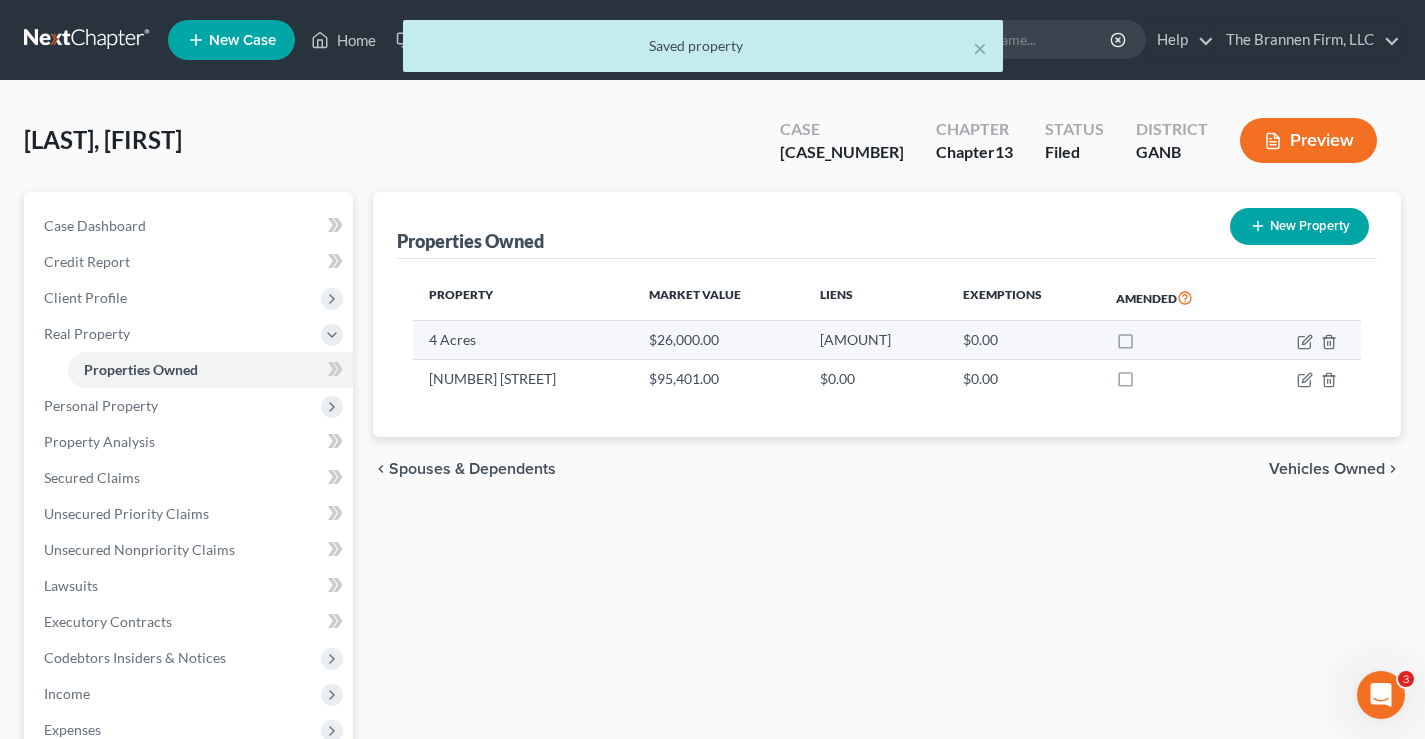 click on "$26,000.00" at bounding box center (718, 340) 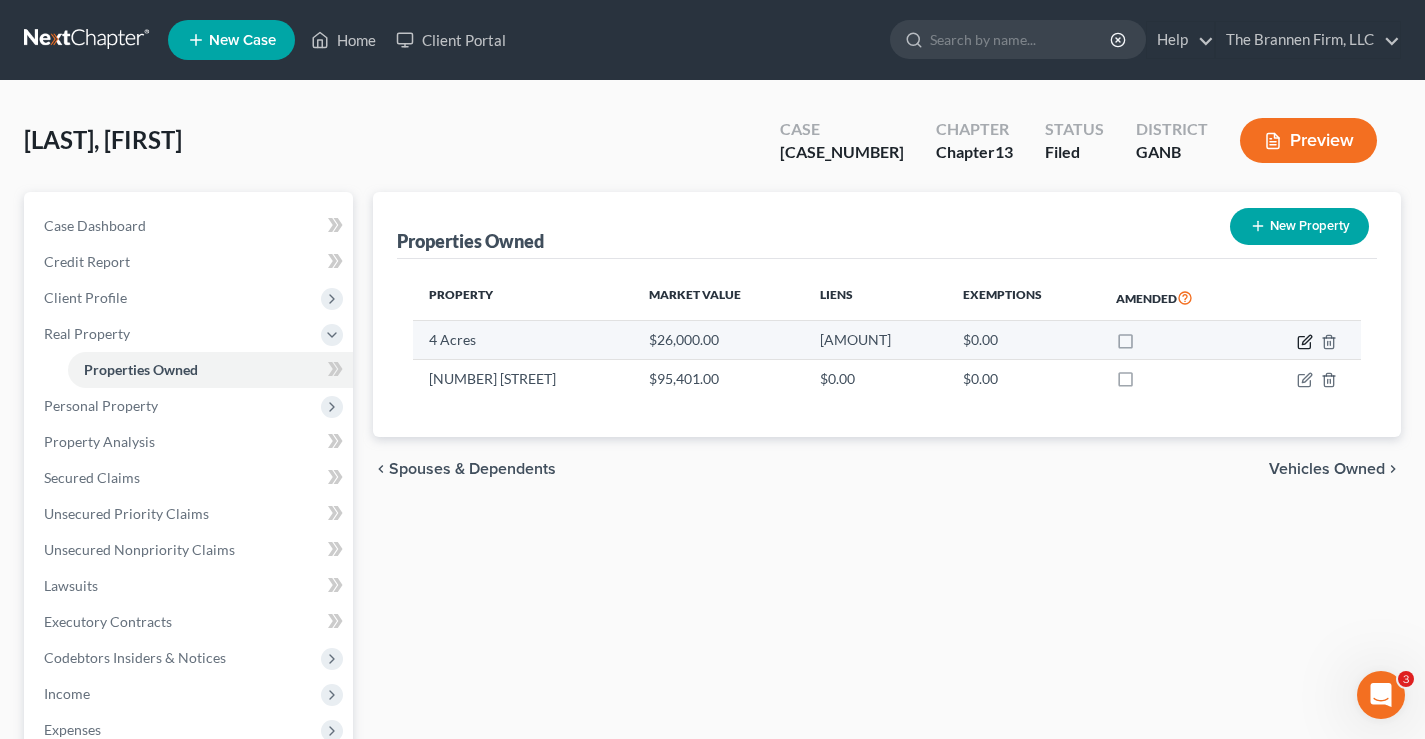 click 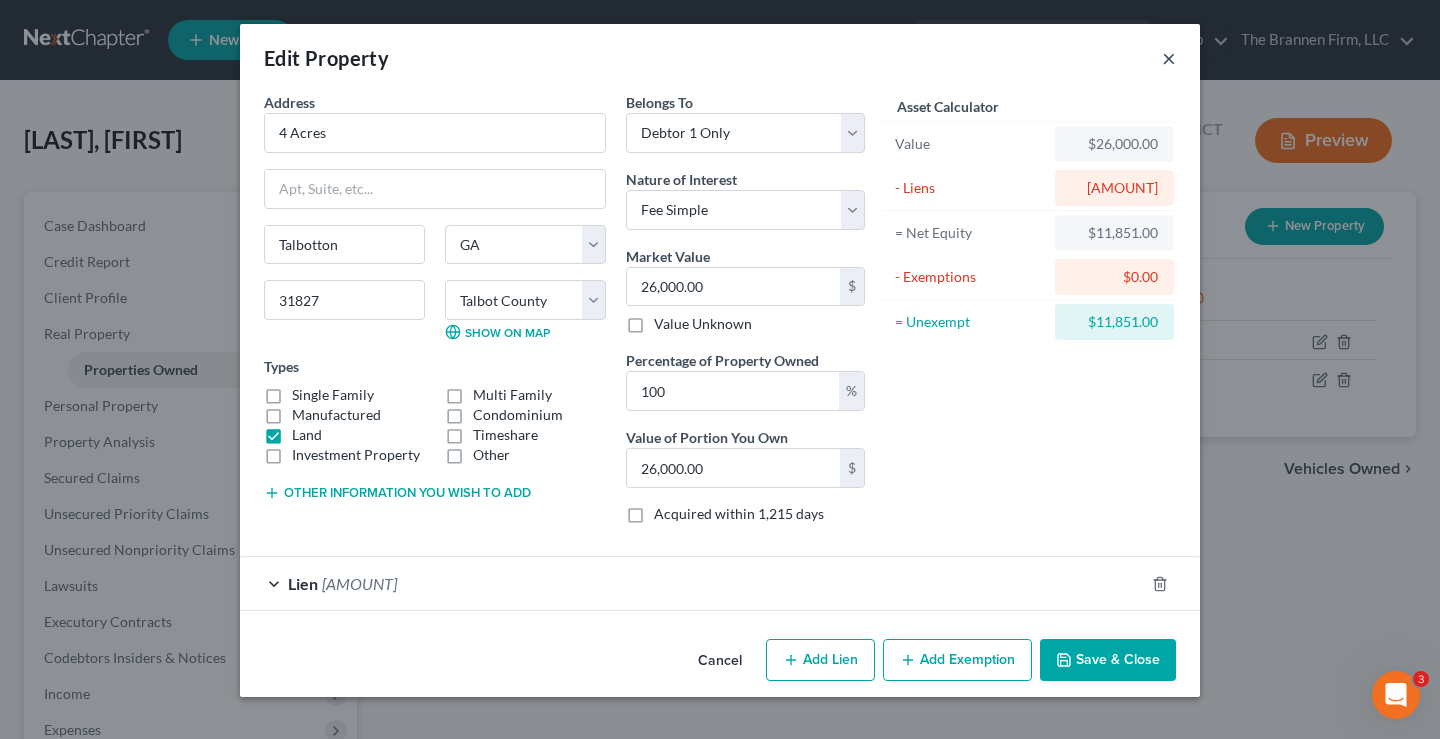 click on "×" at bounding box center [1169, 58] 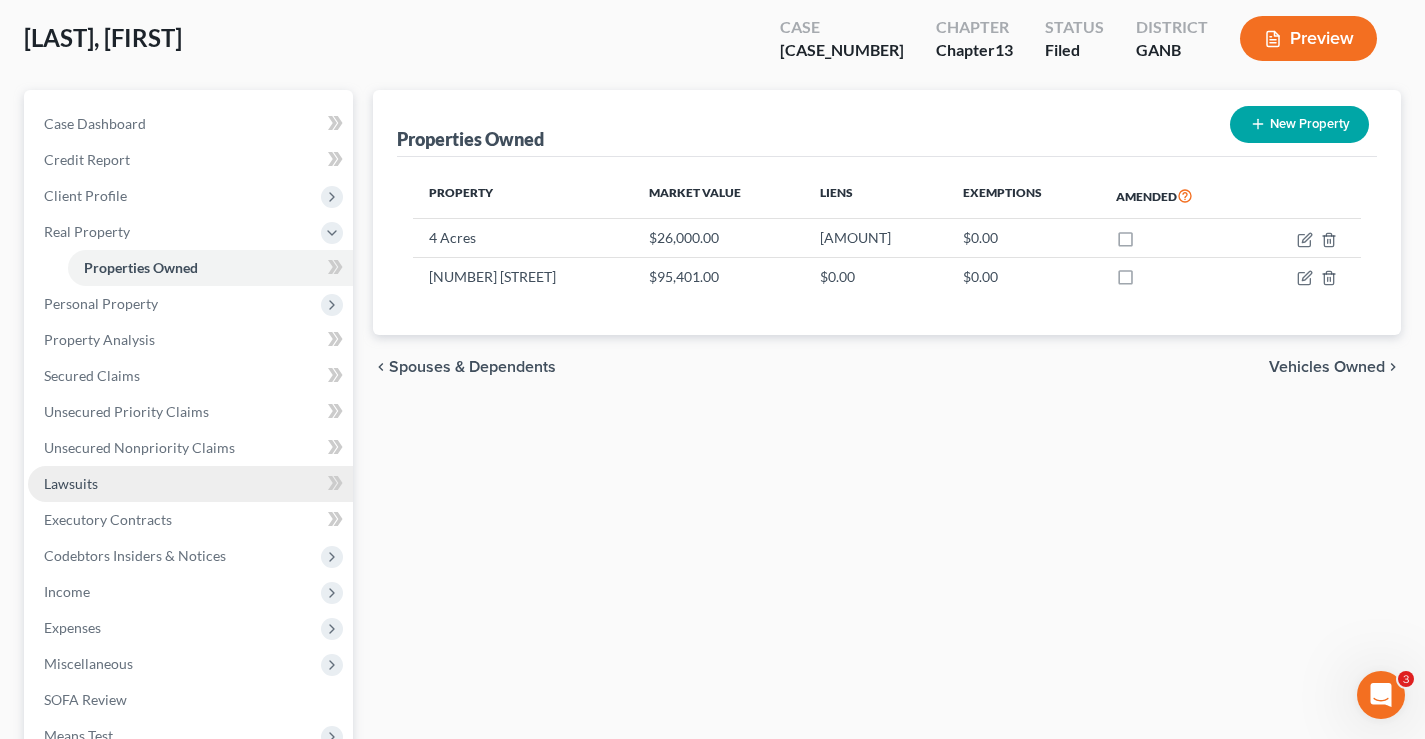 scroll, scrollTop: 200, scrollLeft: 0, axis: vertical 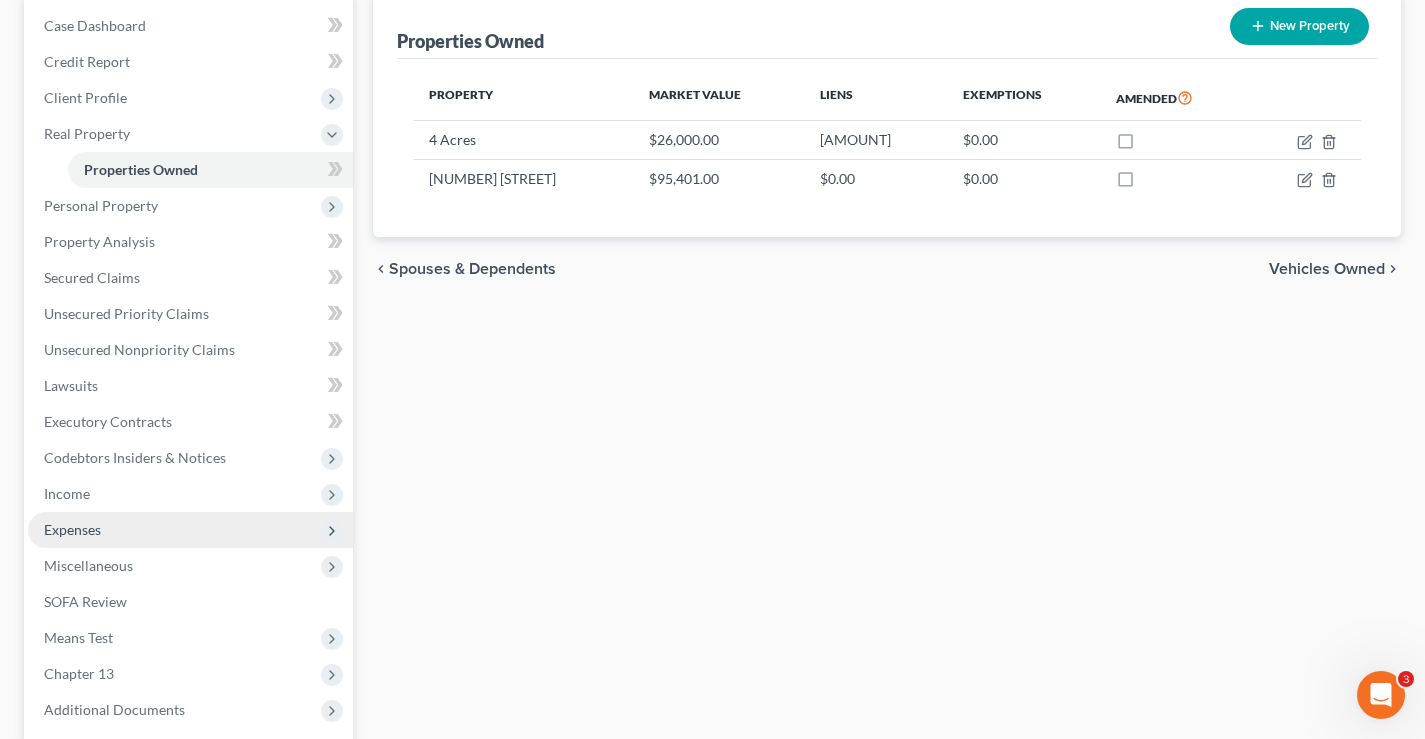 click on "Expenses" at bounding box center [72, 529] 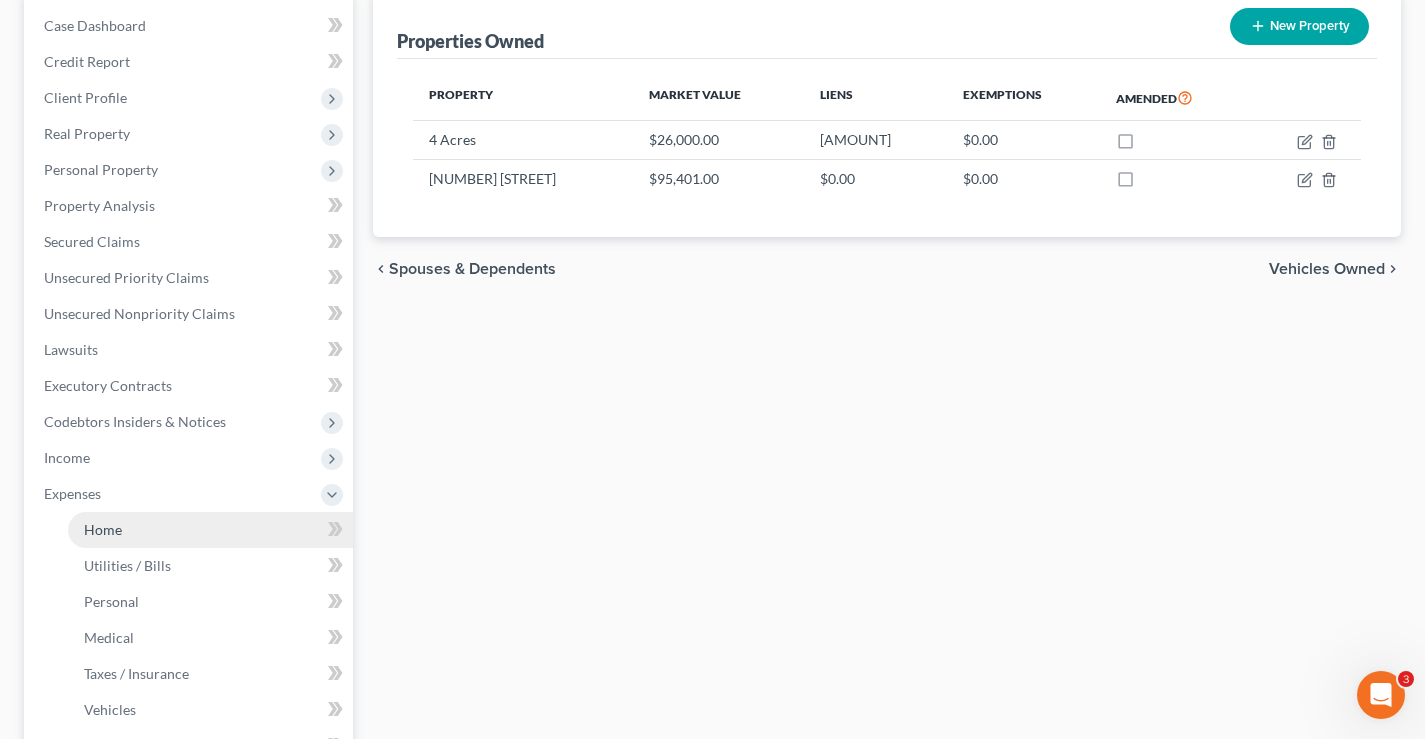 click on "Home" at bounding box center (103, 529) 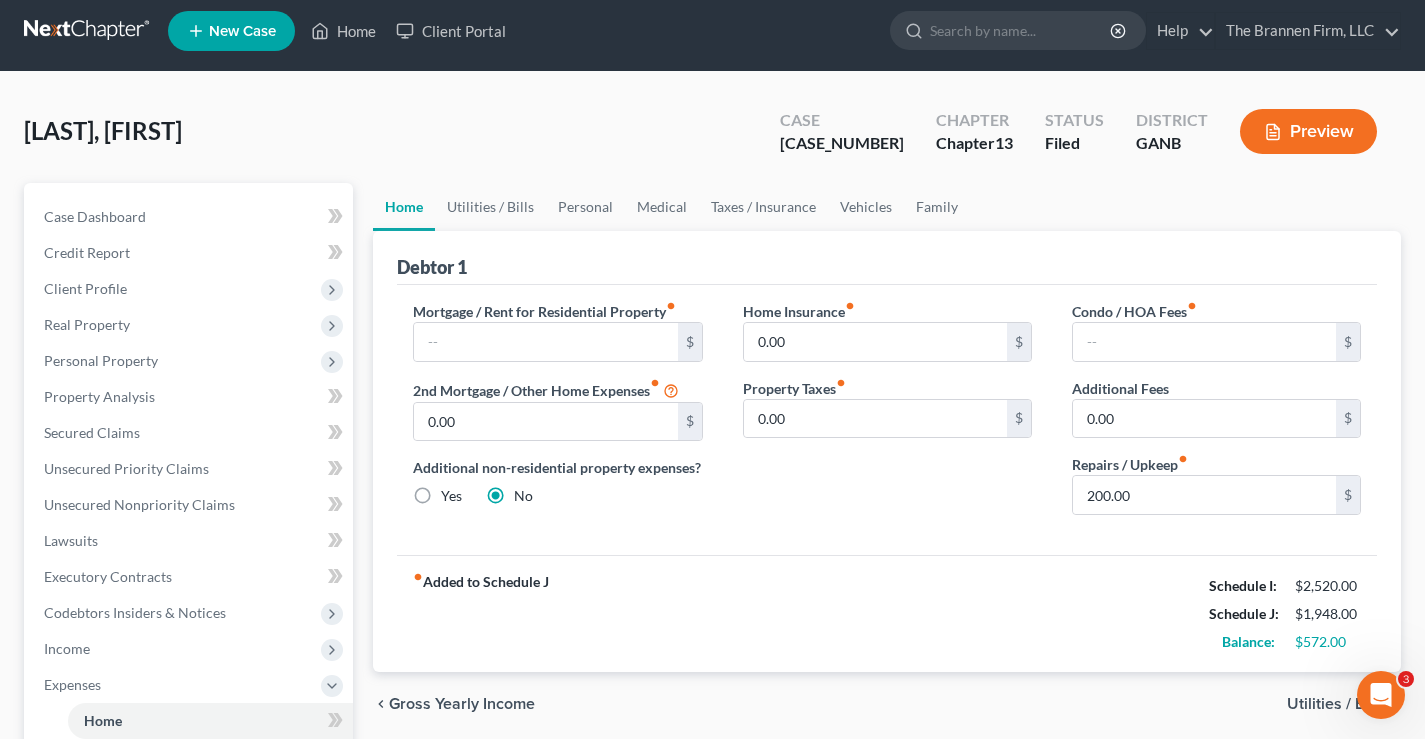 scroll, scrollTop: 0, scrollLeft: 0, axis: both 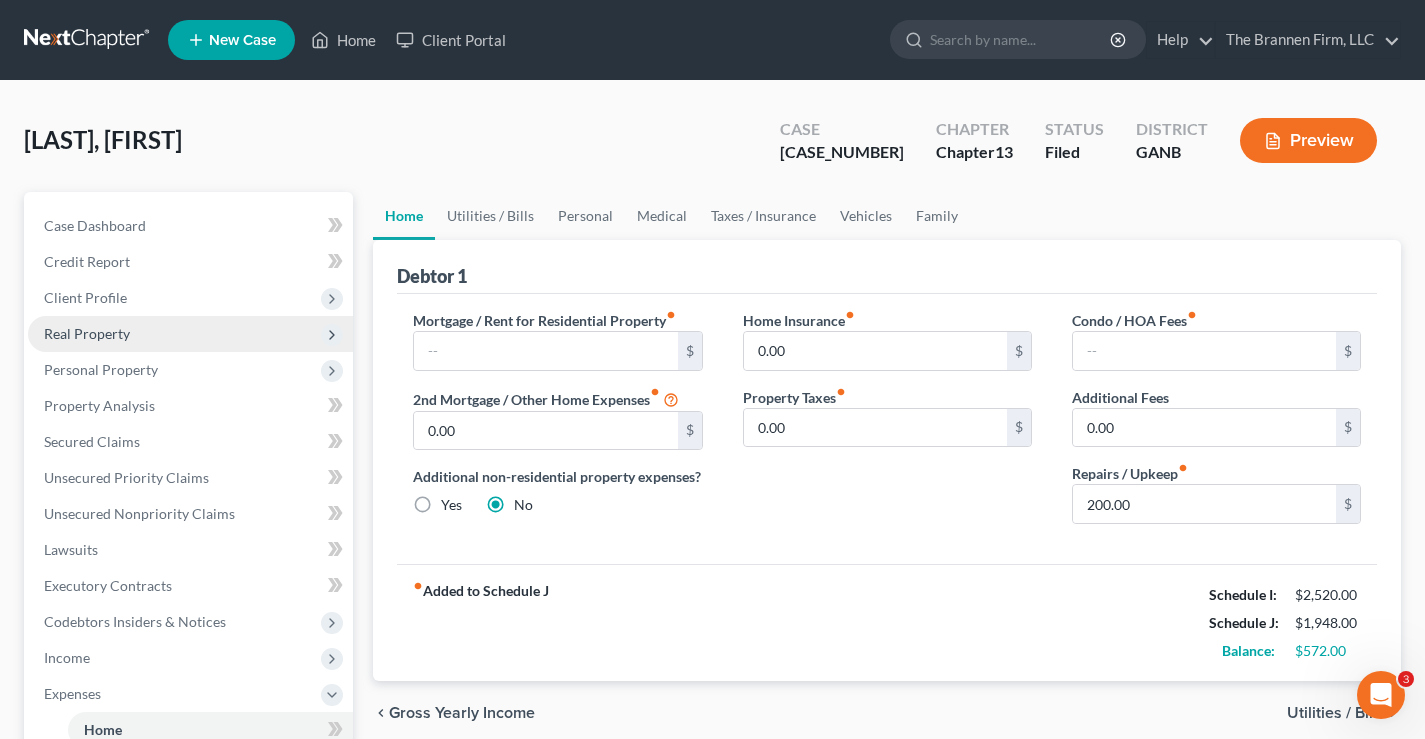 click on "Real Property" at bounding box center (87, 333) 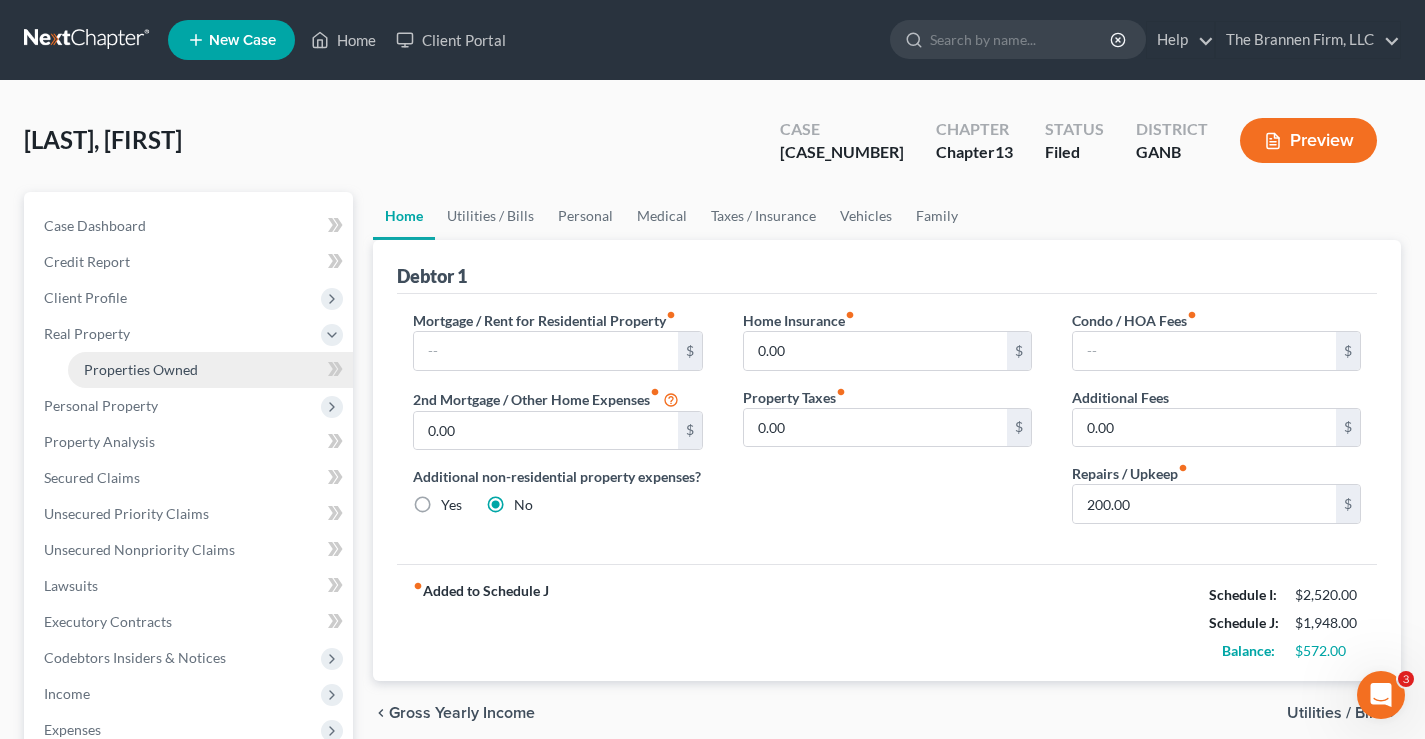 click on "Properties Owned" at bounding box center [141, 369] 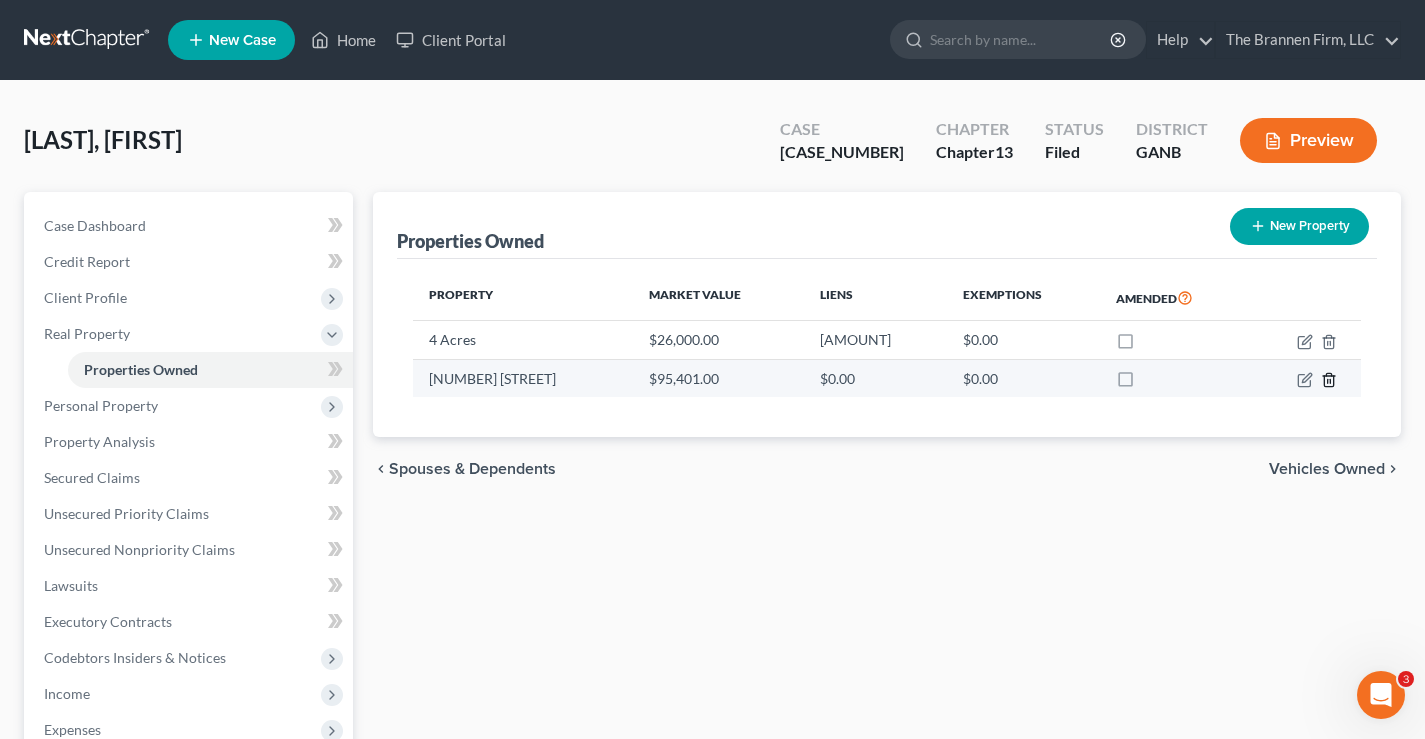 click 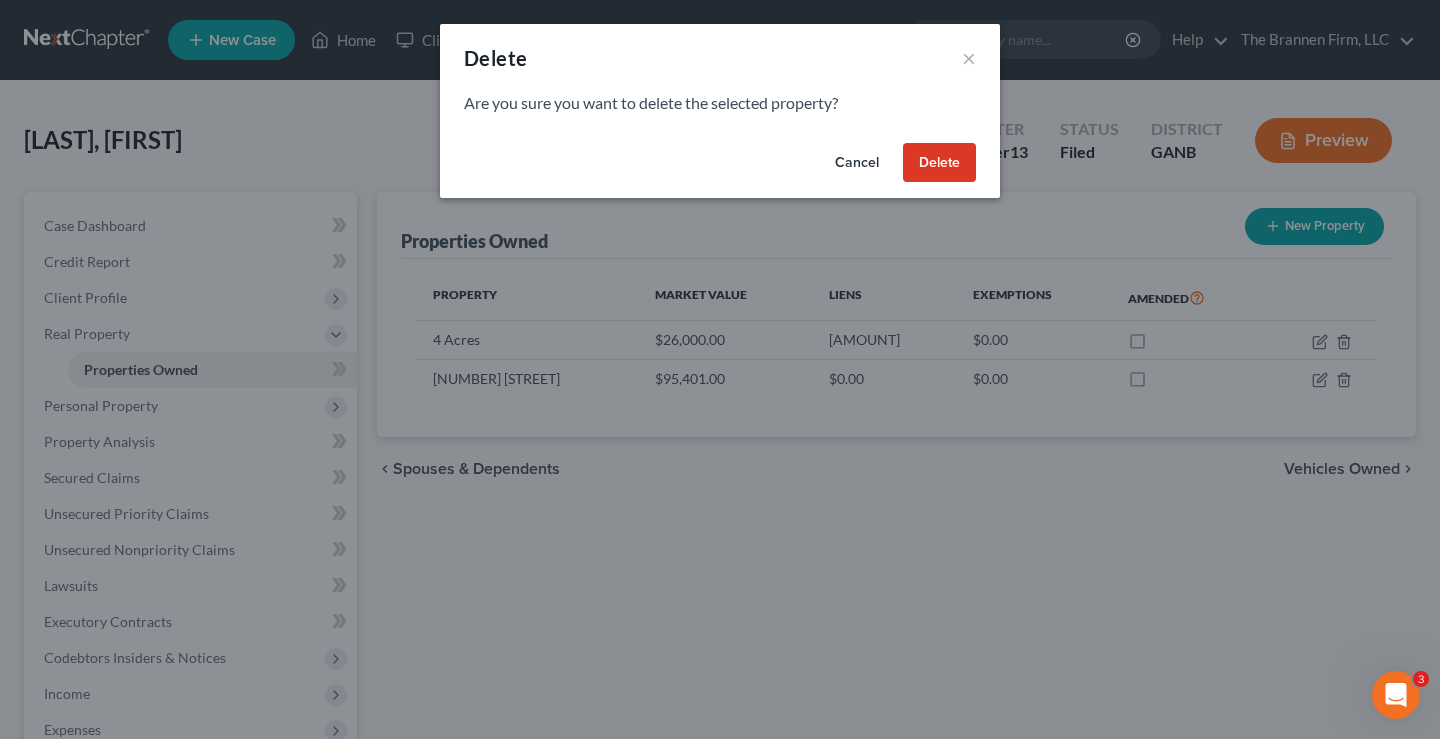 click on "Delete" at bounding box center (939, 163) 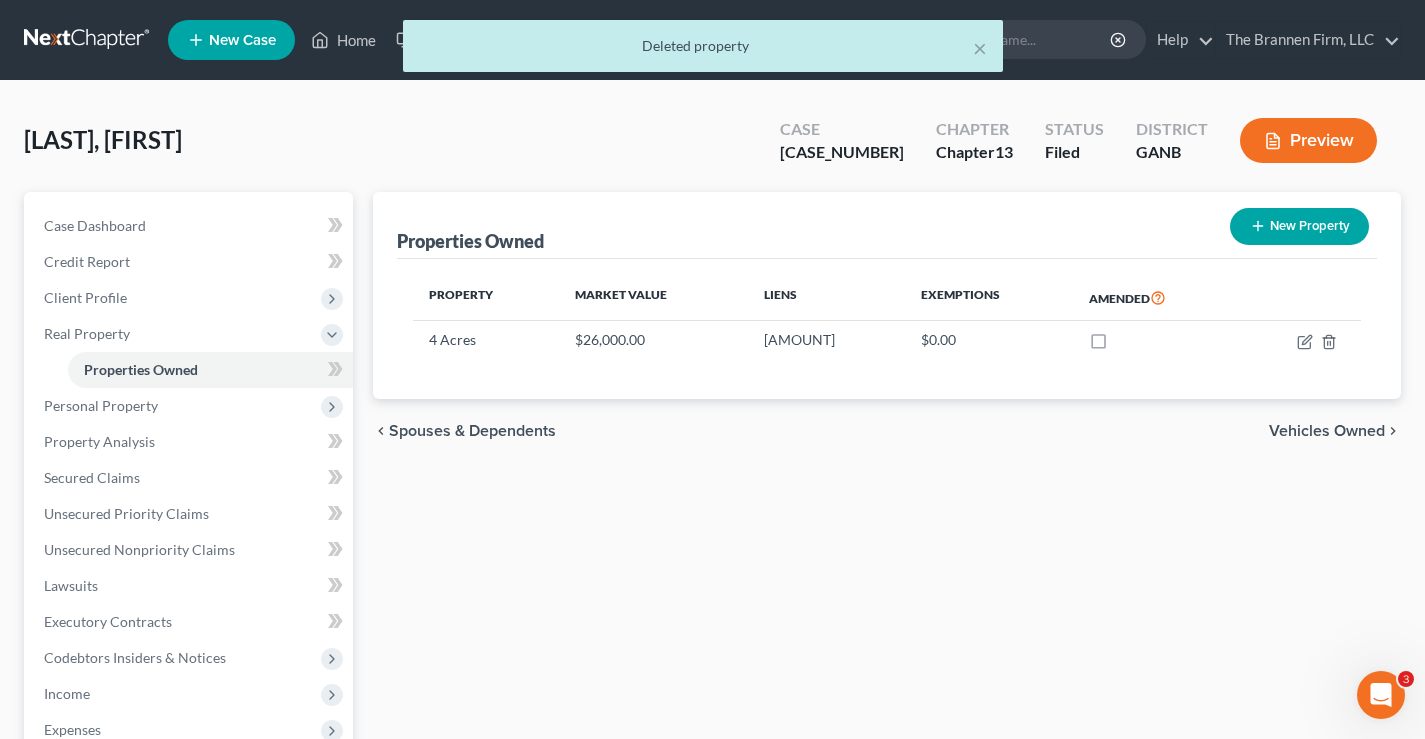 click on "Willis, Thomas Upgraded Case 25-55052 Chapter Chapter  13 Status Filed District GANB Preview" at bounding box center [712, 148] 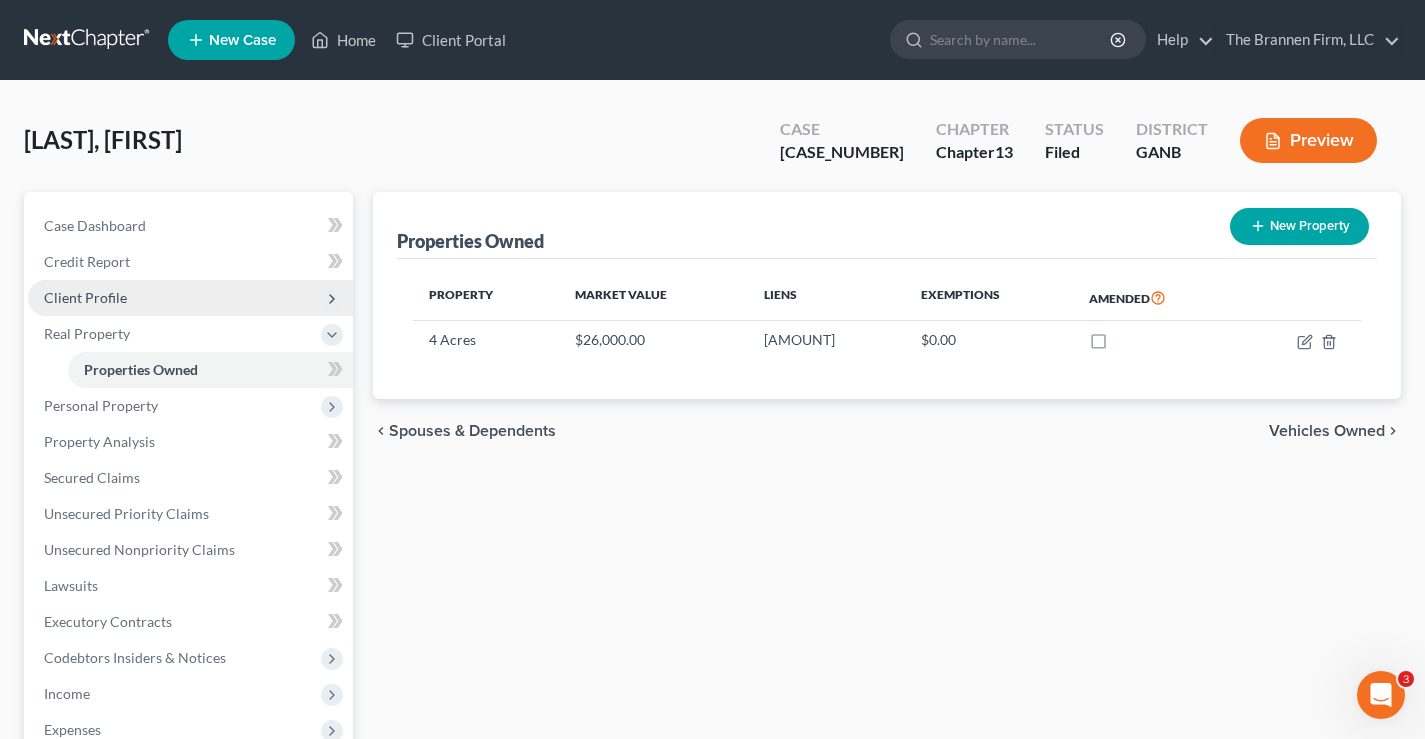 click on "Client Profile" at bounding box center (85, 297) 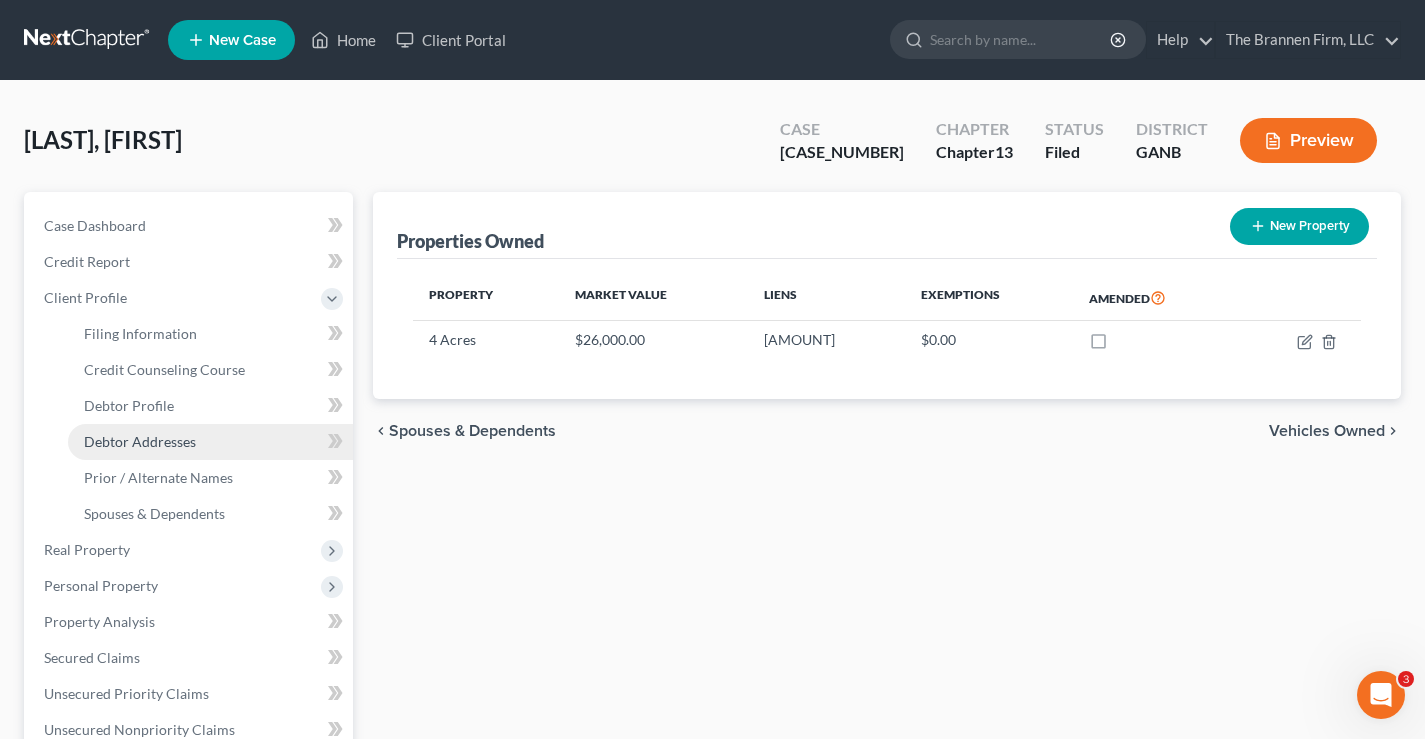 click on "Debtor Addresses" at bounding box center [140, 441] 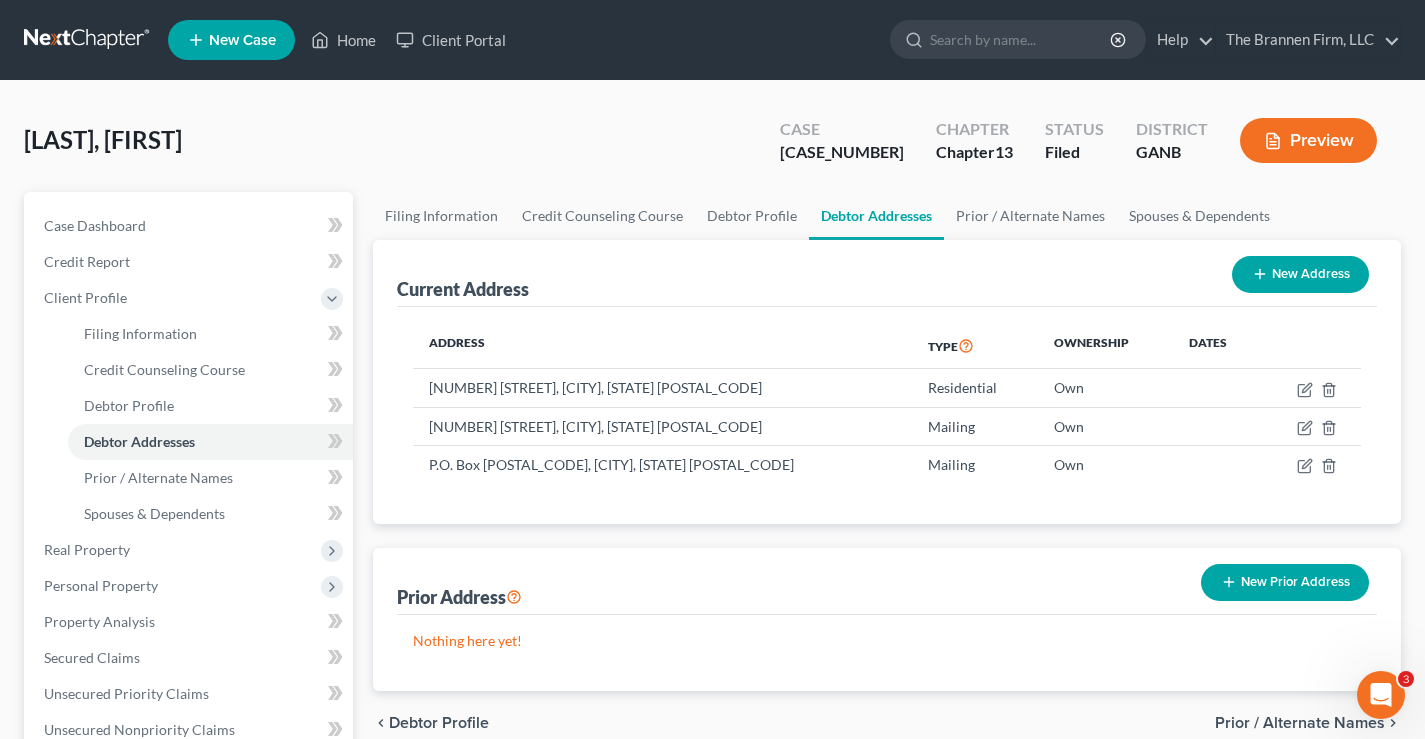 click on "Willis, Thomas Upgraded Case 25-55052 Chapter Chapter  13 Status Filed District GANB Preview" at bounding box center [712, 148] 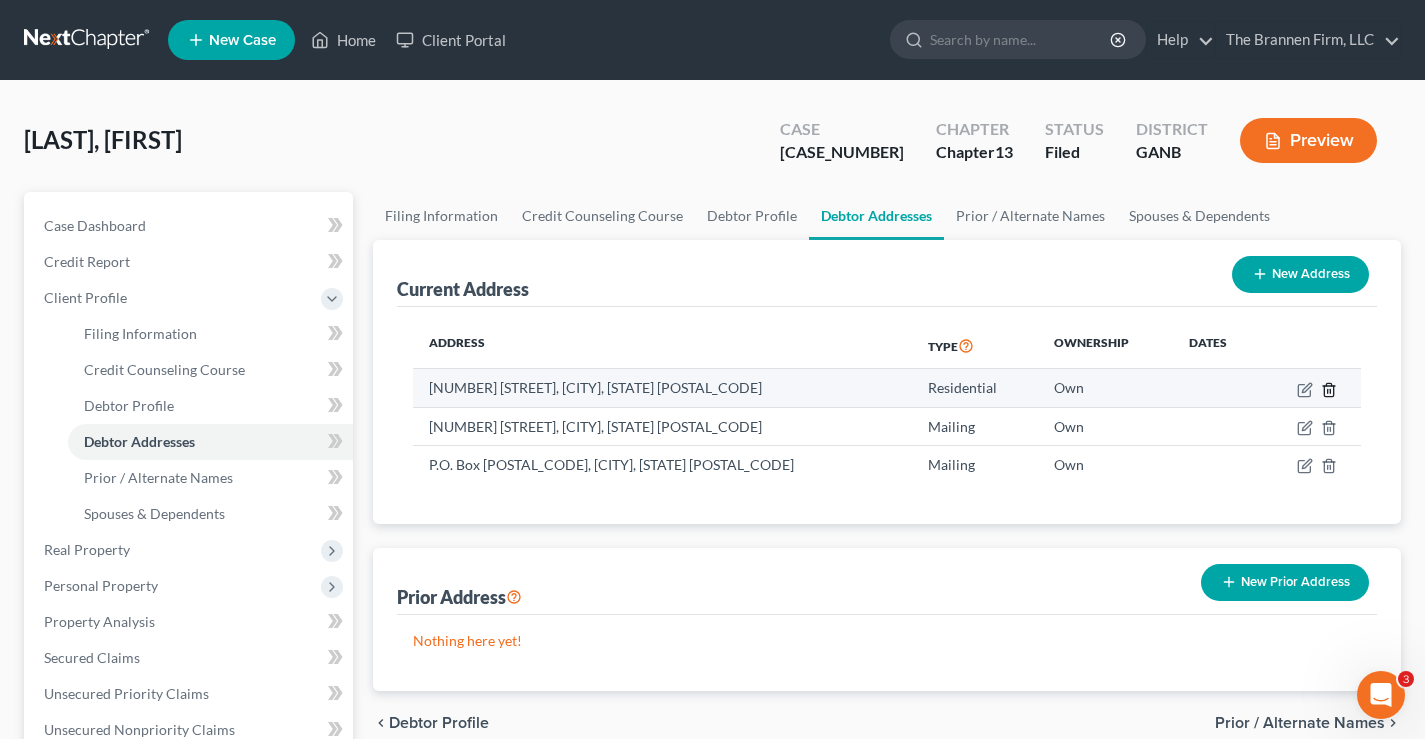click 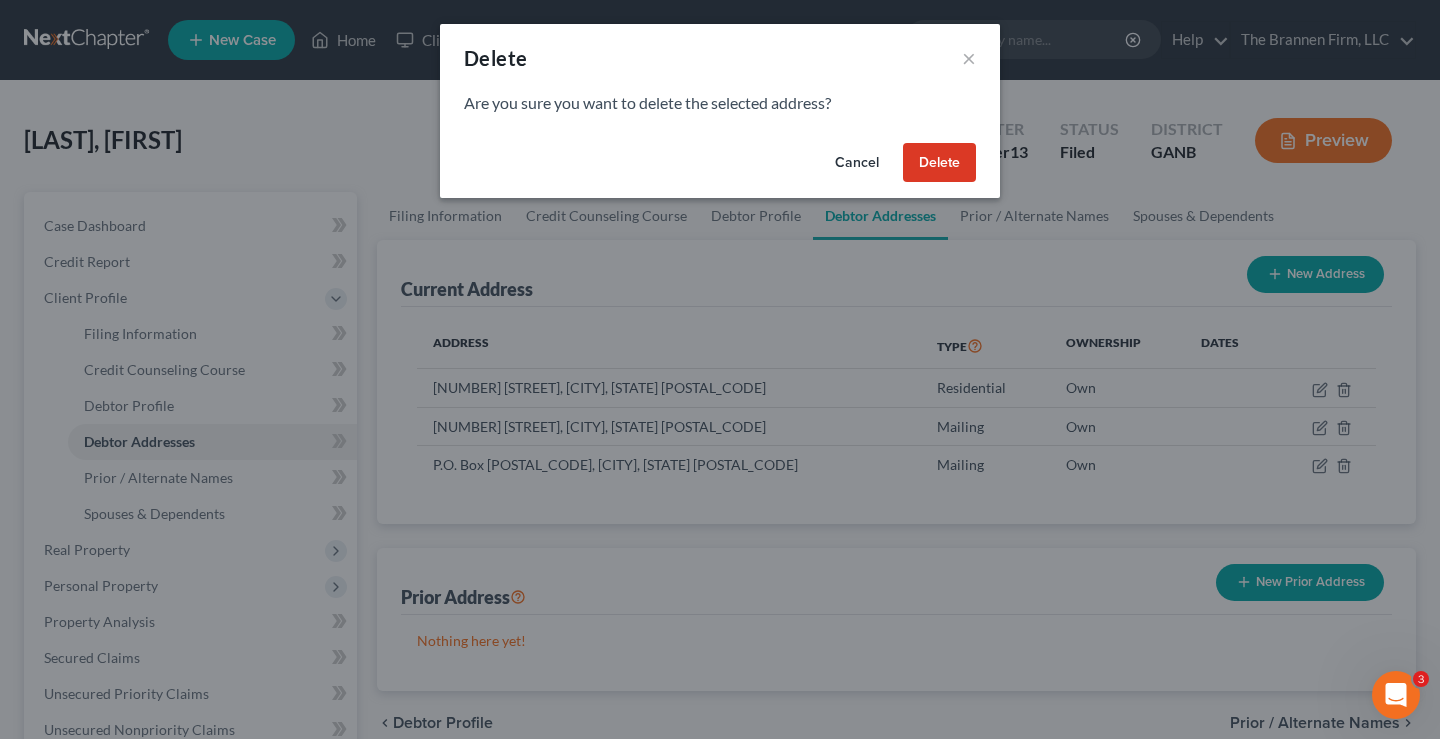 click on "Delete" at bounding box center (939, 163) 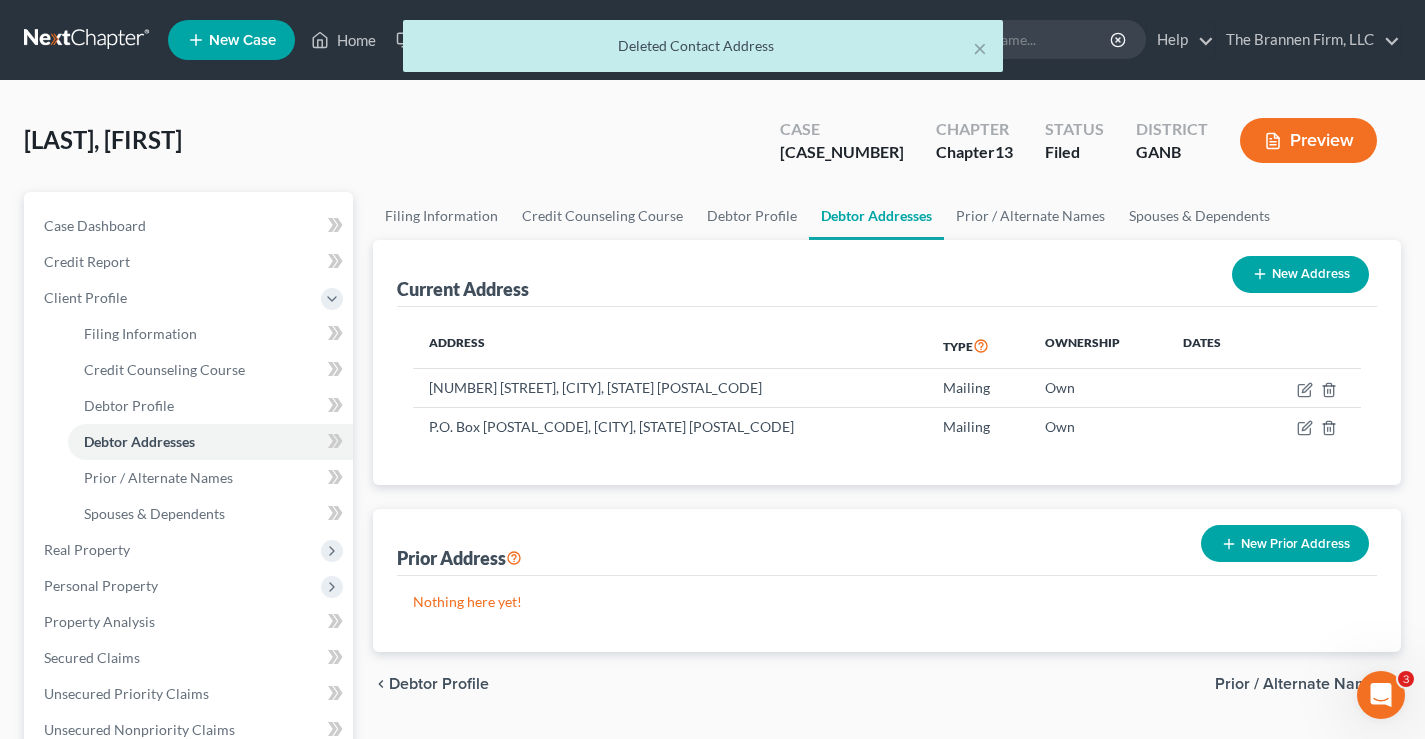 click on "Willis, Thomas Upgraded Case 25-55052 Chapter Chapter  13 Status Filed District GANB Preview" at bounding box center (712, 148) 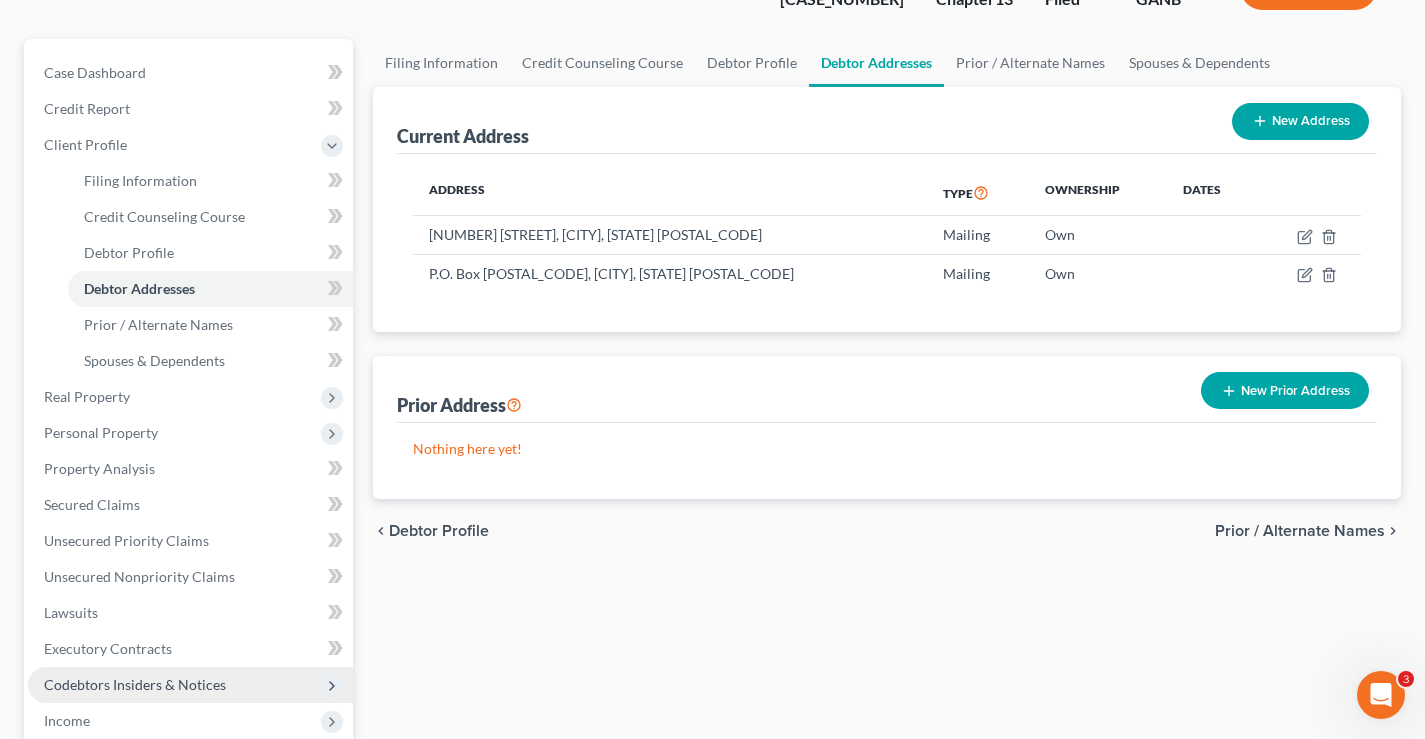 scroll, scrollTop: 300, scrollLeft: 0, axis: vertical 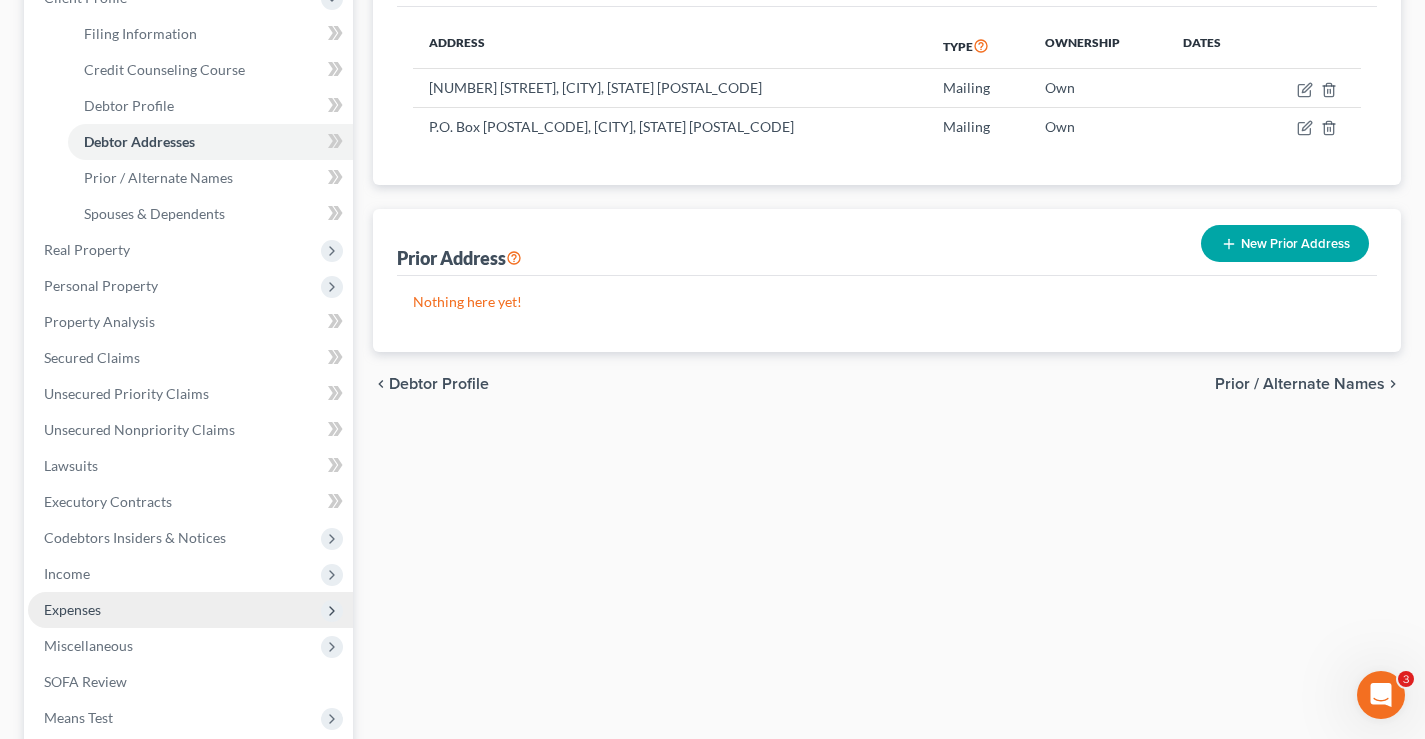 click on "Expenses" at bounding box center (72, 609) 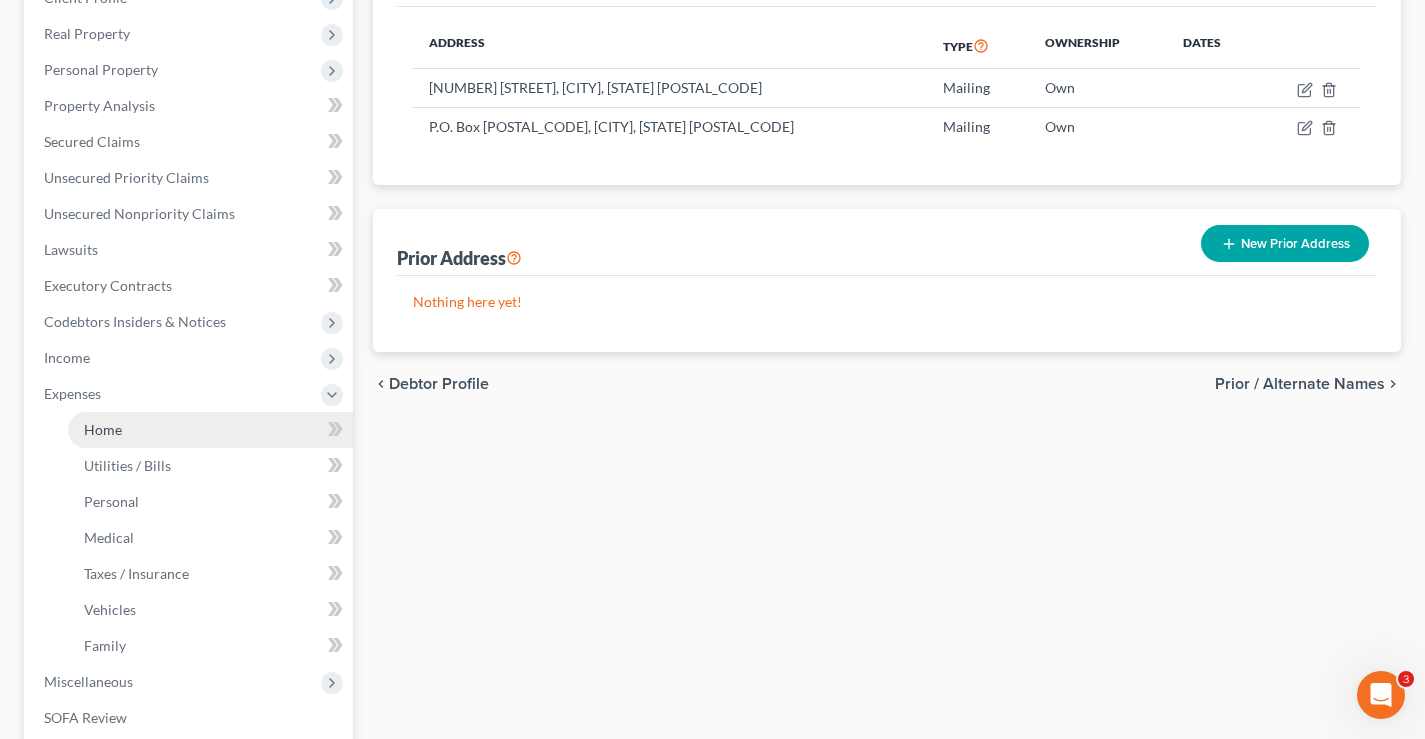 click on "Home" at bounding box center [103, 429] 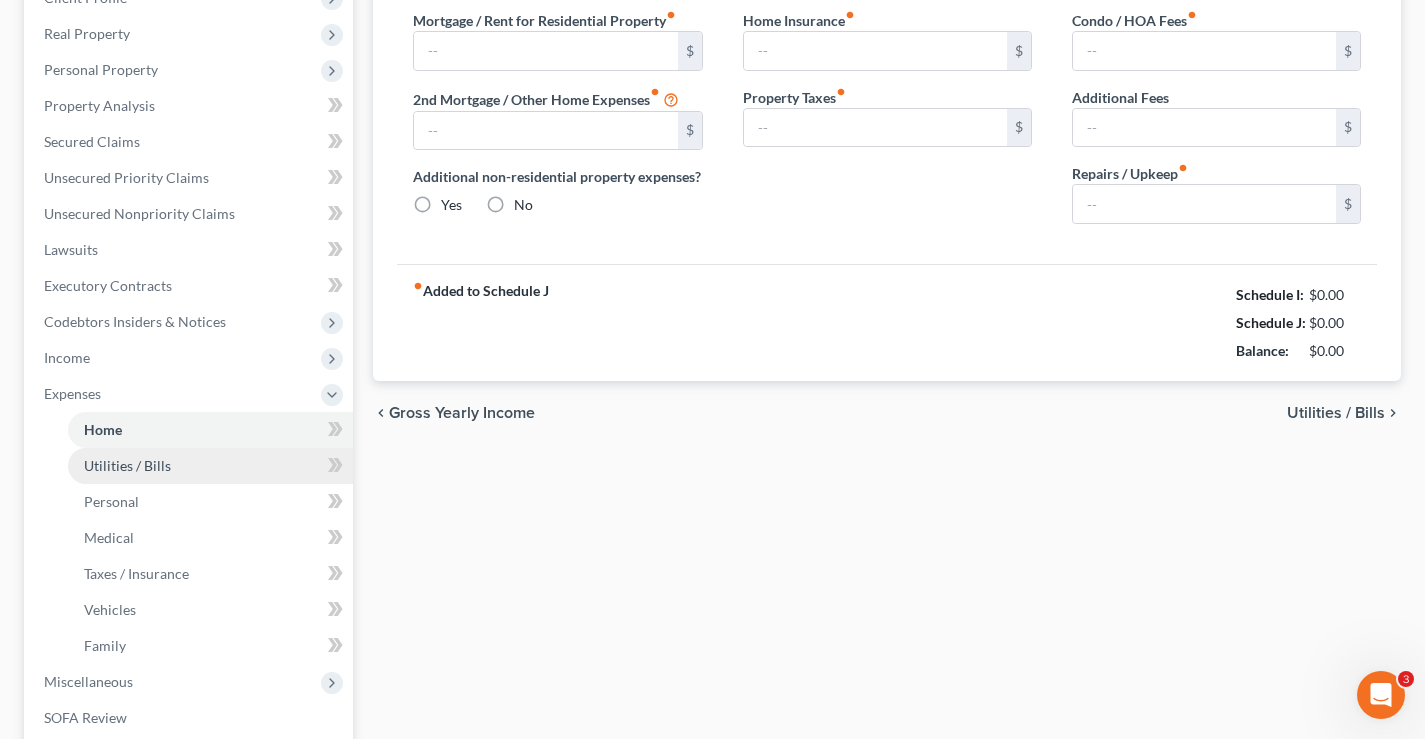 type on "0.00" 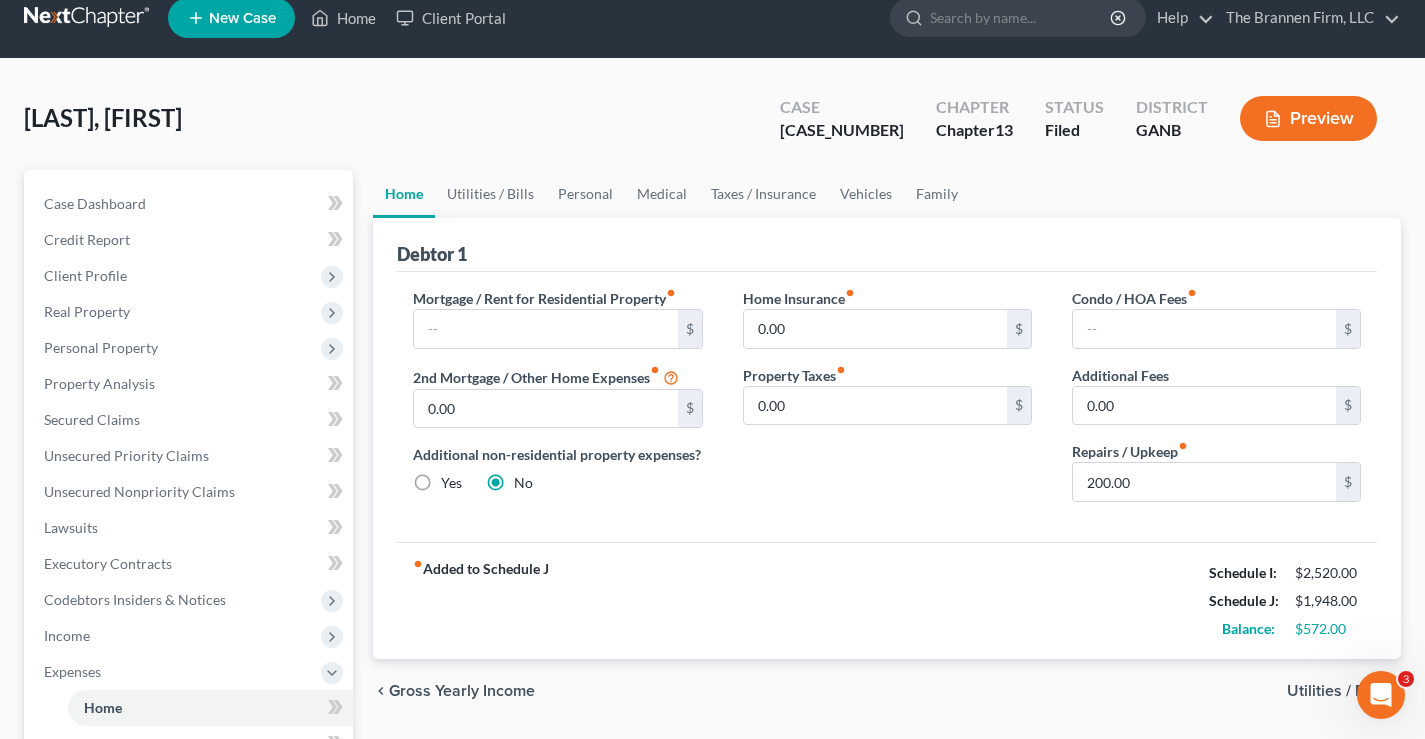 scroll, scrollTop: 0, scrollLeft: 0, axis: both 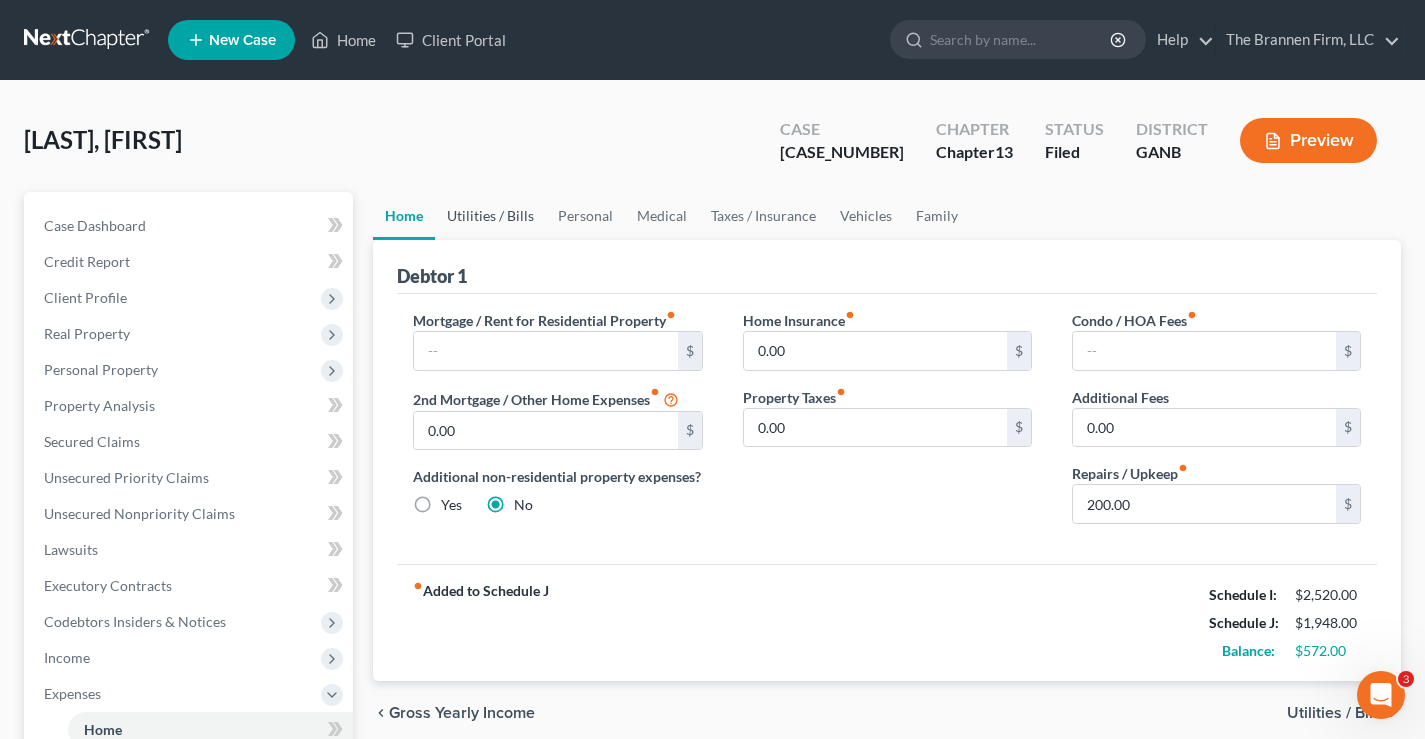 click on "Utilities / Bills" at bounding box center (490, 216) 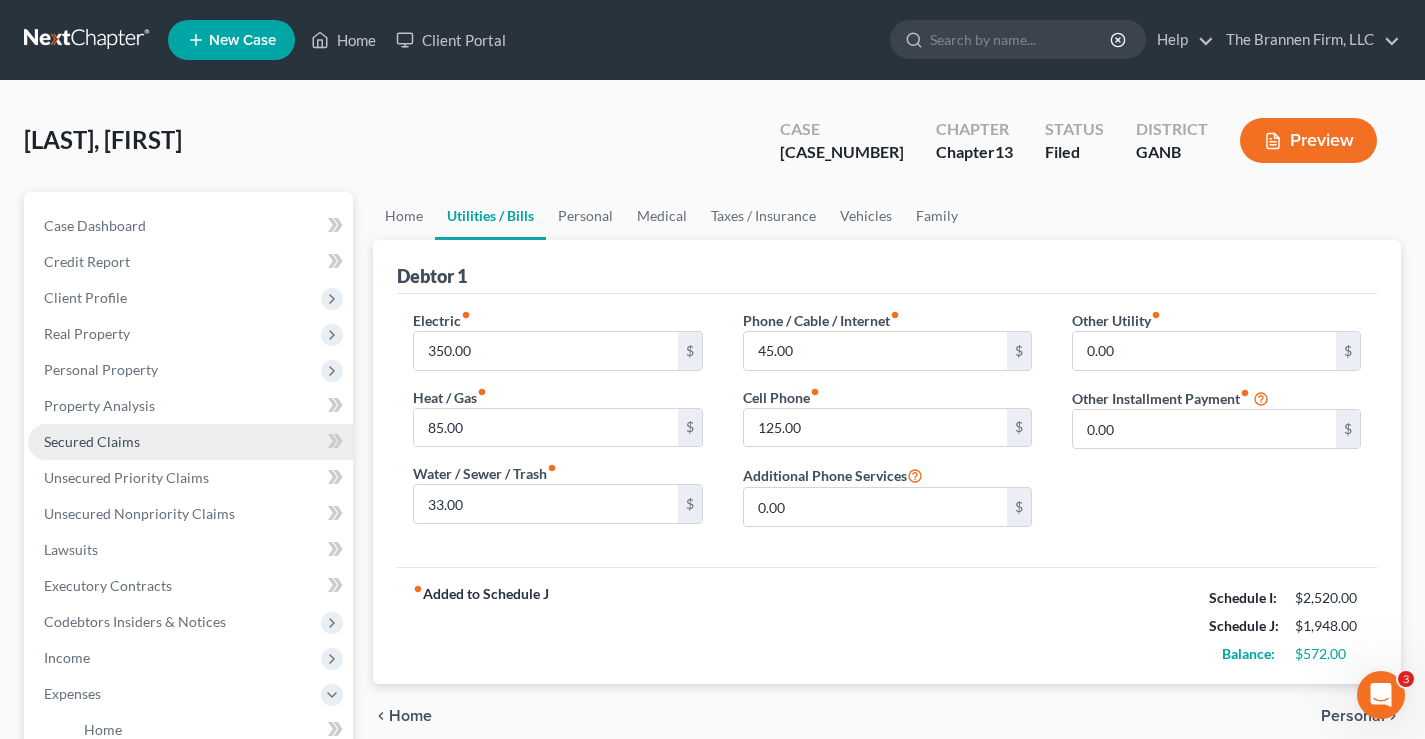 click on "Secured Claims" at bounding box center (92, 441) 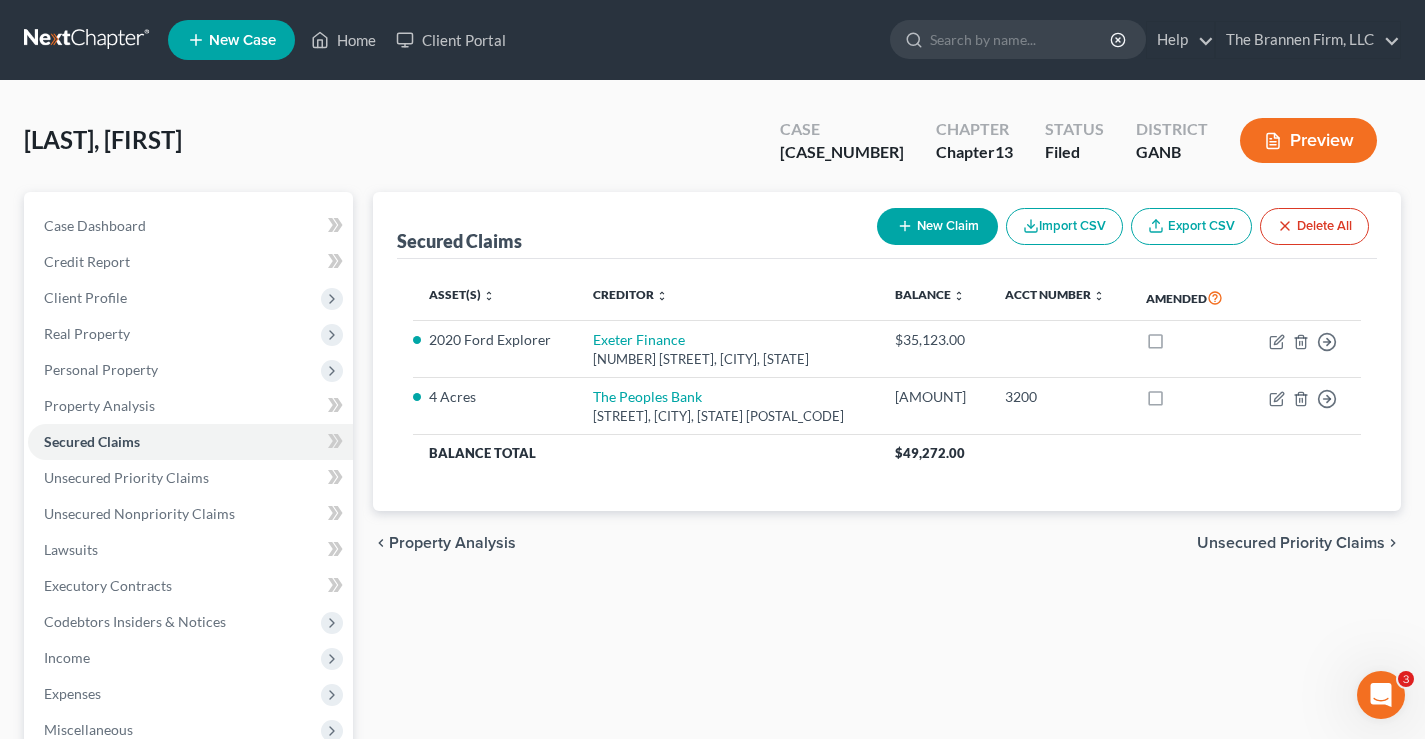 click on "New Claim" at bounding box center (937, 226) 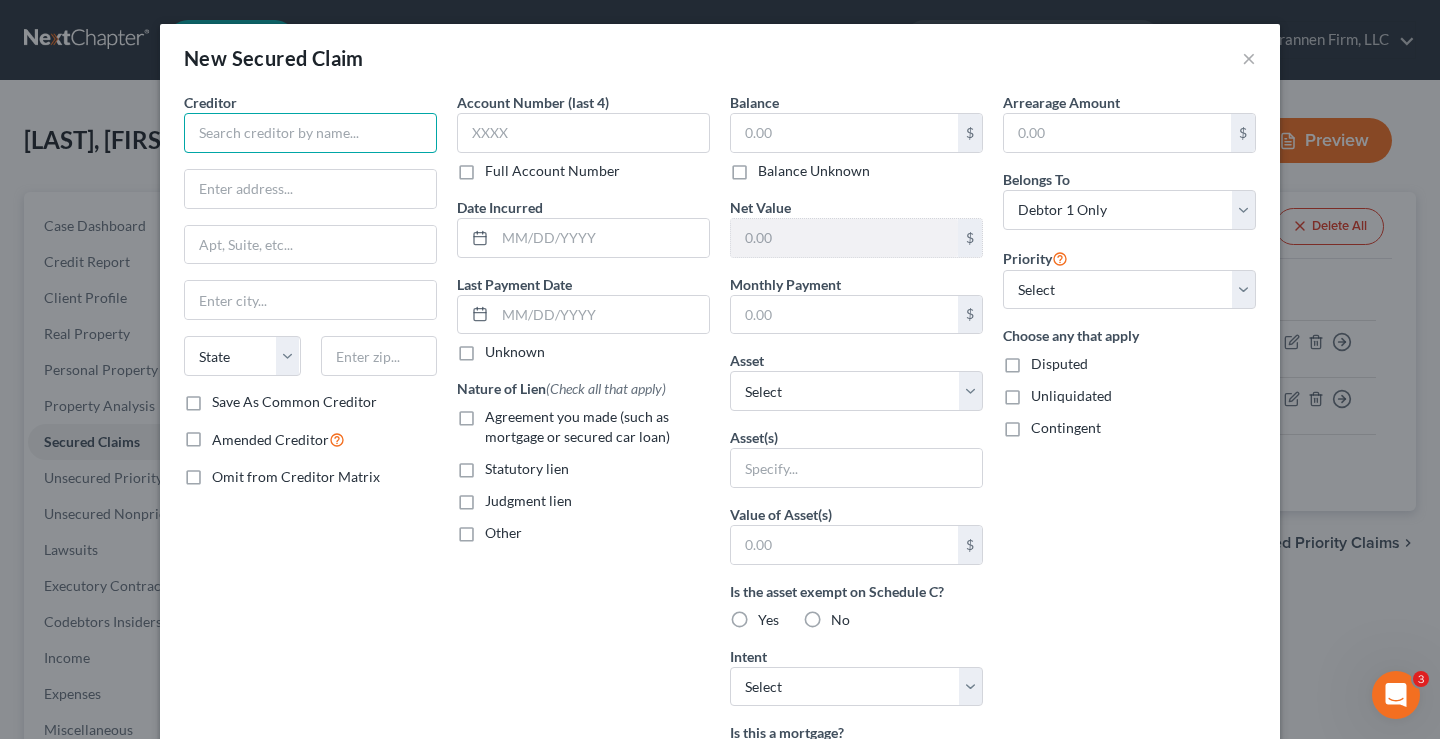 click at bounding box center [310, 133] 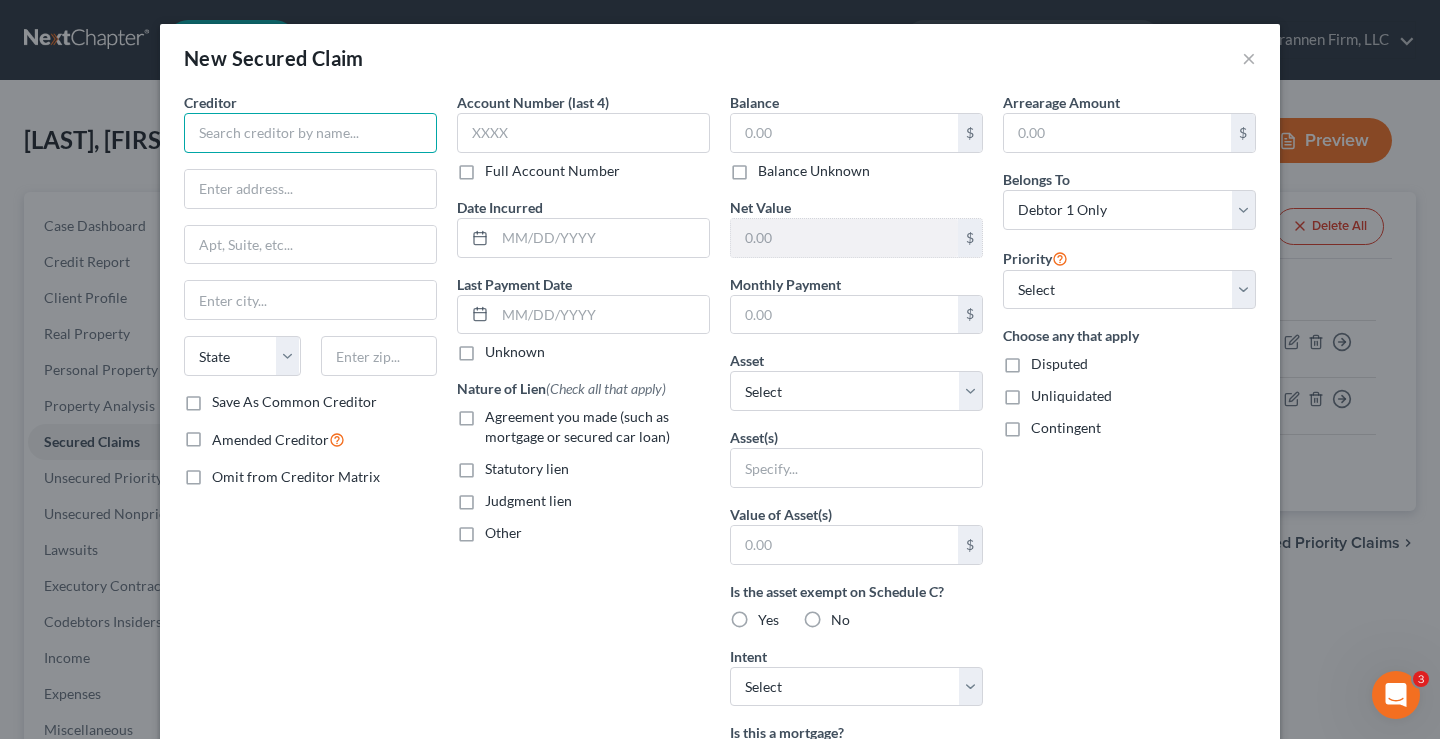 click at bounding box center [310, 133] 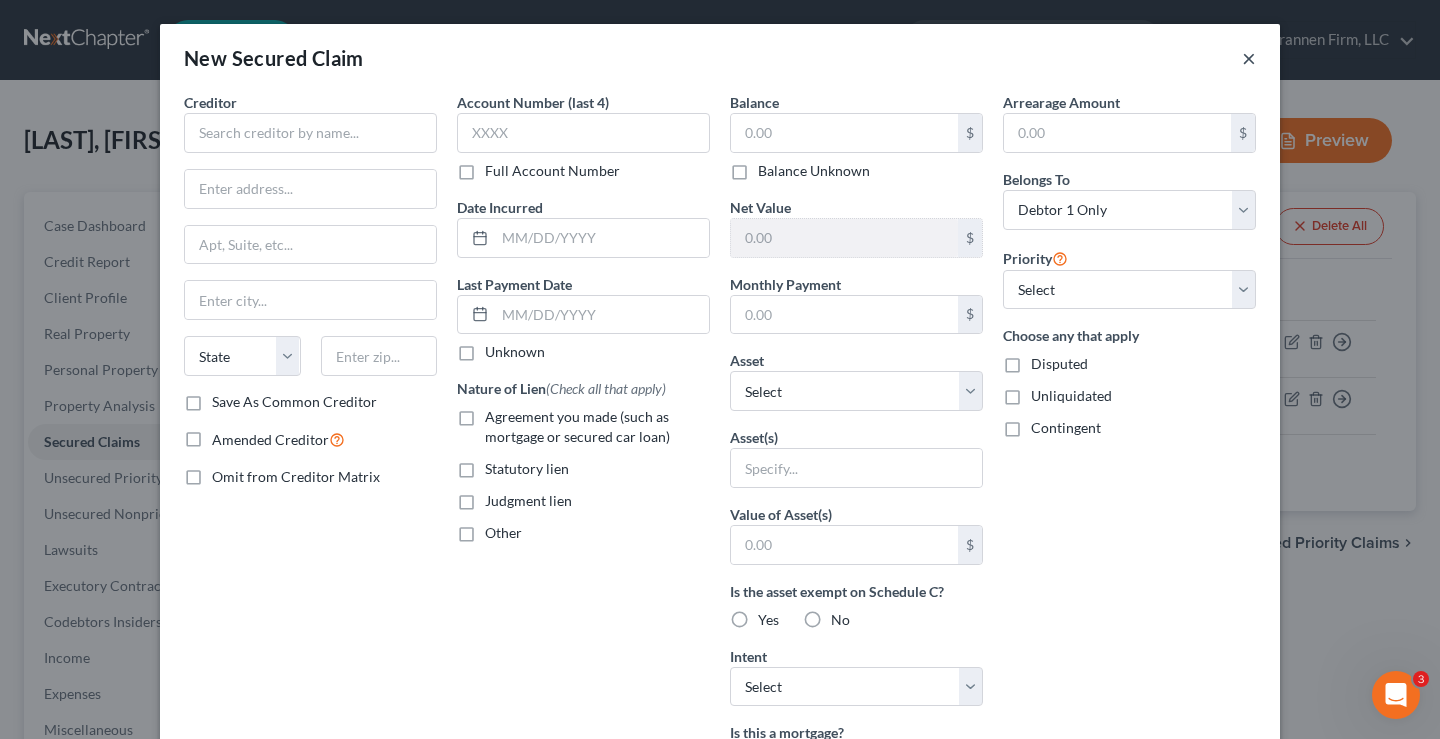 click on "×" at bounding box center (1249, 58) 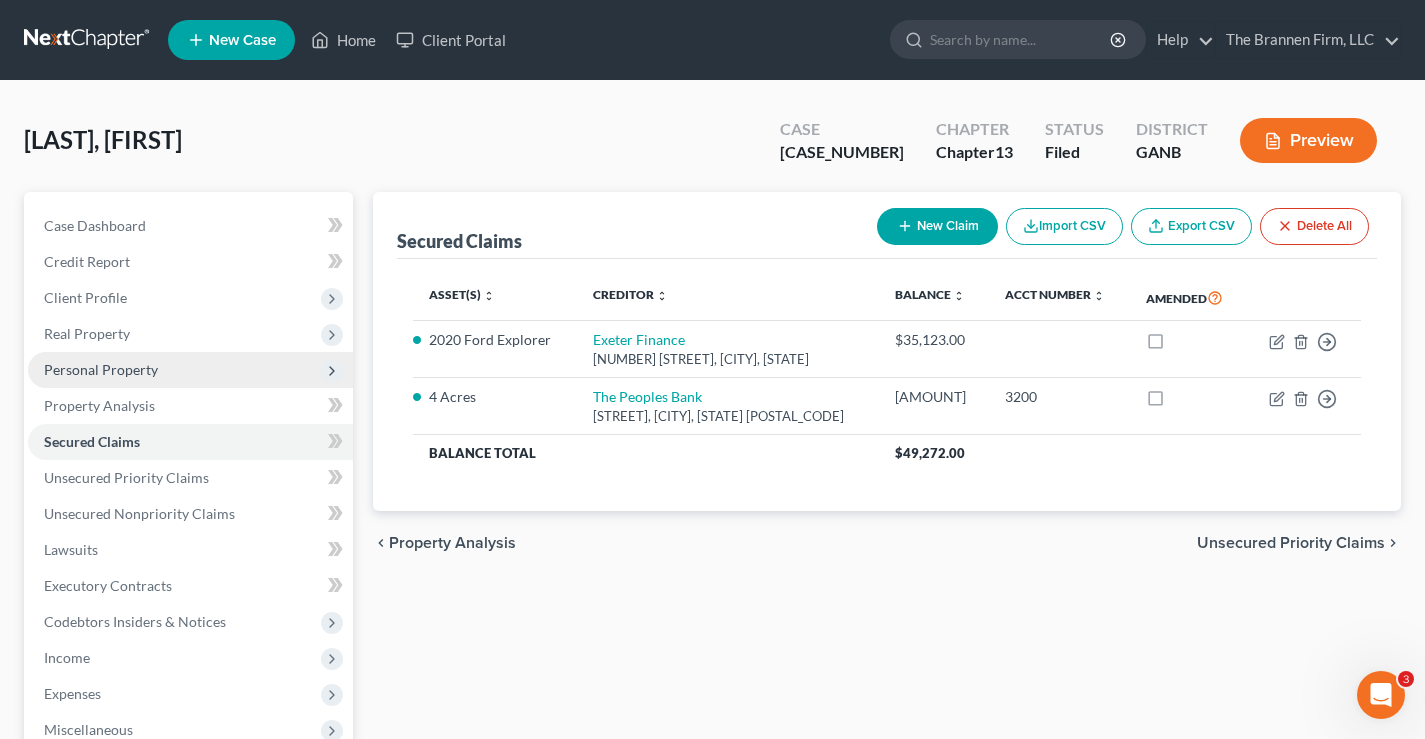 click on "Personal Property" at bounding box center (101, 369) 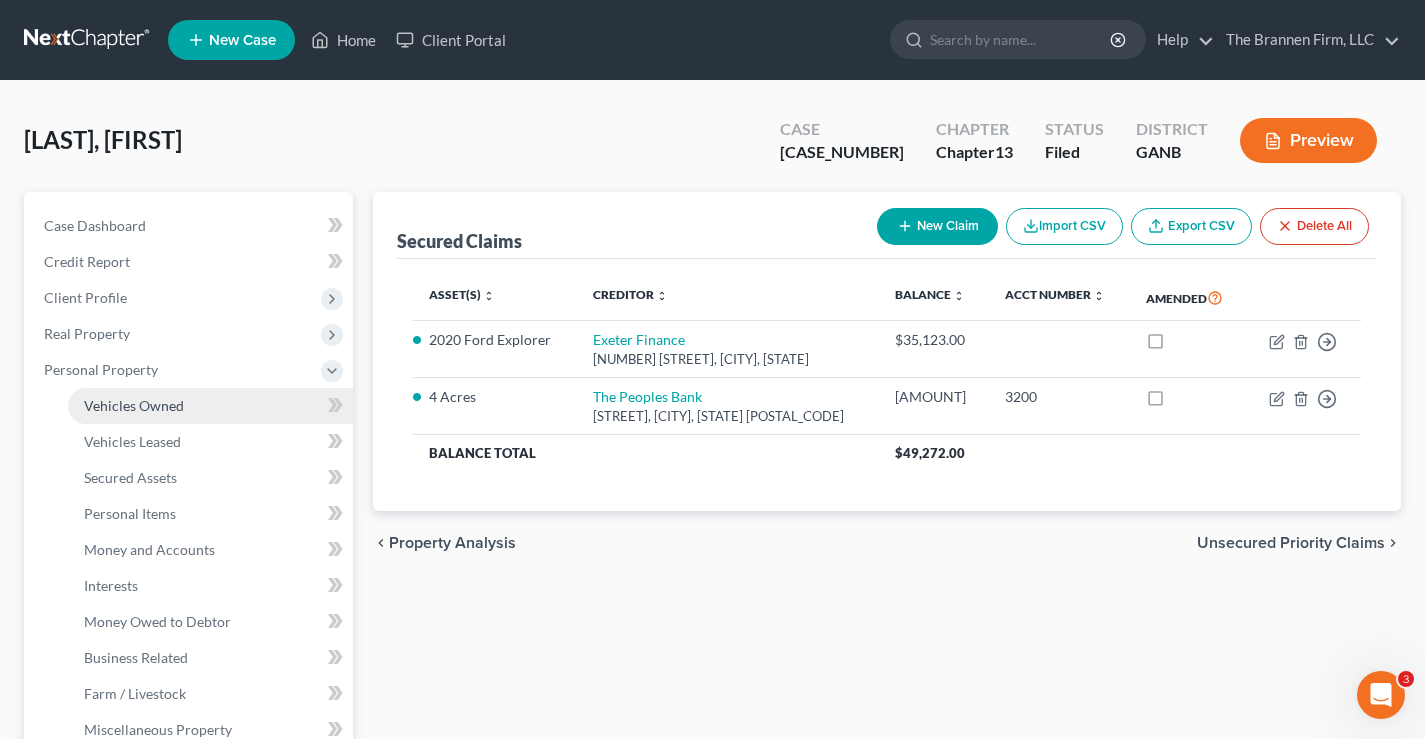 click on "Vehicles Owned" at bounding box center (134, 405) 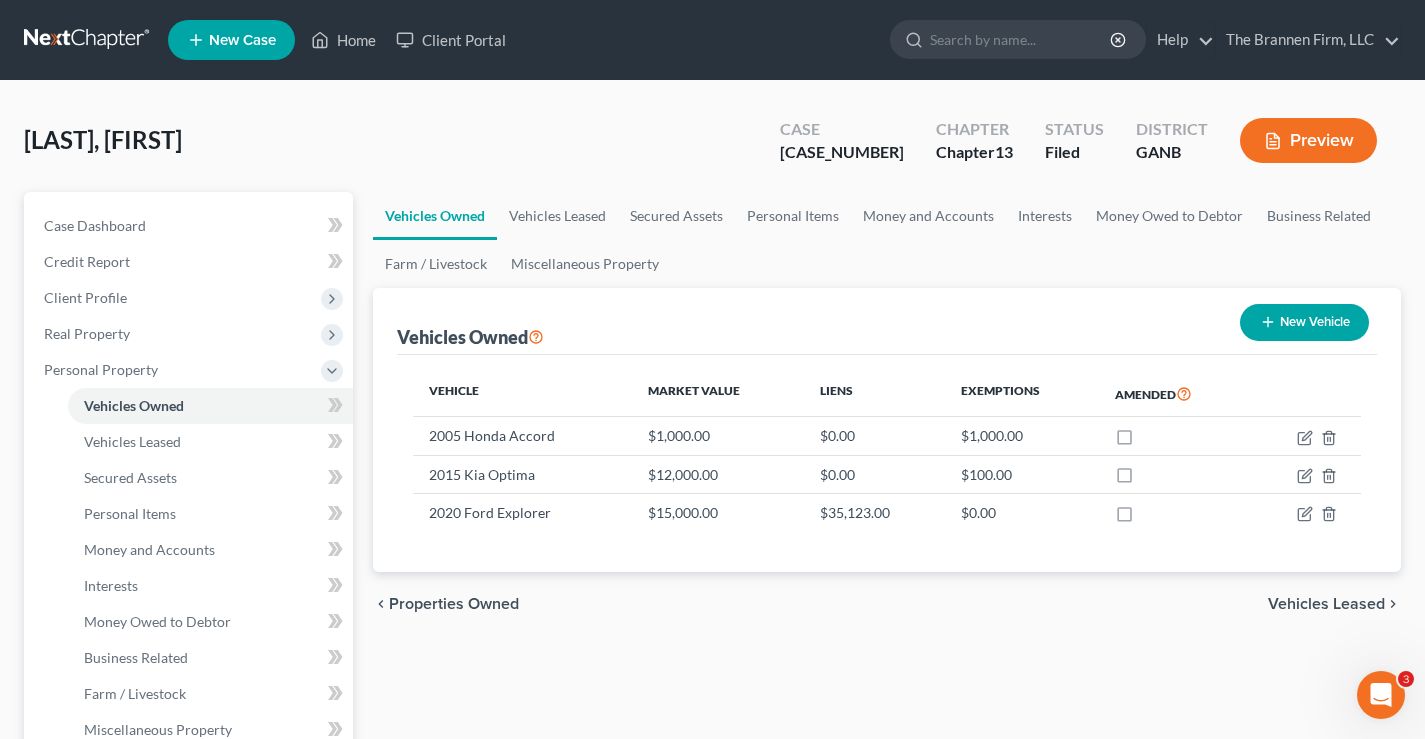 click on "New Vehicle" at bounding box center [1304, 322] 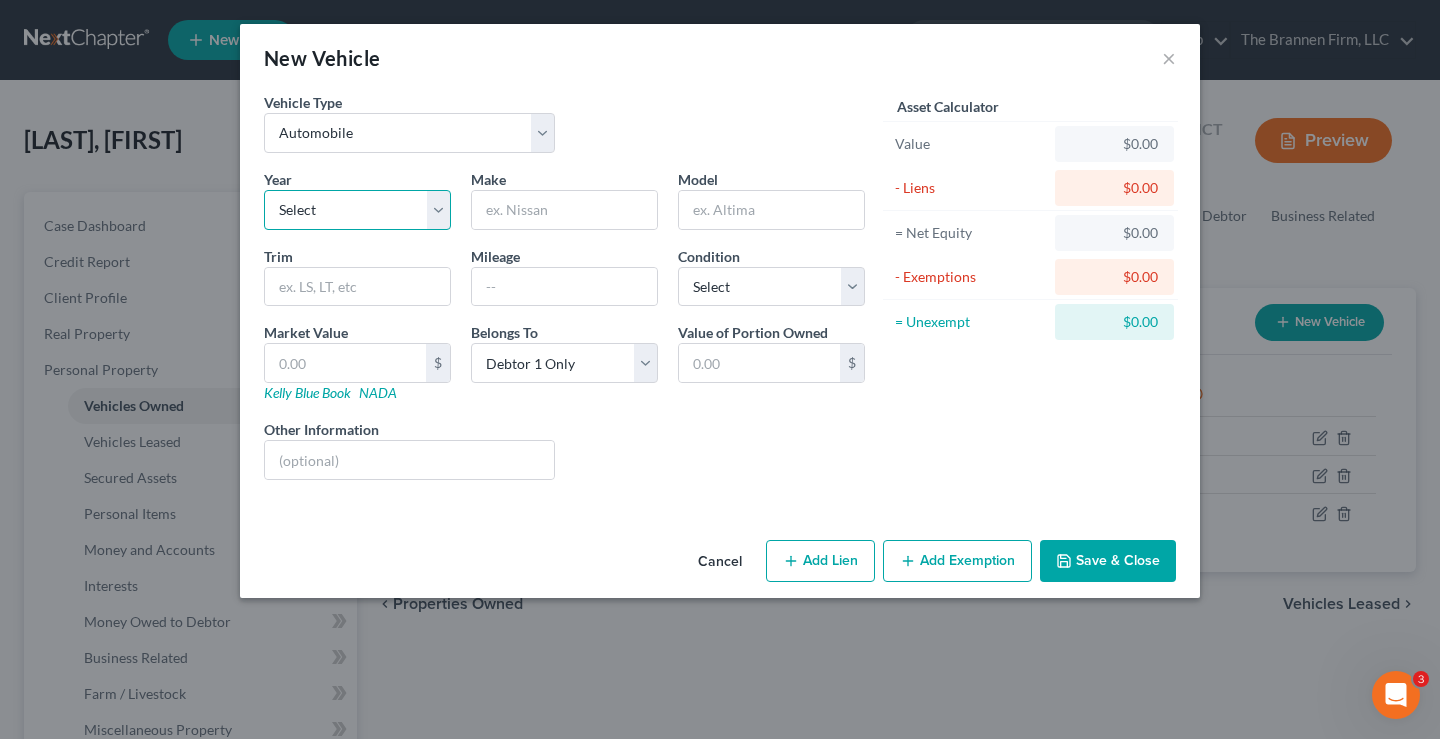 click on "Select 2026 2025 2024 2023 2022 2021 2020 2019 2018 2017 2016 2015 2014 2013 2012 2011 2010 2009 2008 2007 2006 2005 2004 2003 2002 2001 2000 1999 1998 1997 1996 1995 1994 1993 1992 1991 1990 1989 1988 1987 1986 1985 1984 1983 1982 1981 1980 1979 1978 1977 1976 1975 1974 1973 1972 1971 1970 1969 1968 1967 1966 1965 1964 1963 1962 1961 1960 1959 1958 1957 1956 1955 1954 1953 1952 1951 1950 1949 1948 1947 1946 1945 1944 1943 1942 1941 1940 1939 1938 1937 1936 1935 1934 1933 1932 1931 1930 1929 1928 1927 1926 1925 1924 1923 1922 1921 1920 1919 1918 1917 1916 1915 1914 1913 1912 1911 1910 1909 1908 1907 1906 1905 1904 1903 1902 1901" at bounding box center [357, 210] 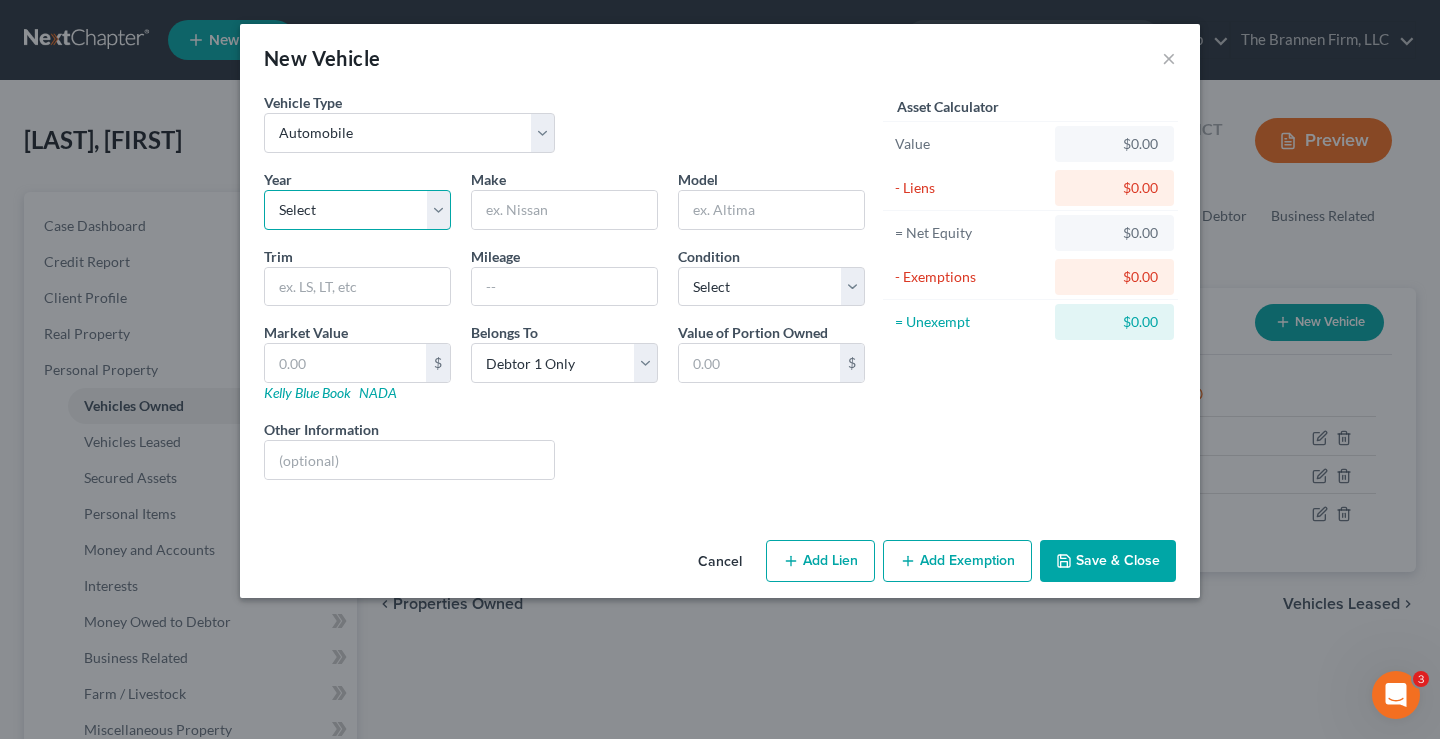 select on "9" 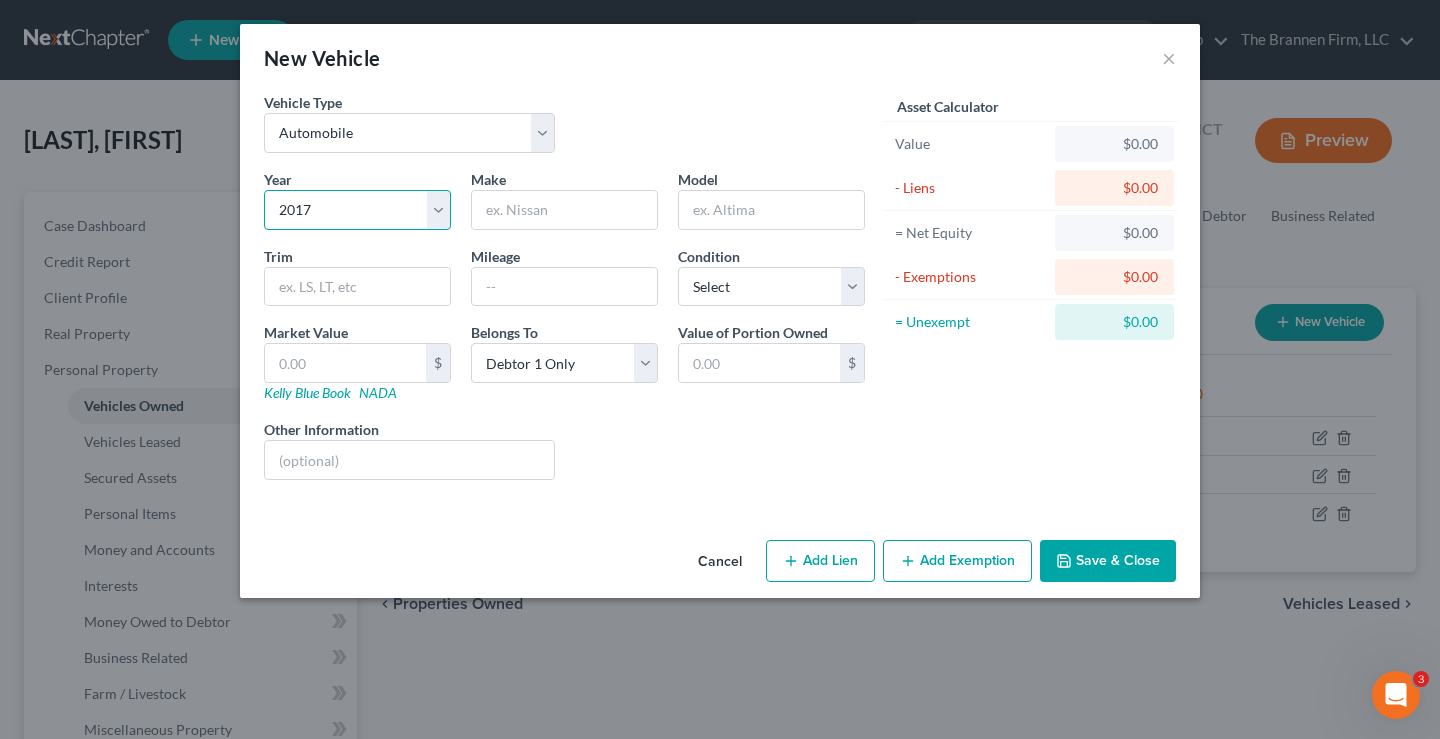 click on "Select 2026 2025 2024 2023 2022 2021 2020 2019 2018 2017 2016 2015 2014 2013 2012 2011 2010 2009 2008 2007 2006 2005 2004 2003 2002 2001 2000 1999 1998 1997 1996 1995 1994 1993 1992 1991 1990 1989 1988 1987 1986 1985 1984 1983 1982 1981 1980 1979 1978 1977 1976 1975 1974 1973 1972 1971 1970 1969 1968 1967 1966 1965 1964 1963 1962 1961 1960 1959 1958 1957 1956 1955 1954 1953 1952 1951 1950 1949 1948 1947 1946 1945 1944 1943 1942 1941 1940 1939 1938 1937 1936 1935 1934 1933 1932 1931 1930 1929 1928 1927 1926 1925 1924 1923 1922 1921 1920 1919 1918 1917 1916 1915 1914 1913 1912 1911 1910 1909 1908 1907 1906 1905 1904 1903 1902 1901" at bounding box center [357, 210] 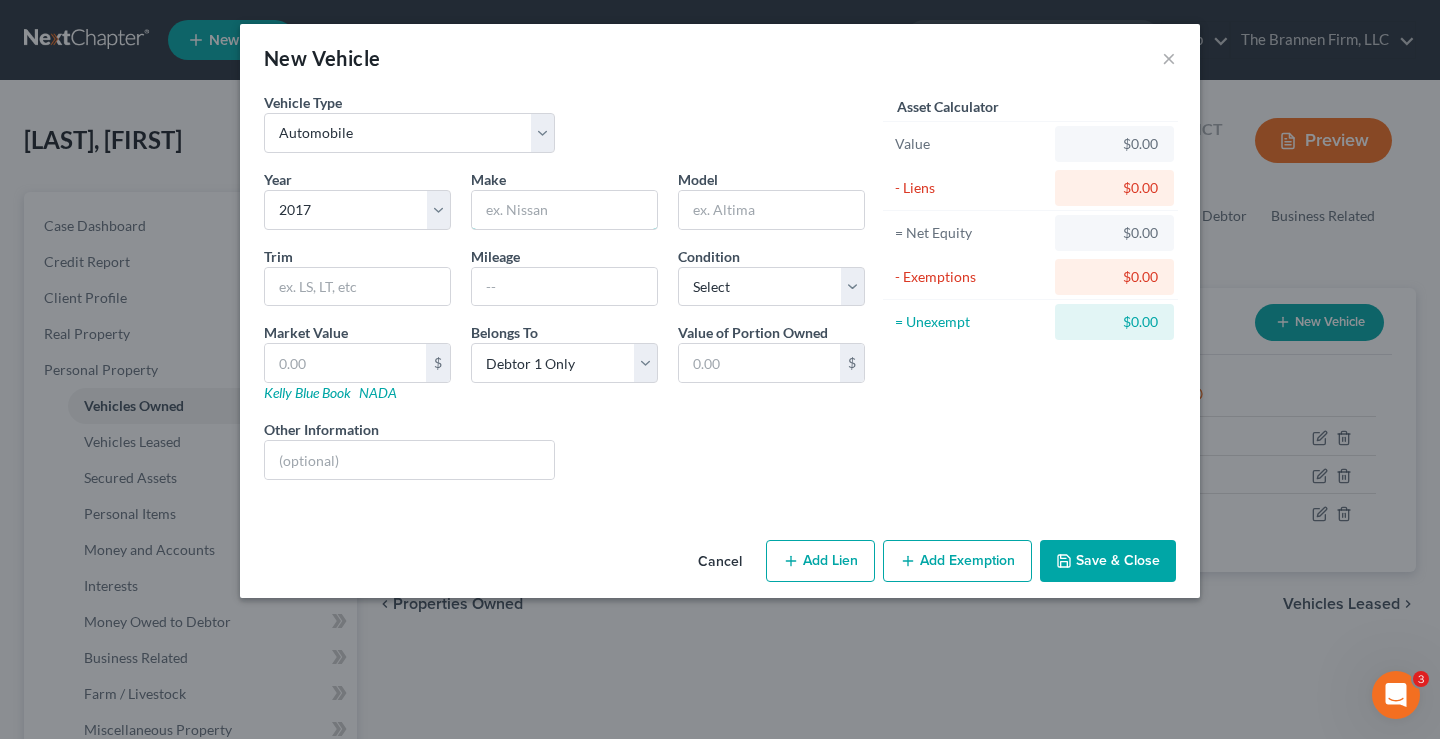 drag, startPoint x: 507, startPoint y: 208, endPoint x: 499, endPoint y: 184, distance: 25.298222 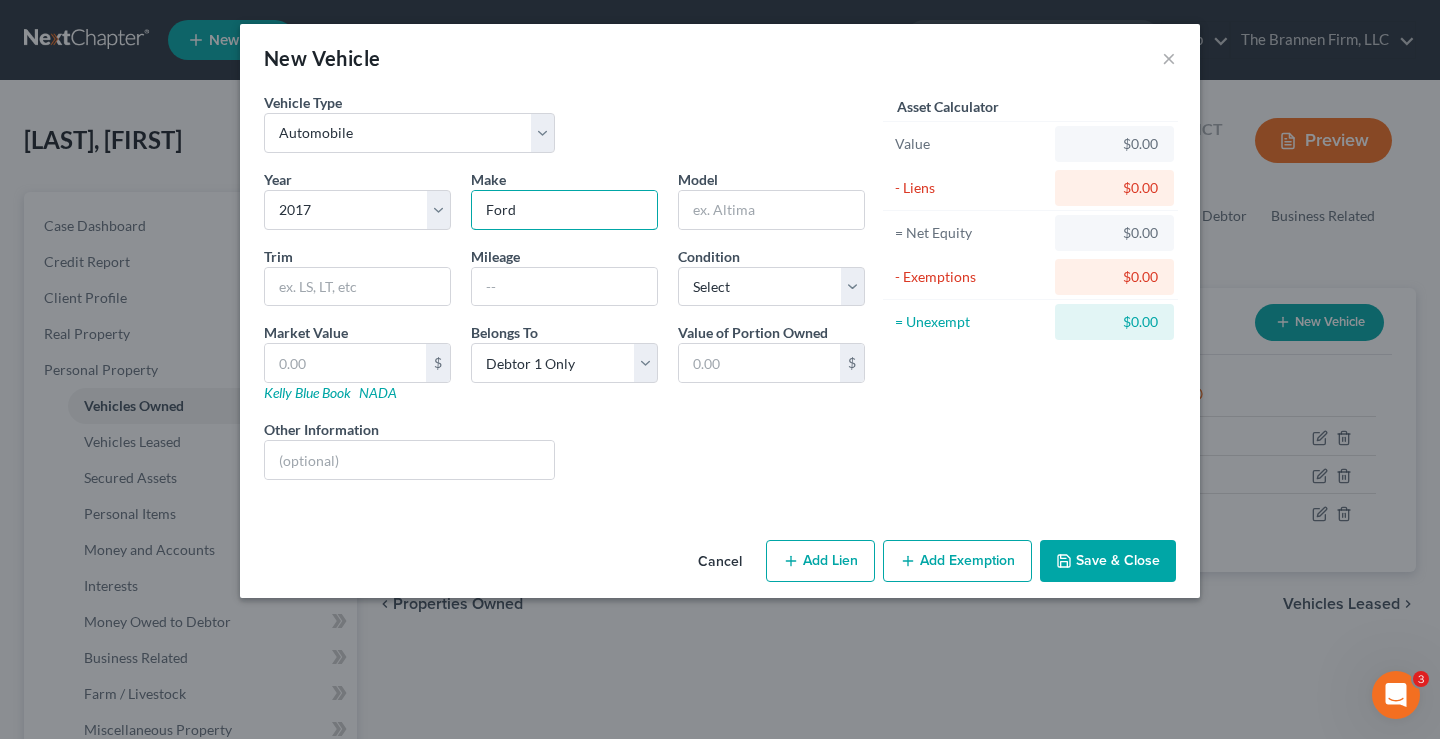 type on "Ford" 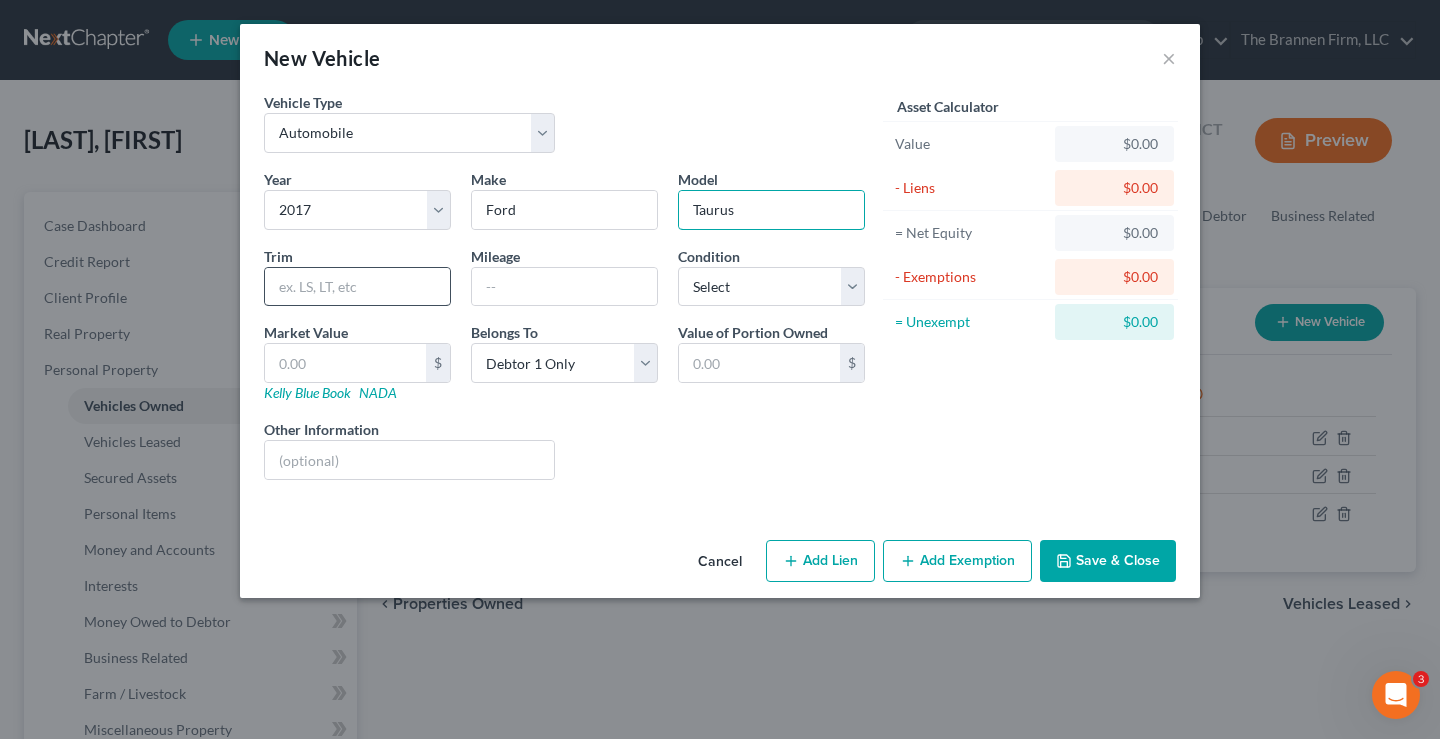 type on "Taurus" 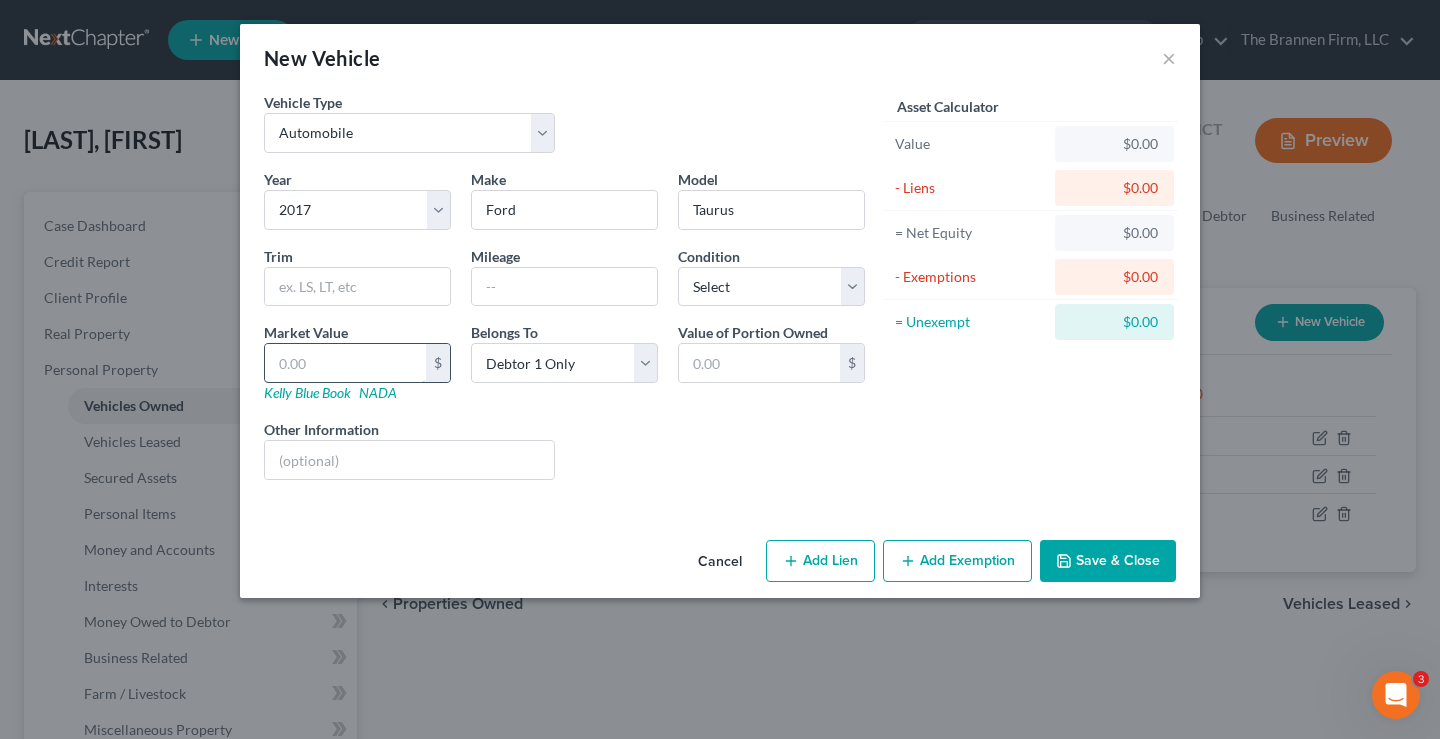 click at bounding box center (345, 363) 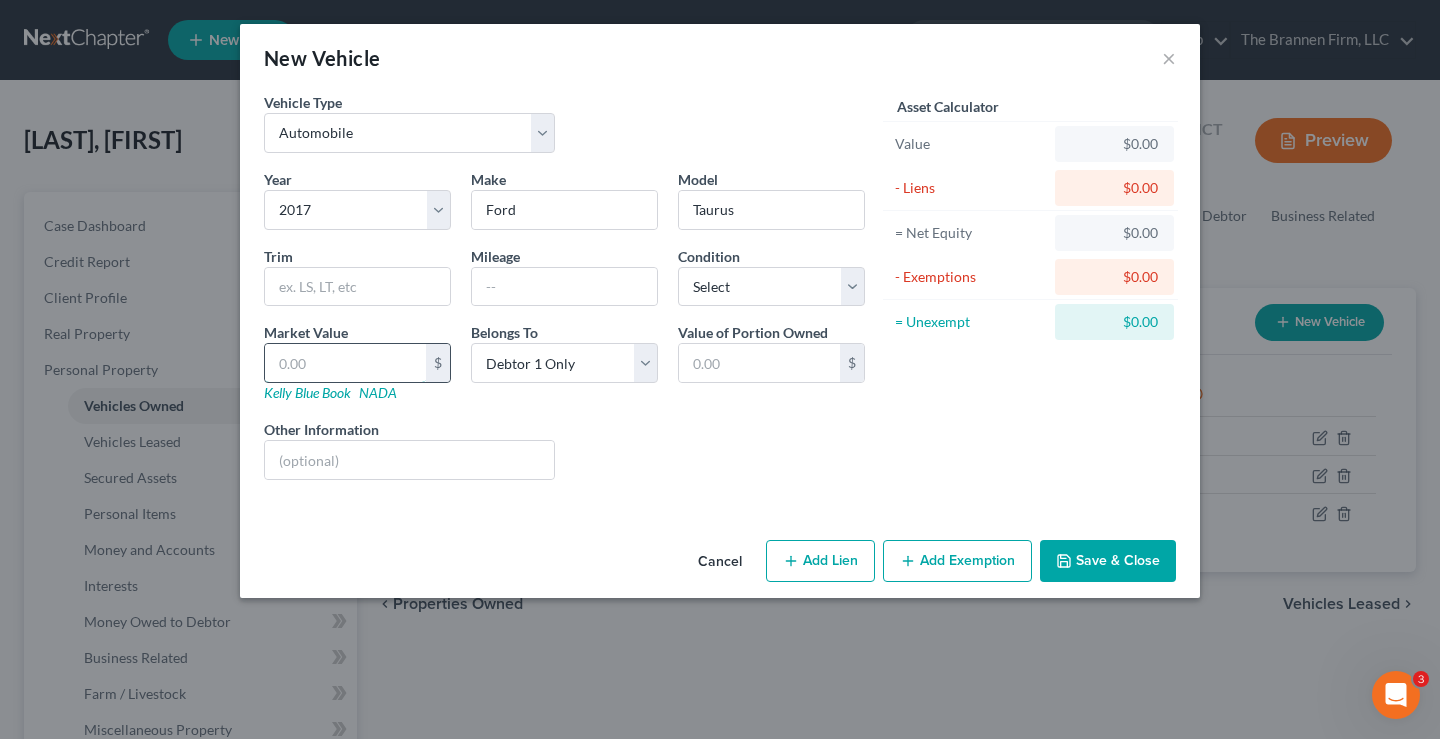 type on "1" 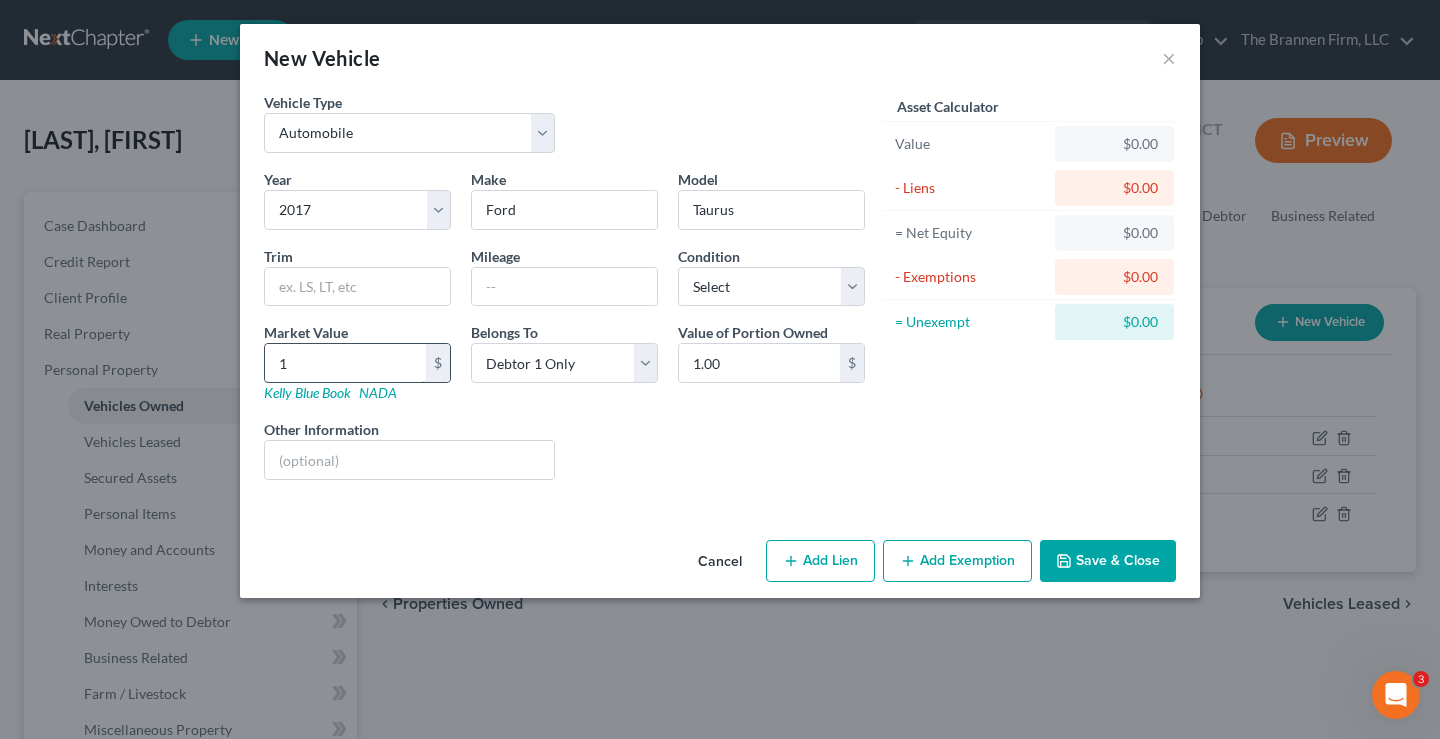 type on "10" 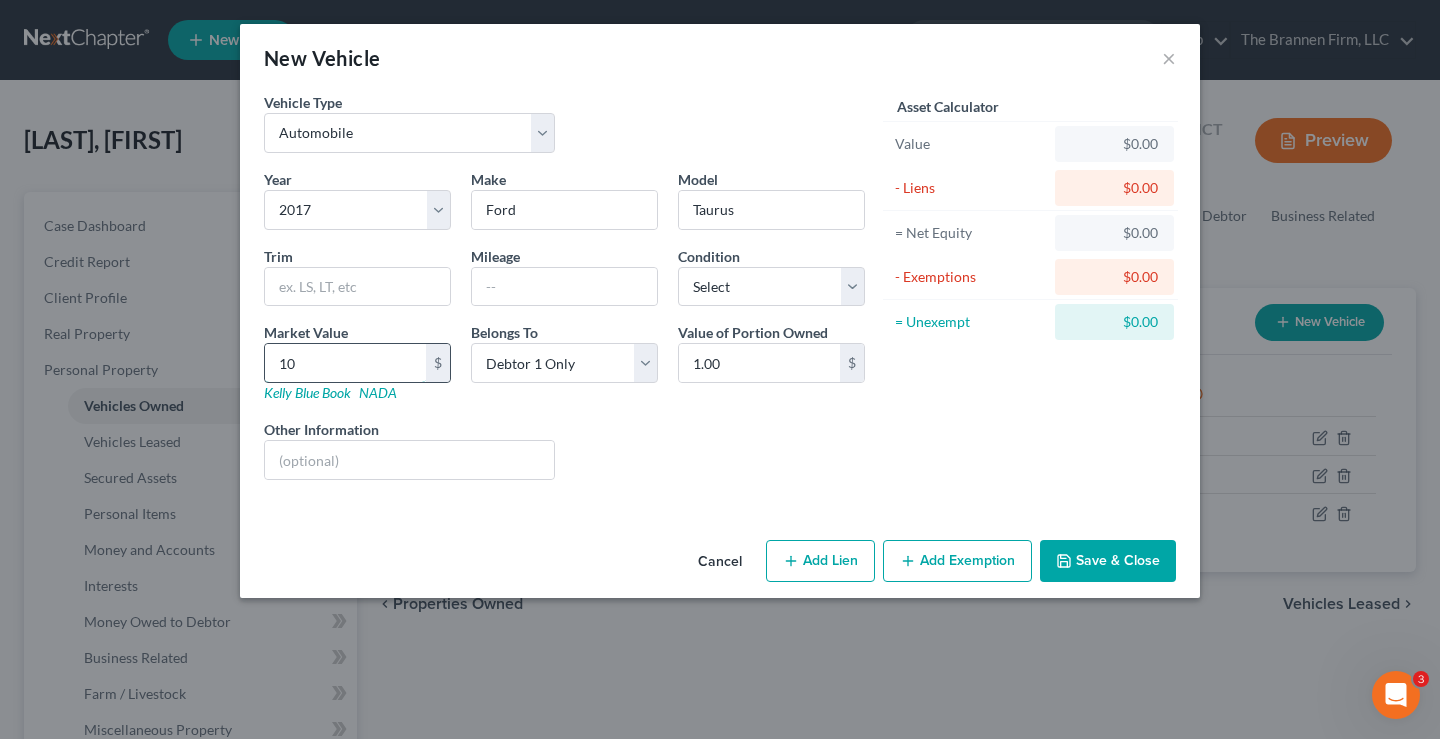 type on "10.00" 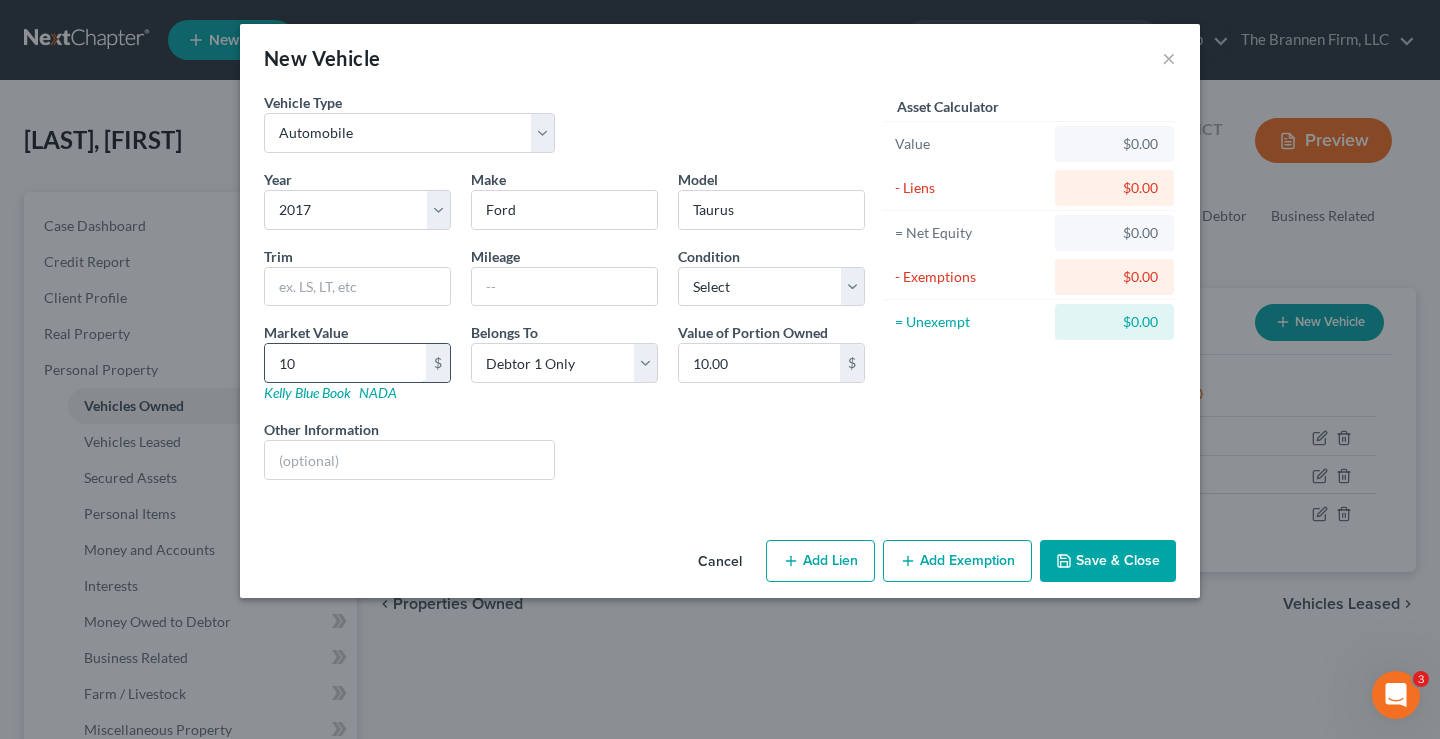 type on "100" 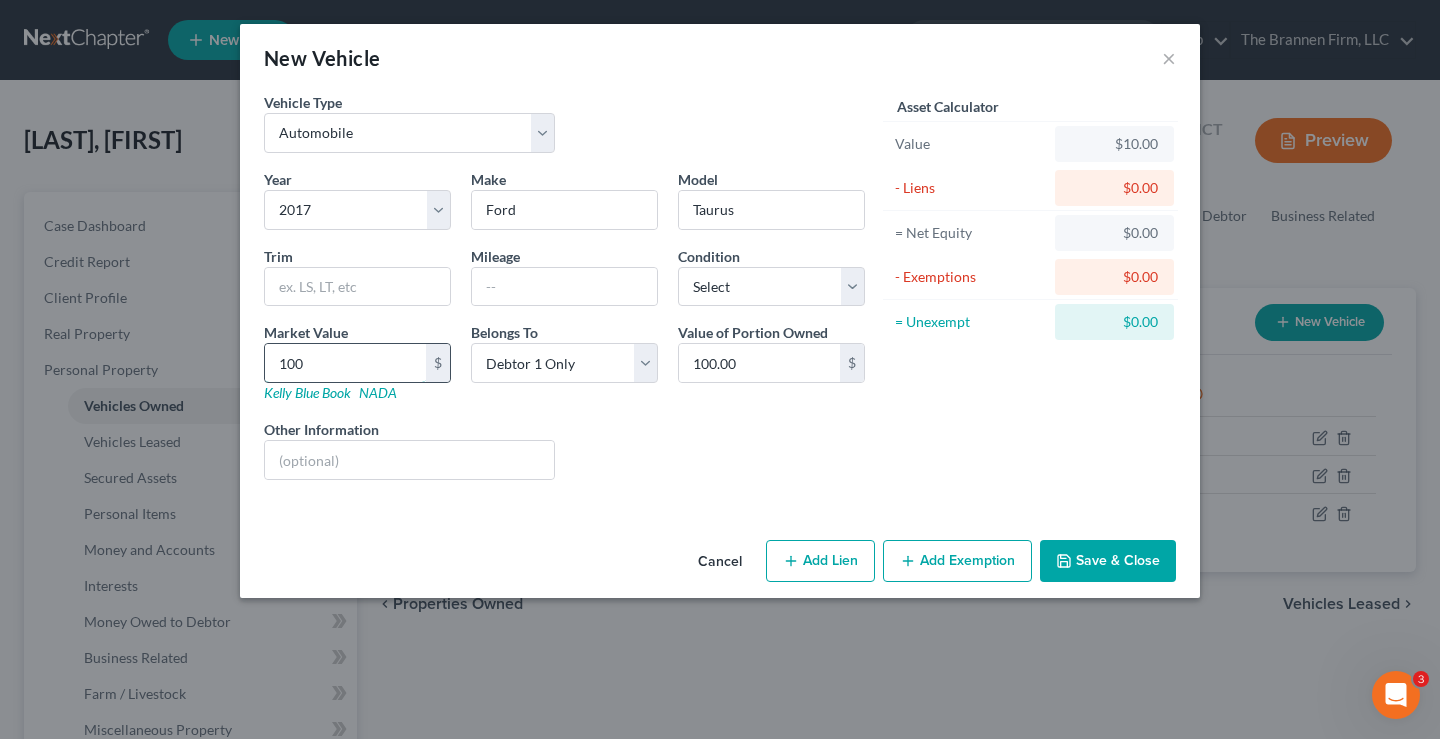 type on "1000" 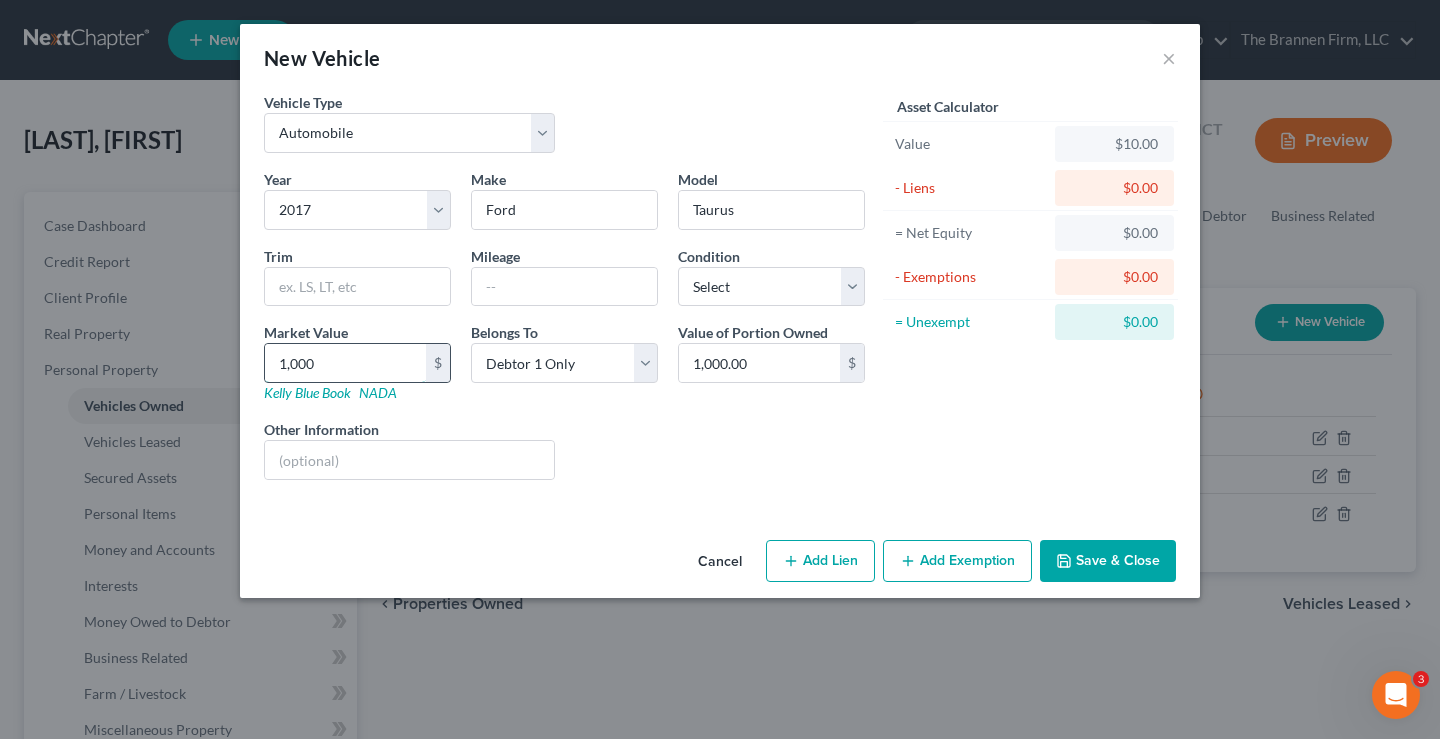 type on "1,0000" 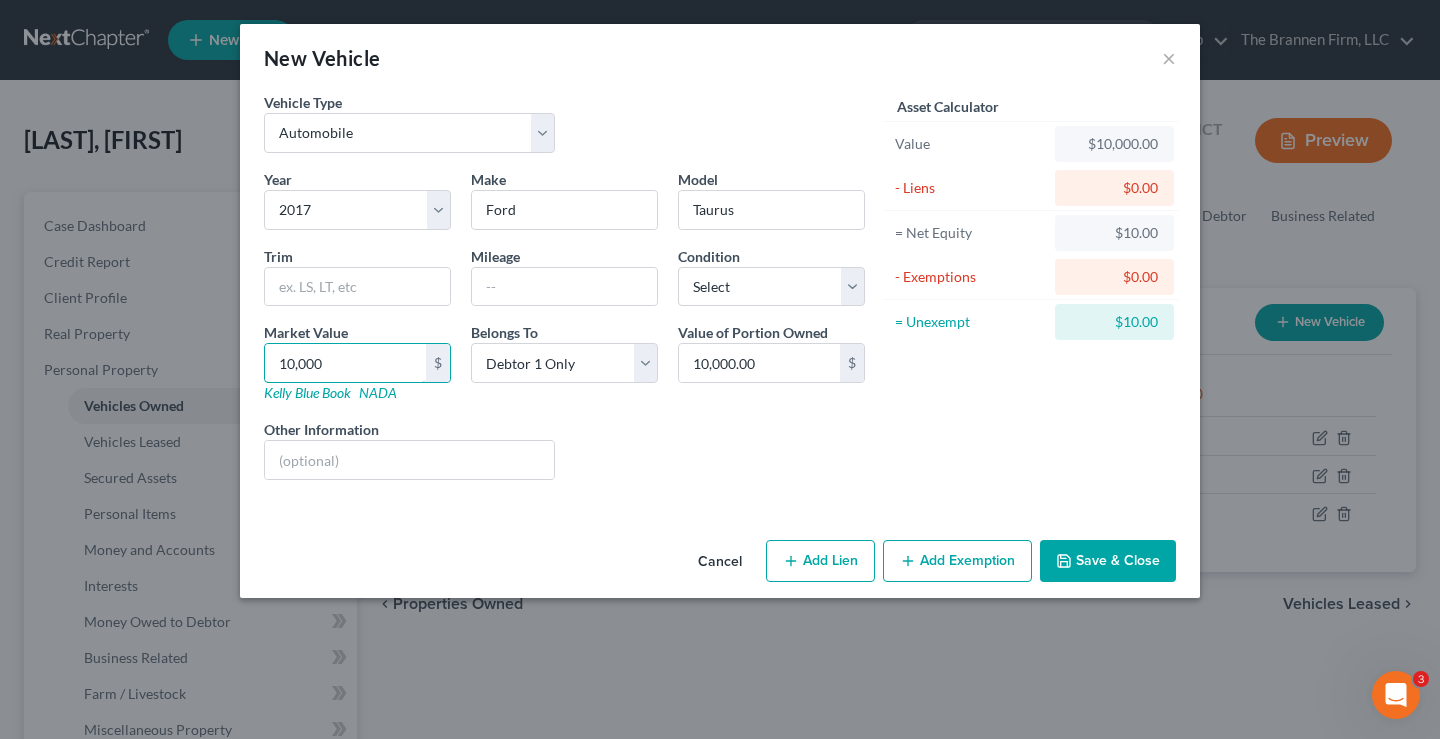 type on "10,000" 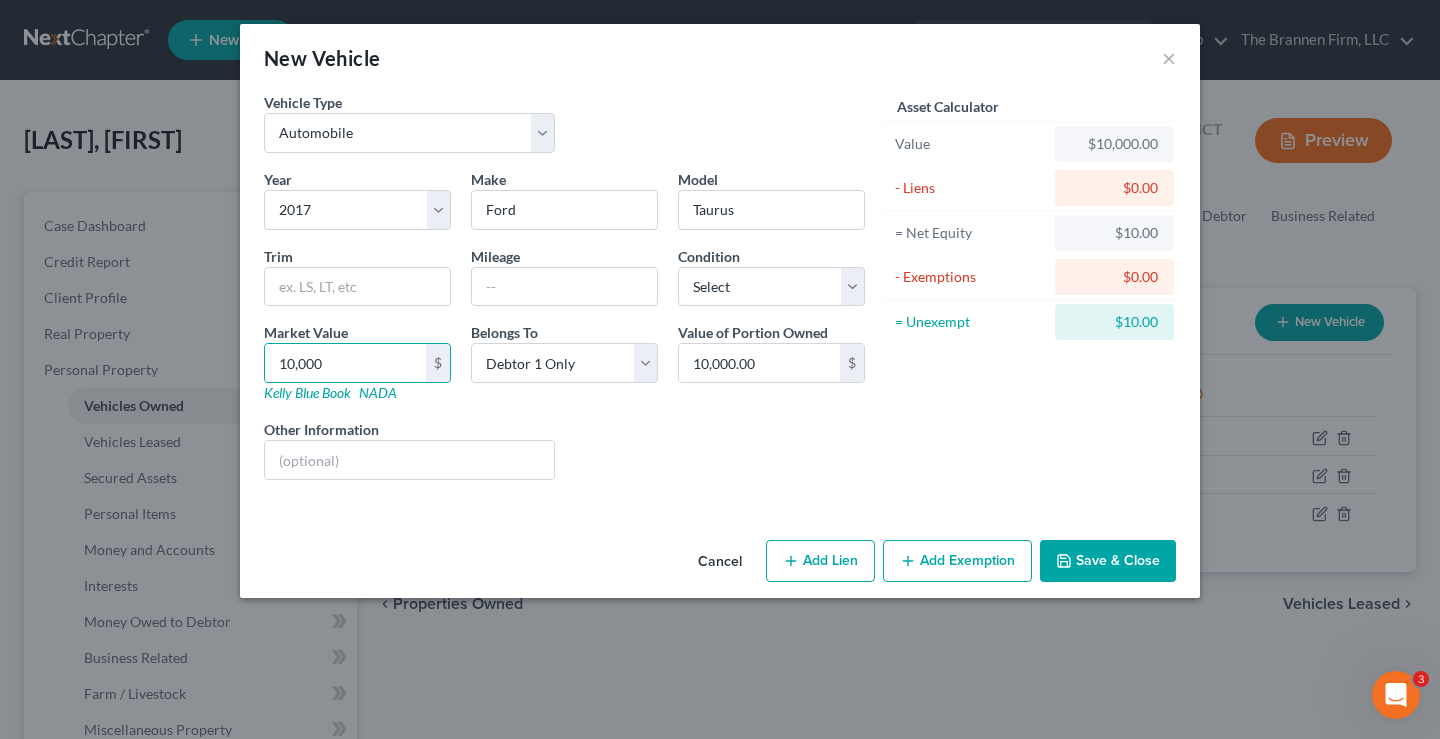 click on "Save & Close" at bounding box center [1108, 561] 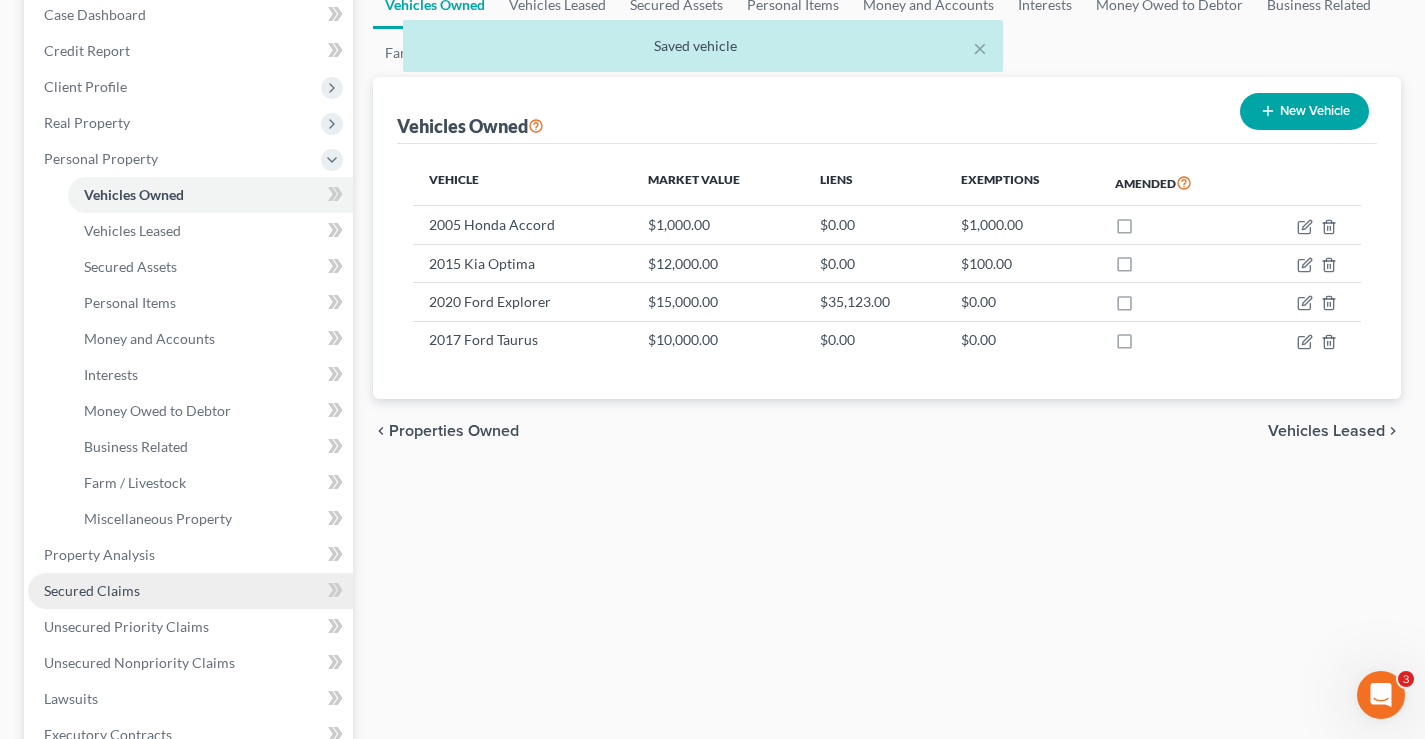scroll, scrollTop: 400, scrollLeft: 0, axis: vertical 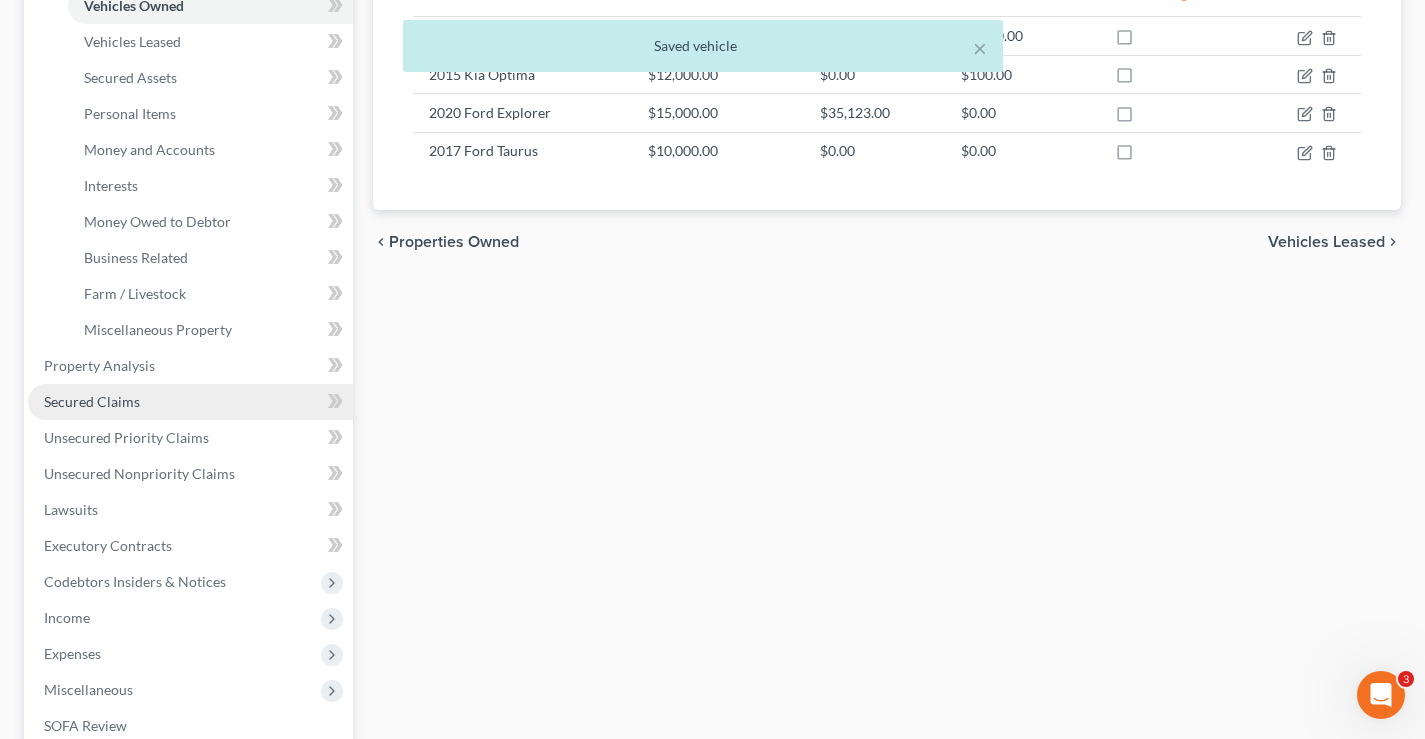click on "Secured Claims" at bounding box center (190, 402) 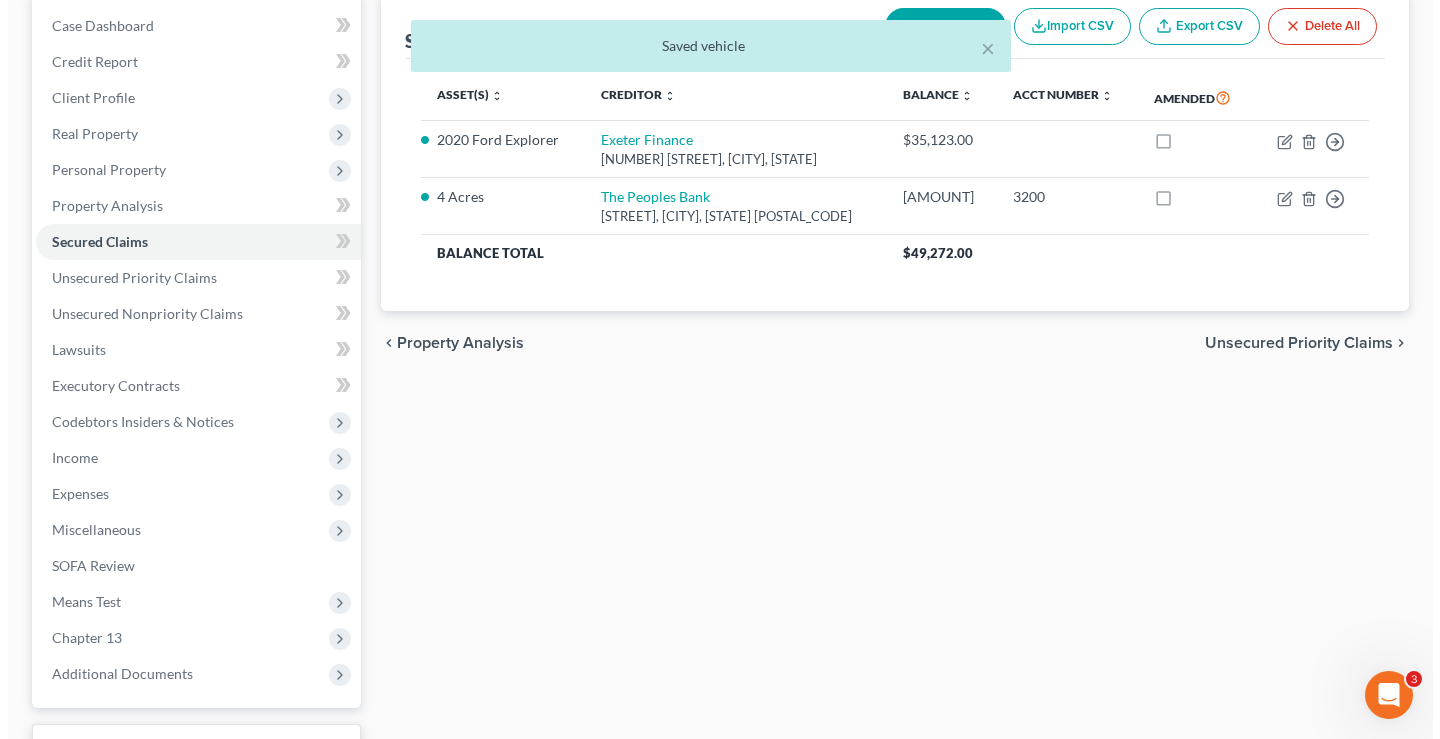 scroll, scrollTop: 0, scrollLeft: 0, axis: both 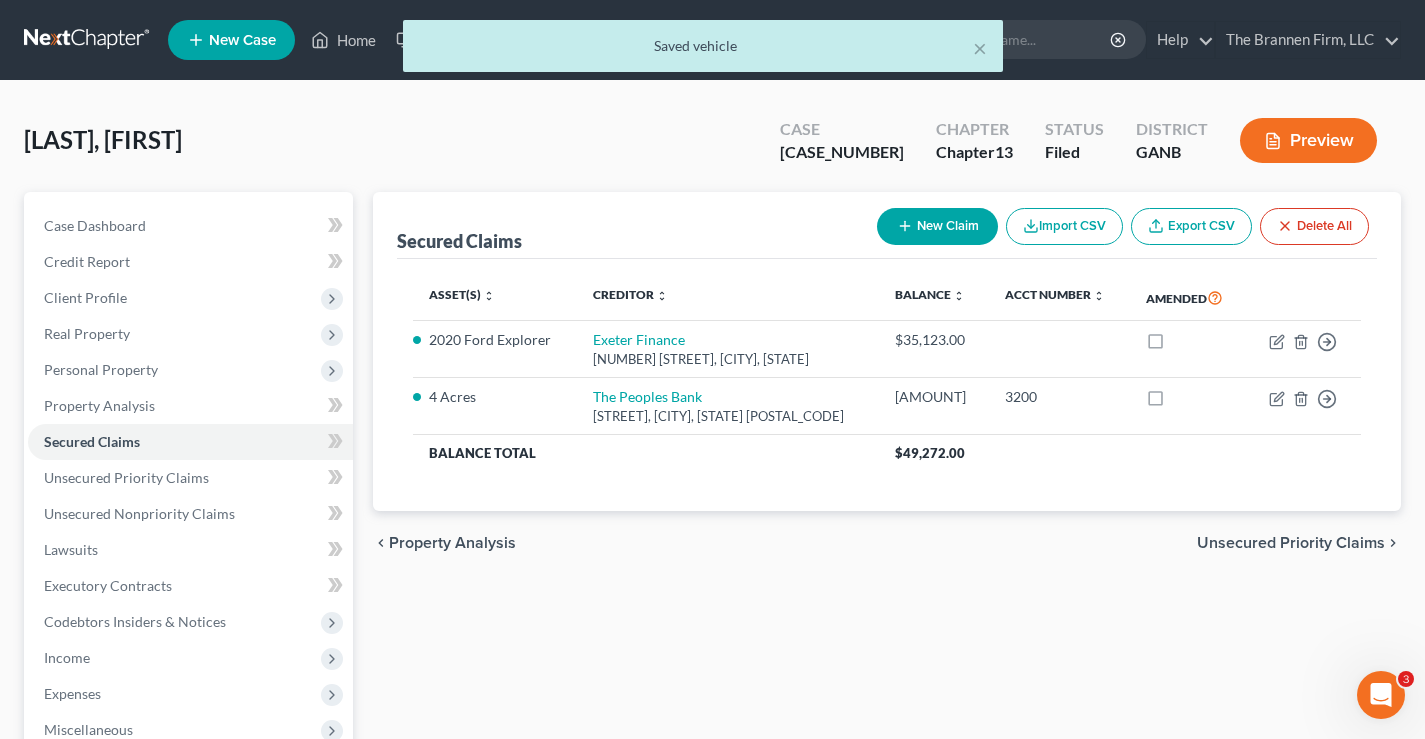 click on "New Claim" at bounding box center (937, 226) 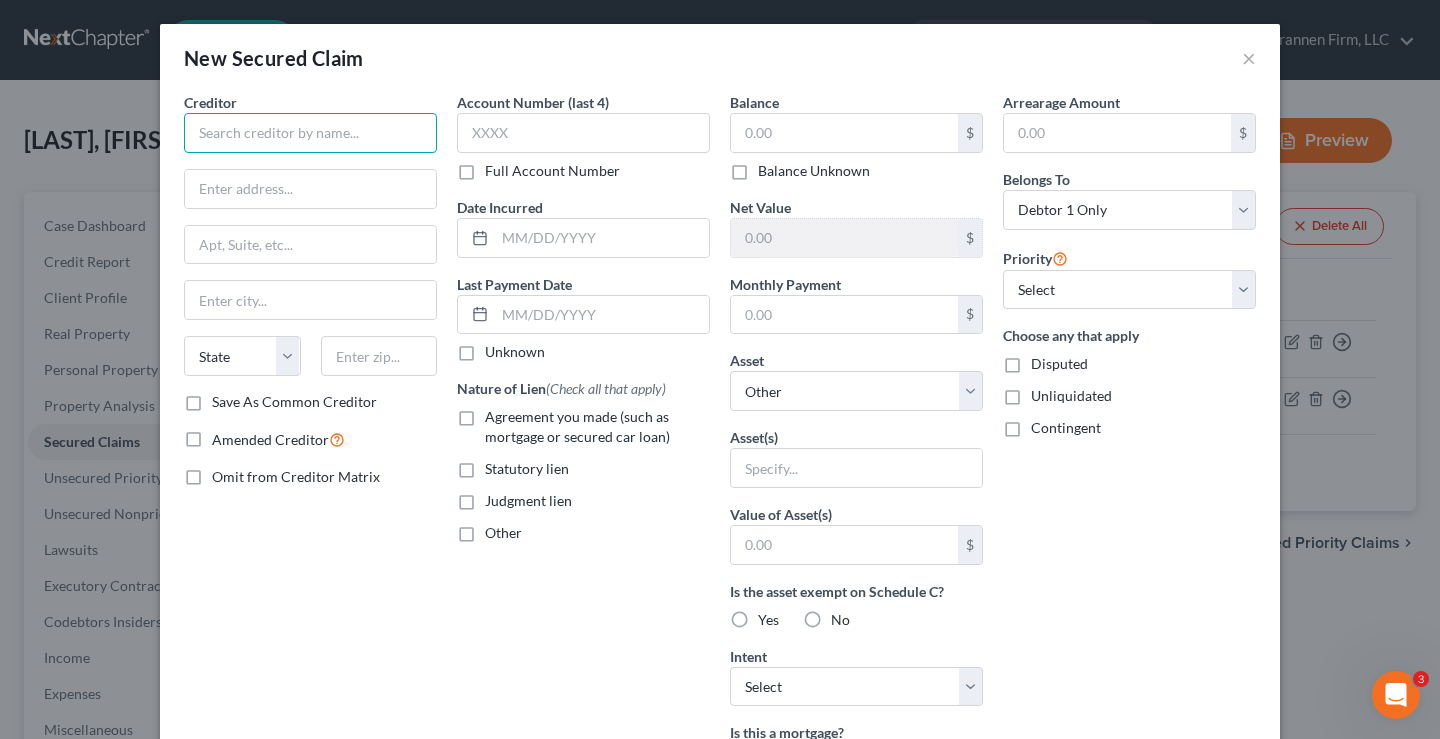 click at bounding box center (310, 133) 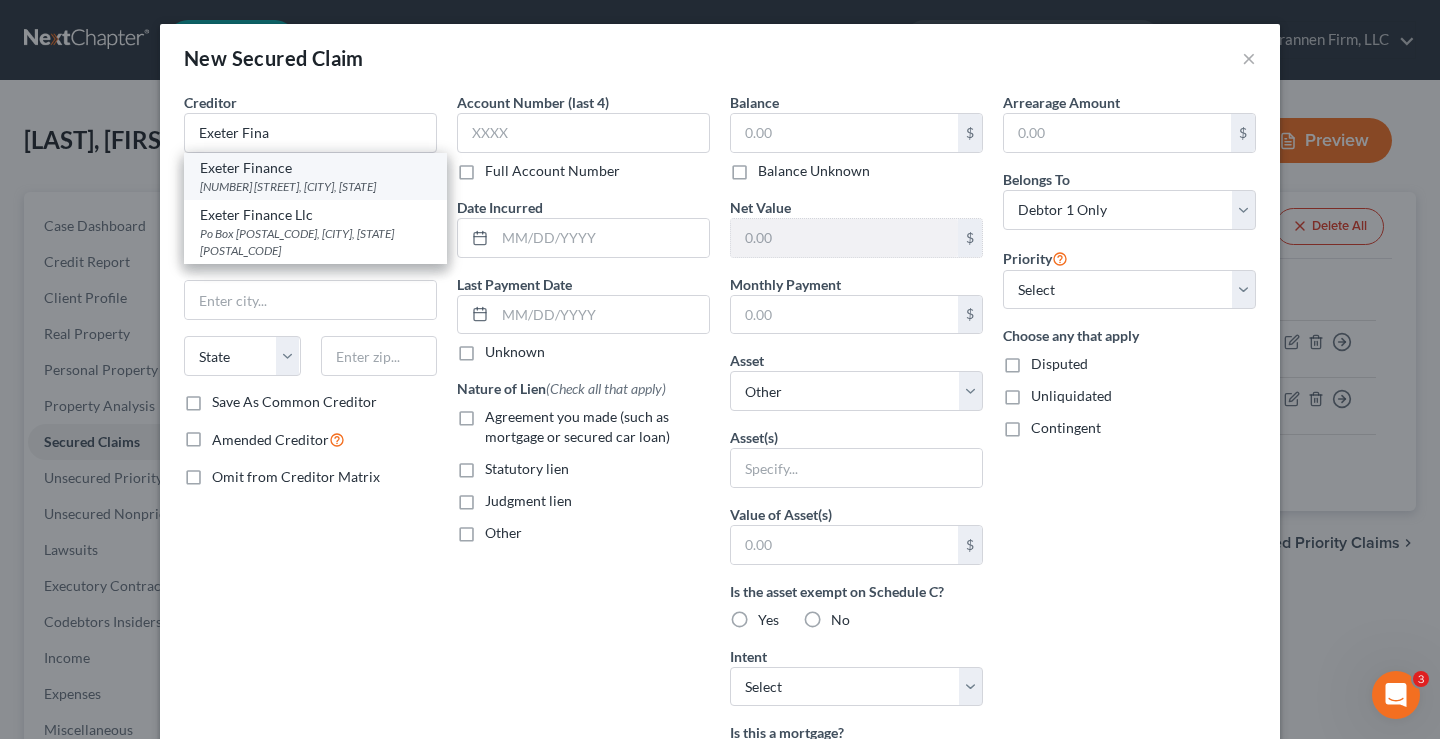 click on "Exeter Finance" at bounding box center (315, 168) 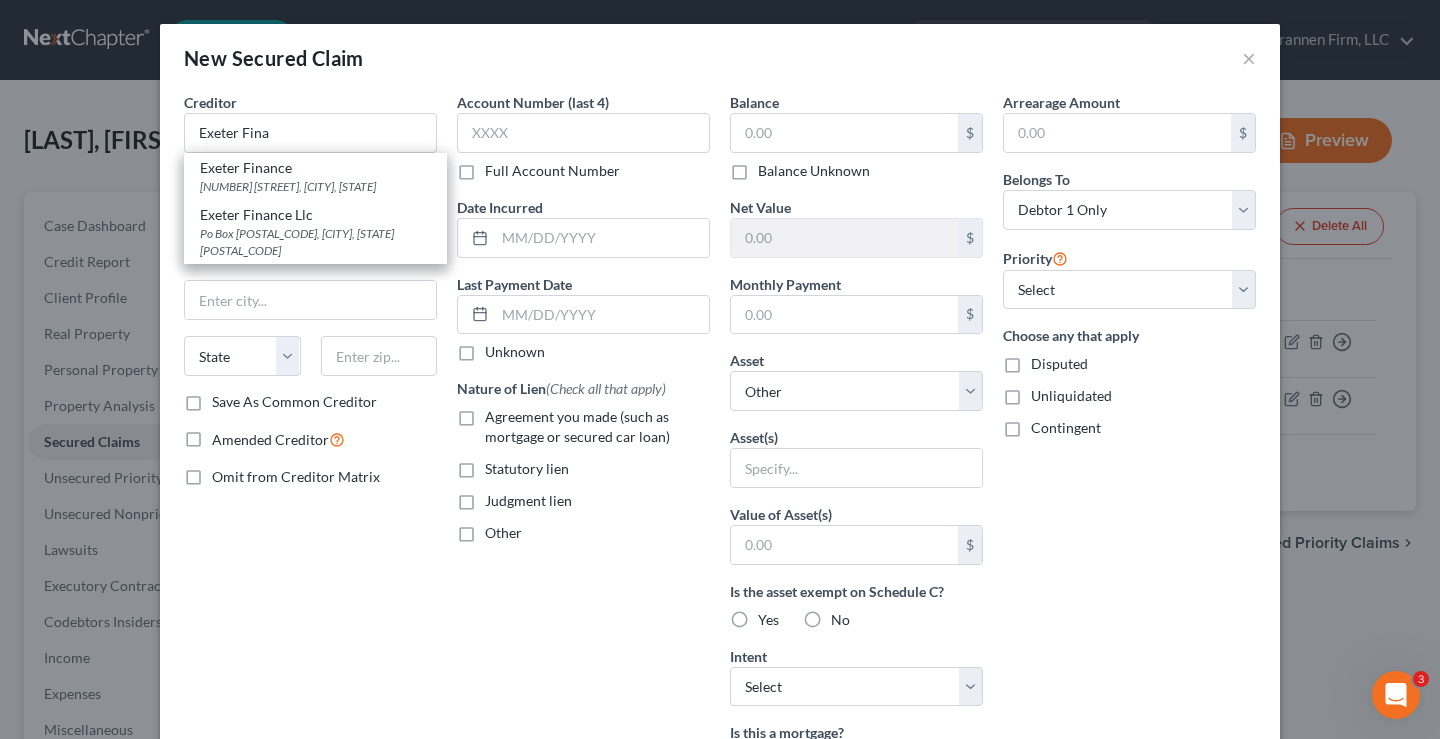 type on "Exeter Finance" 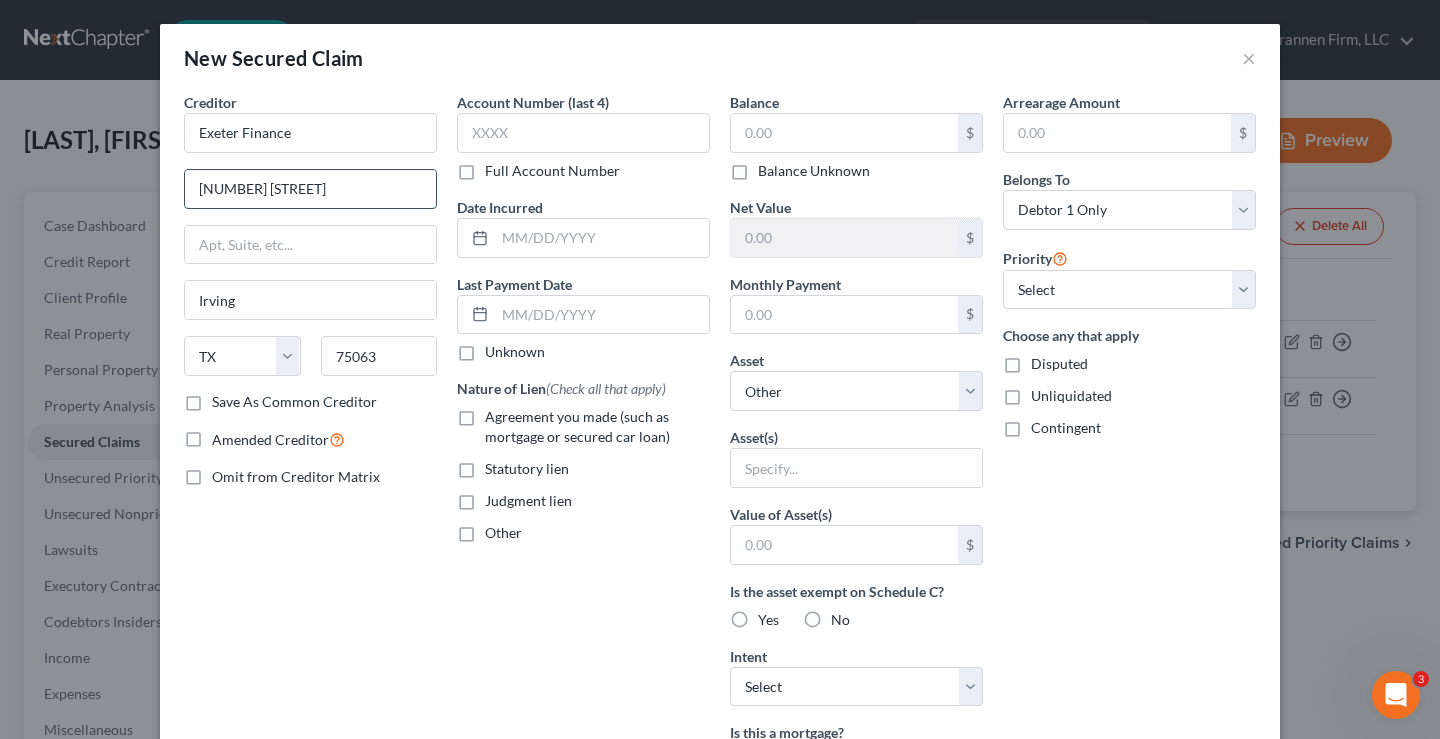 click on "2101 West John Carpenter Freeway" at bounding box center (310, 189) 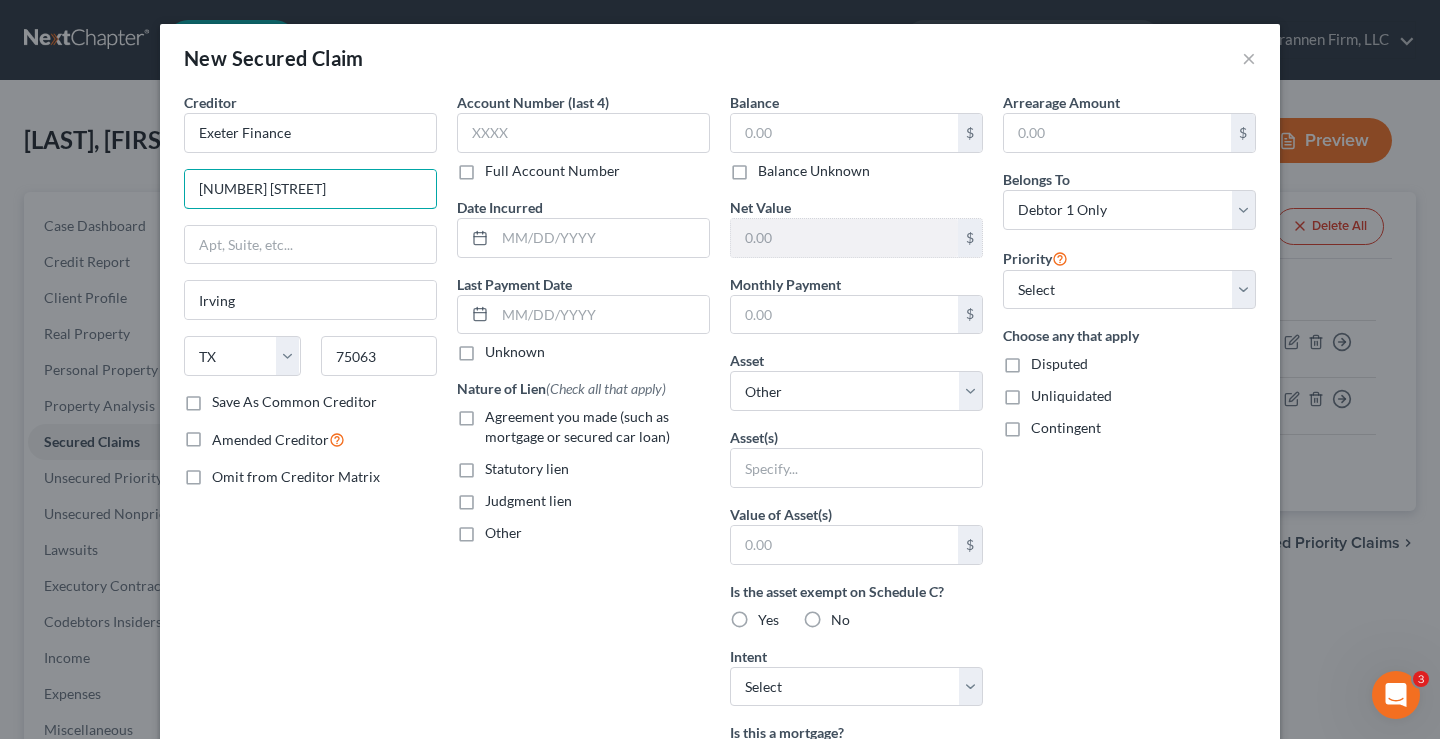 drag, startPoint x: 195, startPoint y: 190, endPoint x: 549, endPoint y: 182, distance: 354.0904 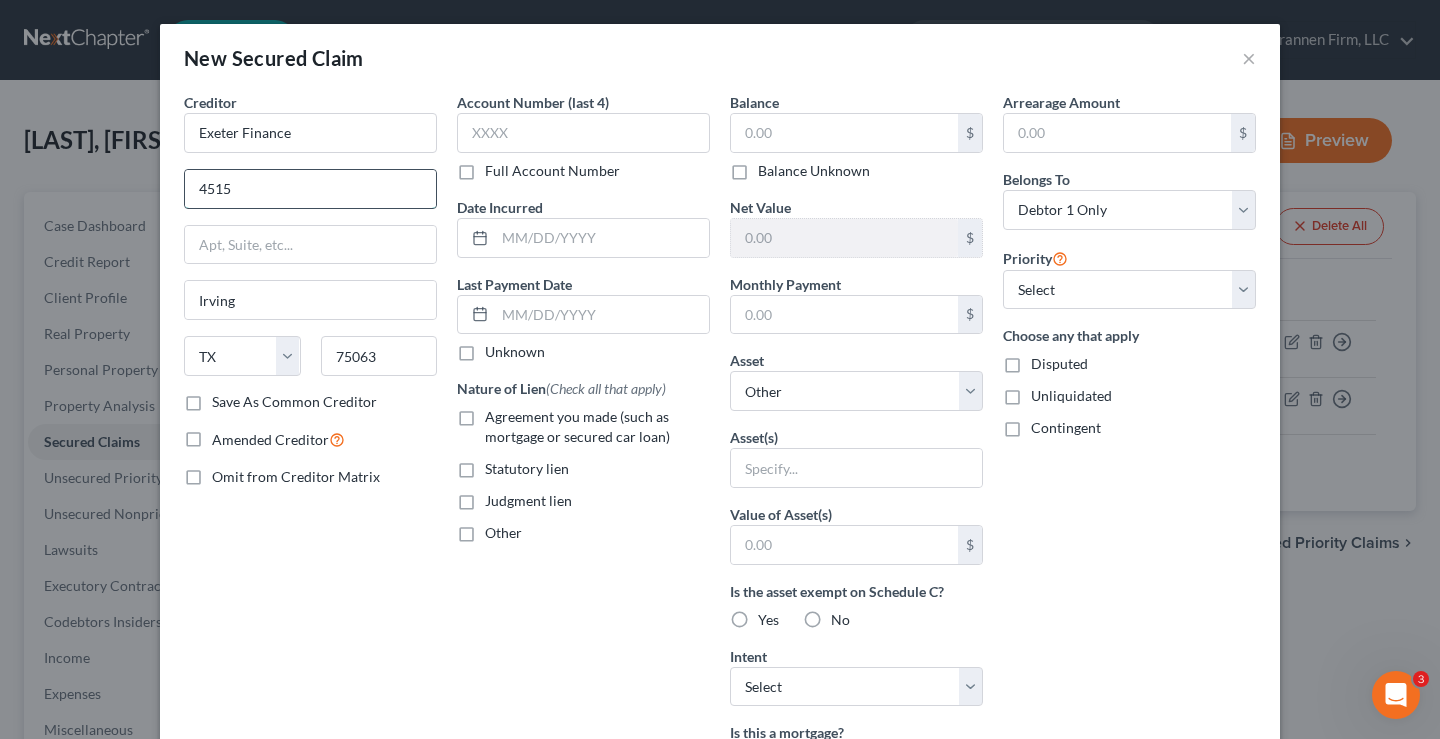 click on "4515" at bounding box center [310, 189] 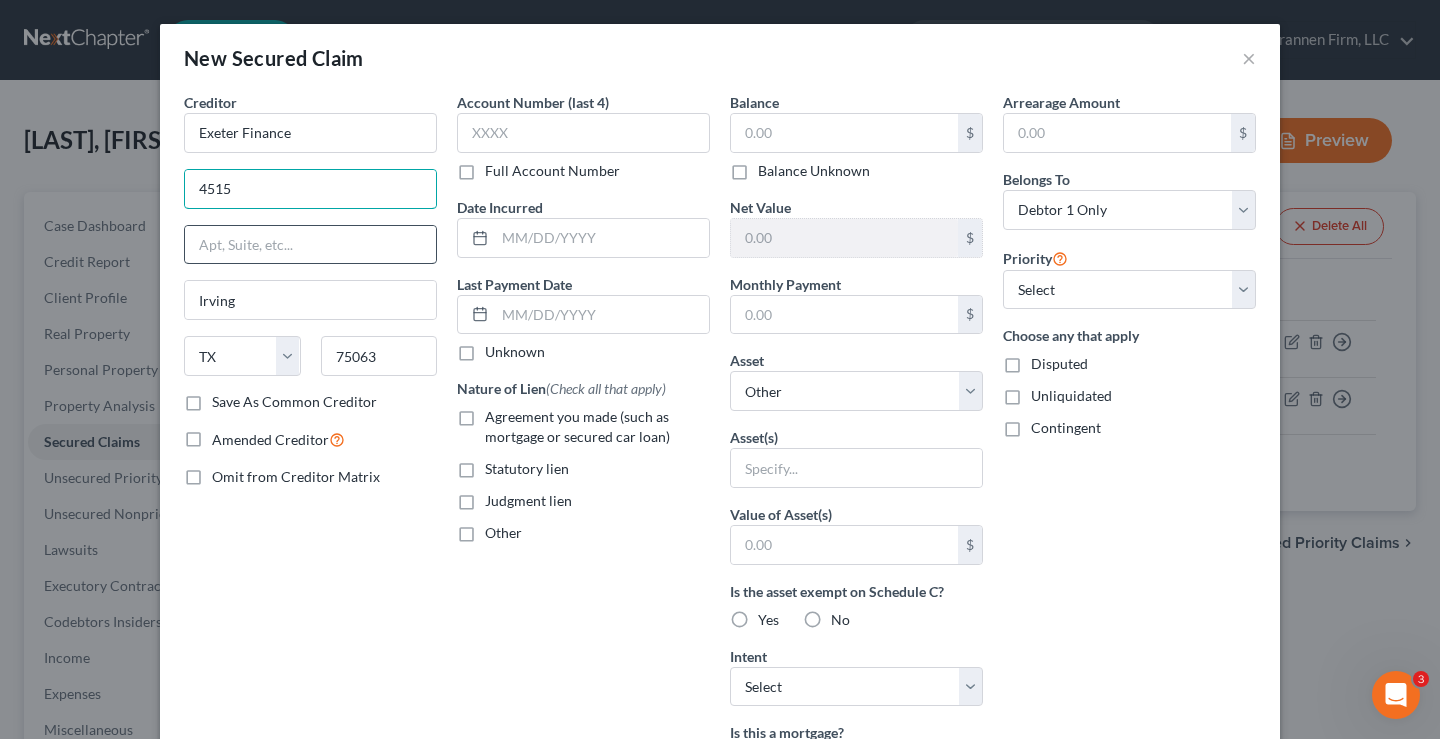type on "4515 N. Santa Fe Ave. Dept. APS" 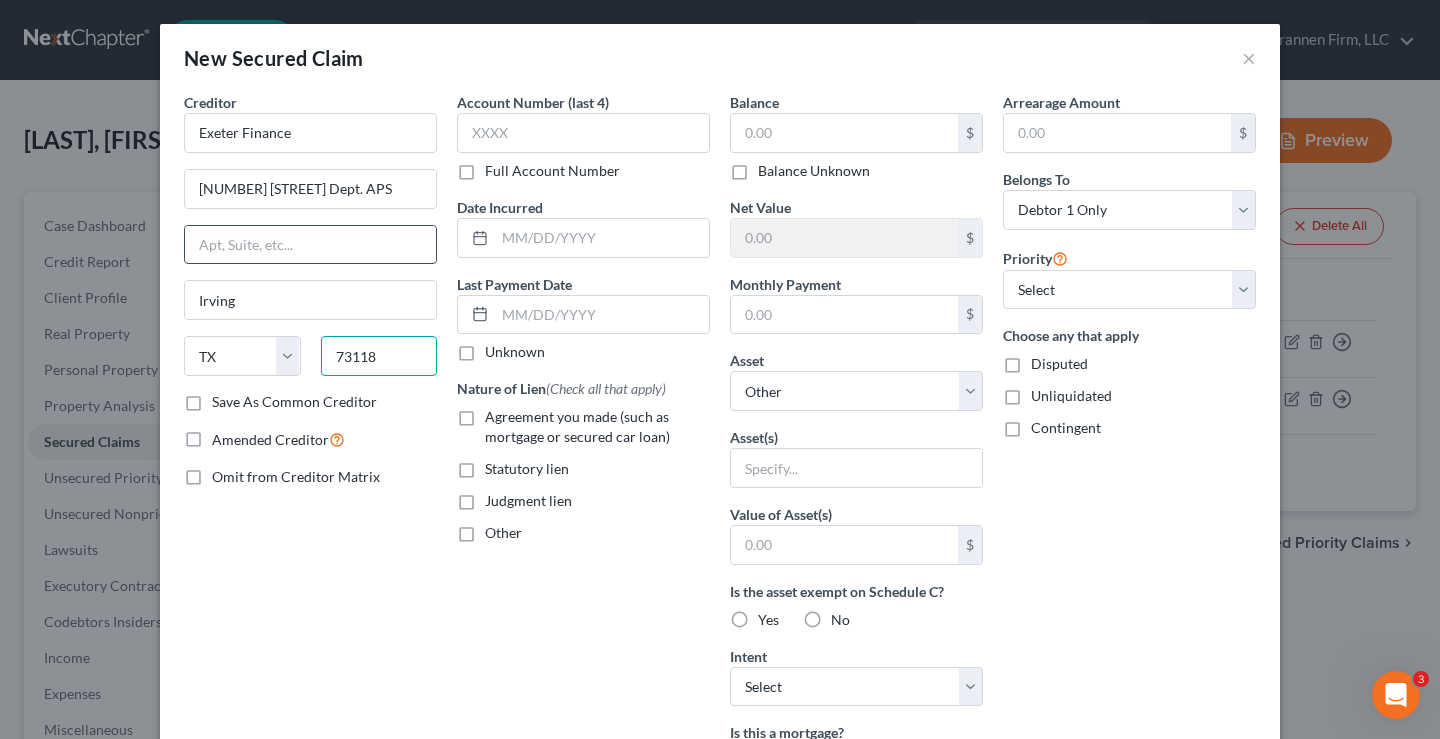 type on "73118" 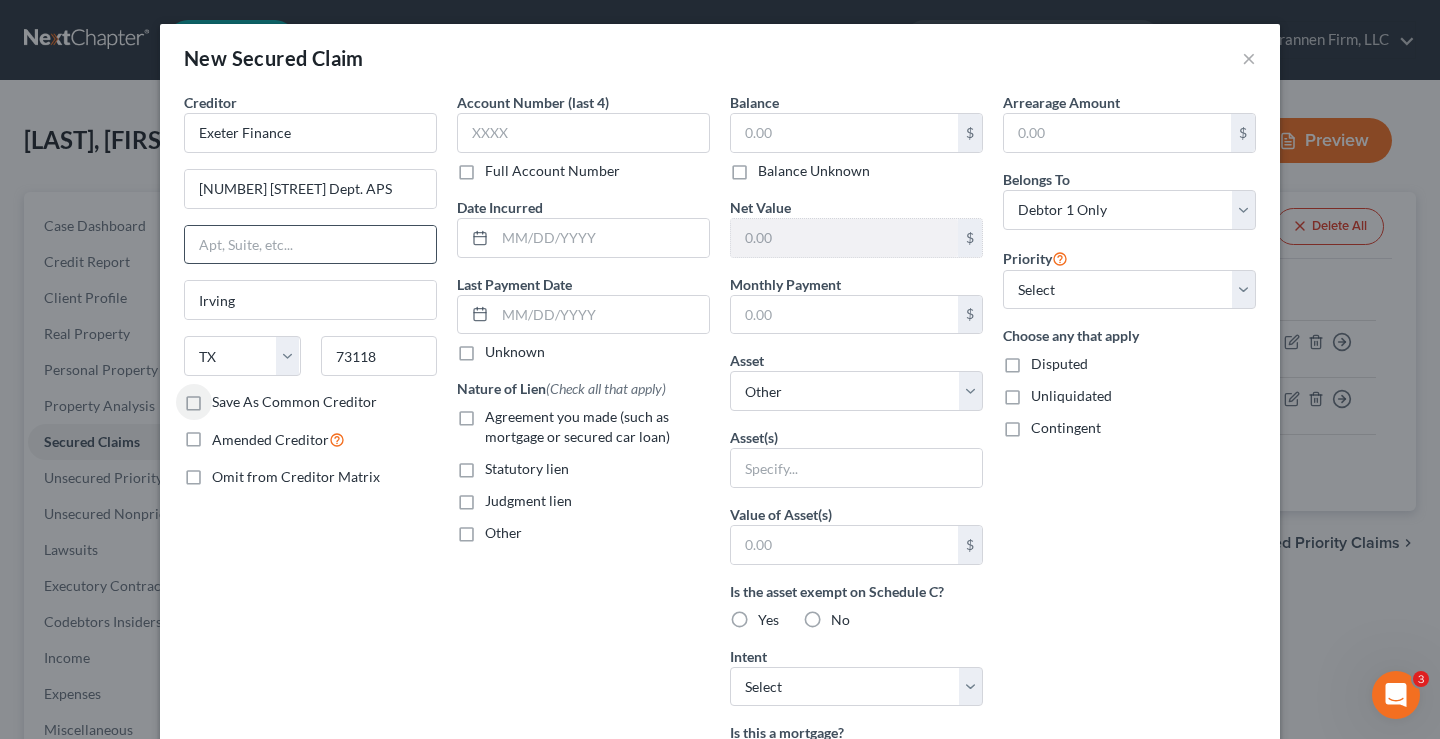 type on "Oklahoma City" 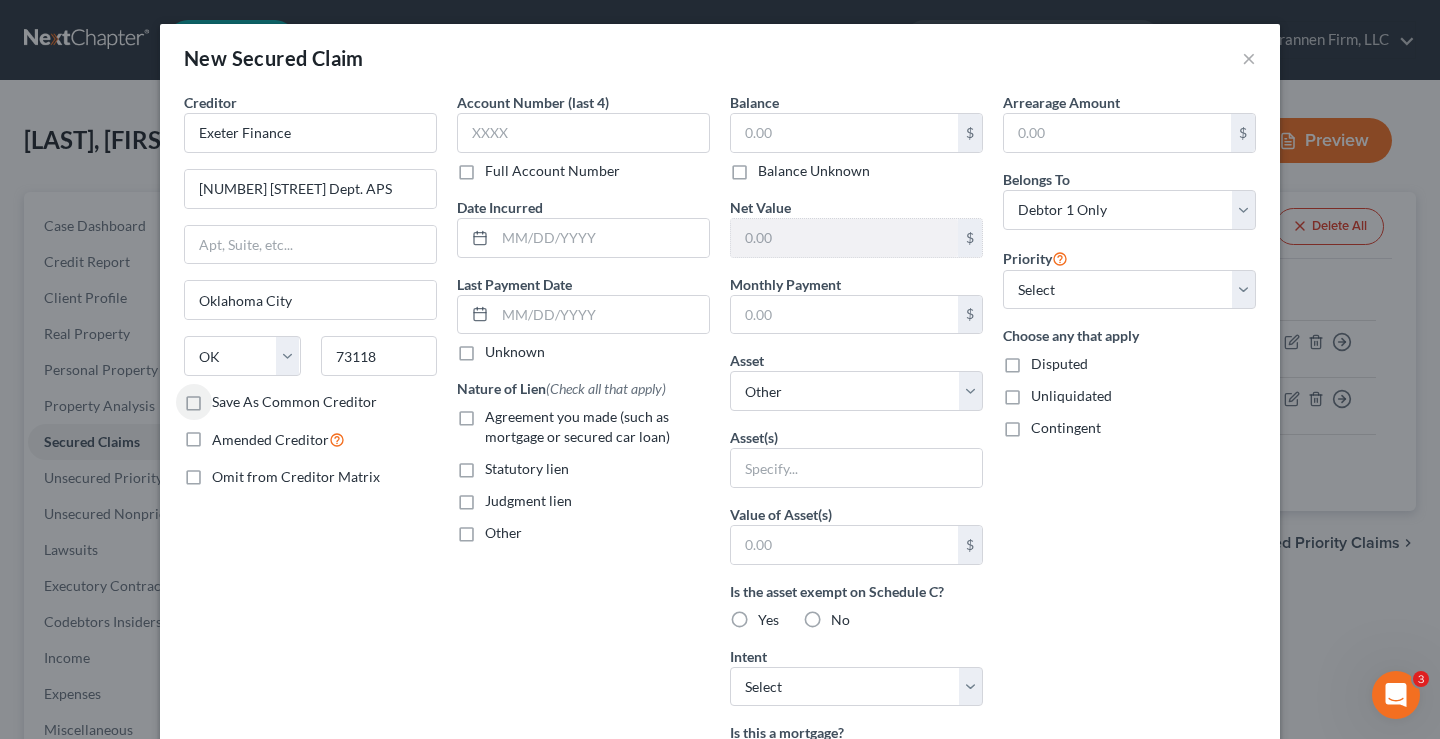 click on "Save As Common Creditor" at bounding box center (294, 402) 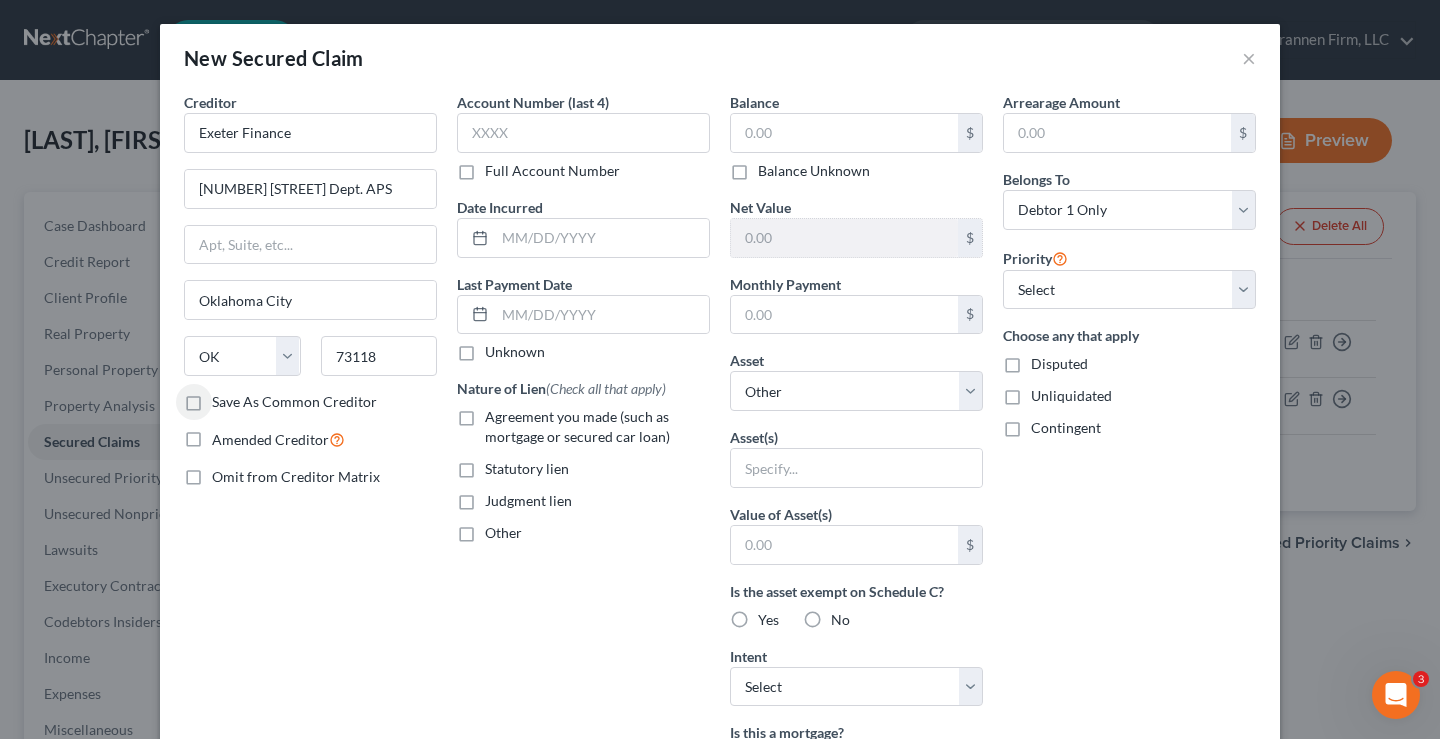 click on "Save As Common Creditor" at bounding box center (226, 398) 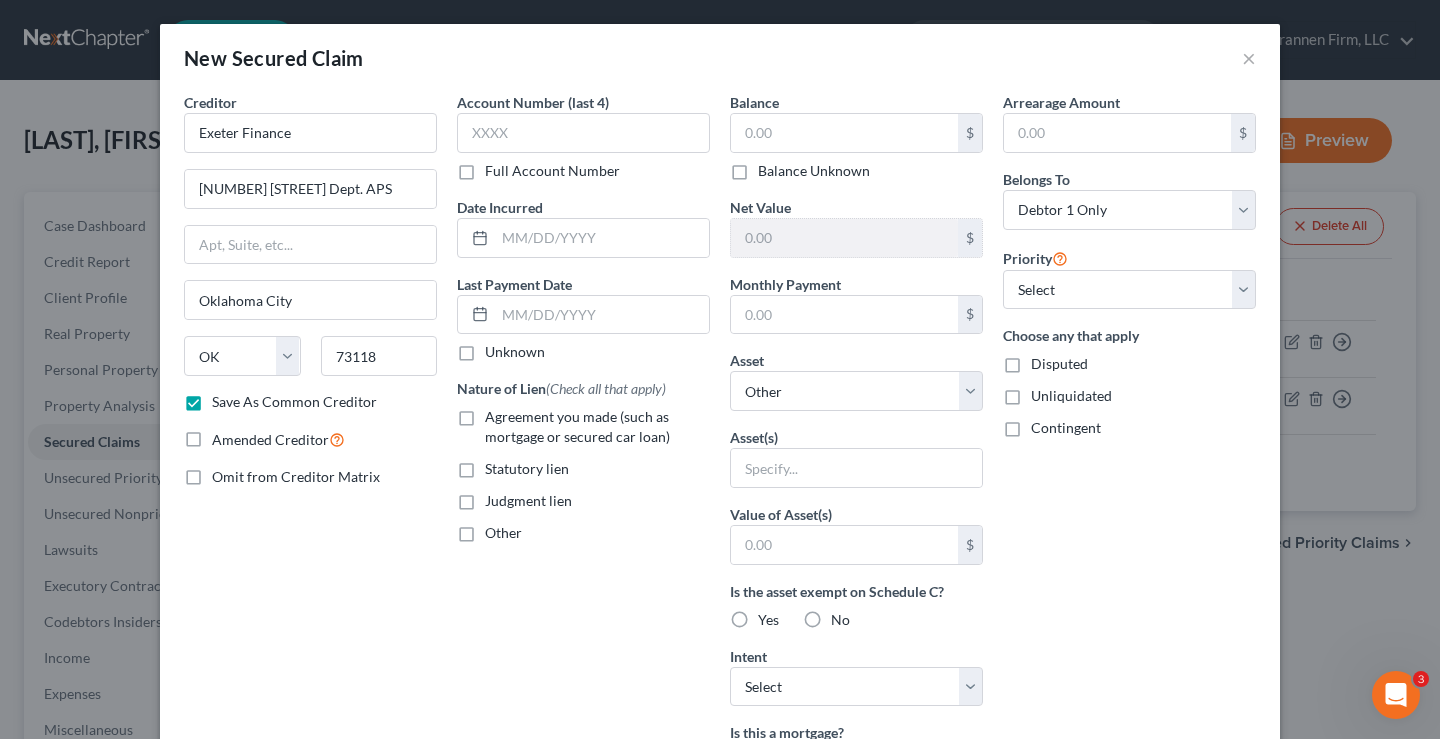 click on "Agreement you made (such as mortgage or secured car loan)" at bounding box center [597, 427] 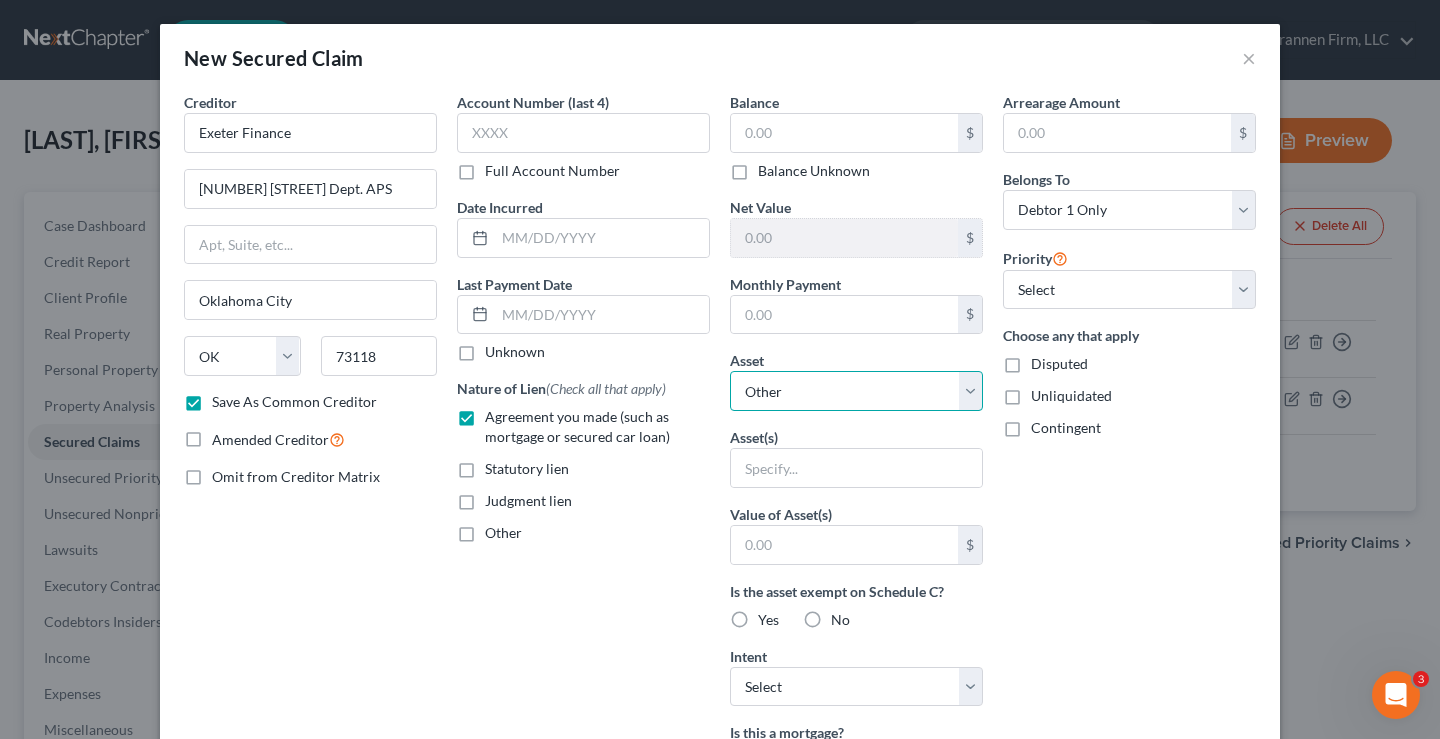 click on "Select Other Multiple Assets 2017 Ford Taurus - $10000.0 Clothing - Clothing - $150.0 Jewelry - Jewelry - $70.0 Household Goods - Household Goods - $2000.0 4 Acres - $26000.0 2005 Honda Accord - $1000.0 Navy Federal Credit Union (Checking Account) - $100.0 2015 Kia Optima - $12000.0 Navy Federal Credit Union (Savings Account) - $5.0 Truist Bank (Checking Account) - $100.0 2020 Ford Explorer - $15000.0" at bounding box center (856, 391) 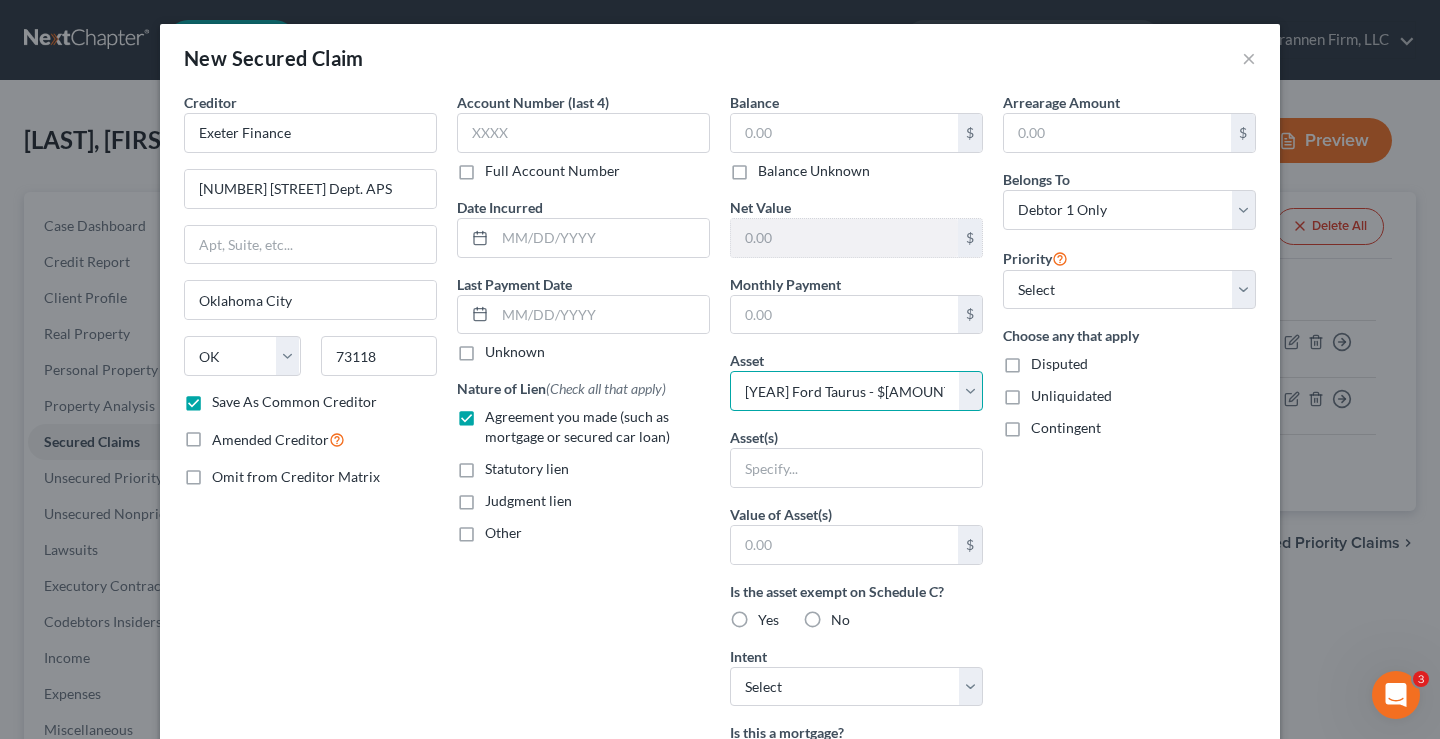 click on "Select Other Multiple Assets 2017 Ford Taurus - $10000.0 Clothing - Clothing - $150.0 Jewelry - Jewelry - $70.0 Household Goods - Household Goods - $2000.0 4 Acres - $26000.0 2005 Honda Accord - $1000.0 Navy Federal Credit Union (Checking Account) - $100.0 2015 Kia Optima - $12000.0 Navy Federal Credit Union (Savings Account) - $5.0 Truist Bank (Checking Account) - $100.0 2020 Ford Explorer - $15000.0" at bounding box center [856, 391] 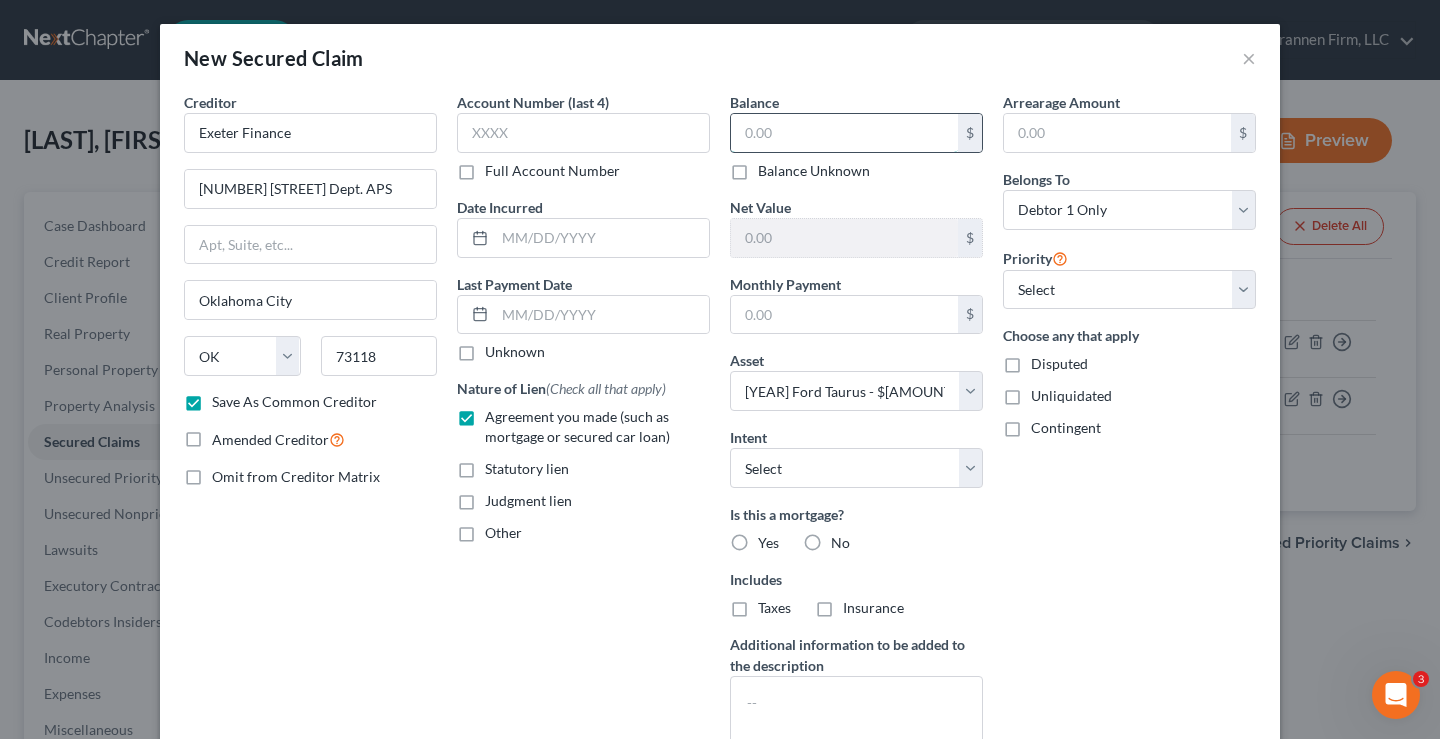 click at bounding box center (844, 133) 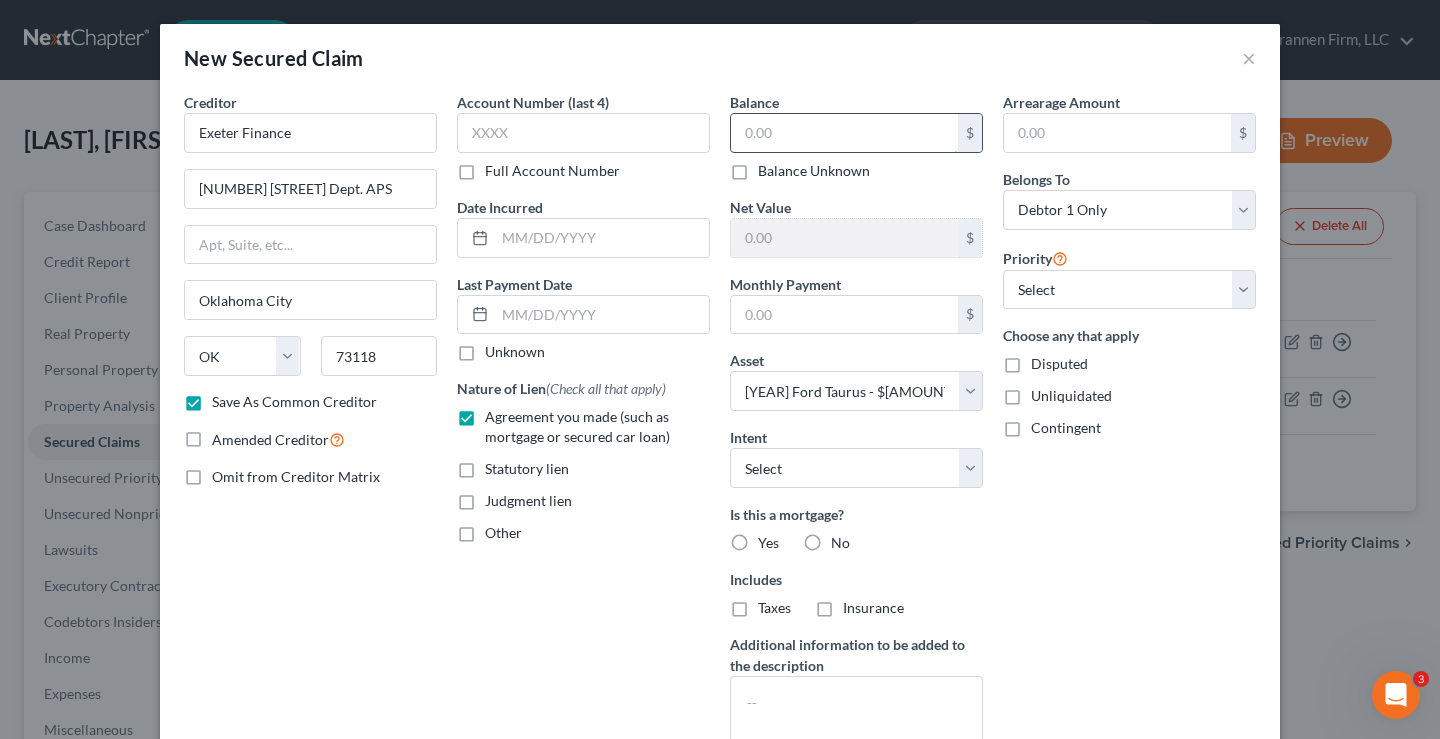 paste on "32314.38" 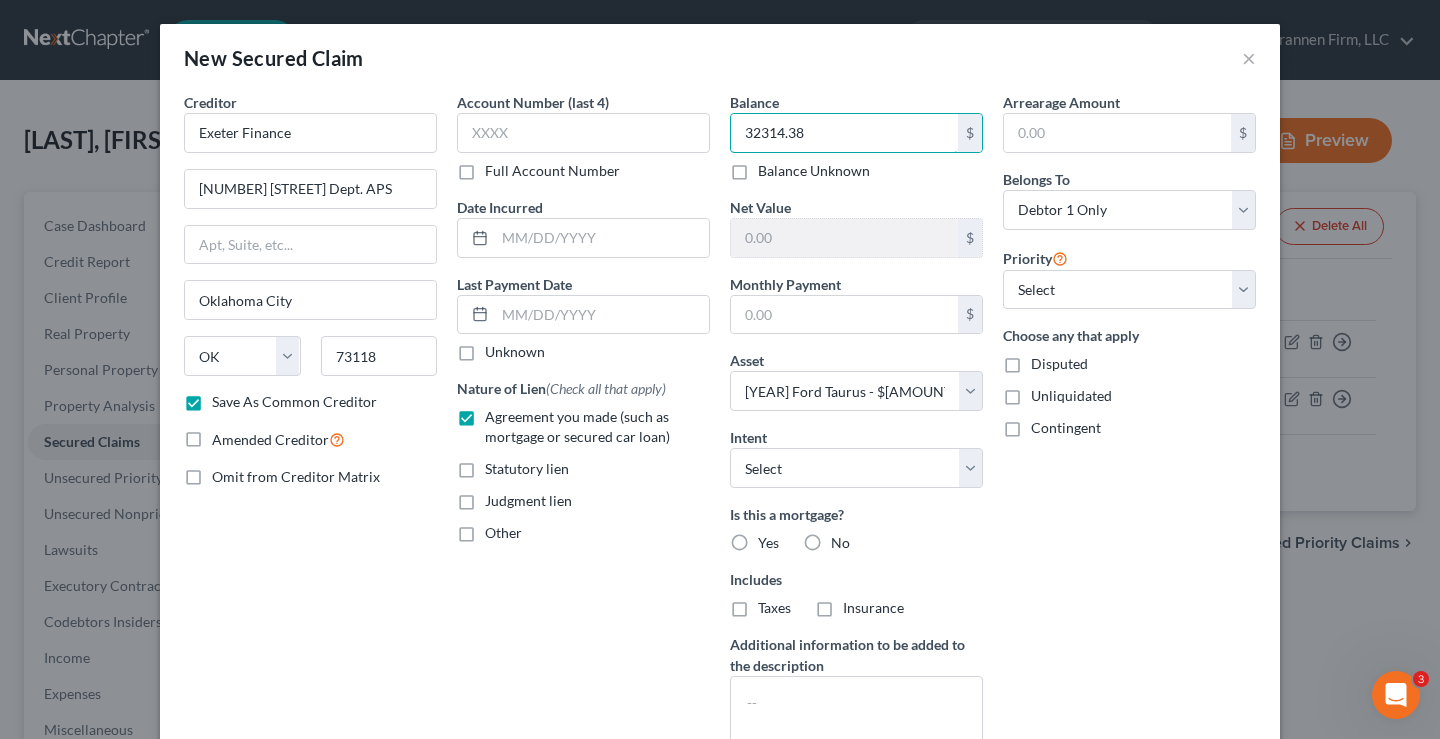 type on "32314.38" 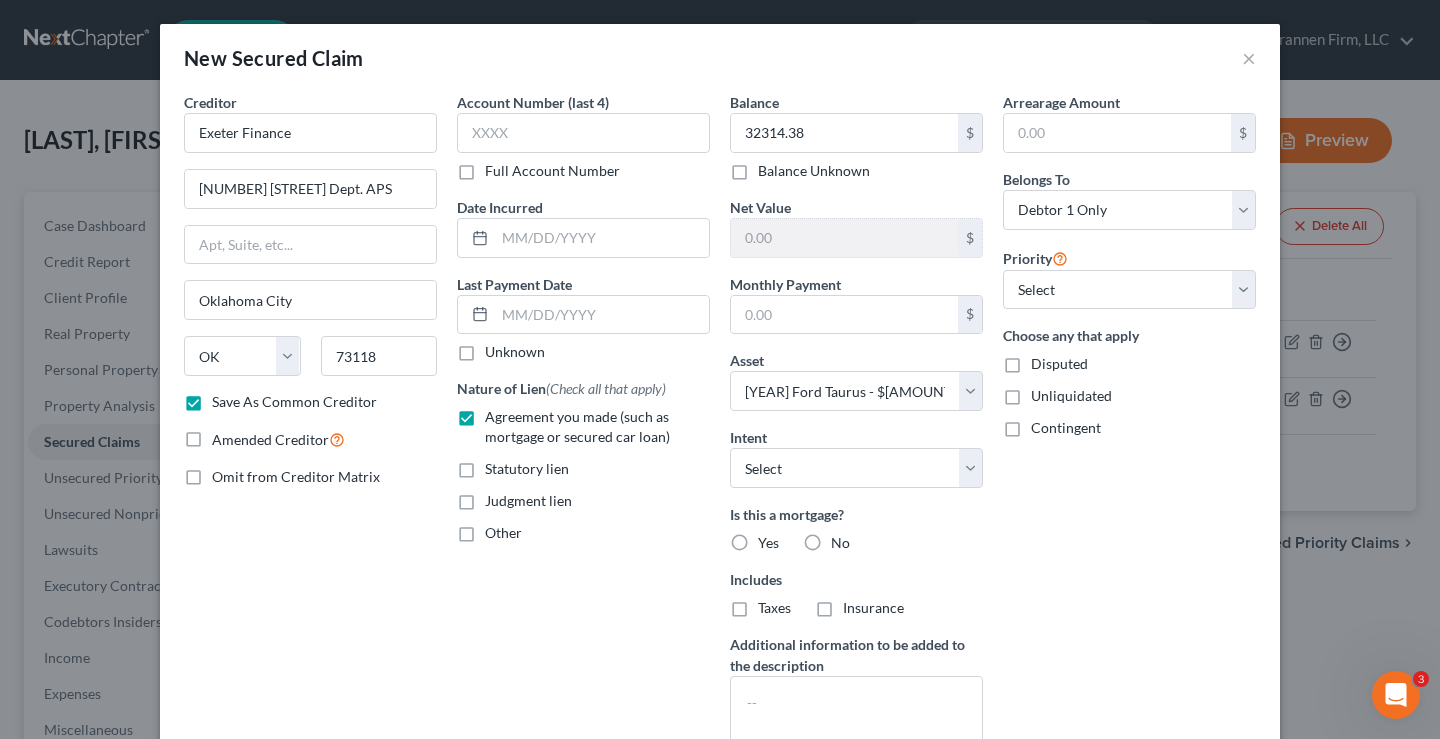 click on "Account Number (last 4)
Full Account Number
Date Incurred         Last Payment Date         Unknown Nature of Lien  (Check all that apply) Agreement you made (such as mortgage or secured car loan) Statutory lien Judgment lien Other" at bounding box center [583, 429] 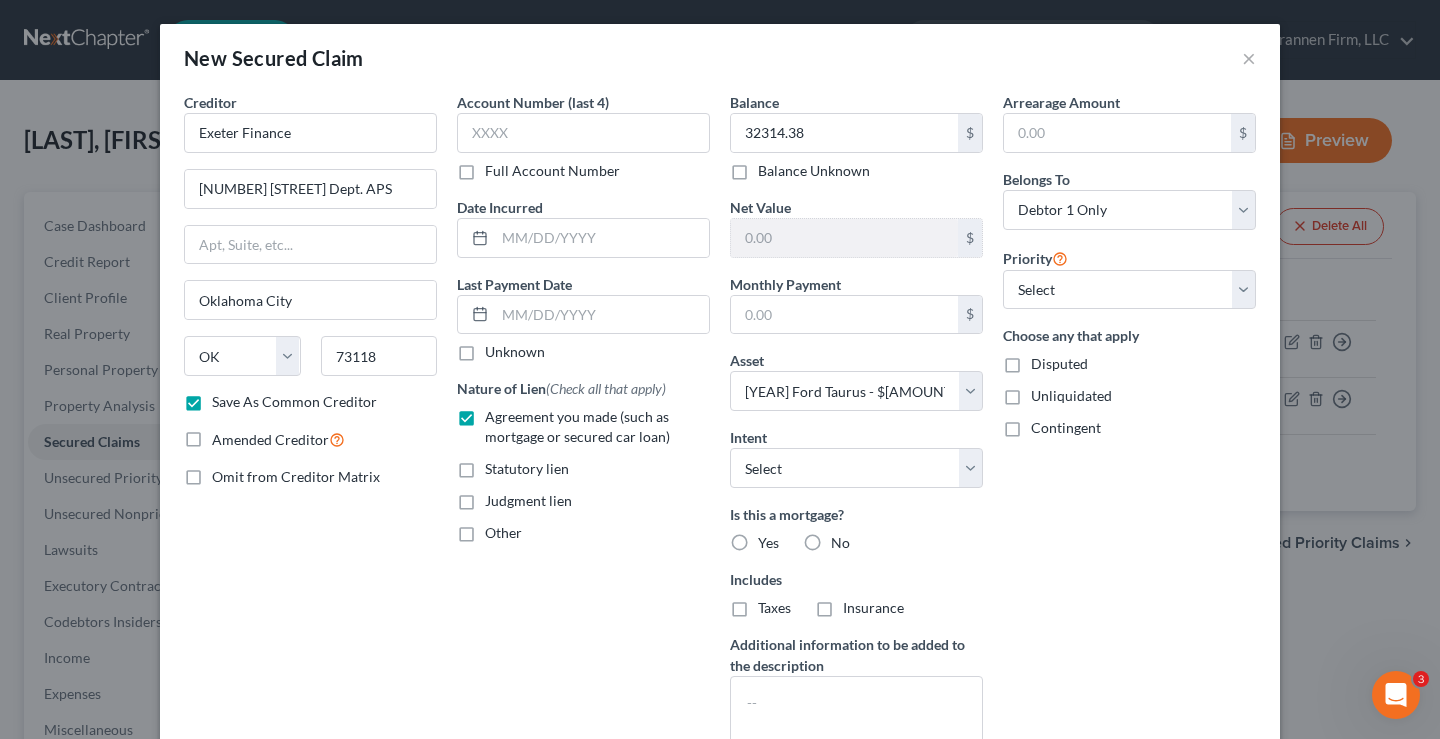 click on "No" at bounding box center [840, 543] 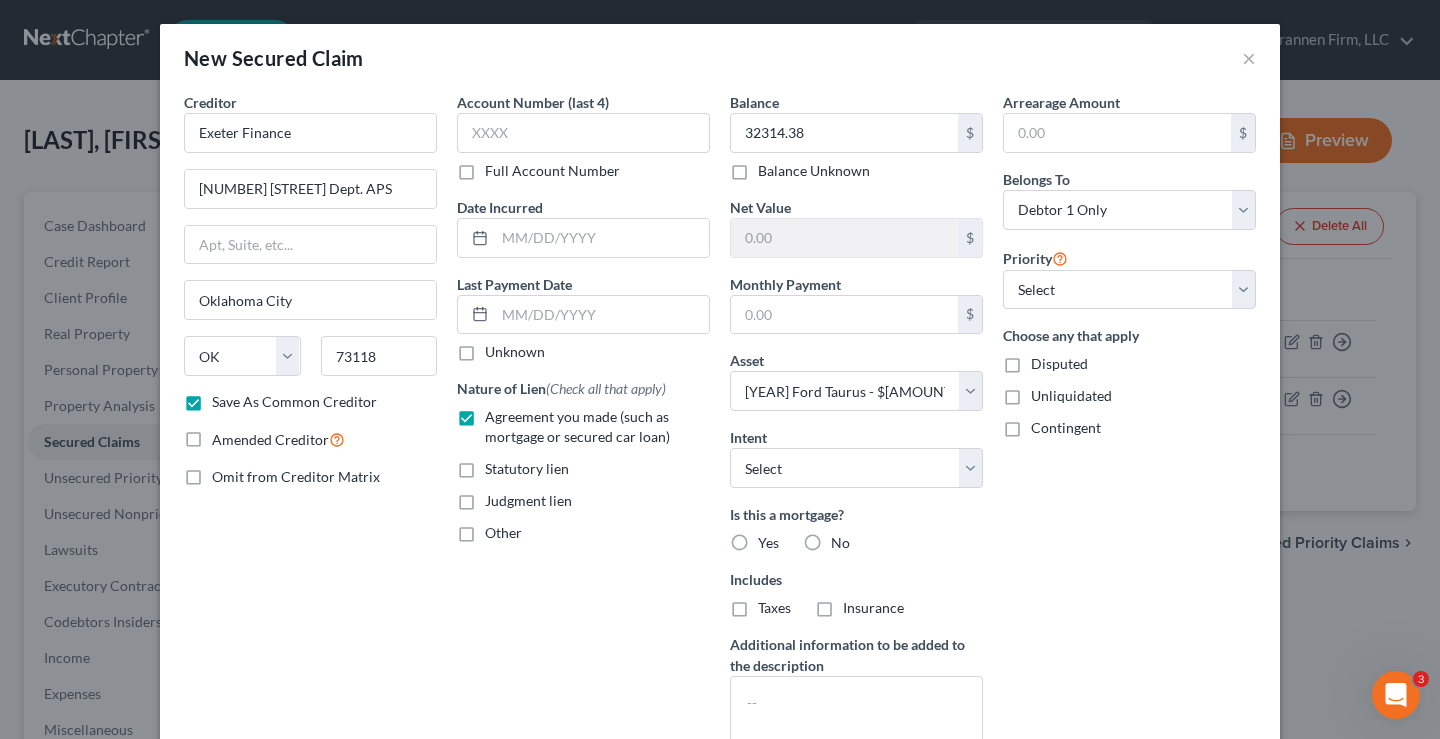 click on "No" at bounding box center (845, 539) 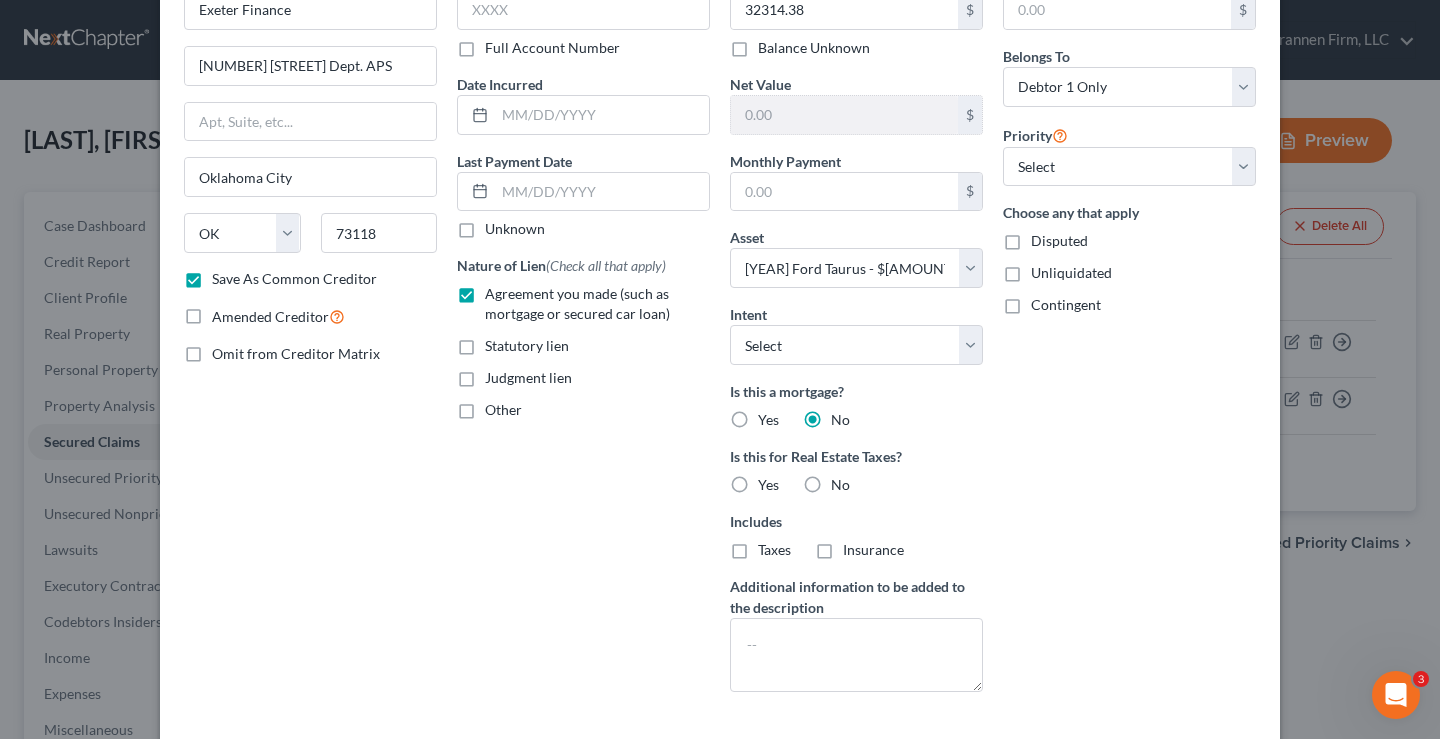 scroll, scrollTop: 218, scrollLeft: 0, axis: vertical 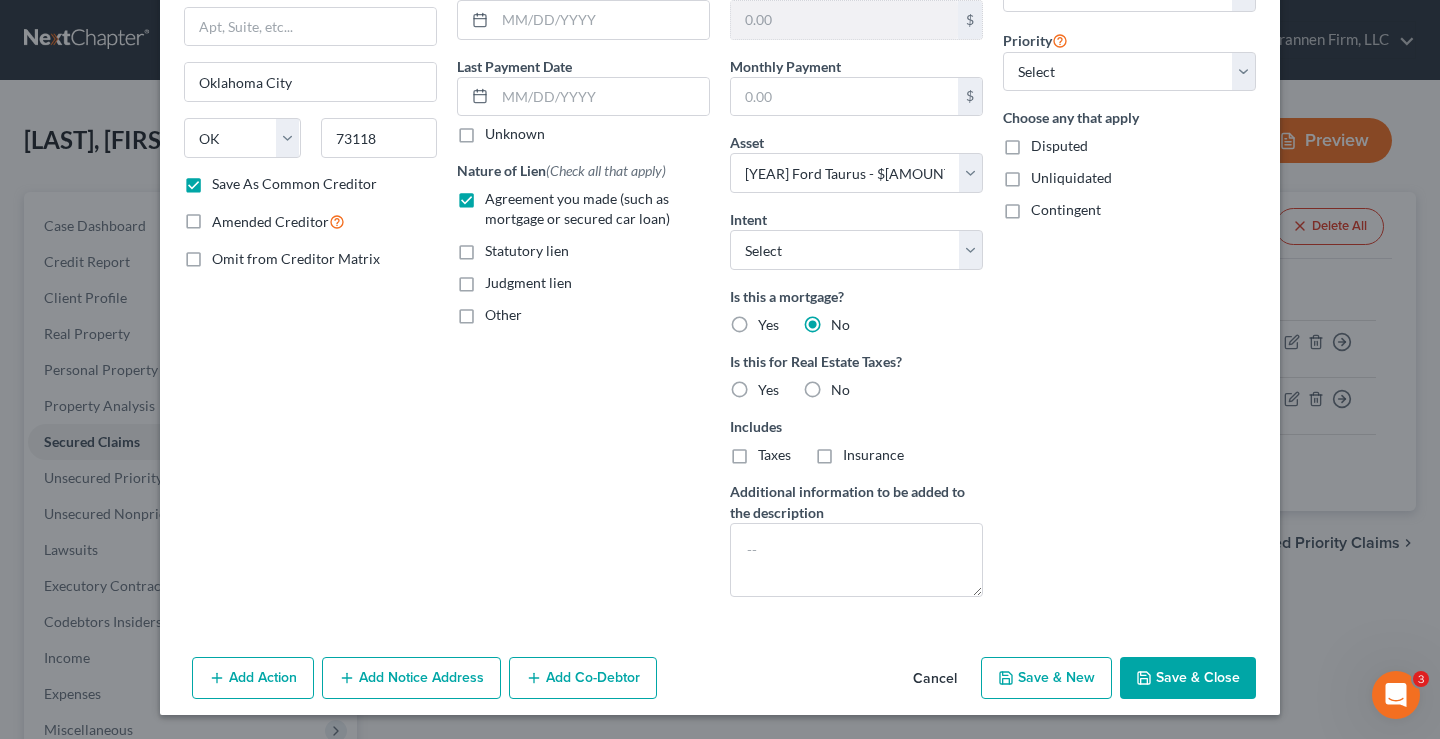 drag, startPoint x: 1173, startPoint y: 670, endPoint x: 1162, endPoint y: 669, distance: 11.045361 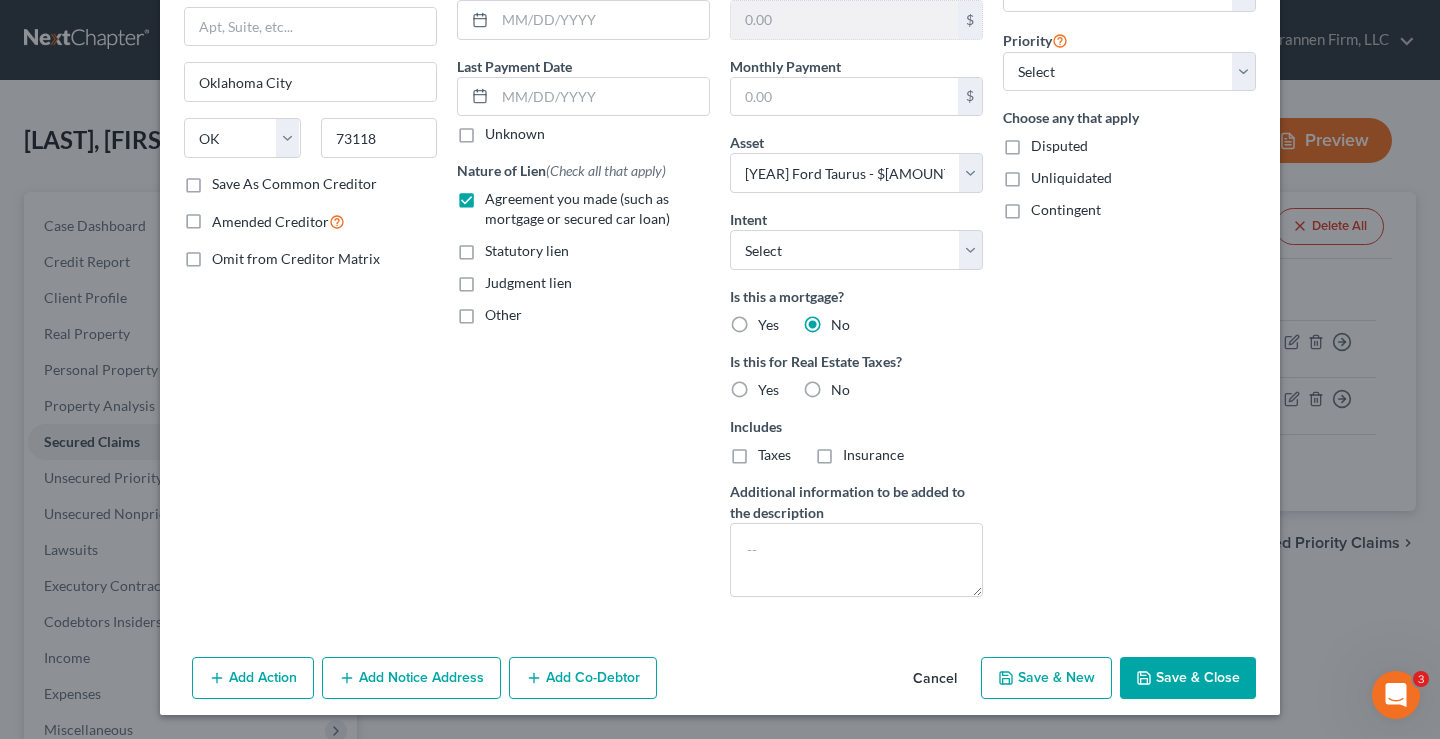 checkbox on "false" 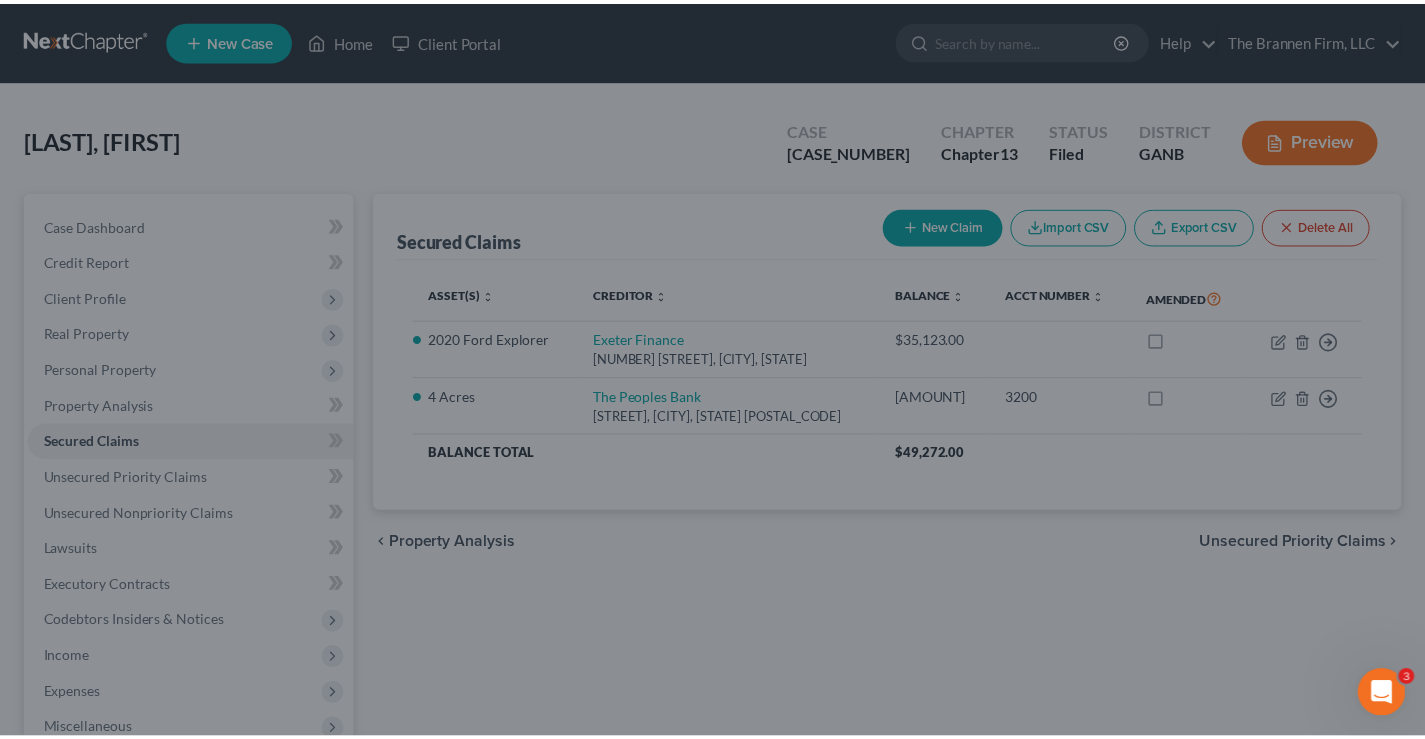scroll, scrollTop: 0, scrollLeft: 0, axis: both 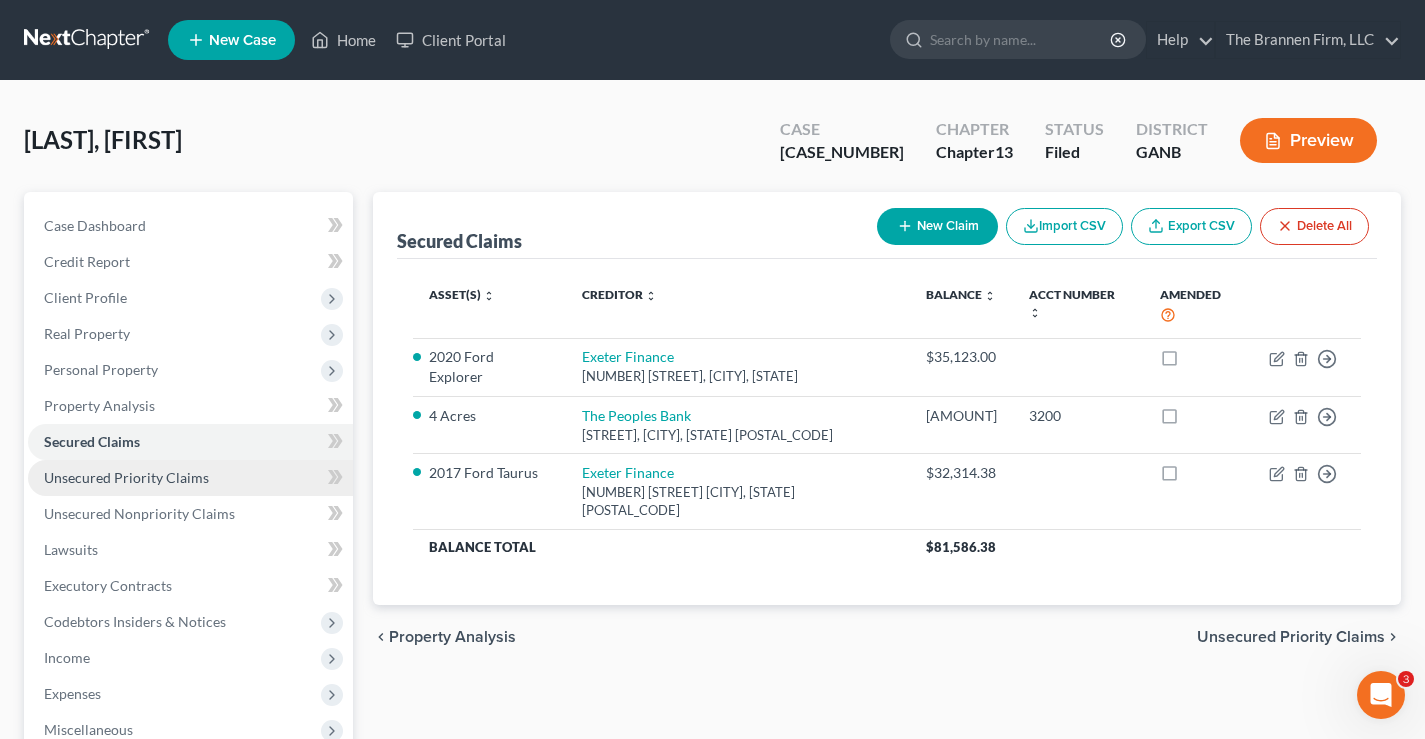 click on "Unsecured Priority Claims" at bounding box center (126, 477) 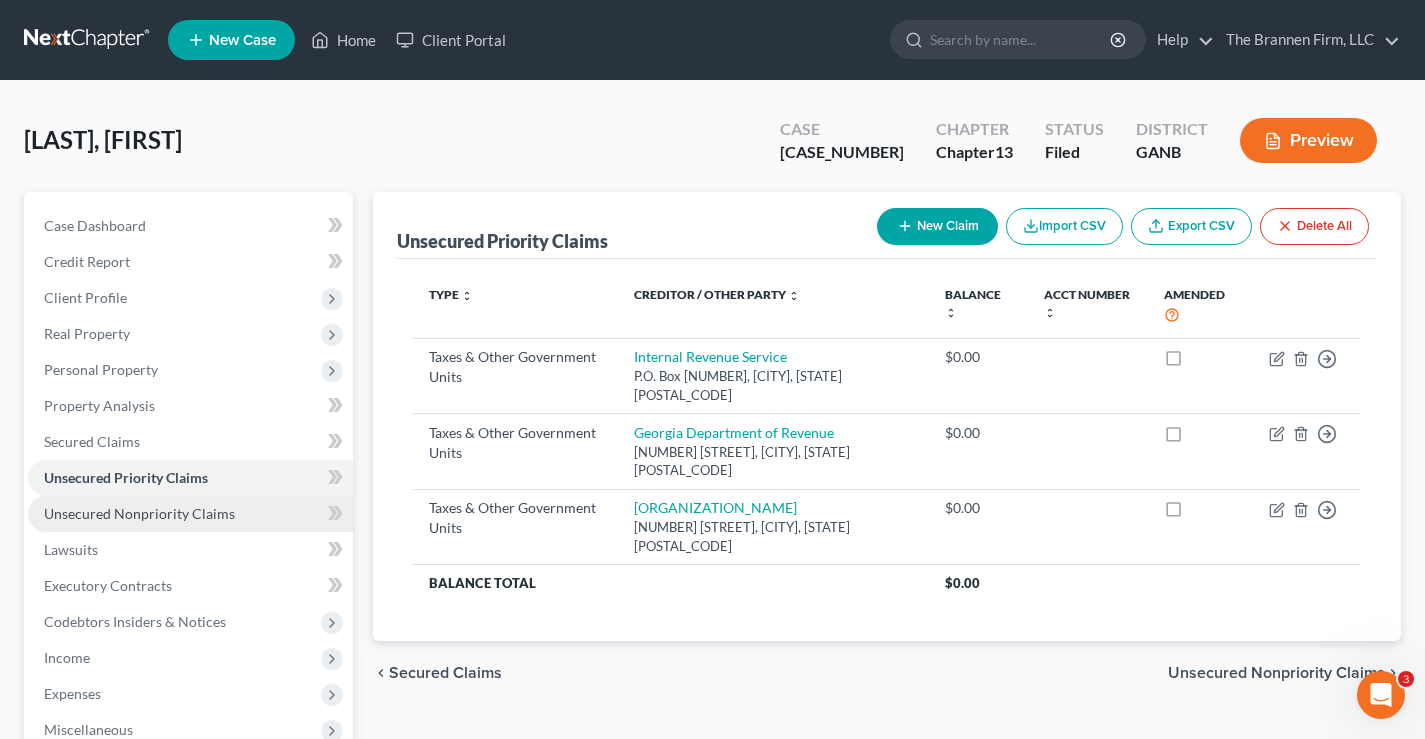 scroll, scrollTop: 300, scrollLeft: 0, axis: vertical 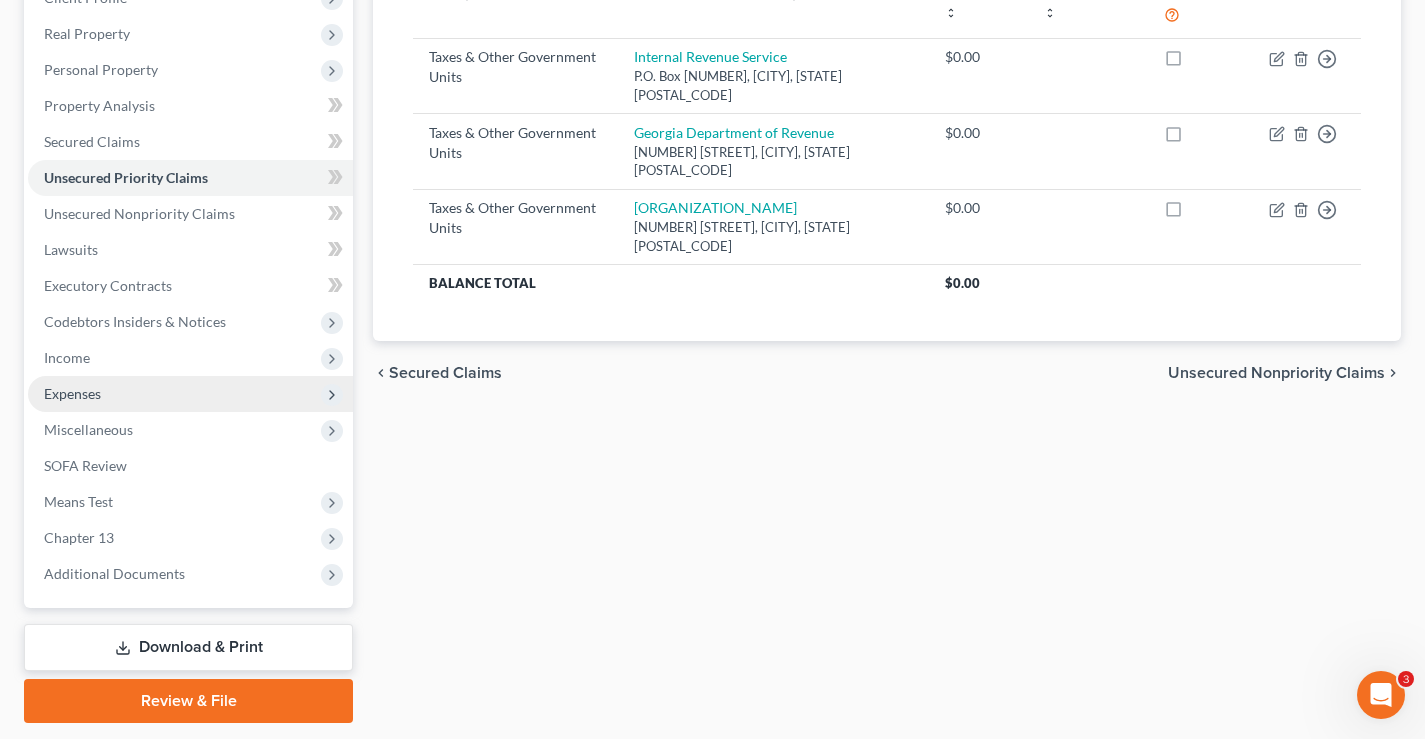 click on "Expenses" at bounding box center (72, 393) 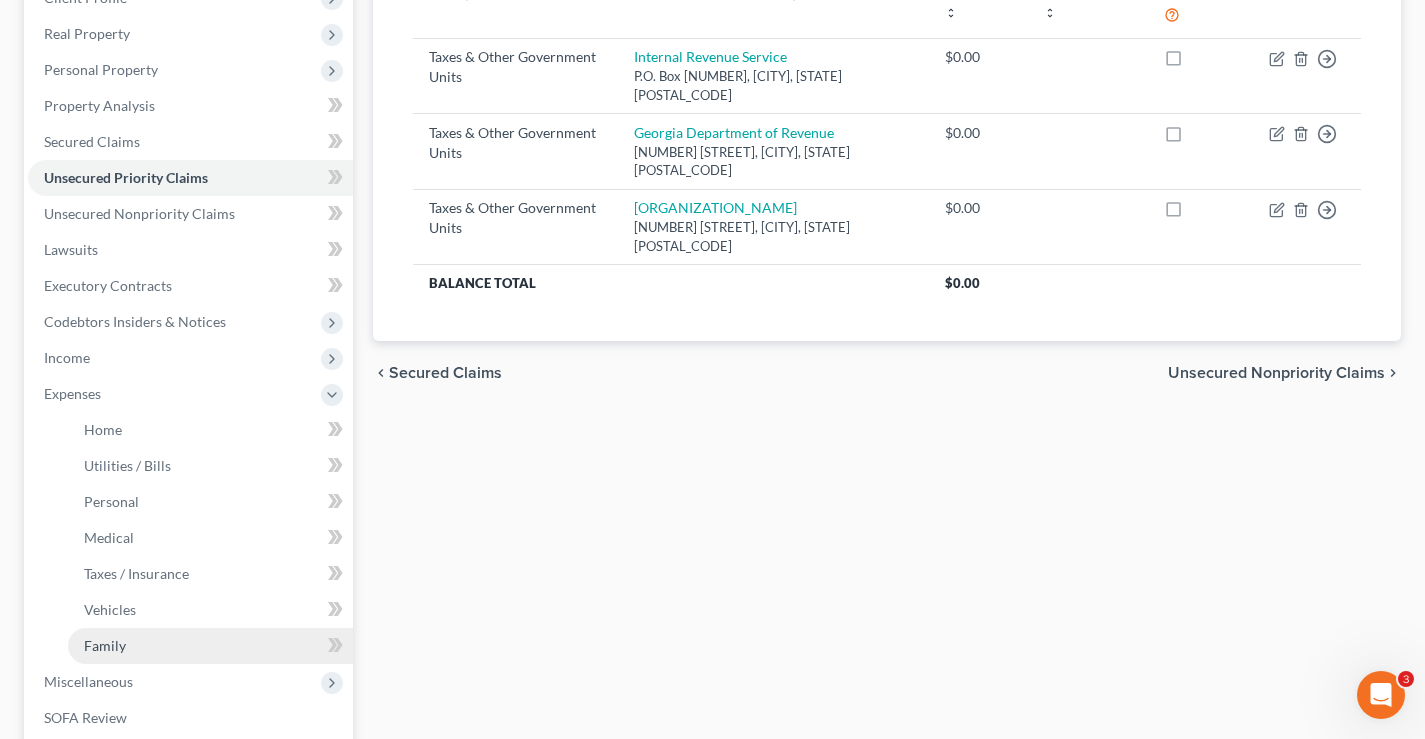 click on "Family" at bounding box center (105, 645) 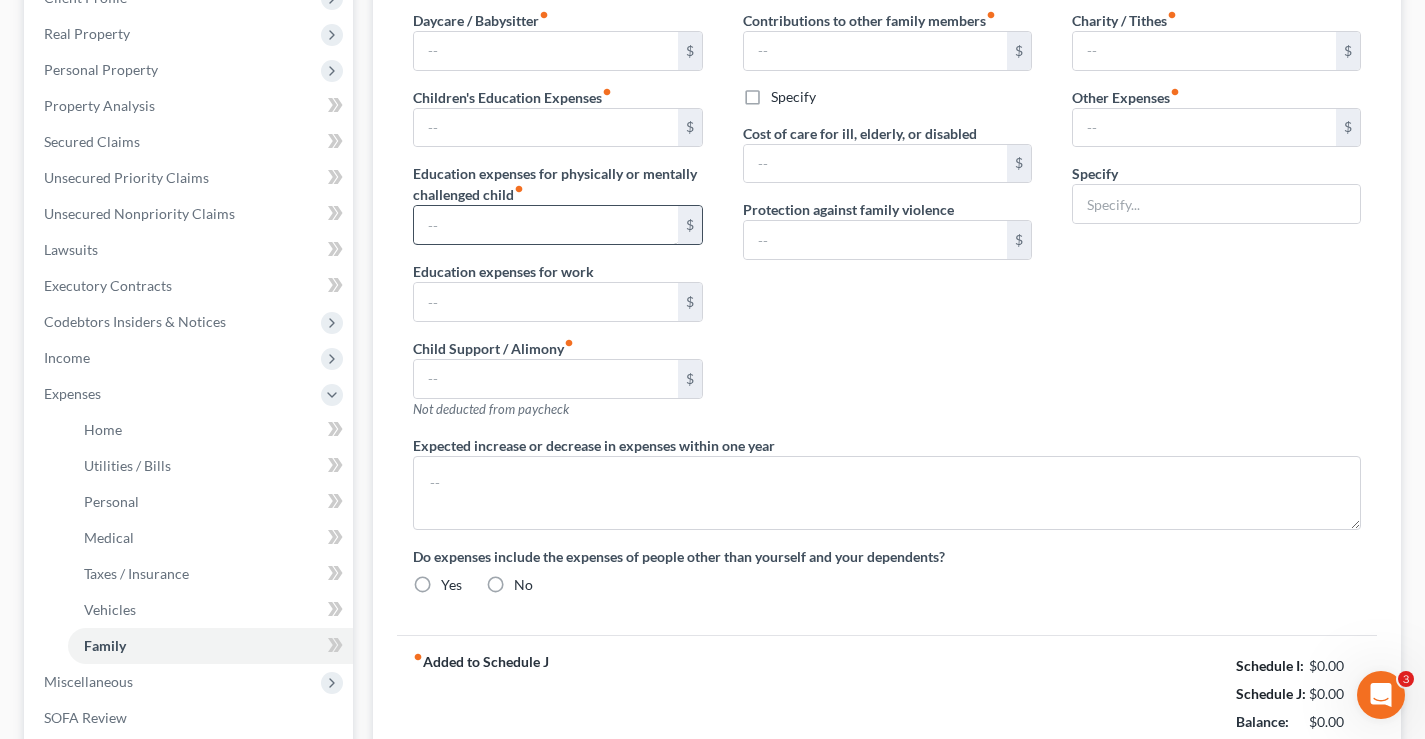 type on "0.00" 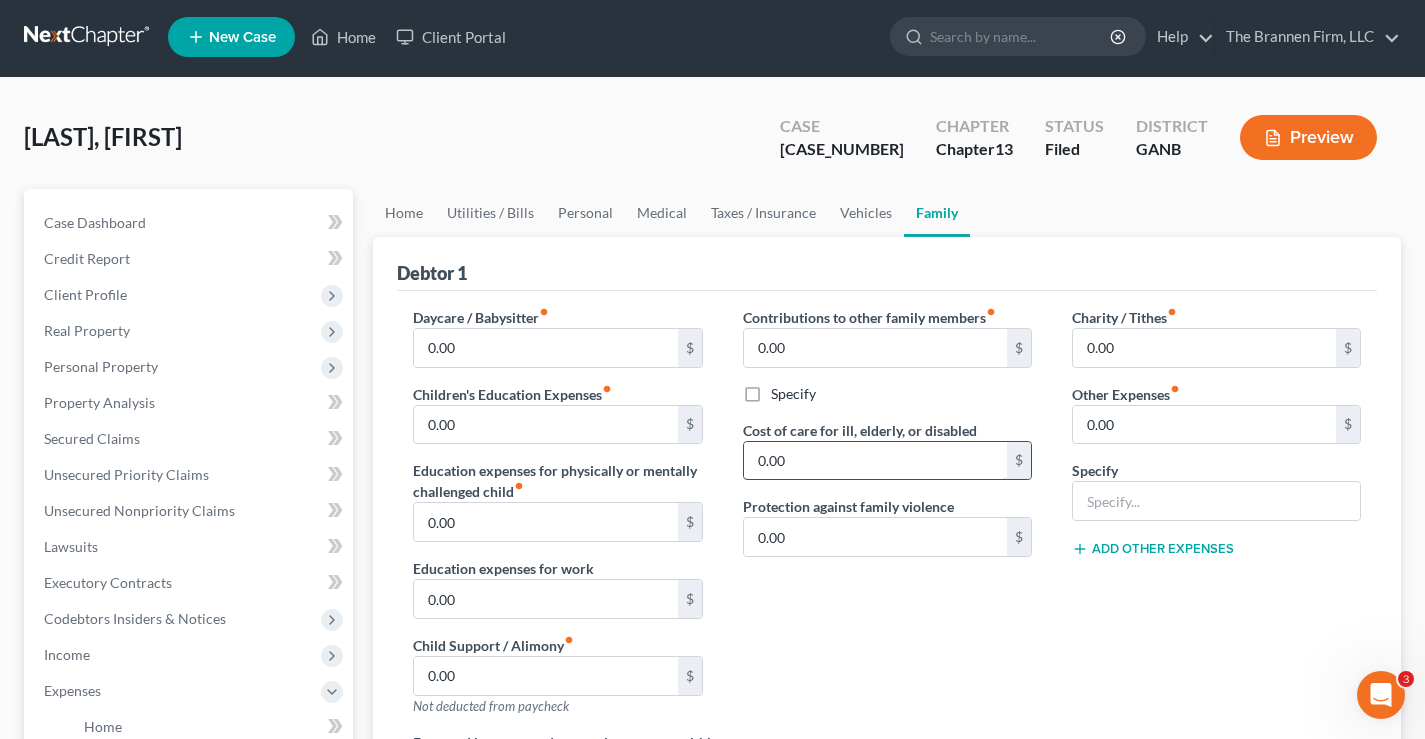 scroll, scrollTop: 0, scrollLeft: 0, axis: both 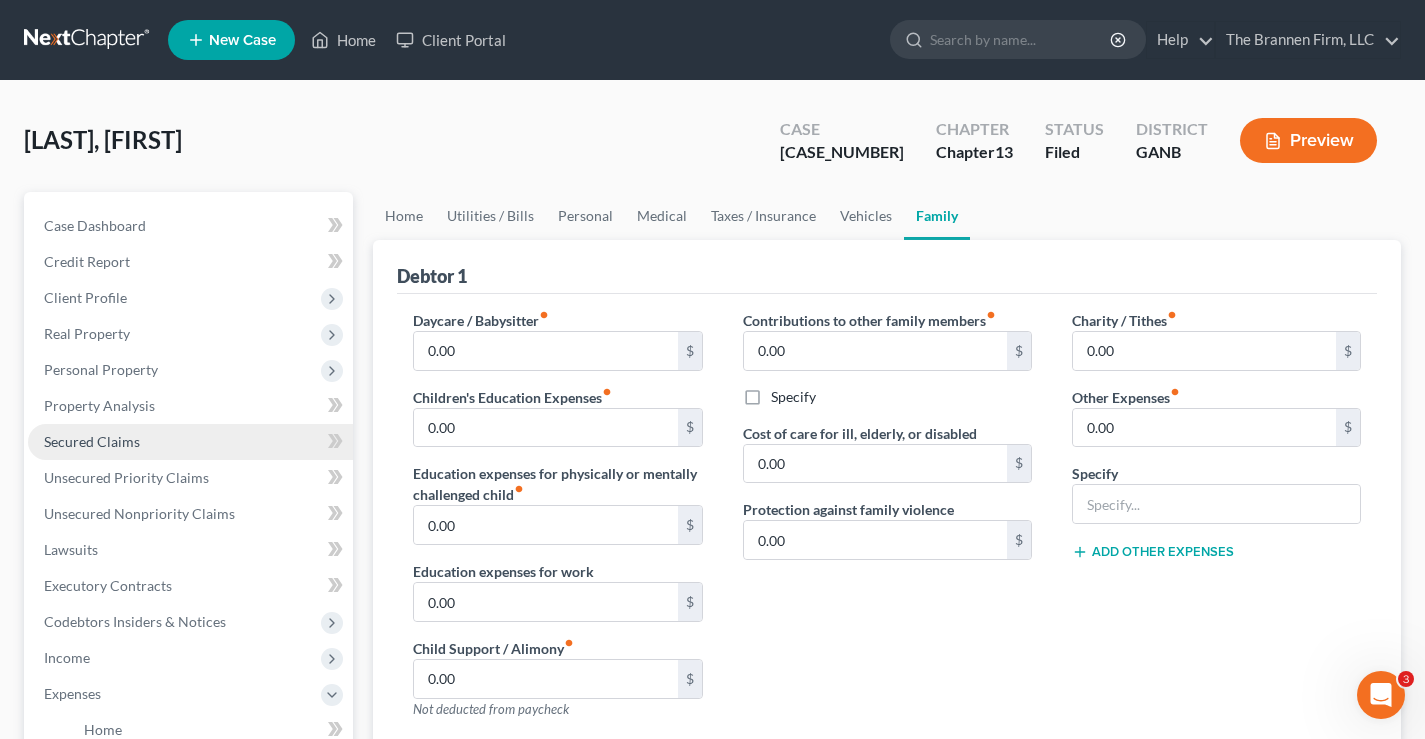 click on "Secured Claims" at bounding box center [92, 441] 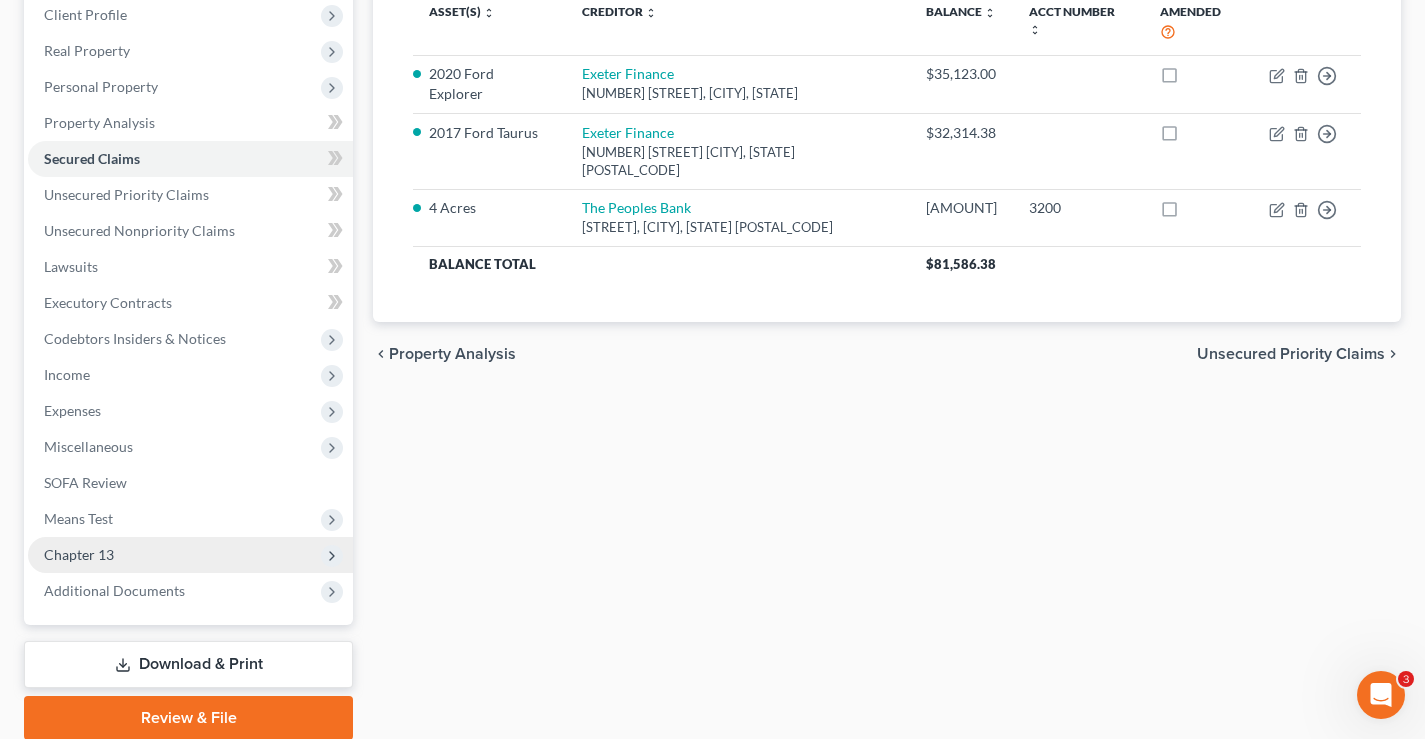 scroll, scrollTop: 300, scrollLeft: 0, axis: vertical 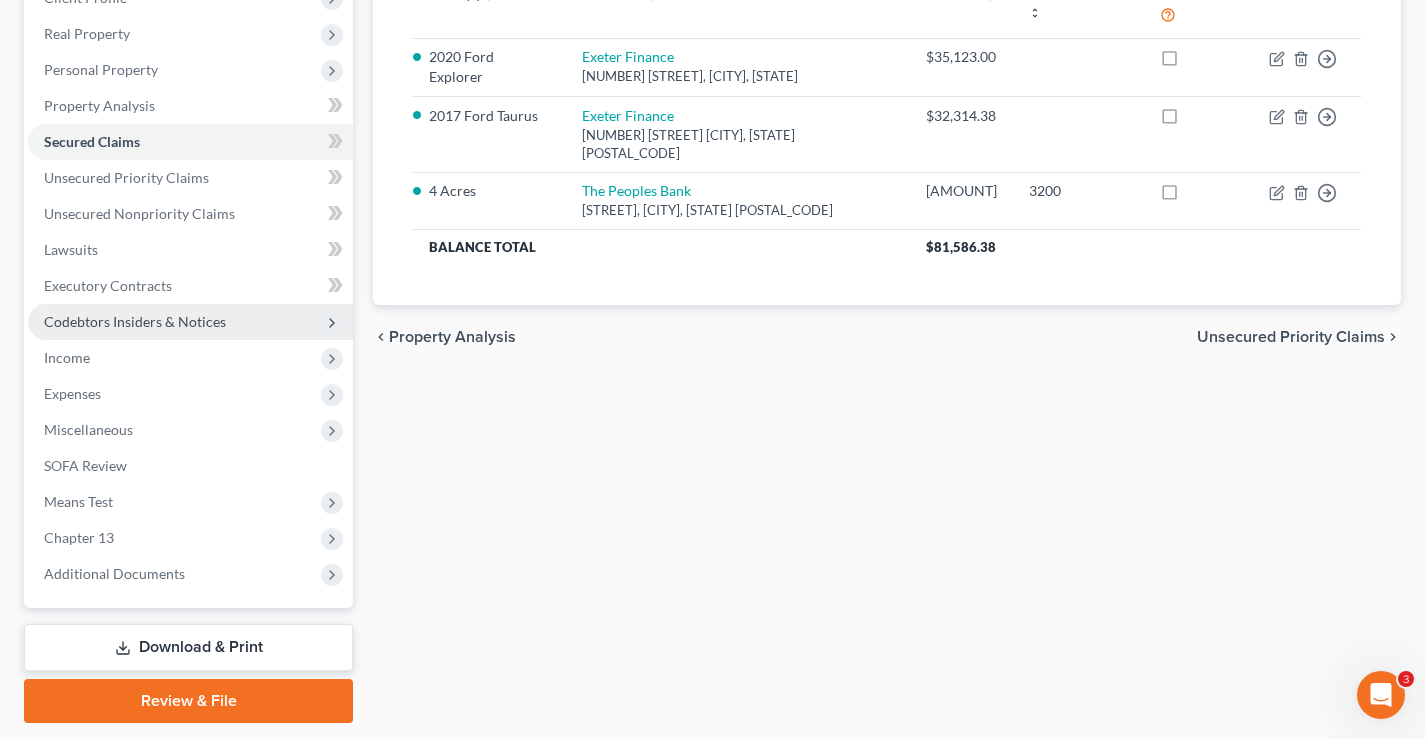 click on "Codebtors Insiders & Notices" at bounding box center [135, 321] 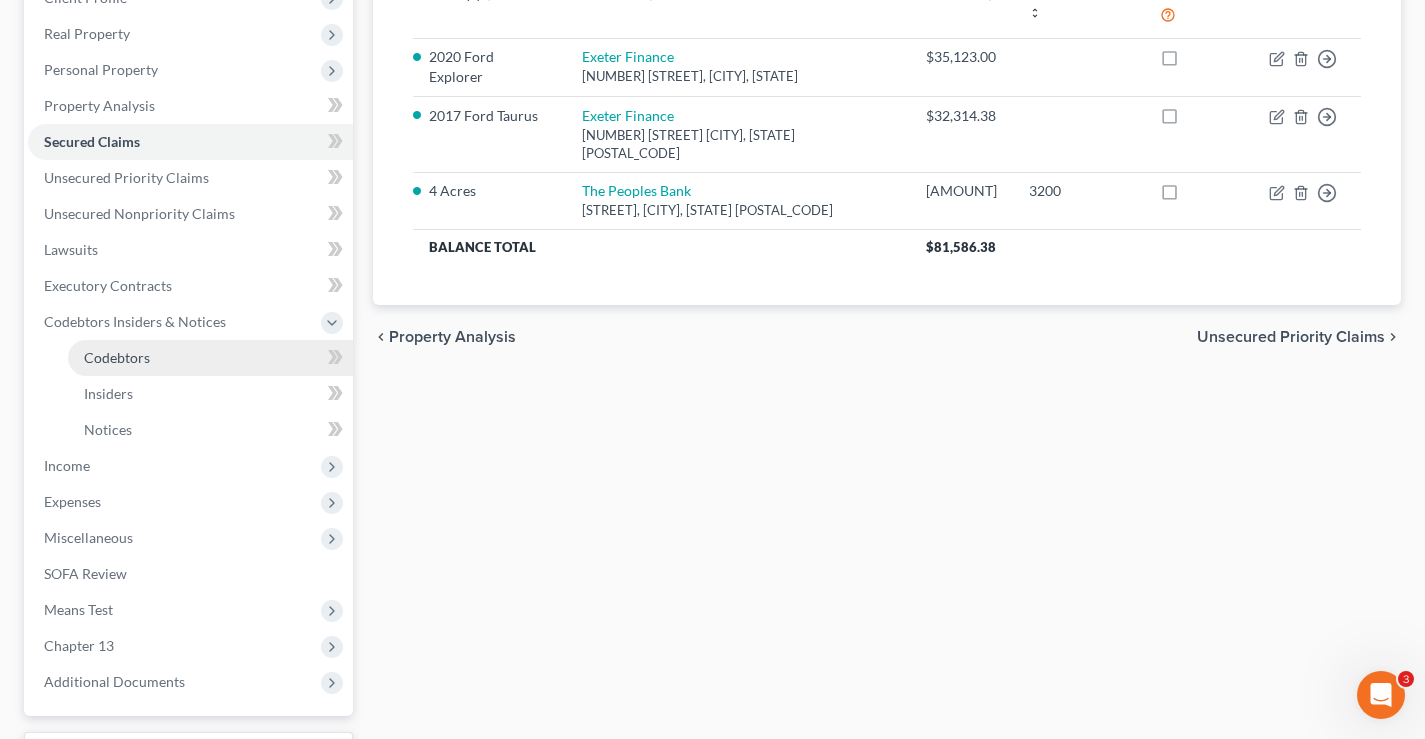 click on "Codebtors" at bounding box center (117, 357) 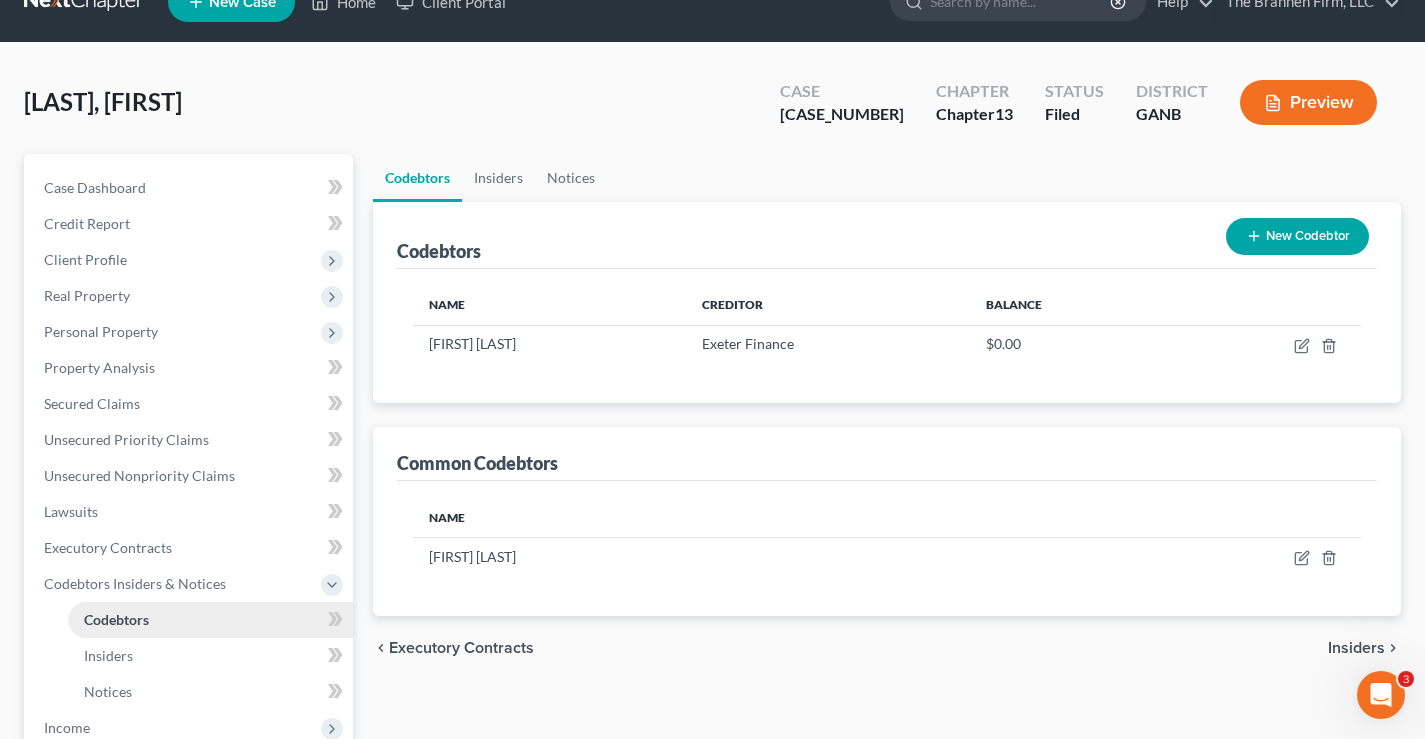 scroll, scrollTop: 0, scrollLeft: 0, axis: both 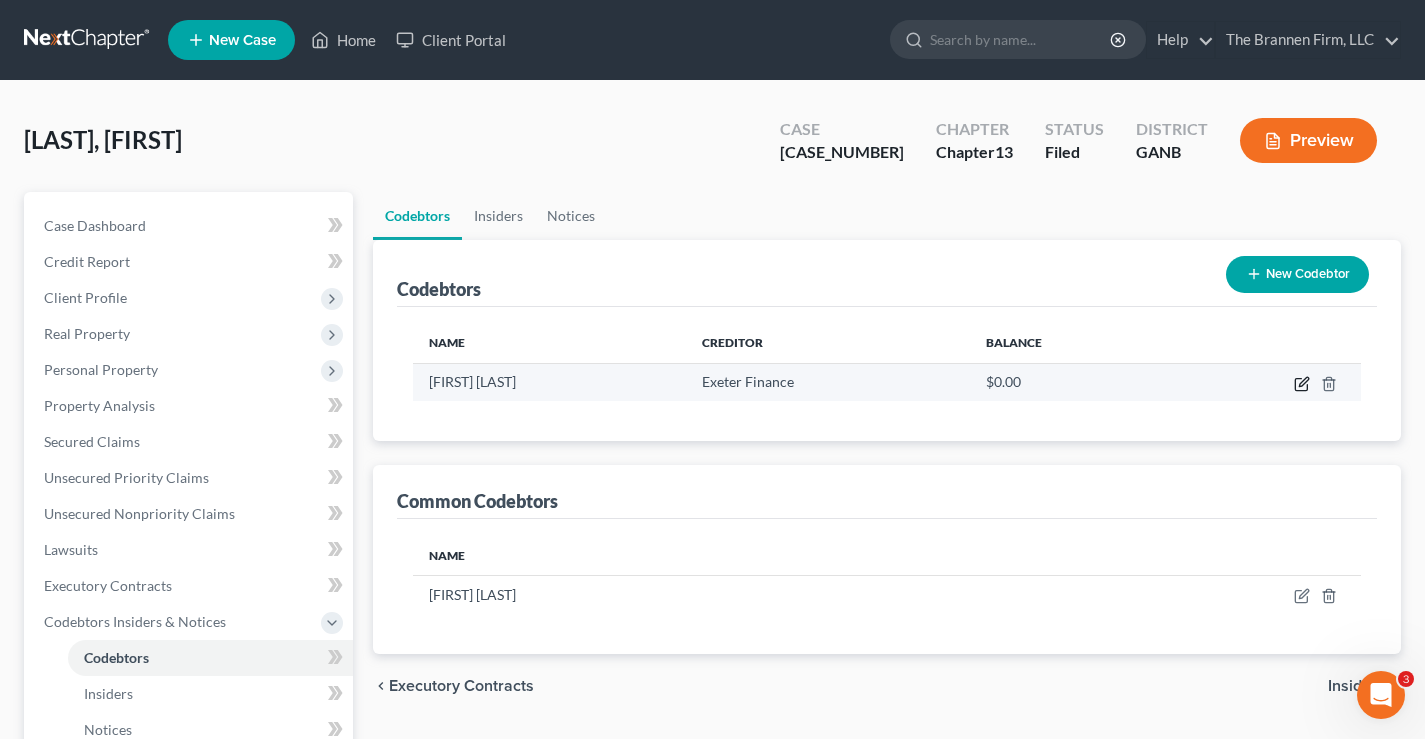 click 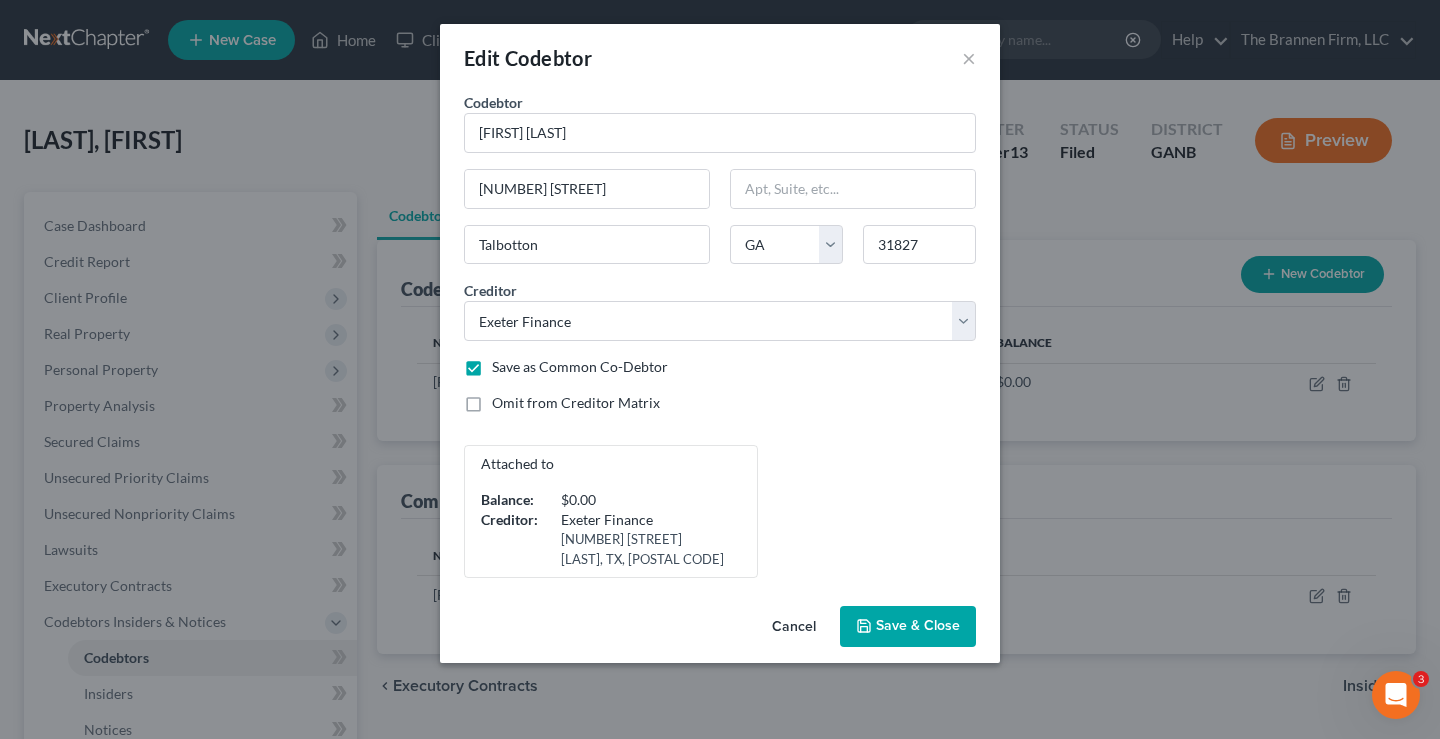 click on "Save & Close" at bounding box center (918, 626) 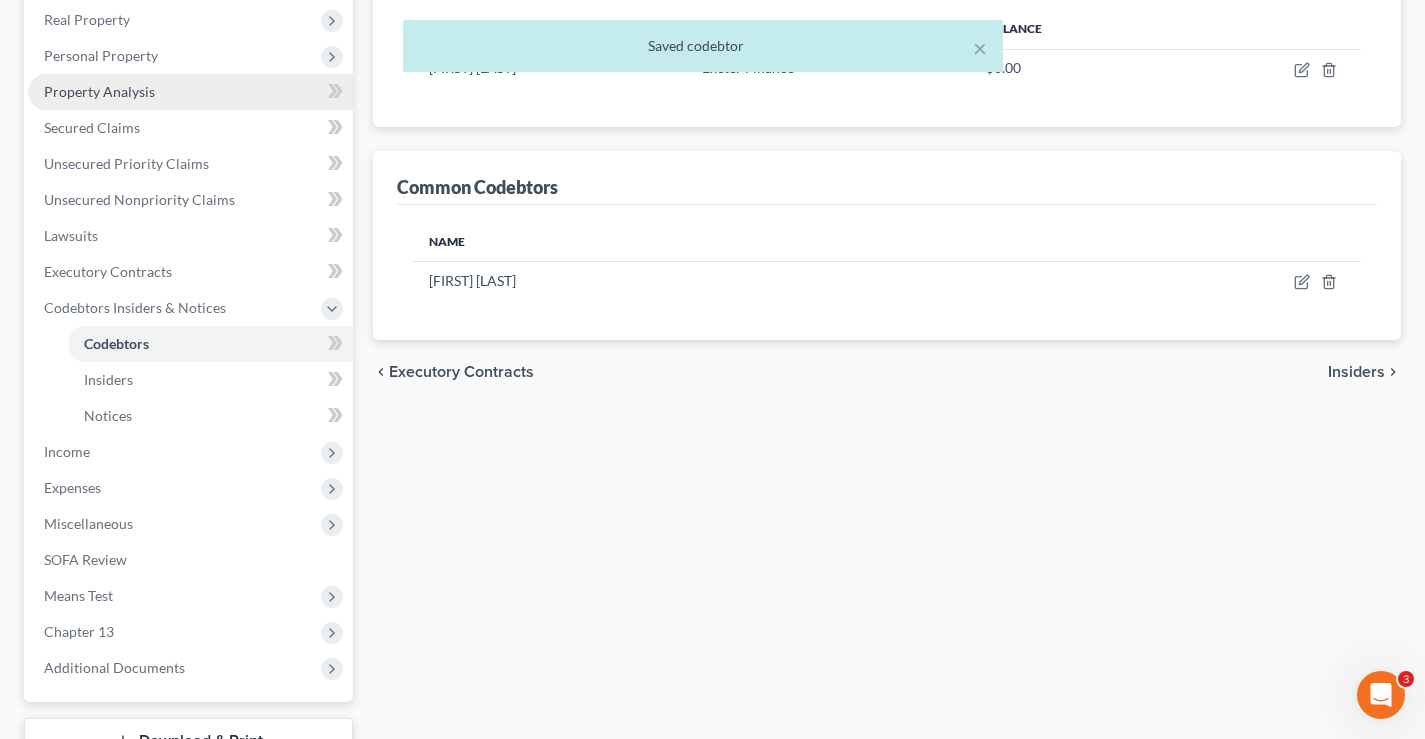 scroll, scrollTop: 168, scrollLeft: 0, axis: vertical 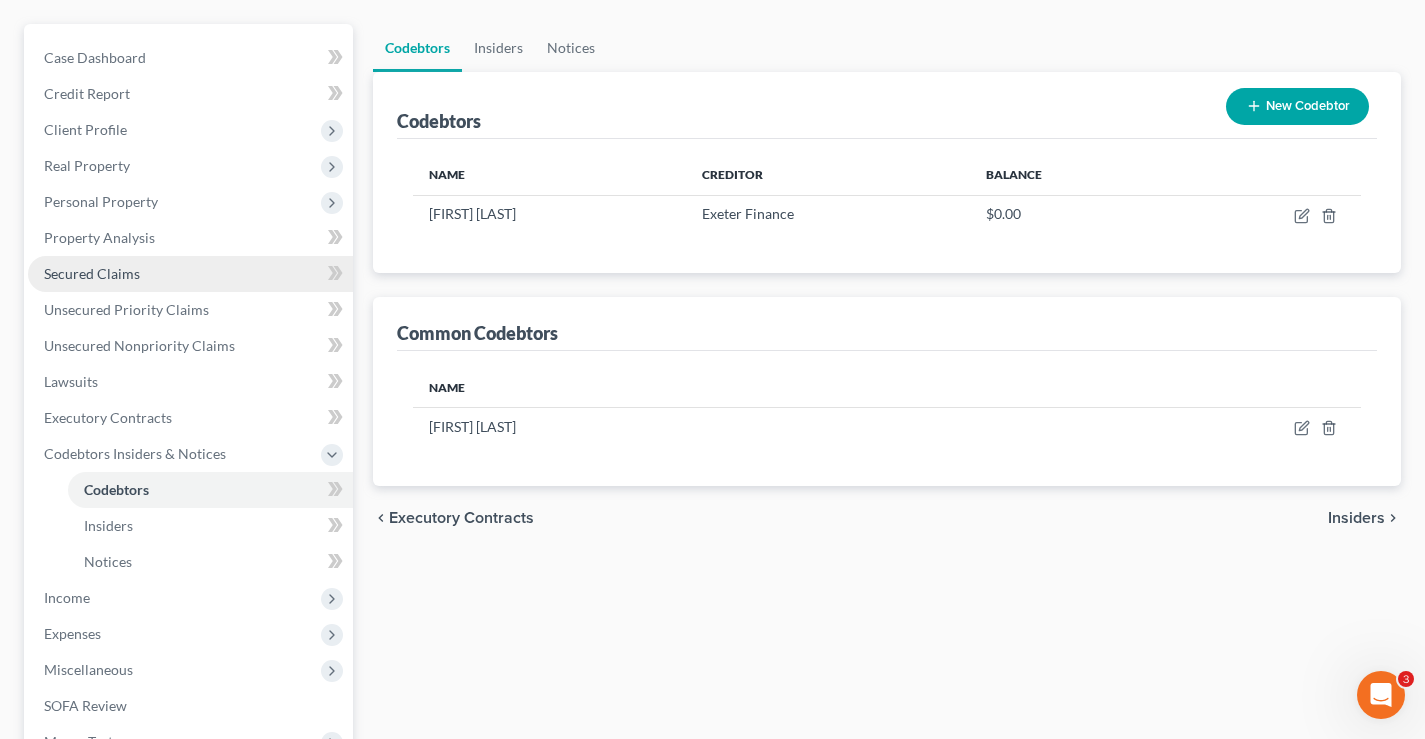 click on "Secured Claims" at bounding box center [92, 273] 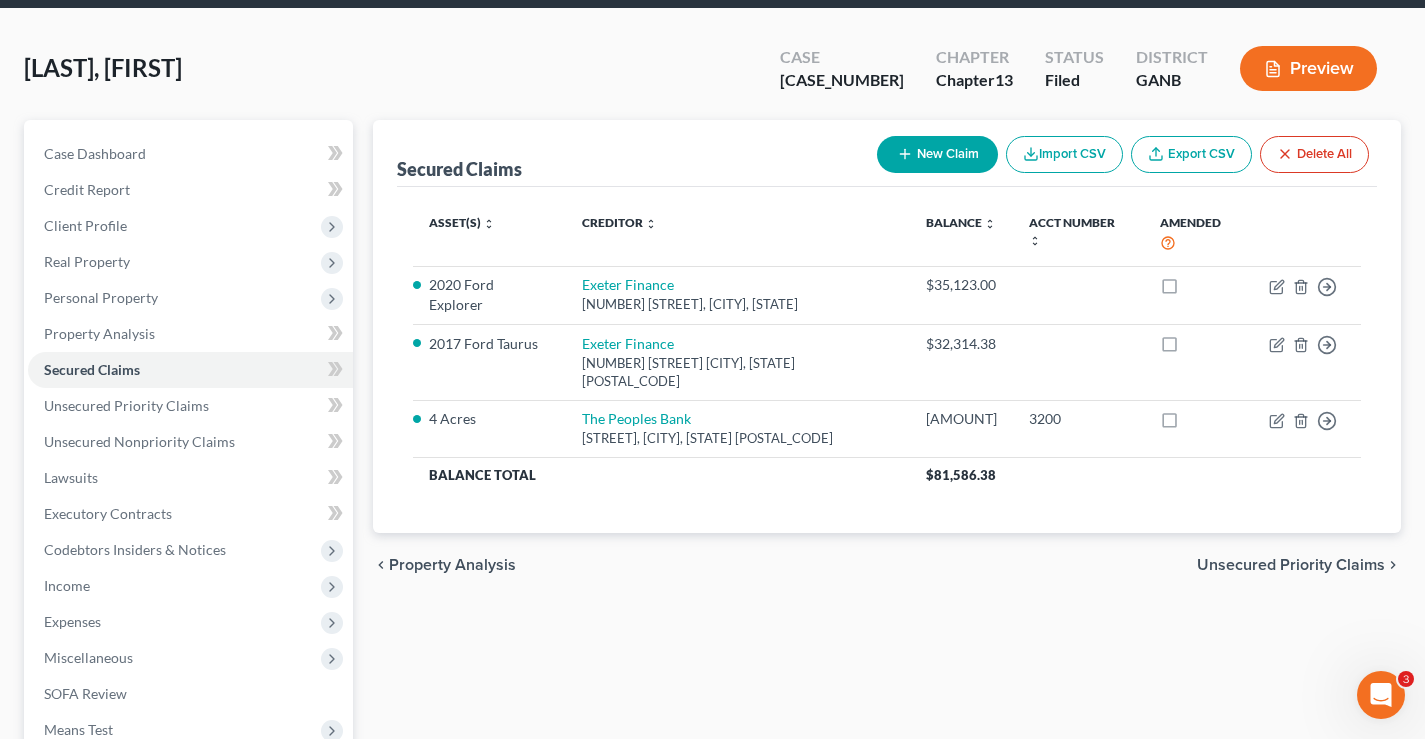 scroll, scrollTop: 0, scrollLeft: 0, axis: both 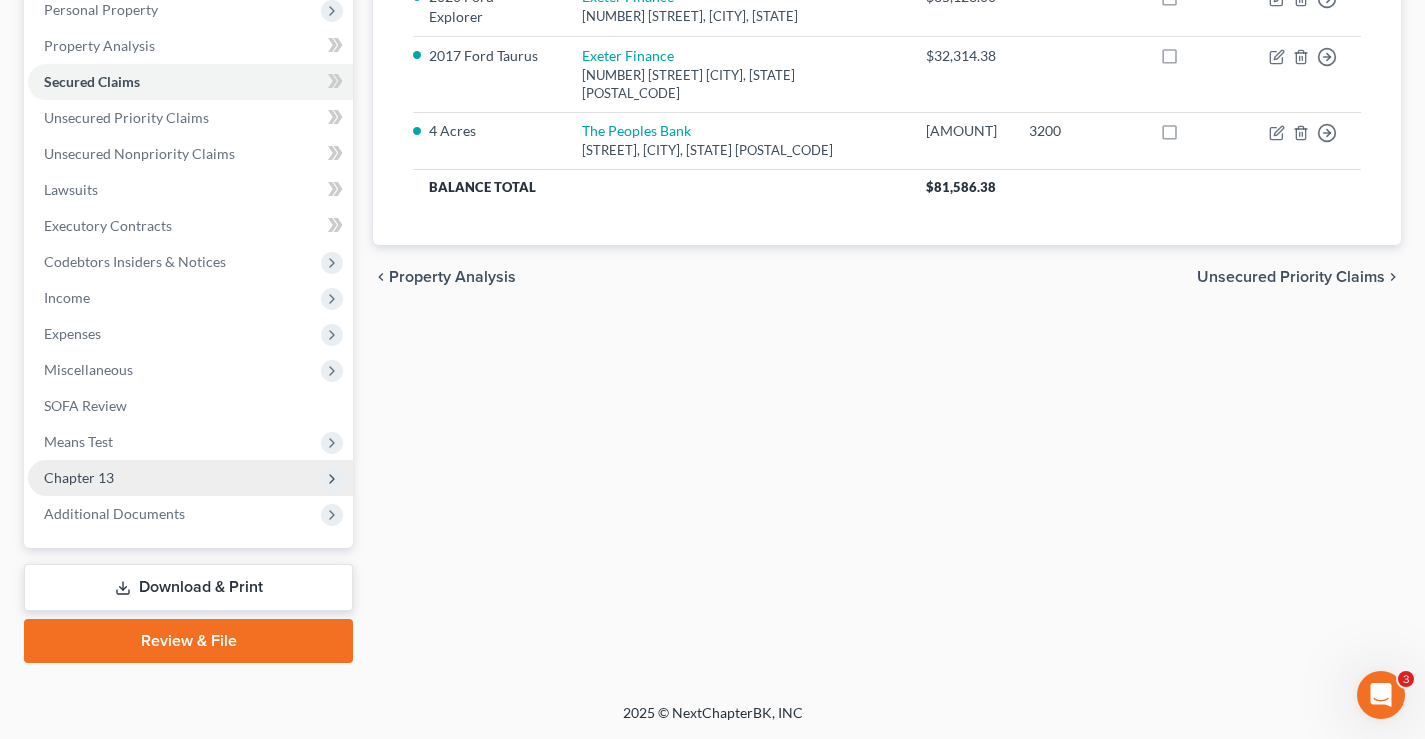 click on "Chapter 13" at bounding box center [79, 477] 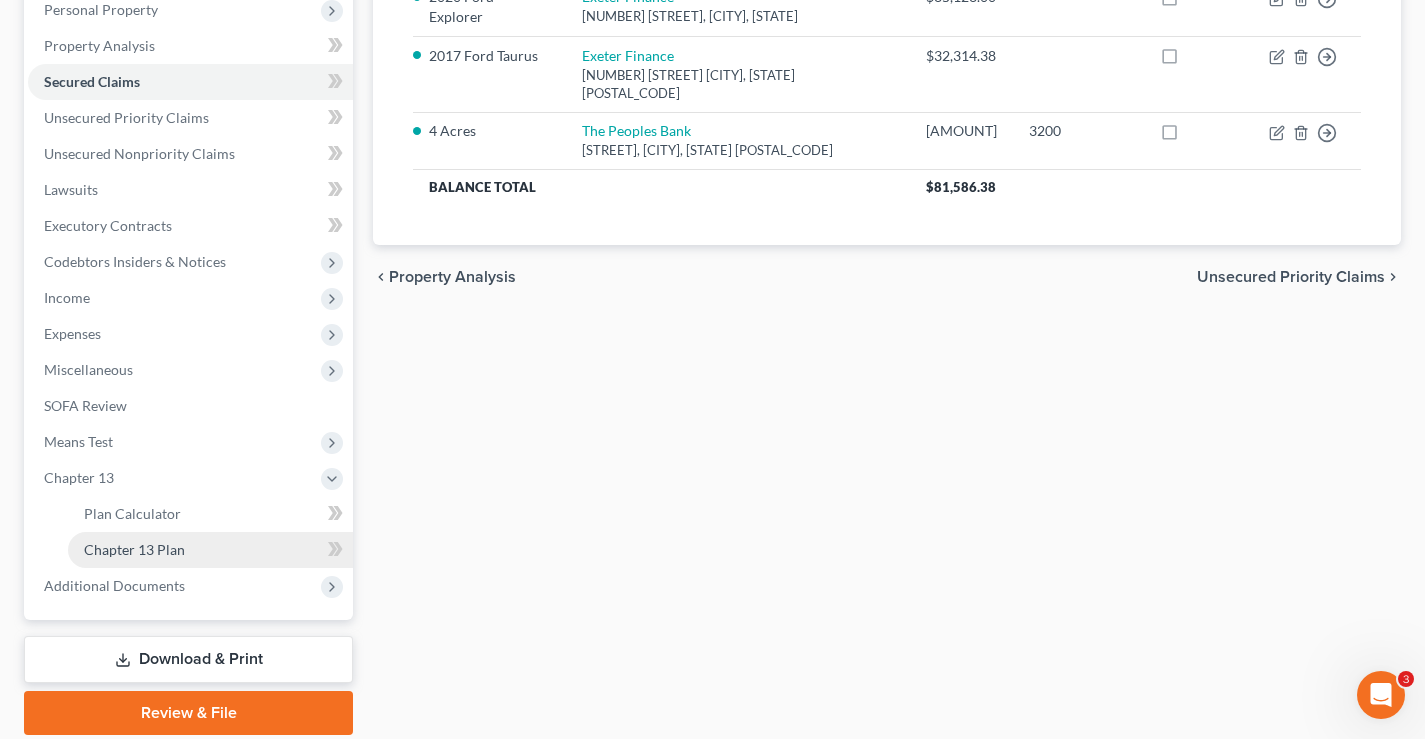 click on "Chapter 13 Plan" at bounding box center [134, 549] 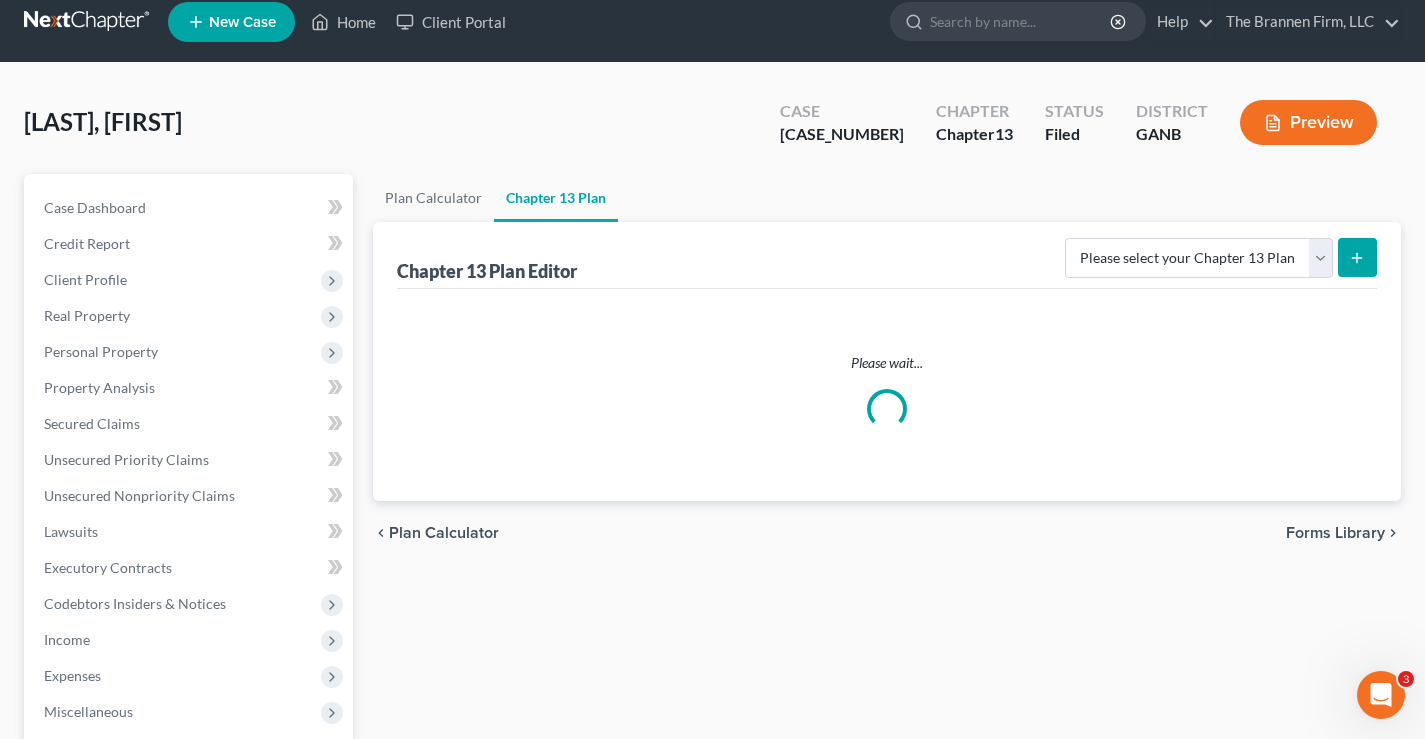 scroll, scrollTop: 0, scrollLeft: 0, axis: both 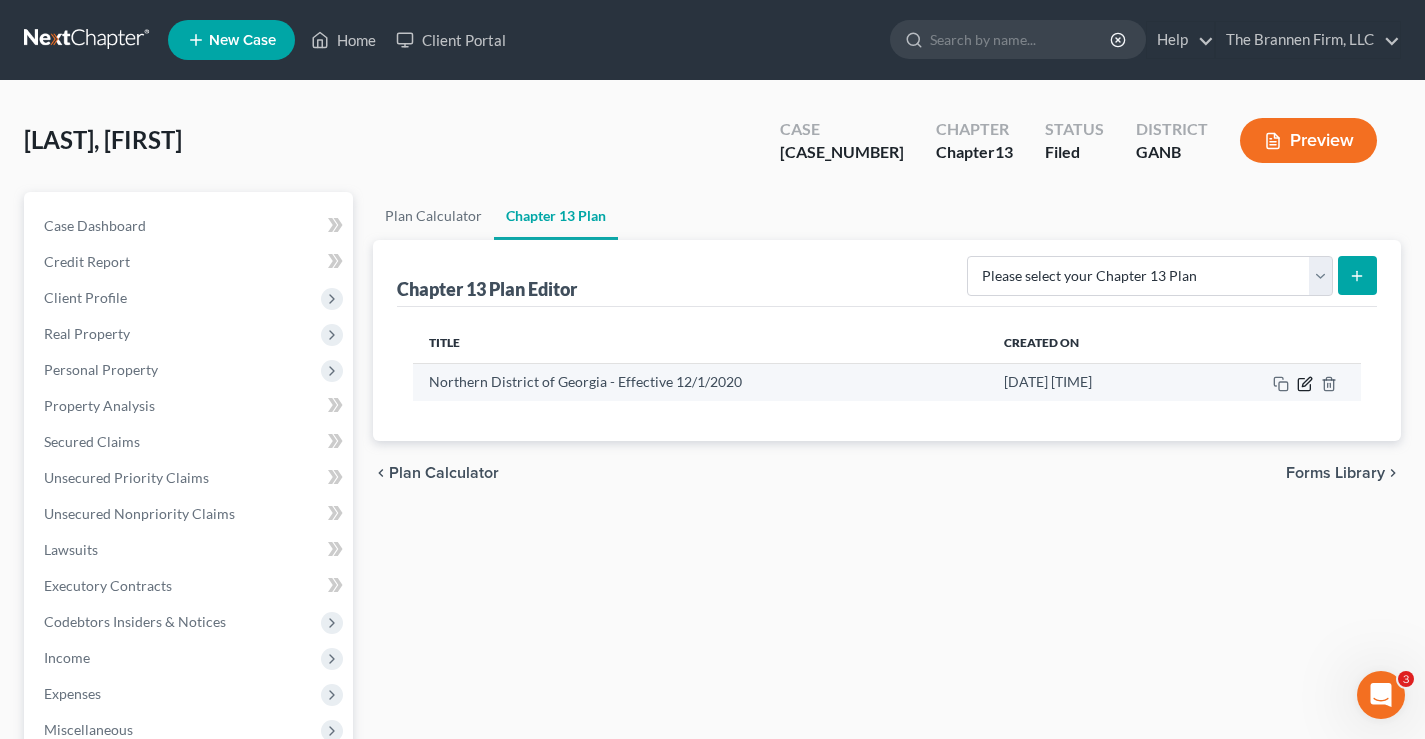click 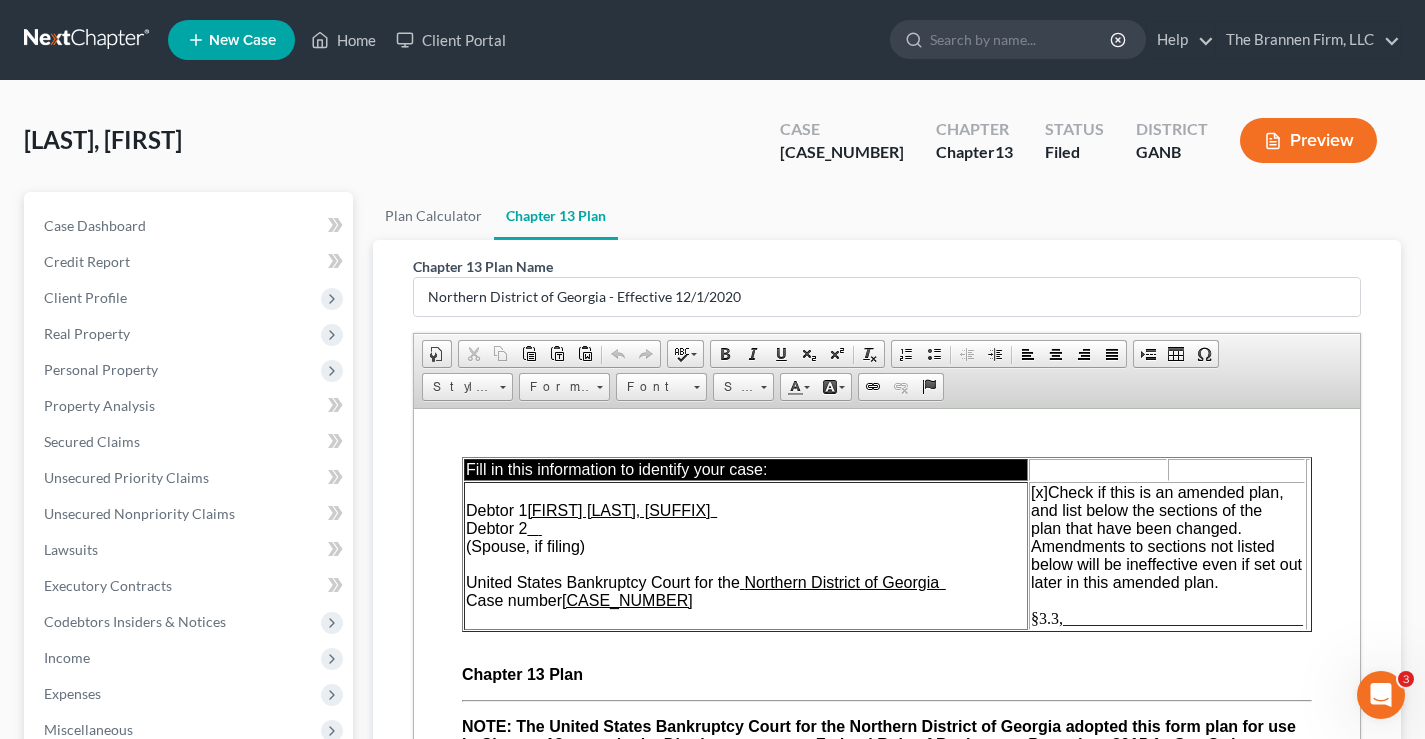 scroll, scrollTop: 0, scrollLeft: 0, axis: both 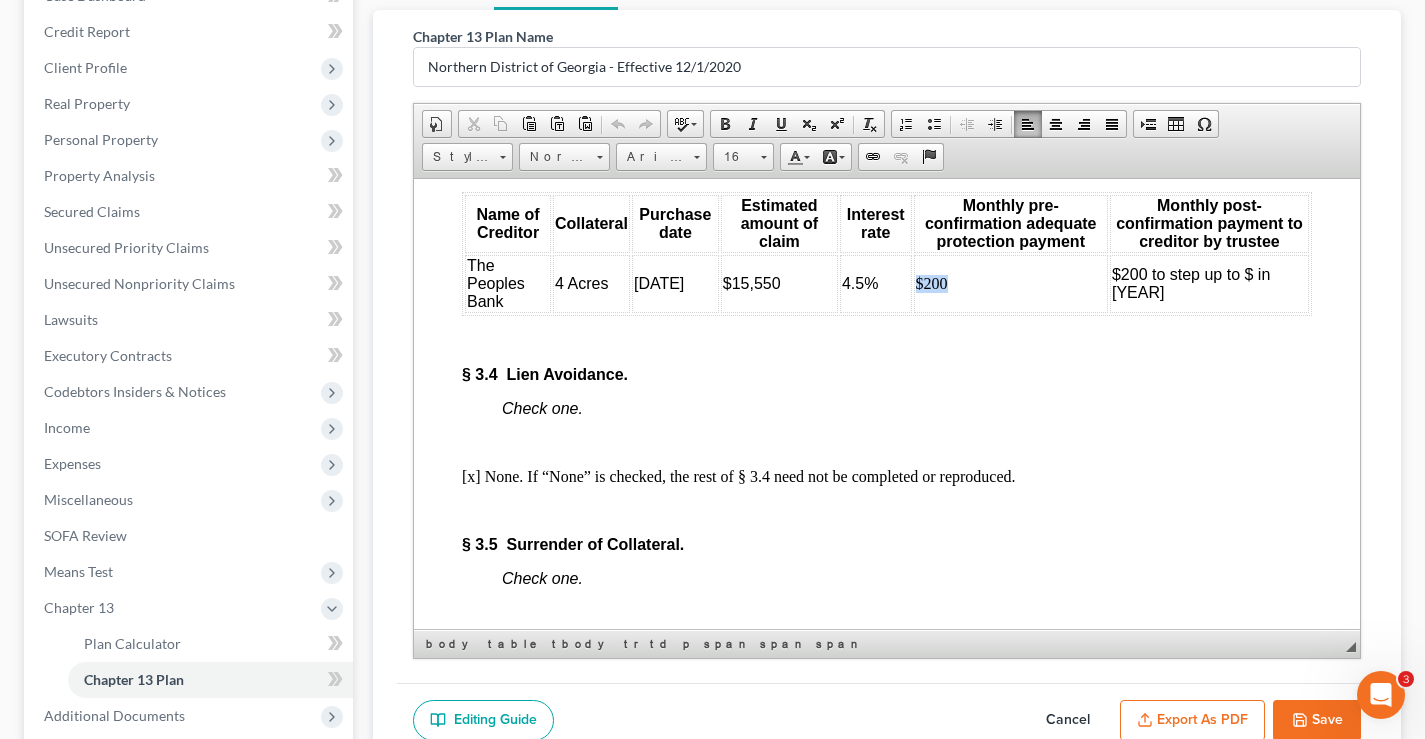click on "The Peoples Bank 4 Acres 06-29-2022 $15,550 4.5% $200 $200 to step up to $ in Aug 2026" at bounding box center (887, 283) 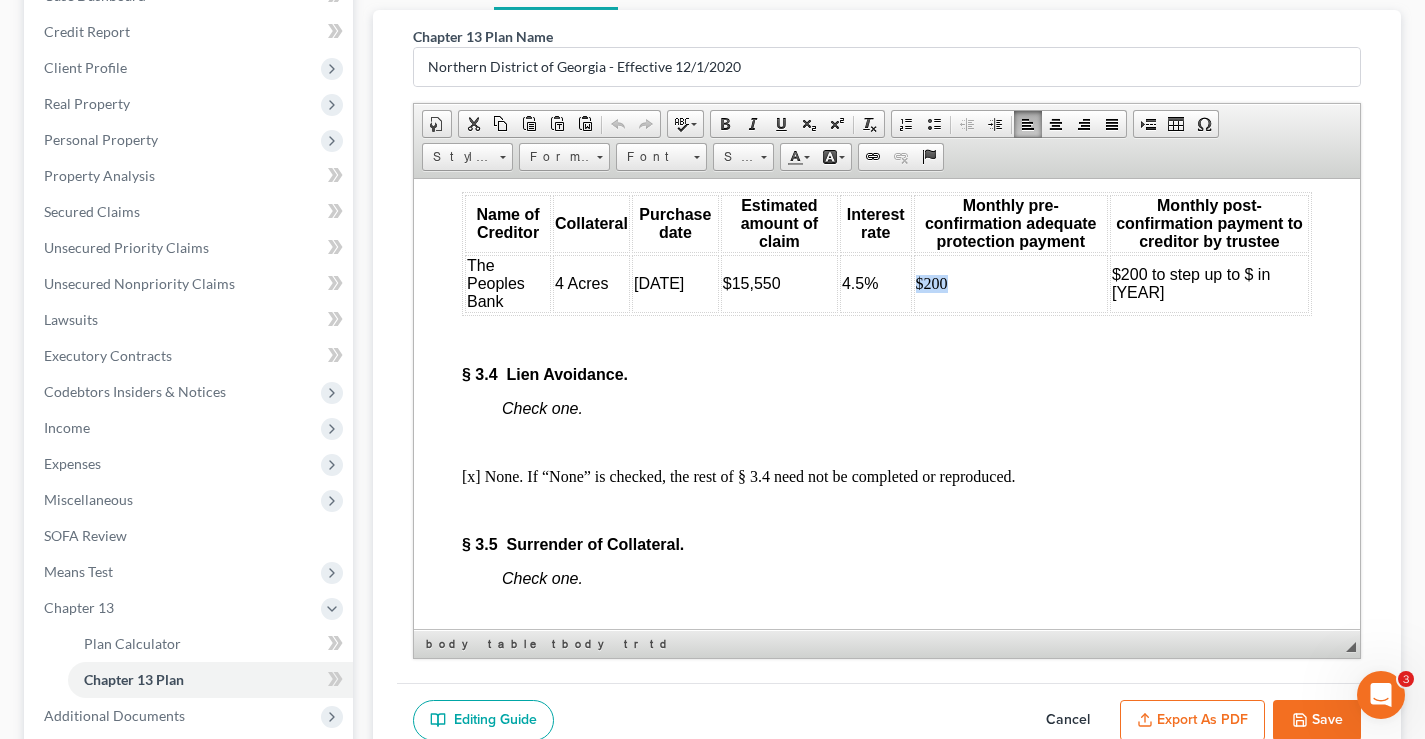 click on "$200" at bounding box center [1011, 283] 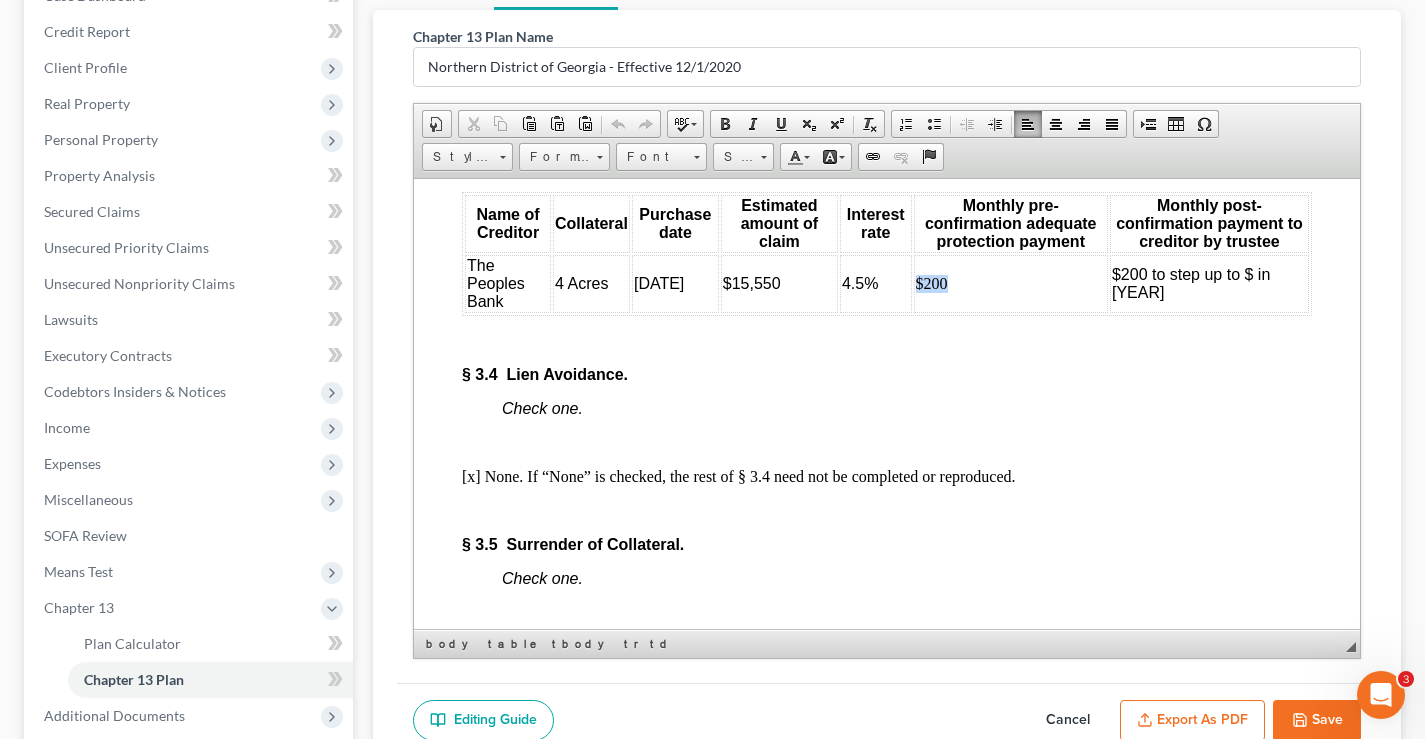 drag, startPoint x: 951, startPoint y: 315, endPoint x: 873, endPoint y: 314, distance: 78.00641 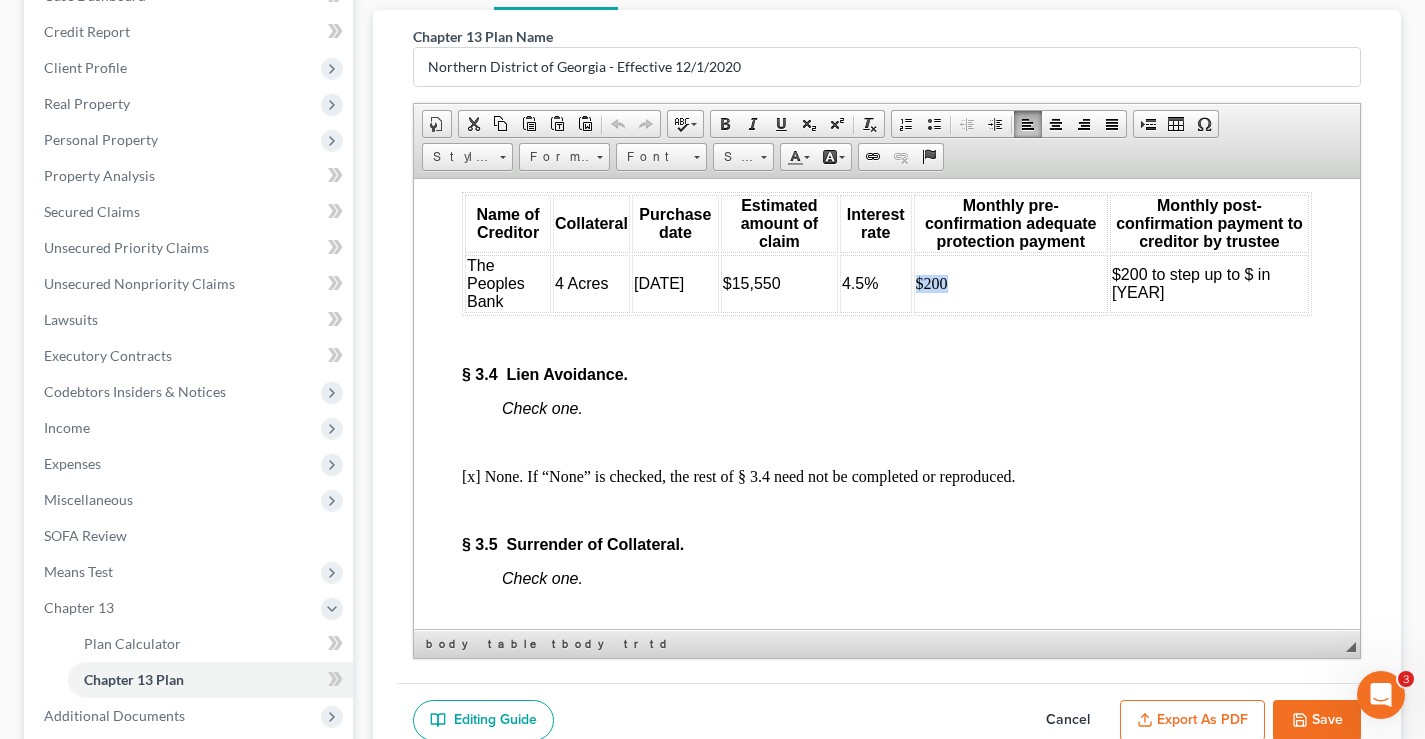 click on "$200" at bounding box center (1011, 283) 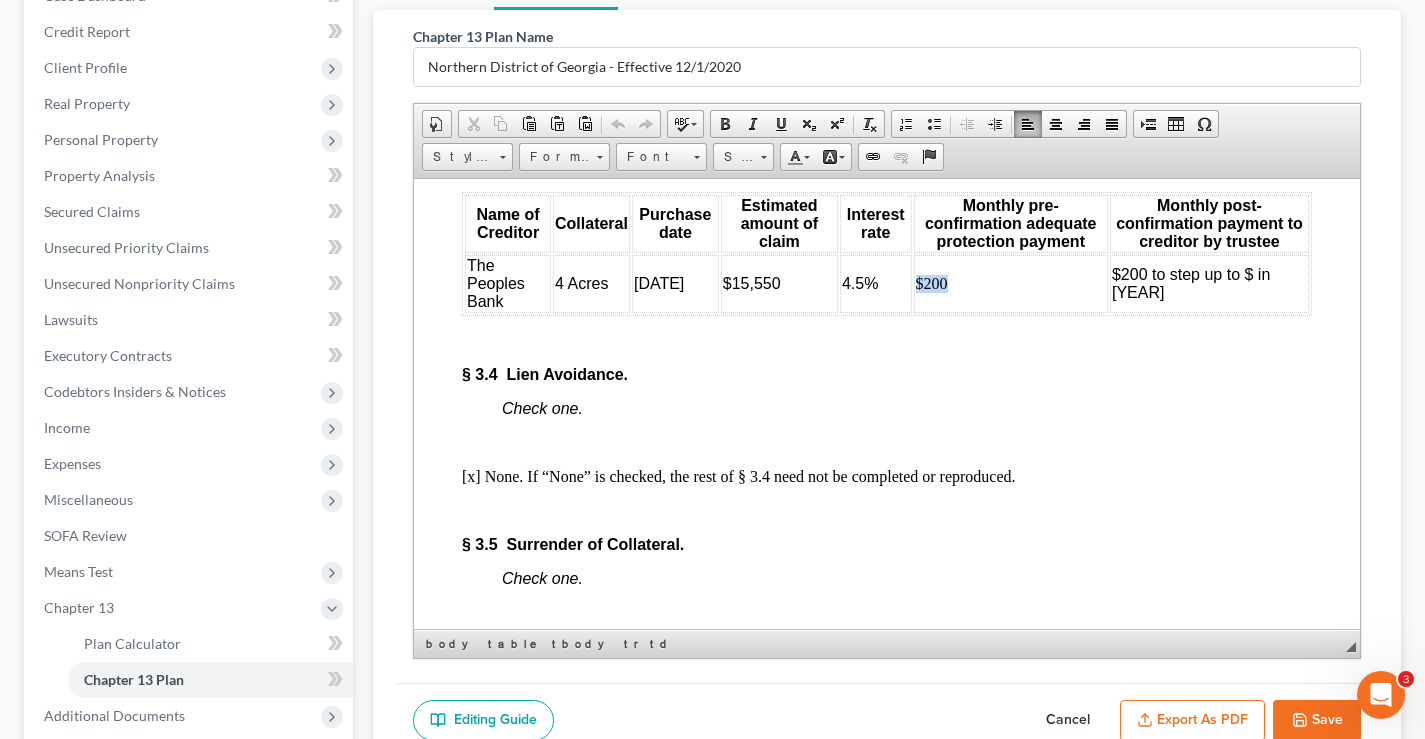 drag, startPoint x: 945, startPoint y: 318, endPoint x: 914, endPoint y: 315, distance: 31.144823 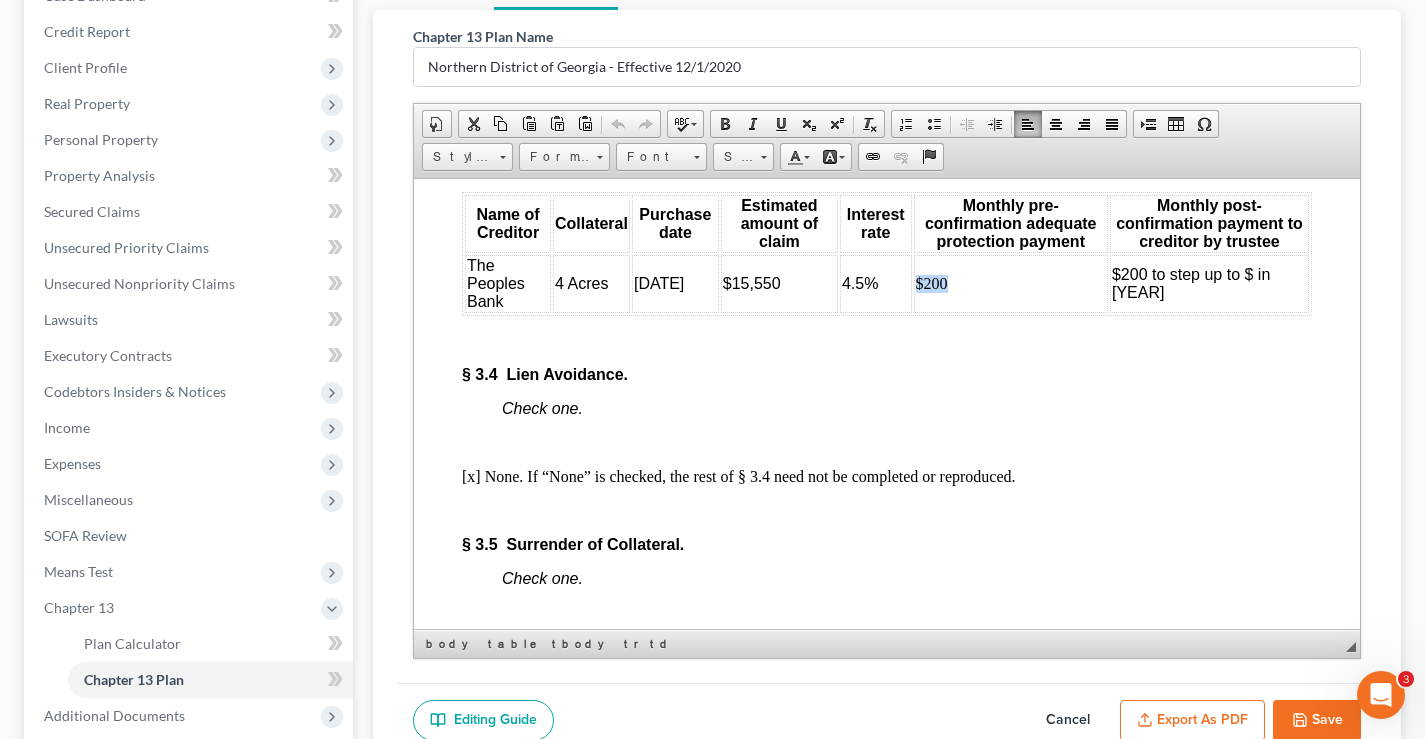 click on "$200" at bounding box center (1011, 283) 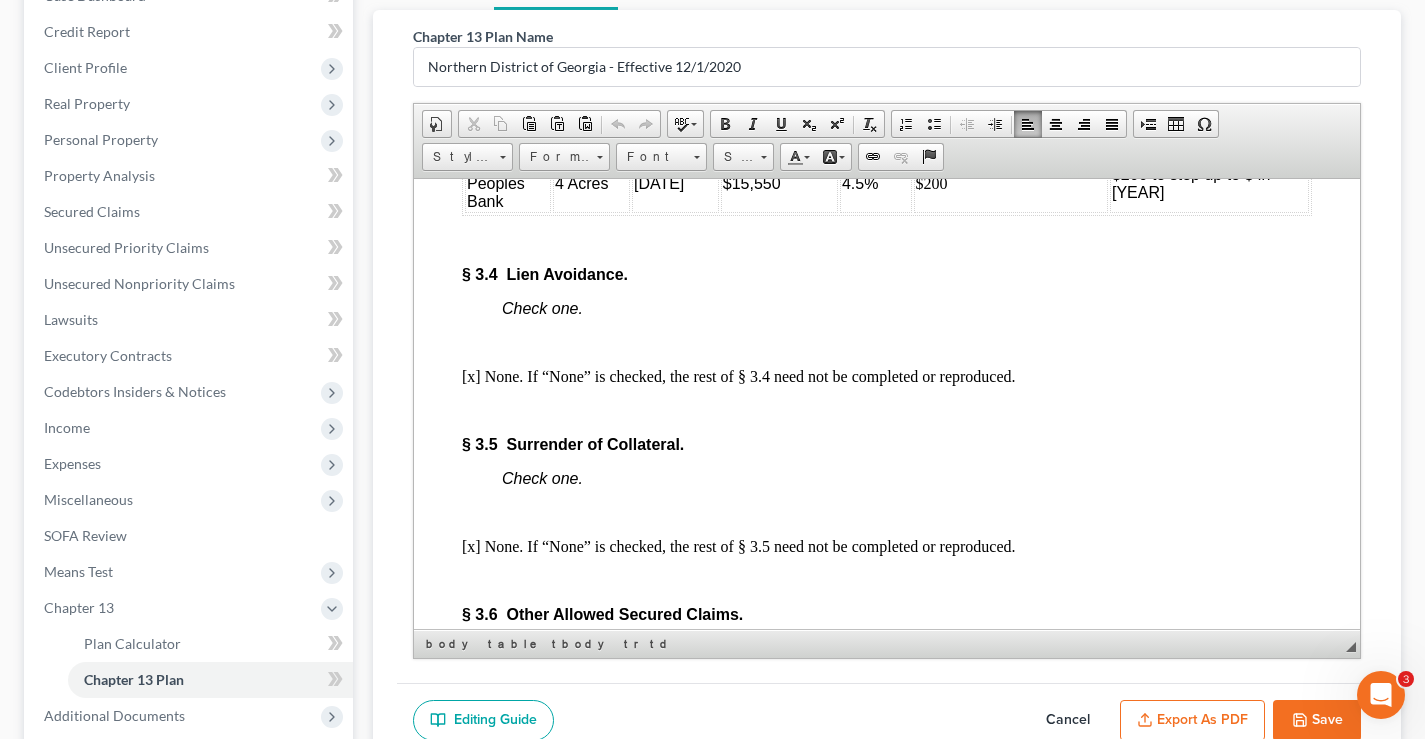 scroll, scrollTop: 3852, scrollLeft: 0, axis: vertical 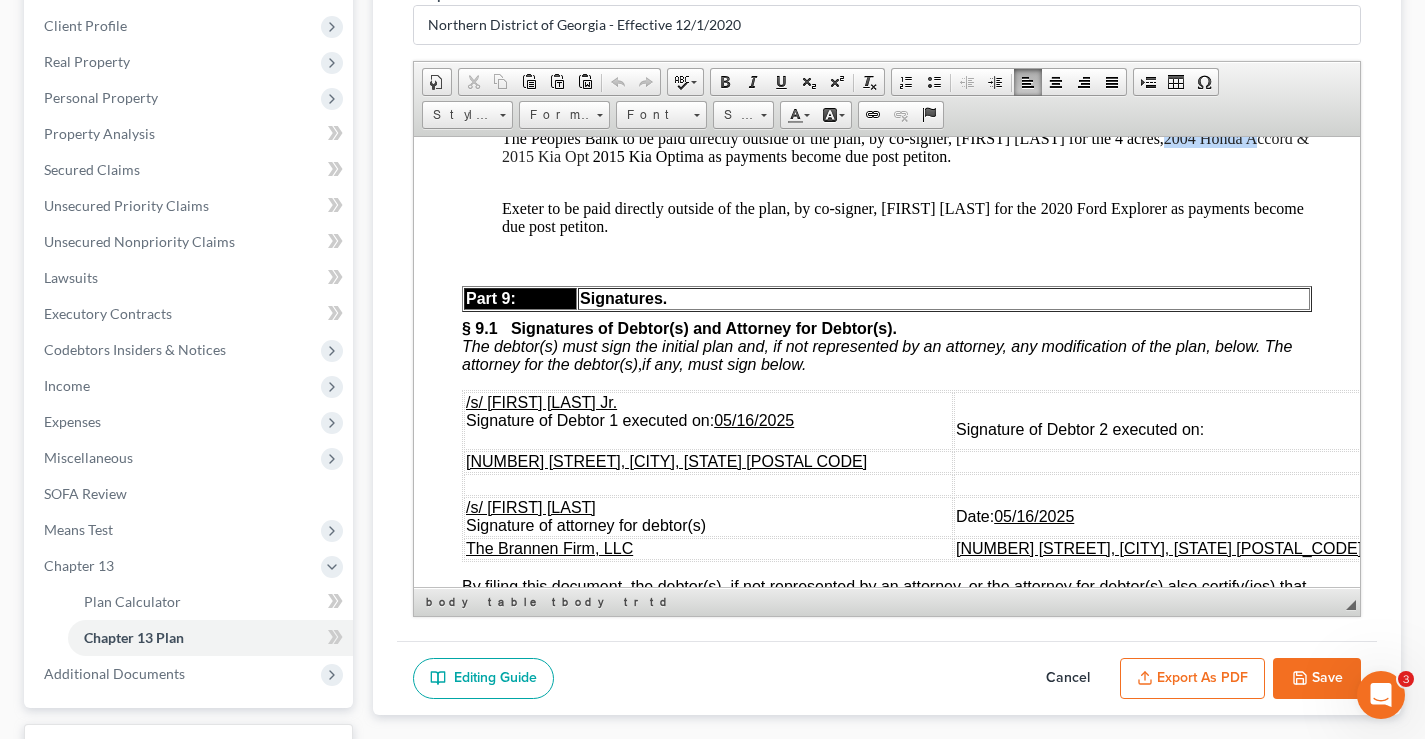 click on "The Peoples Bank to be paid directly outside of the plan, by co-signer, Joseph Neal for the 4 acres,  2004 Honda Accord and   2015 Kia Optima   as payments   become due post petiton." at bounding box center [907, 156] 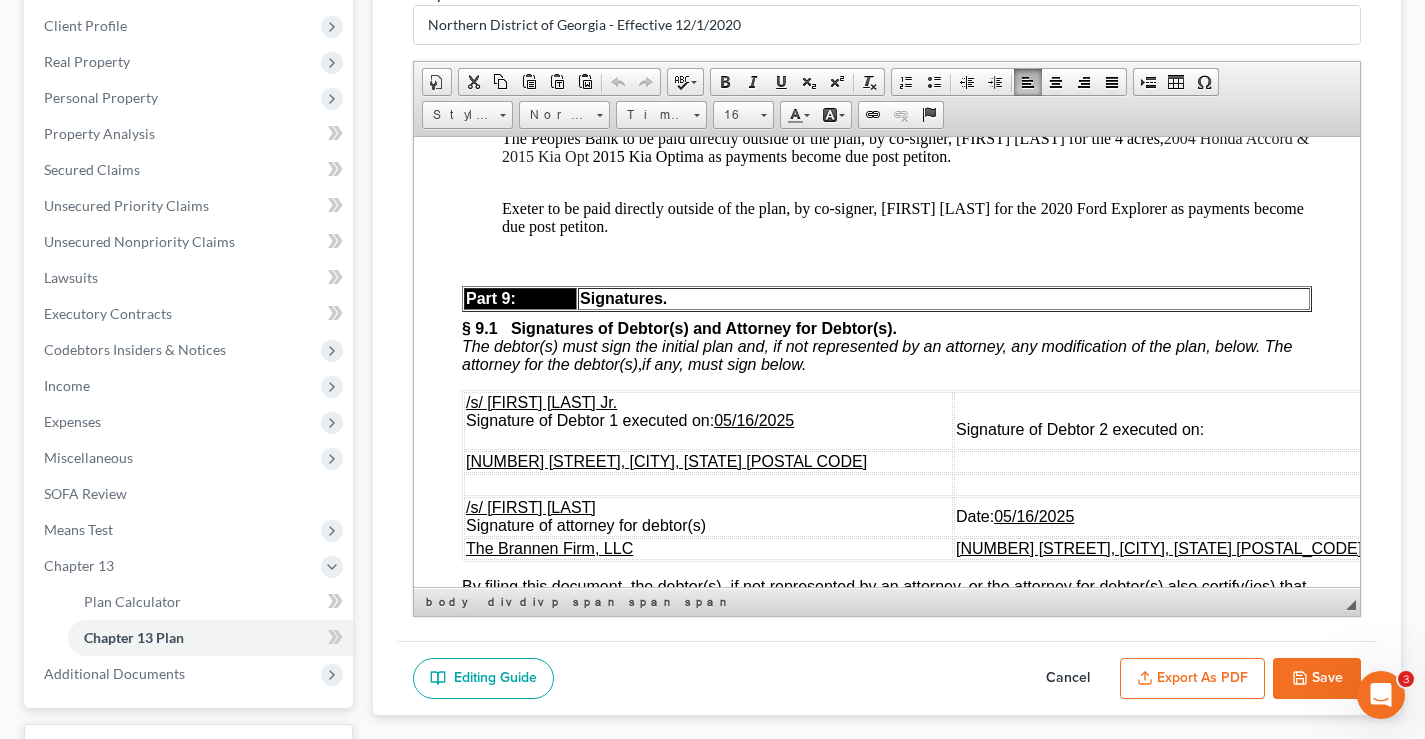 click on "2015 Kia Optima" at bounding box center (648, 155) 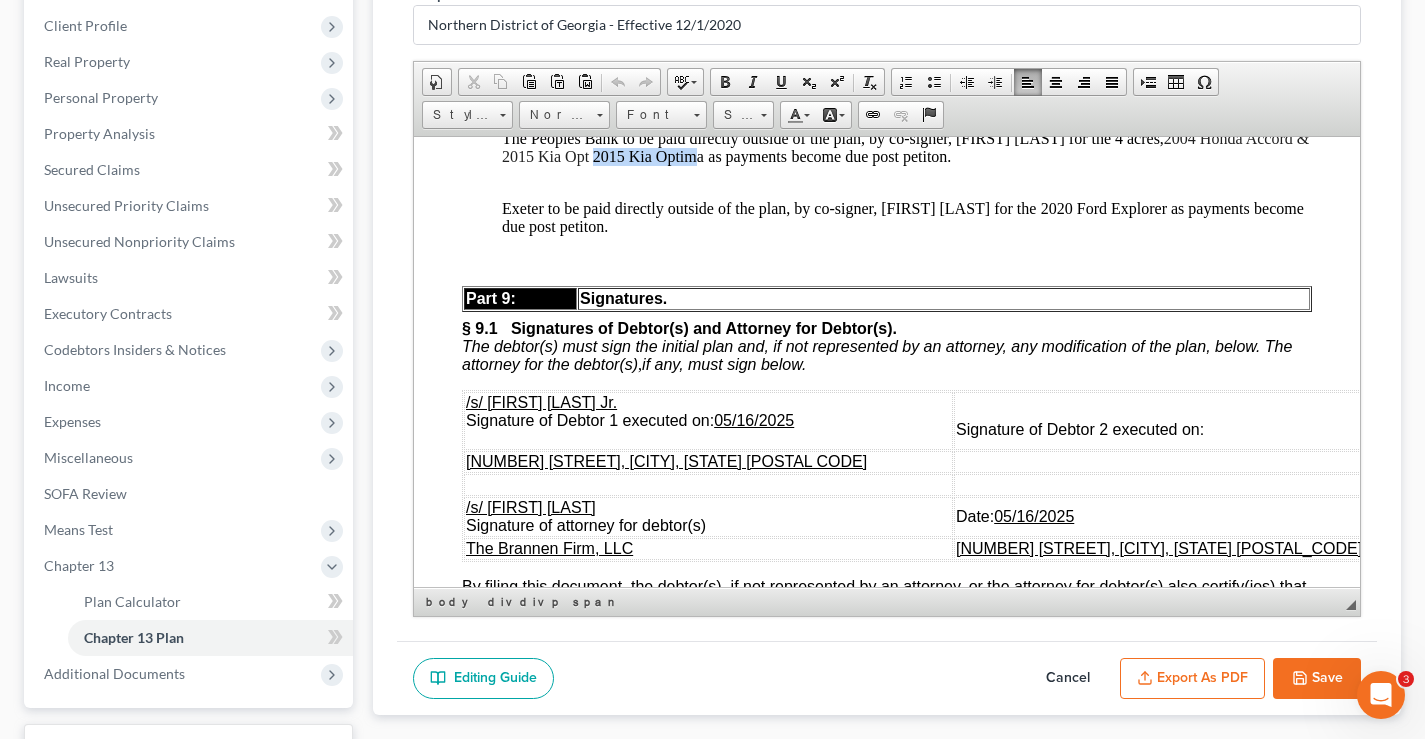 drag, startPoint x: 530, startPoint y: 236, endPoint x: 631, endPoint y: 236, distance: 101 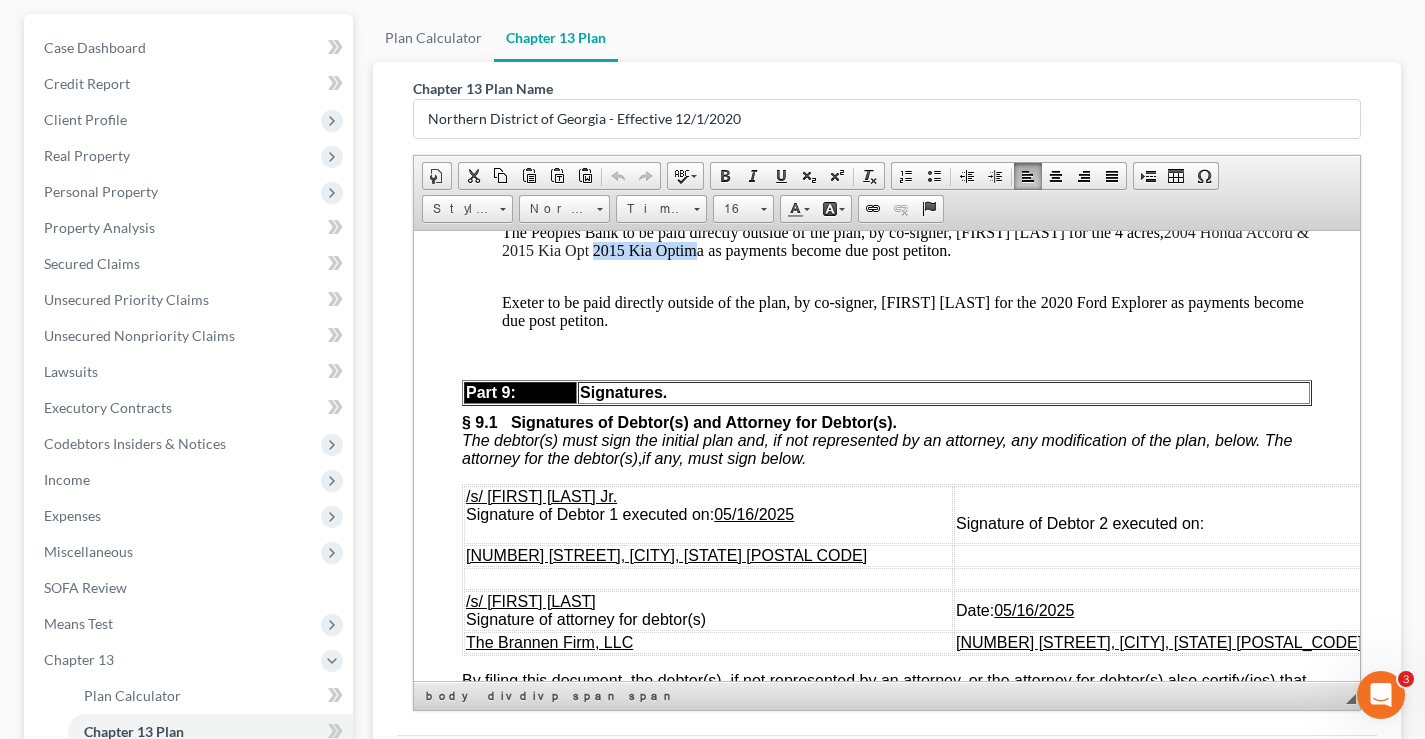 scroll, scrollTop: 60, scrollLeft: 0, axis: vertical 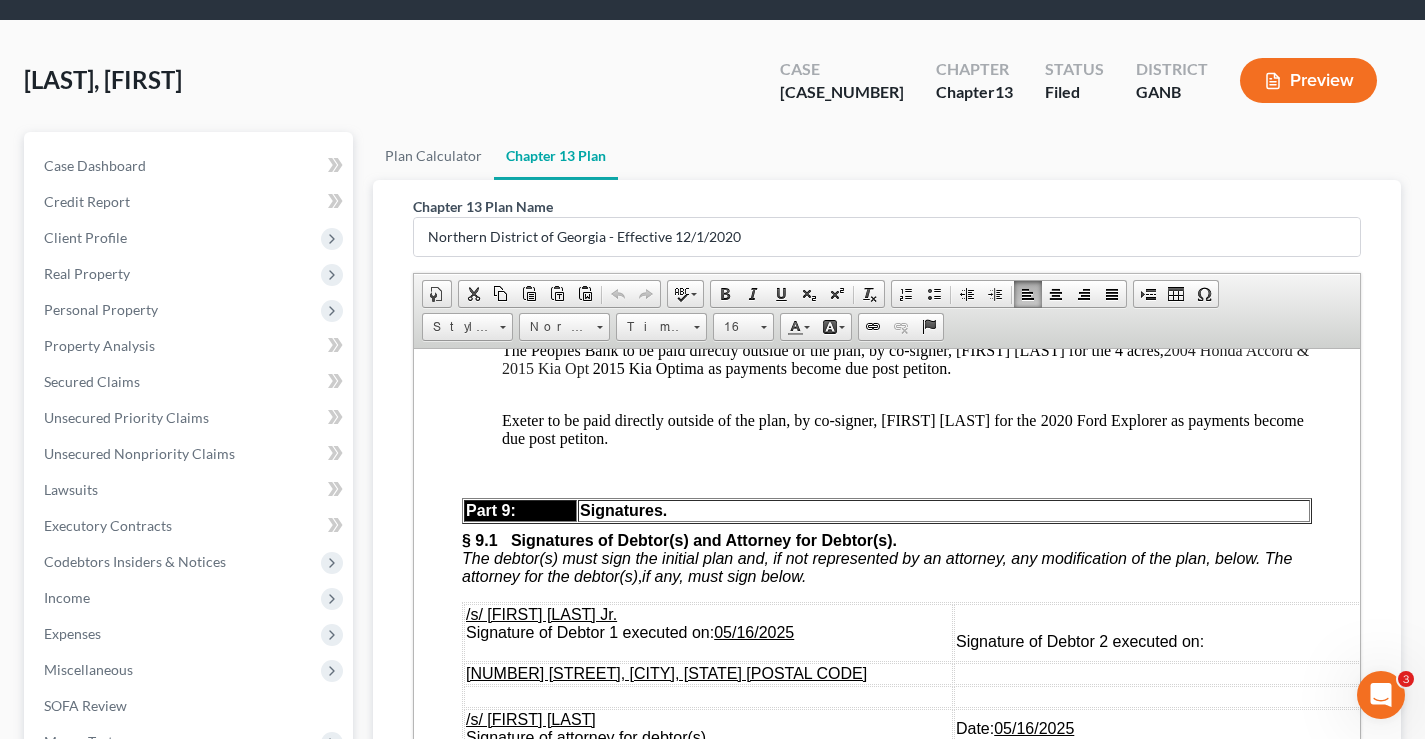 click on "The Peoples Bank to be paid directly outside of the plan, by co-signer, Joseph Neal for the 4 acres," at bounding box center [833, 349] 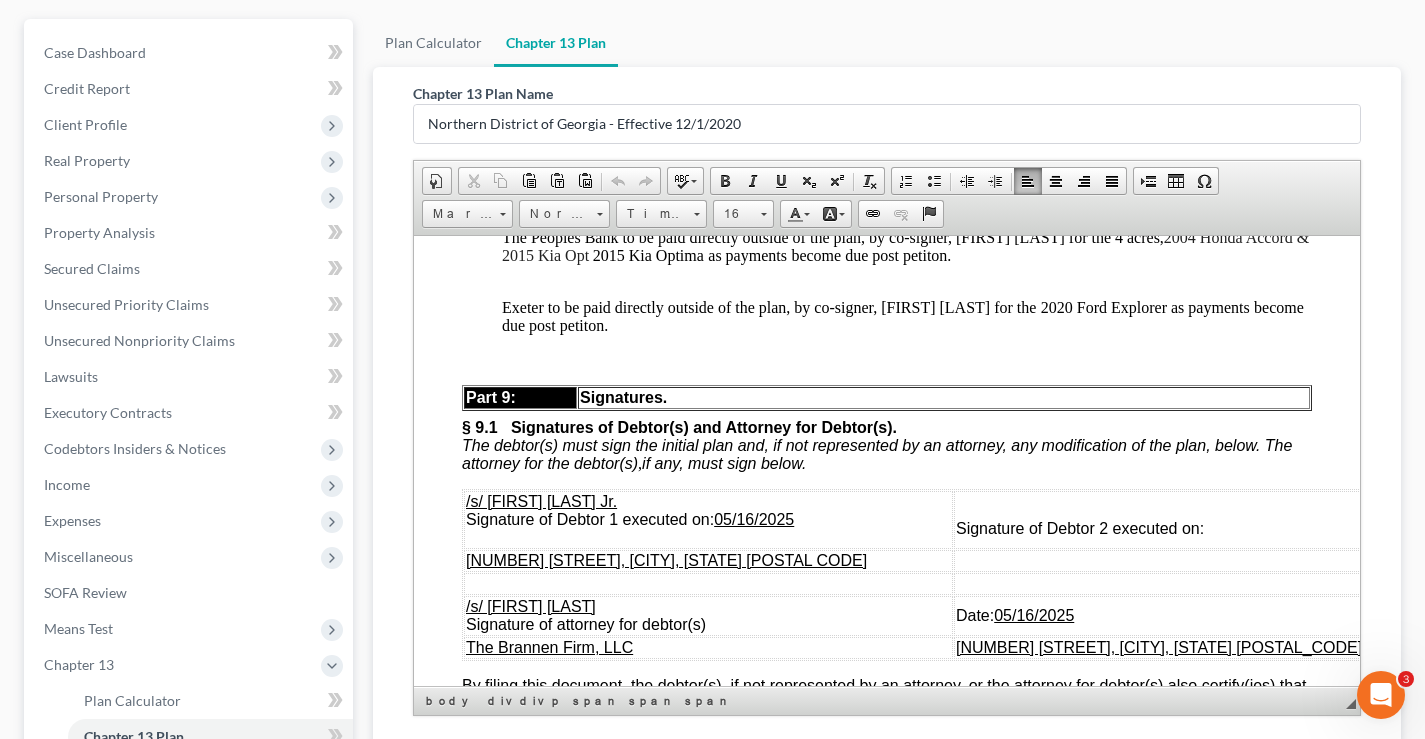 scroll, scrollTop: 175, scrollLeft: 0, axis: vertical 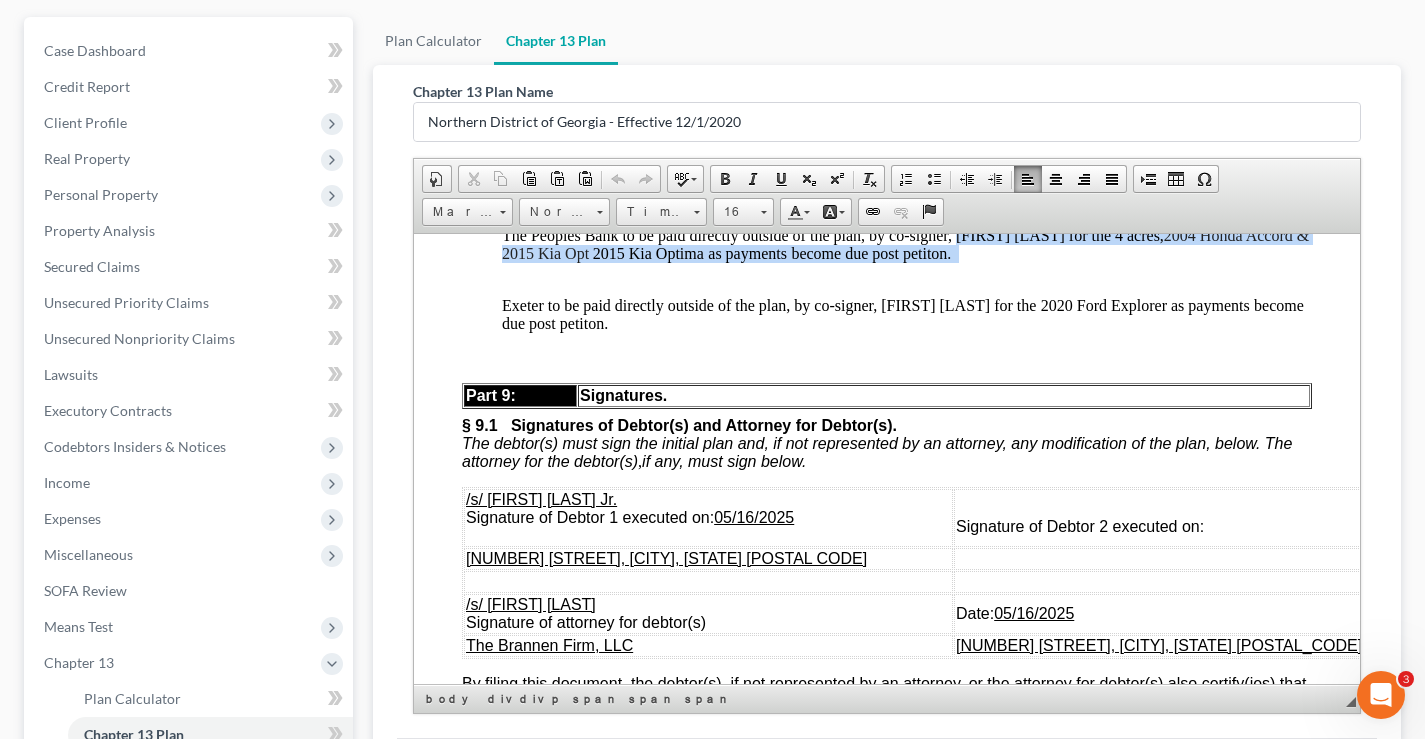 drag, startPoint x: 957, startPoint y: 311, endPoint x: 915, endPoint y: 344, distance: 53.413483 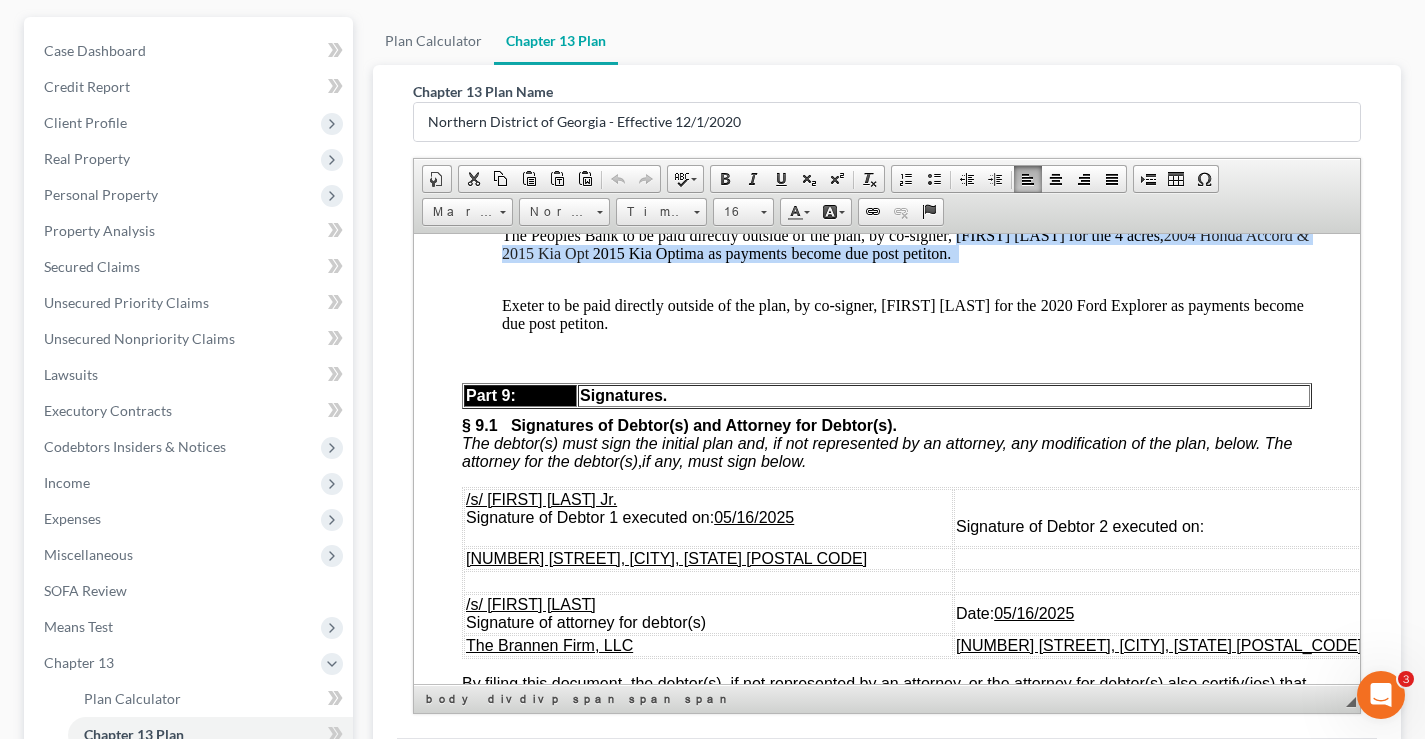 drag, startPoint x: 903, startPoint y: 331, endPoint x: 1783, endPoint y: 558, distance: 908.80634 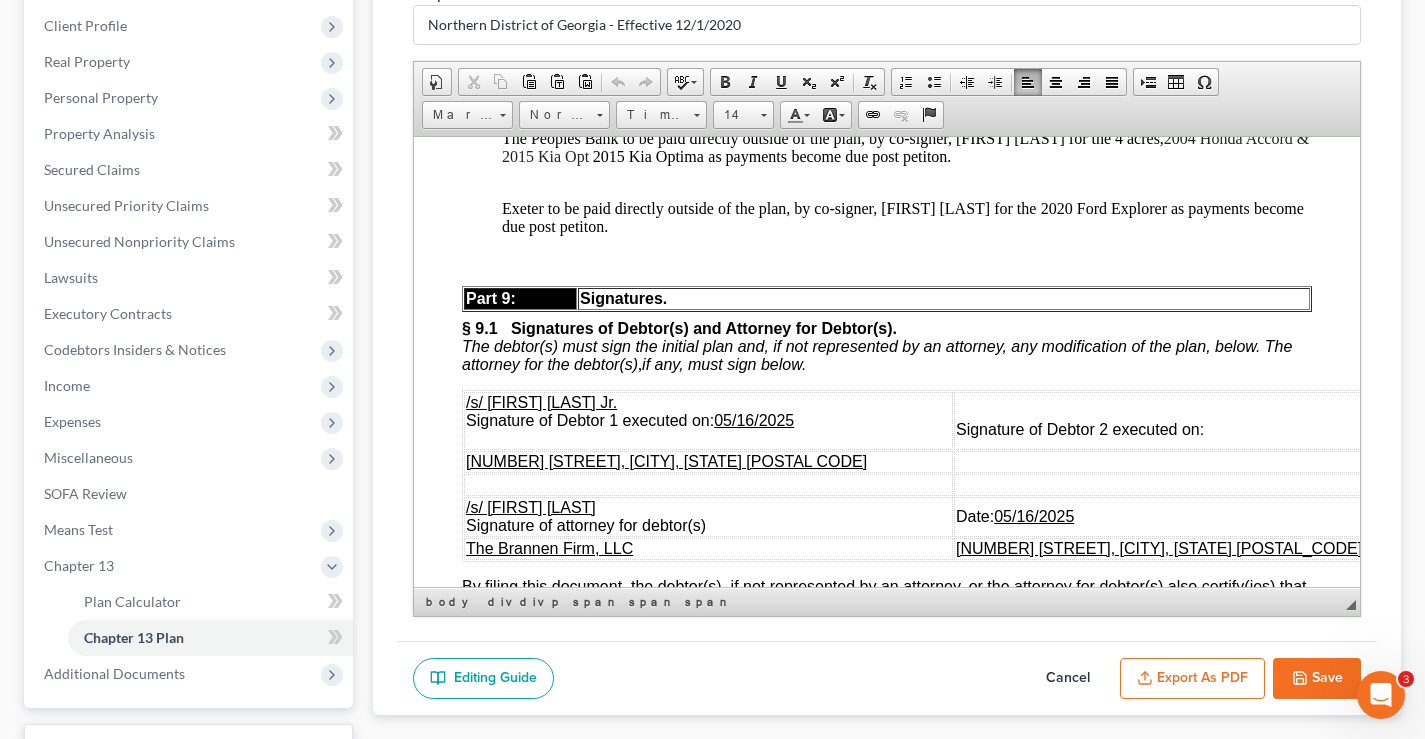 scroll, scrollTop: 432, scrollLeft: 0, axis: vertical 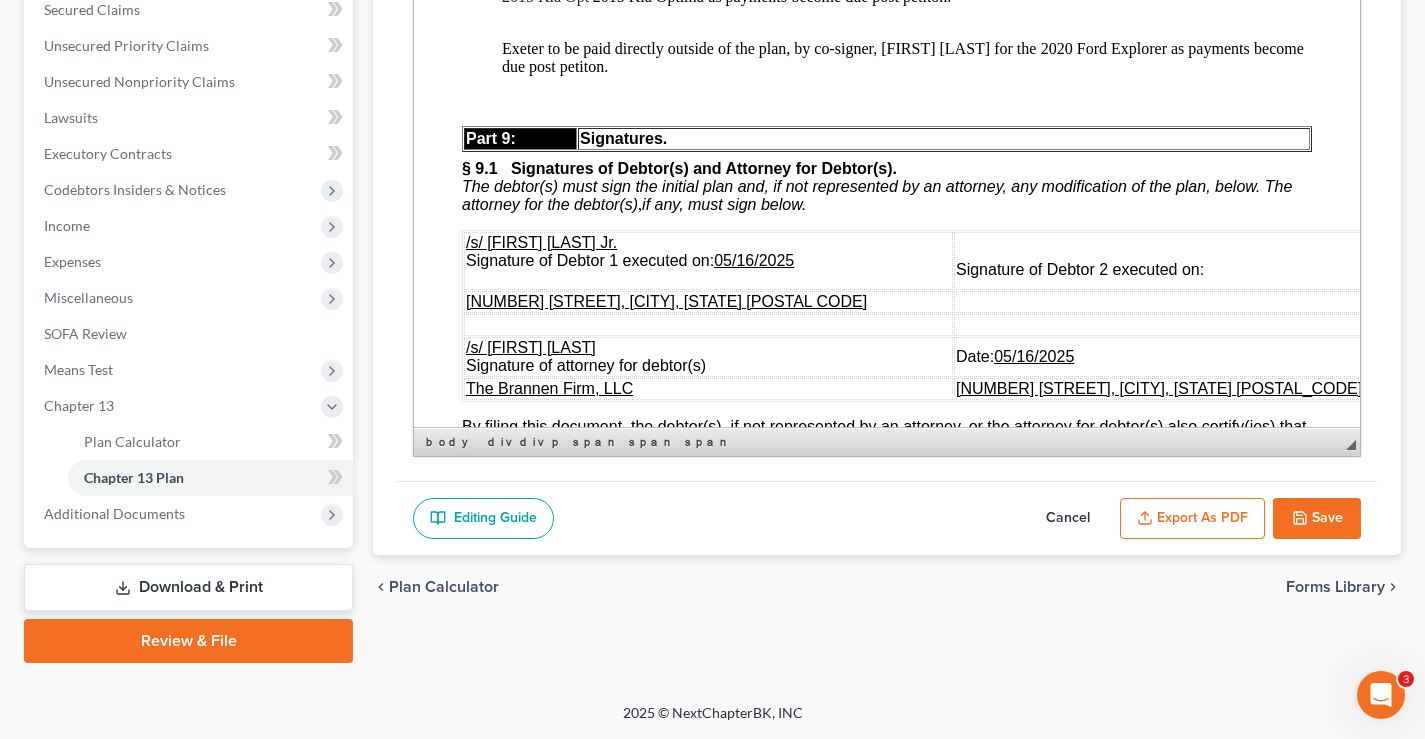 click on "Save" at bounding box center (1317, 519) 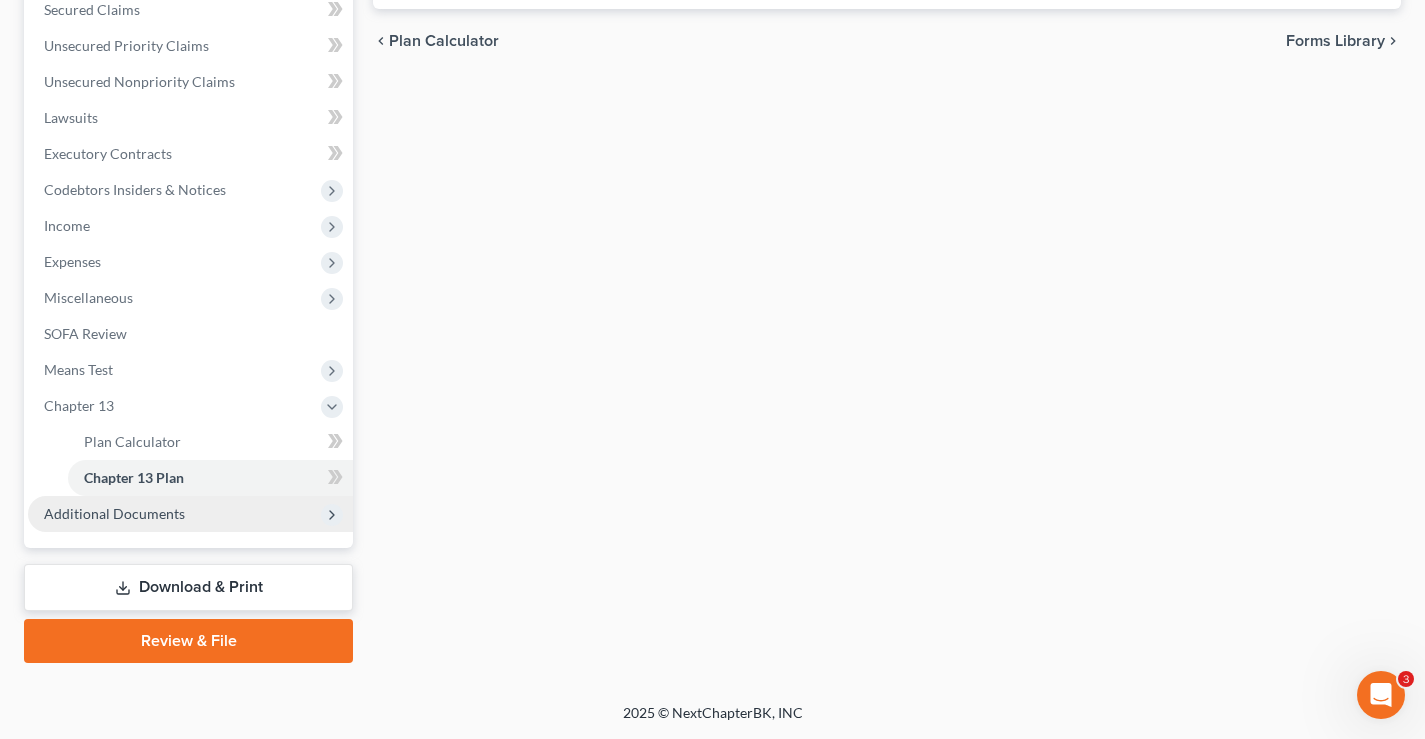 click on "Additional Documents" at bounding box center [114, 513] 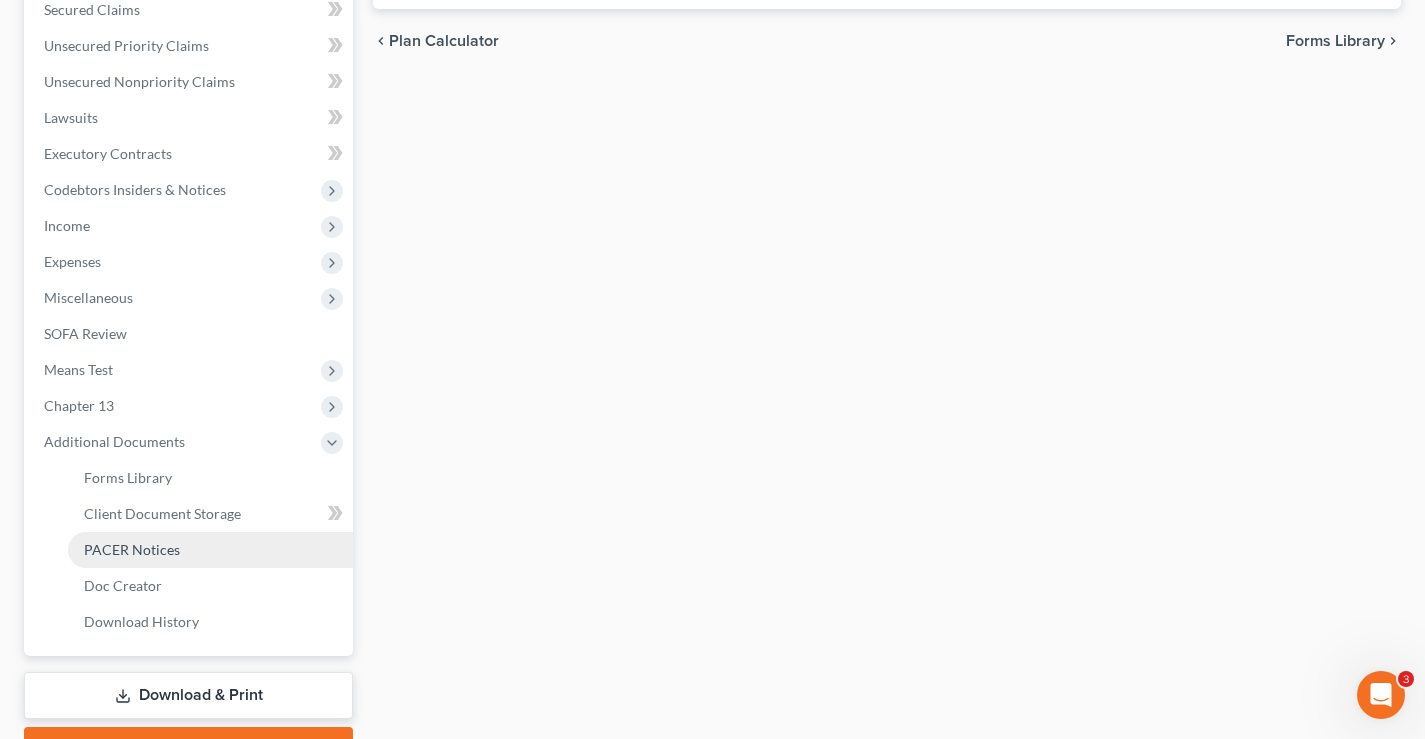 click on "PACER Notices" at bounding box center [132, 549] 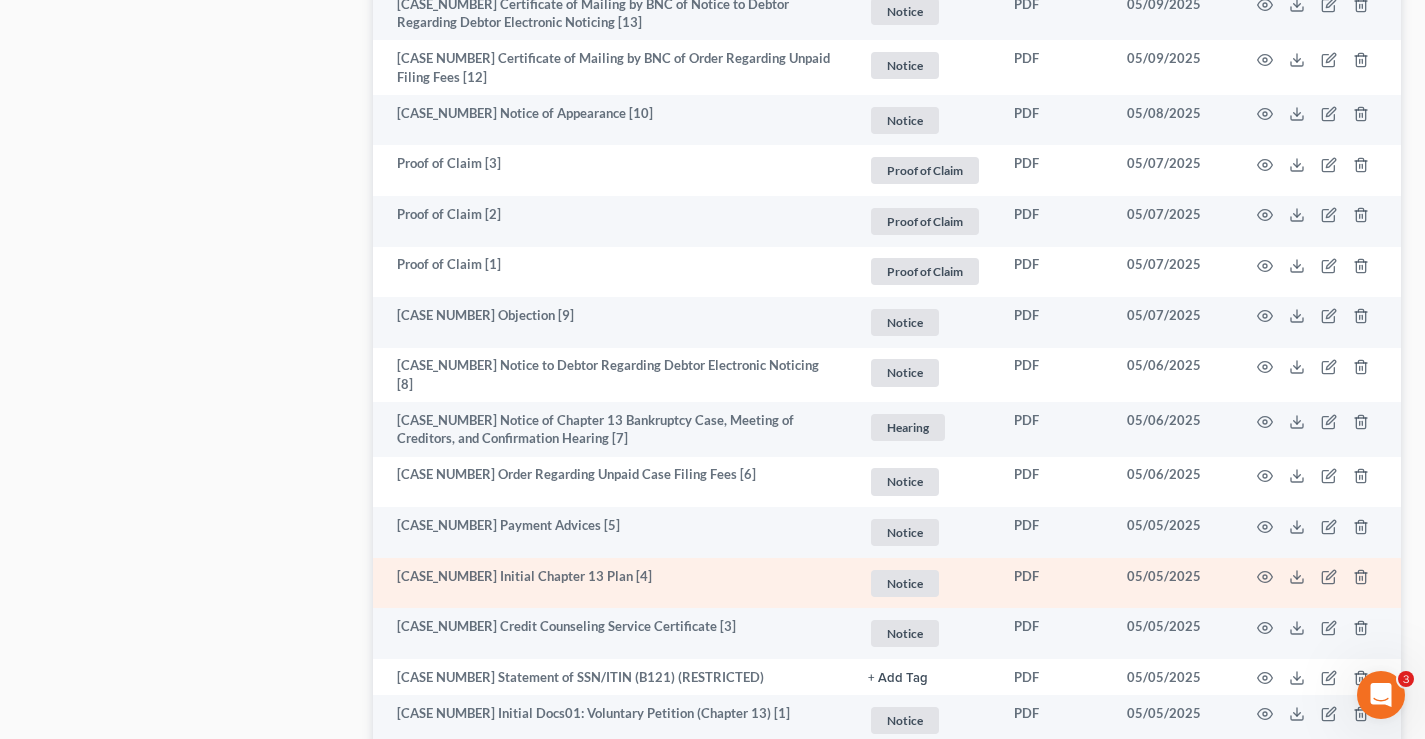 scroll, scrollTop: 1700, scrollLeft: 0, axis: vertical 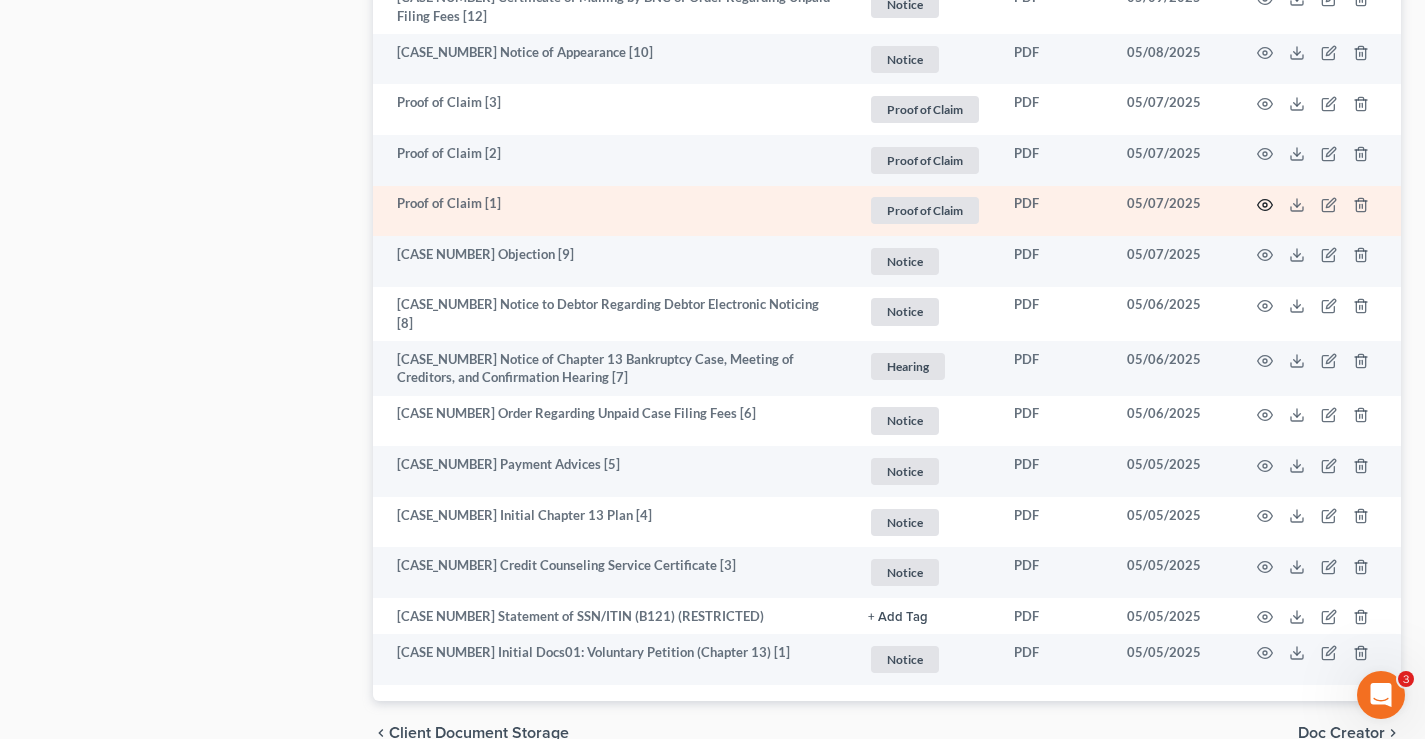 click 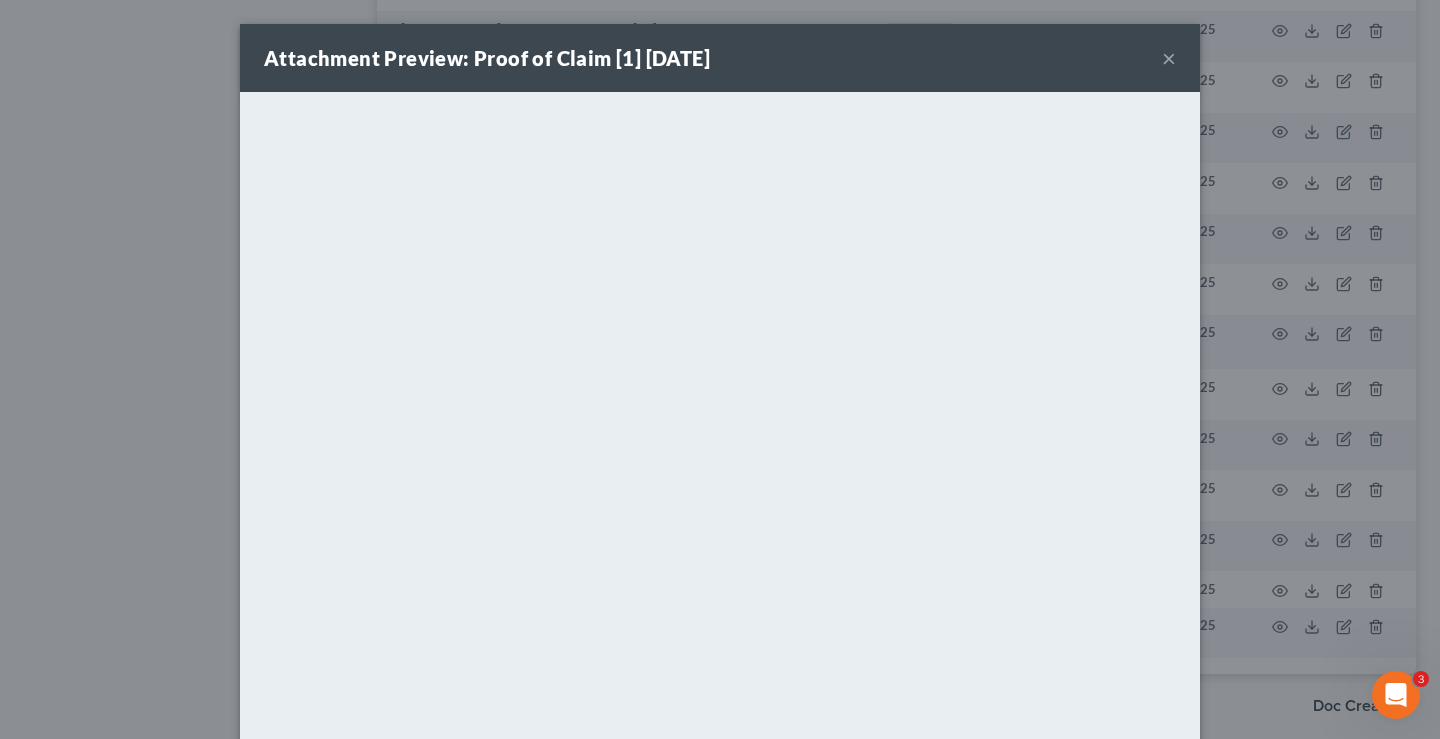 drag, startPoint x: 1036, startPoint y: 42, endPoint x: 1209, endPoint y: 264, distance: 281.44803 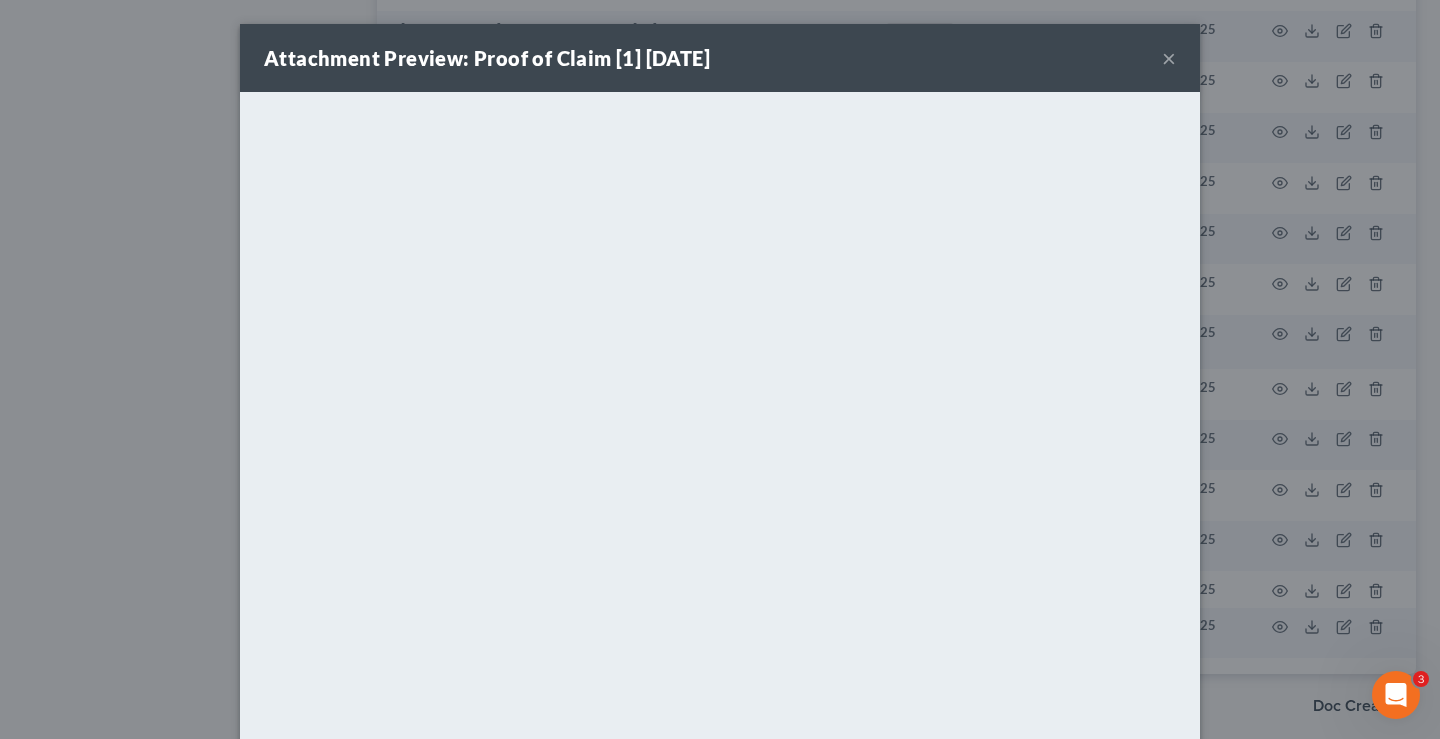 click on "×" at bounding box center (1169, 58) 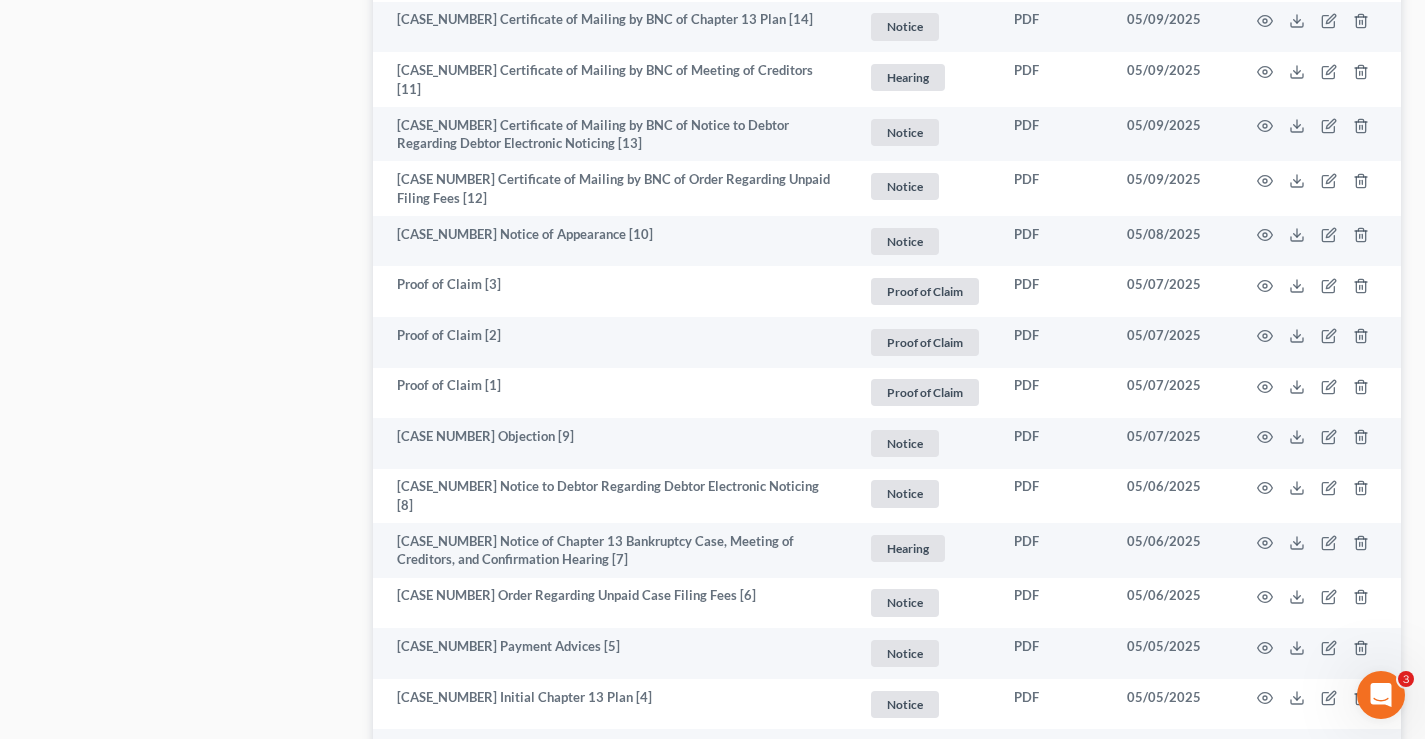 scroll, scrollTop: 1068, scrollLeft: 0, axis: vertical 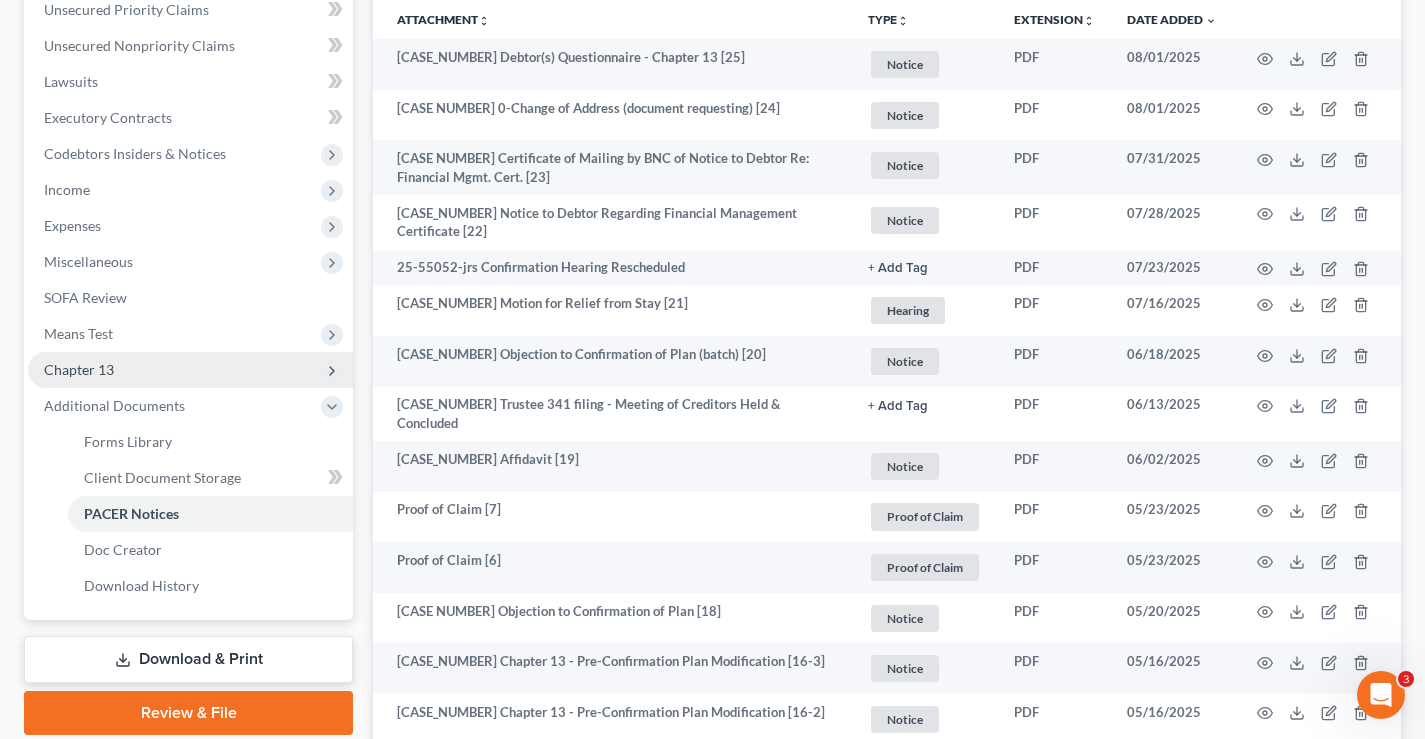 click on "Chapter 13" at bounding box center [79, 369] 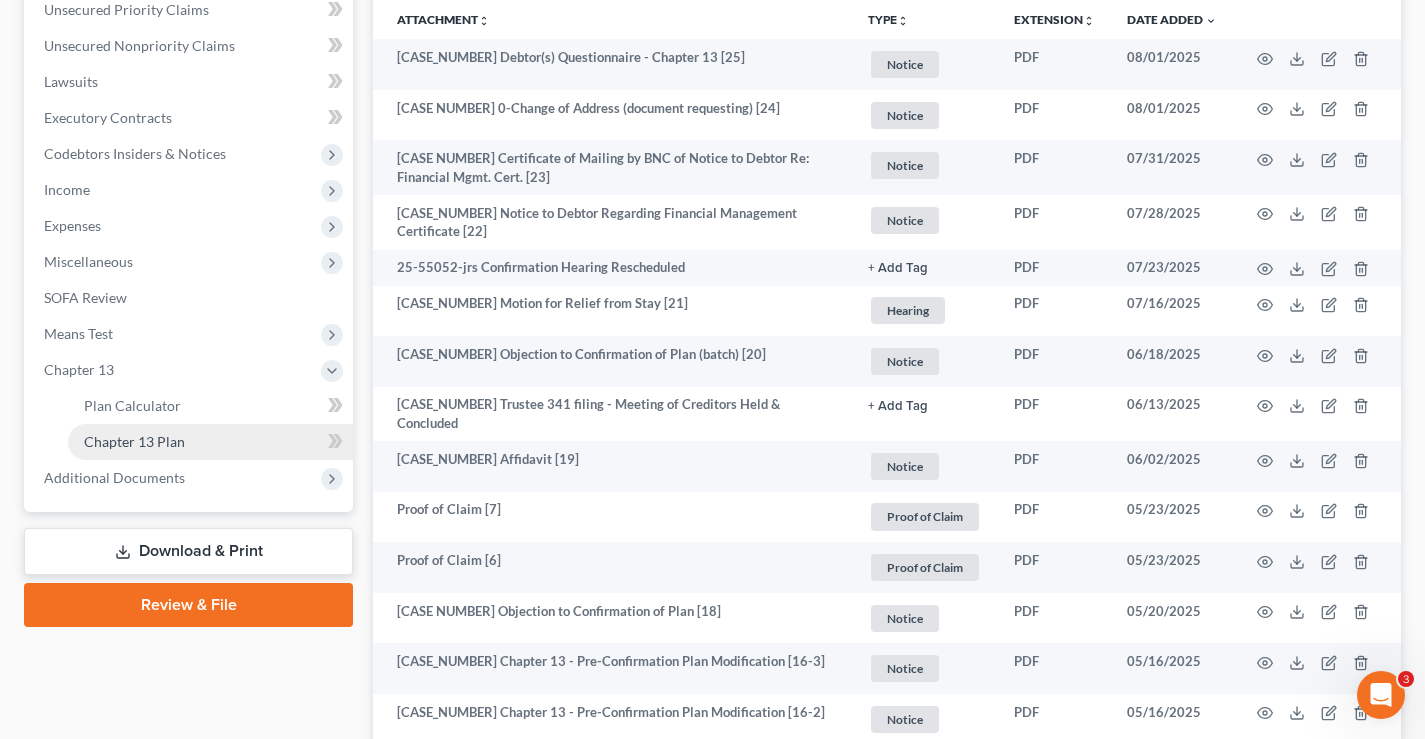 click on "Chapter 13 Plan" at bounding box center (134, 441) 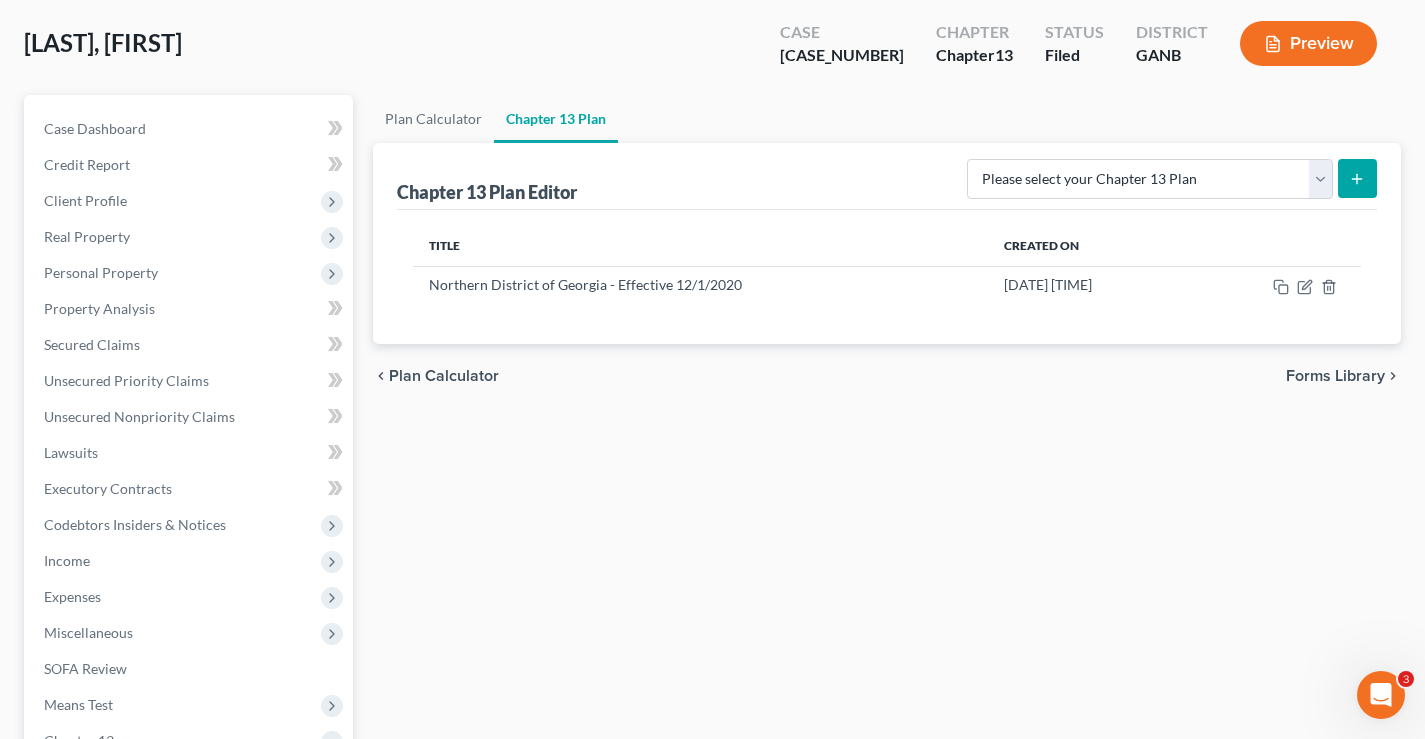 scroll, scrollTop: 200, scrollLeft: 0, axis: vertical 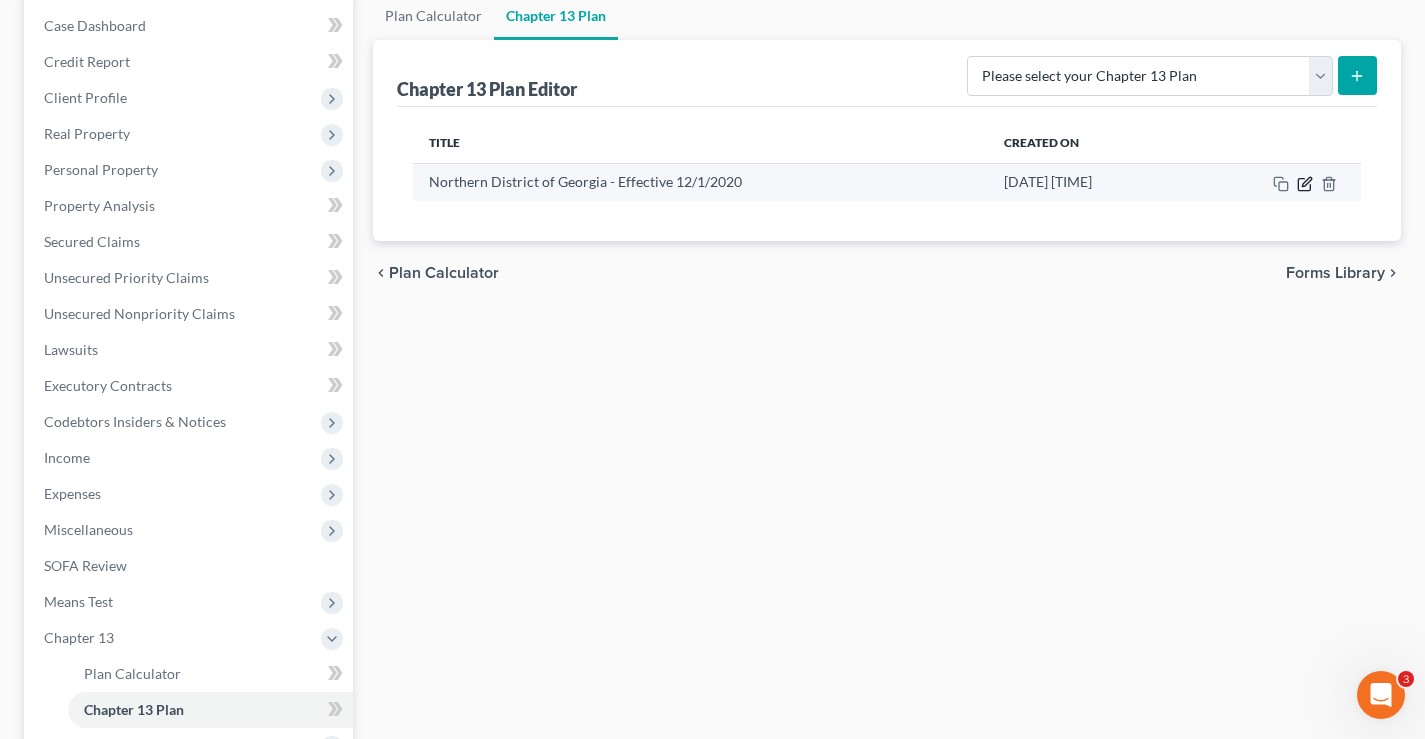 click 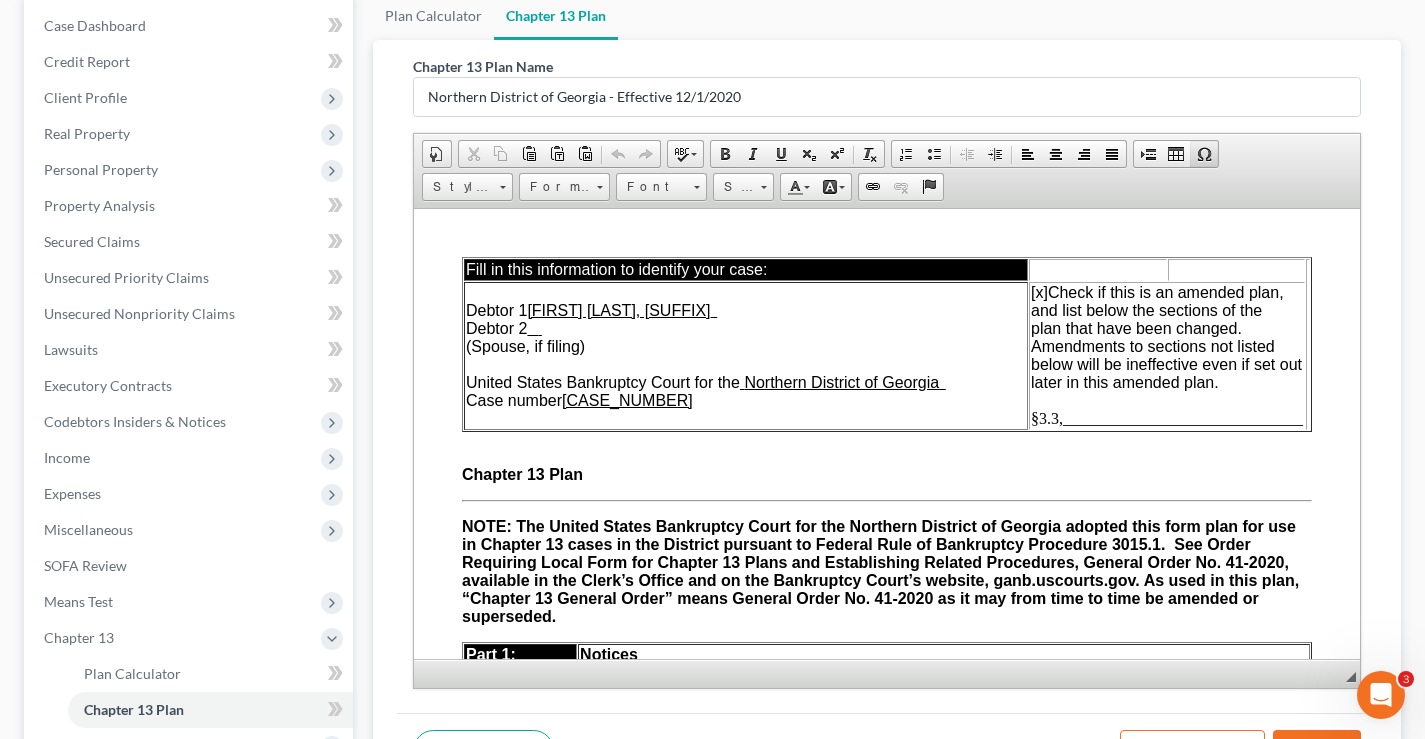 scroll, scrollTop: 0, scrollLeft: 0, axis: both 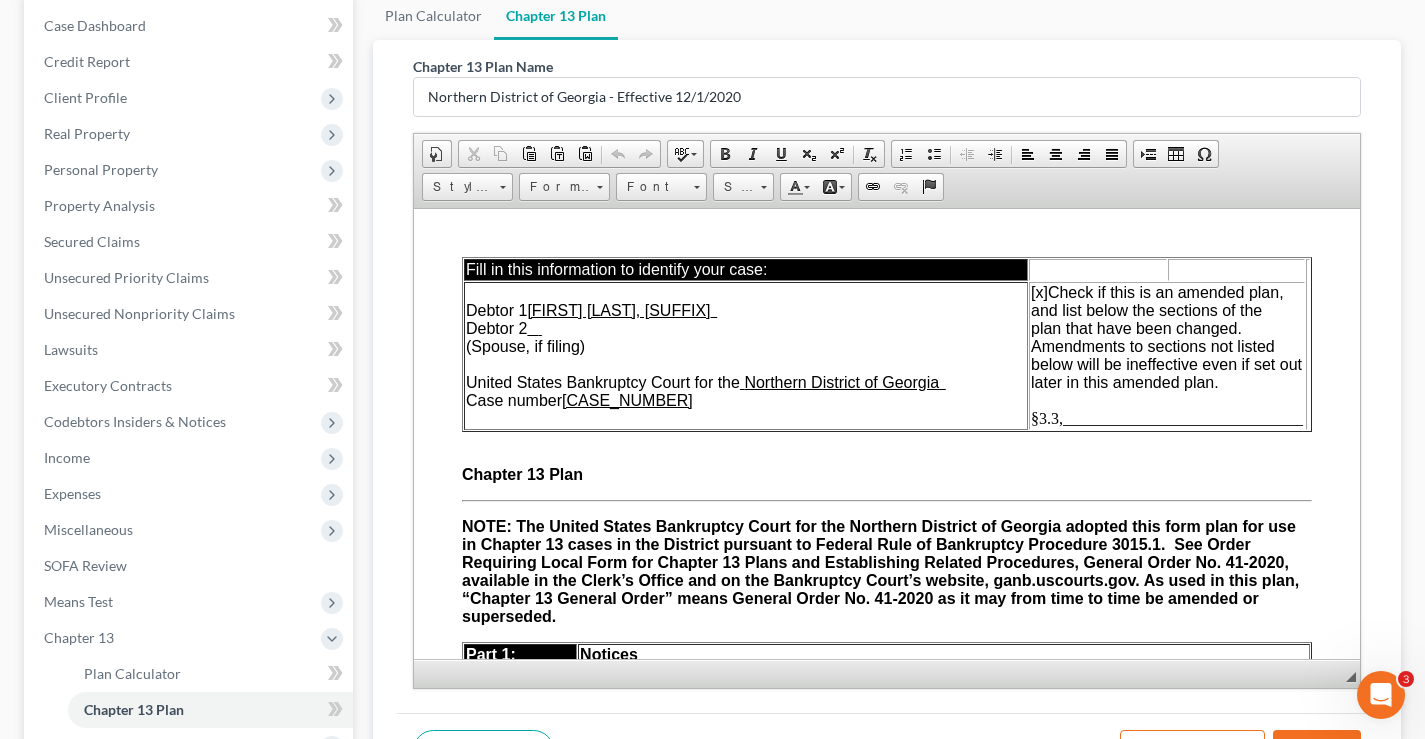drag, startPoint x: 1422, startPoint y: 260, endPoint x: 1434, endPoint y: 362, distance: 102.70345 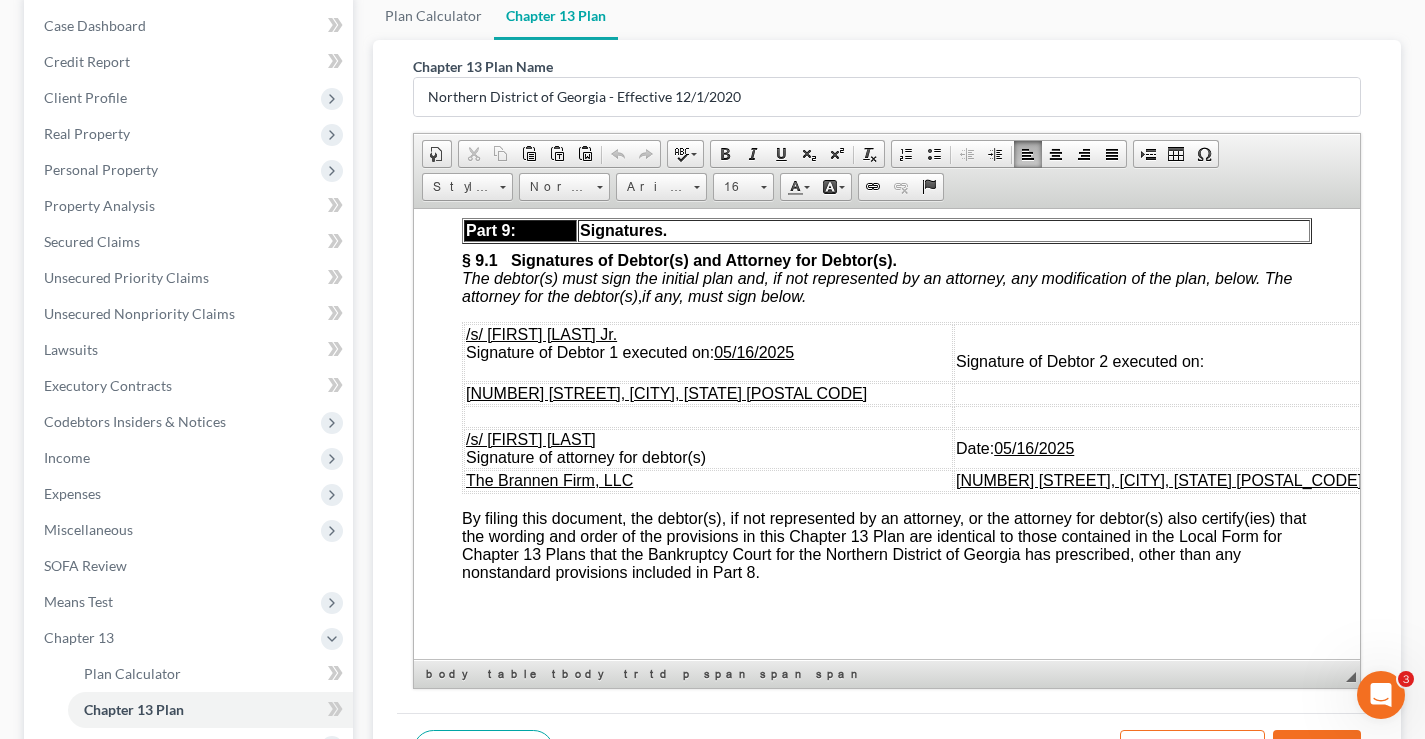 scroll, scrollTop: 7245, scrollLeft: 0, axis: vertical 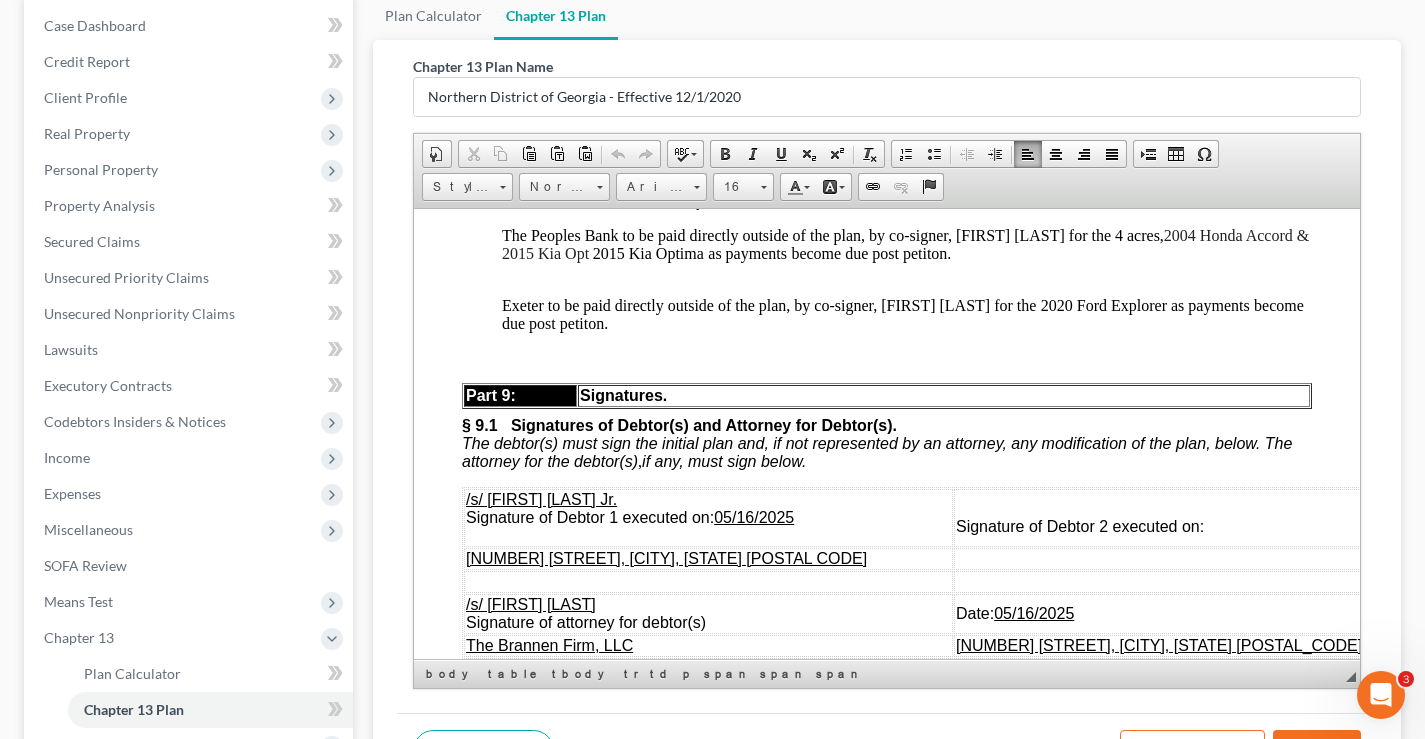 click on "The Peoples Bank to be paid directly outside of the plan, by co-signer, Joseph Neal for the 4 acres,  2004 Honda Accord and   2015 Kia Optima   as payments   become due post petiton." at bounding box center [907, 253] 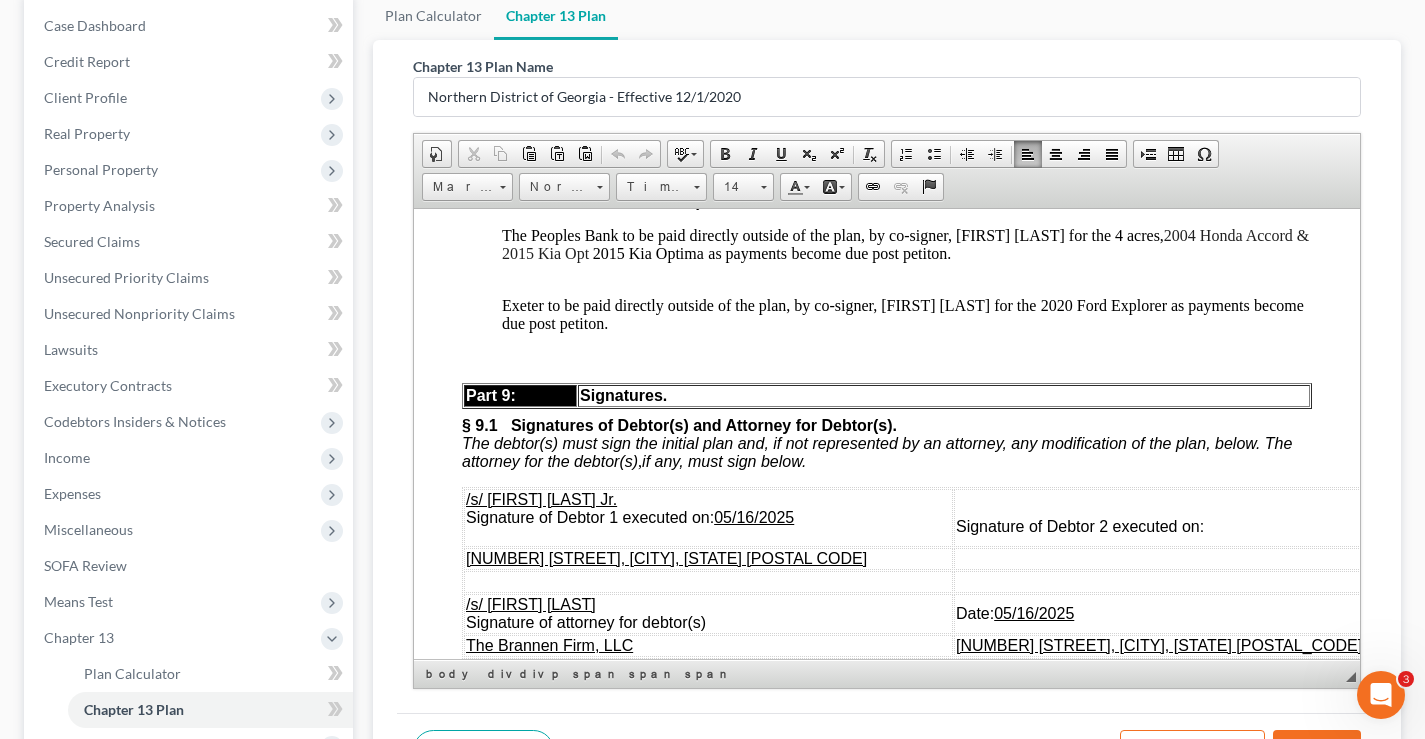 click on "The Peoples Bank to be paid directly outside of the plan, by co-signer, Joseph Neal for the 4 acres," at bounding box center [833, 234] 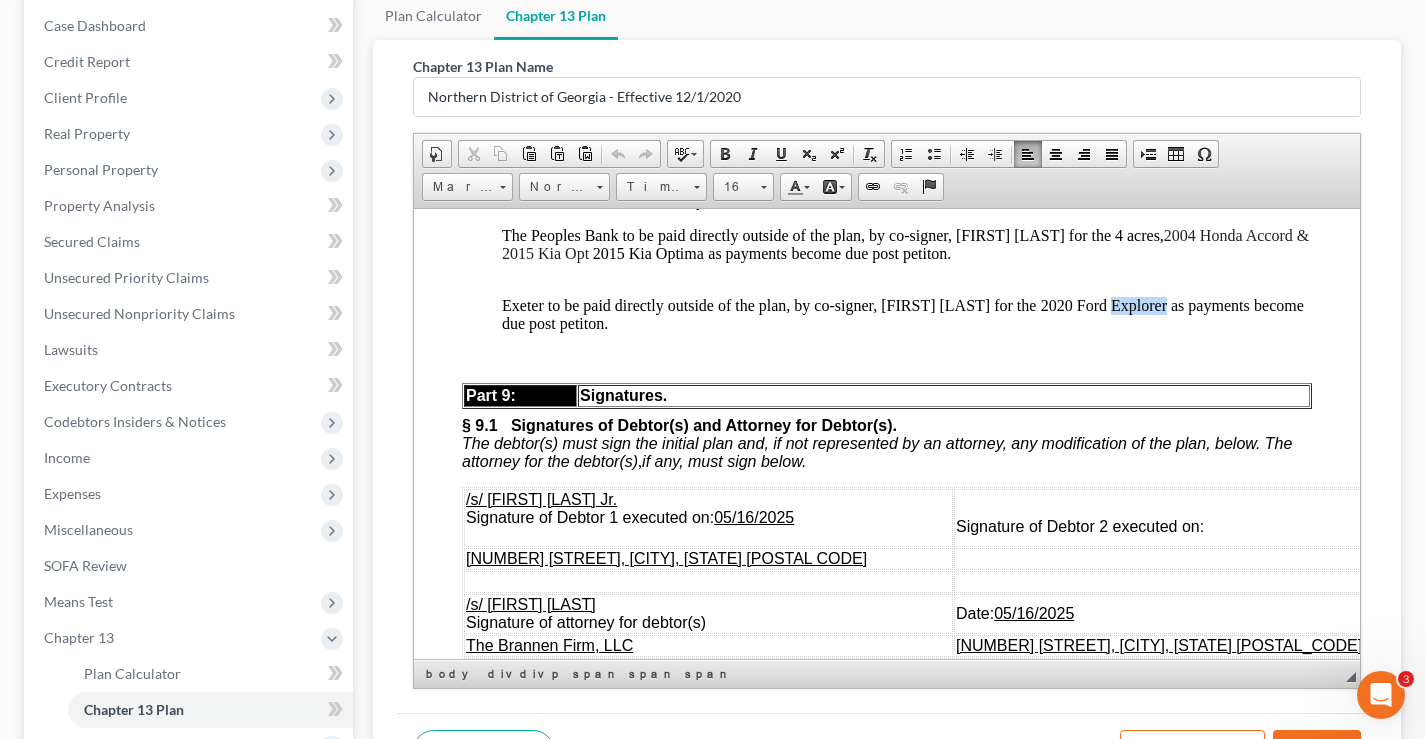 drag, startPoint x: 1082, startPoint y: 386, endPoint x: 1639, endPoint y: 411, distance: 557.5607 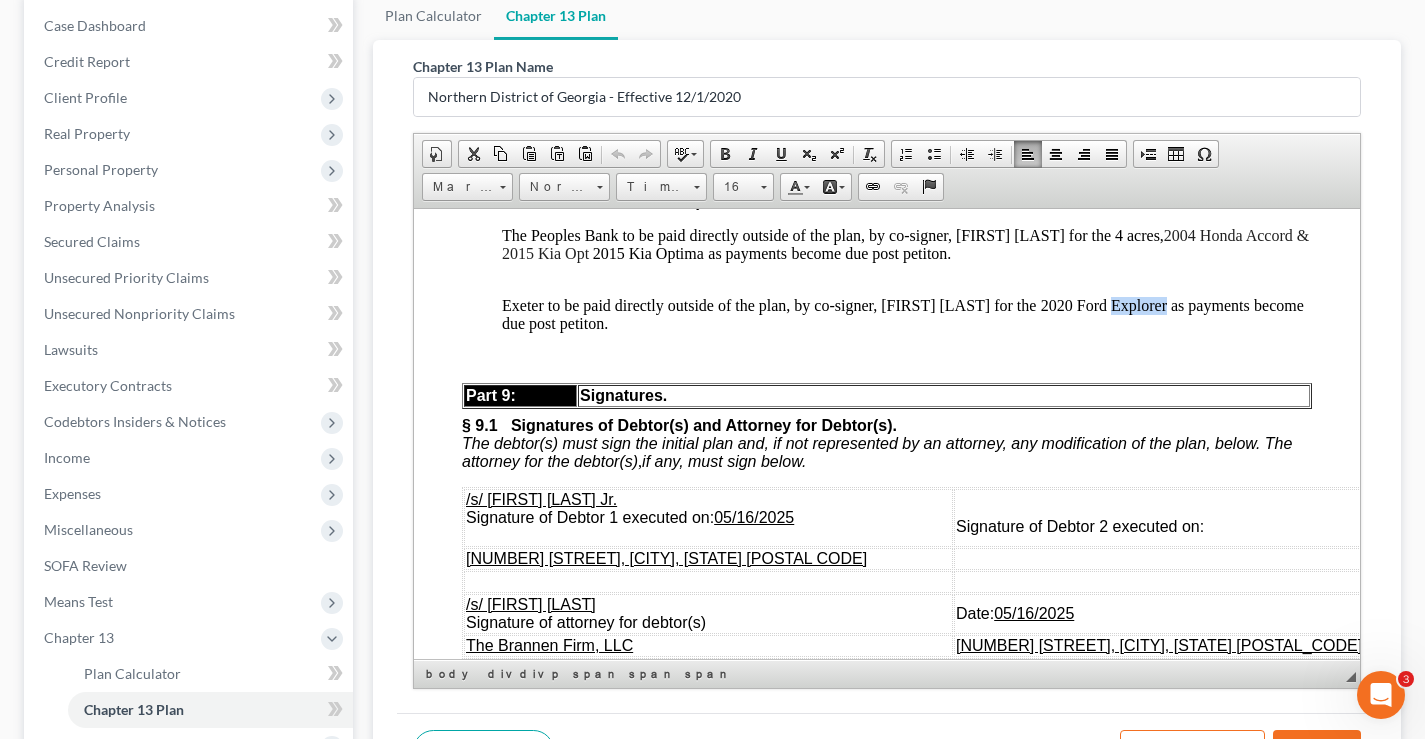type 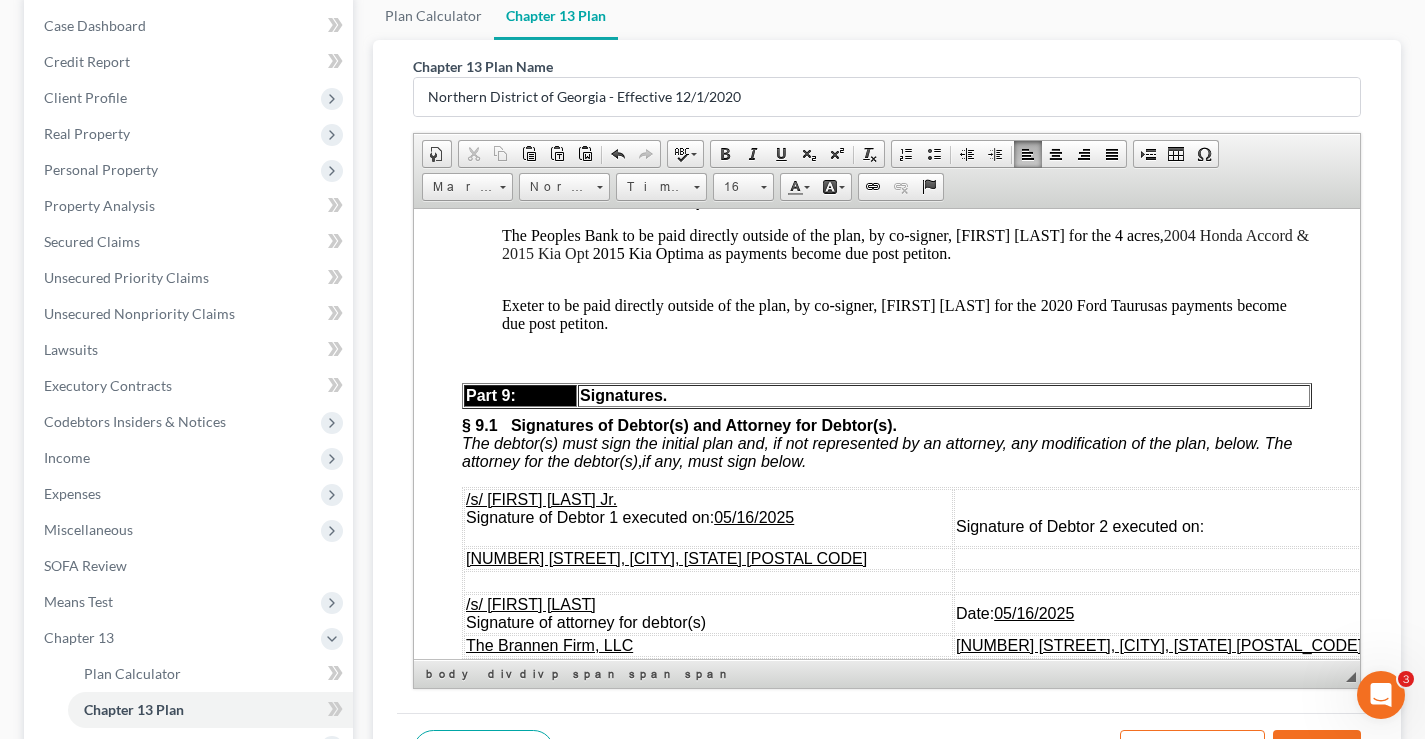 click on "Exeter t o be paid directly outside of the plan, by co-signer, Joseph Neal for the   2020 Ford Taurus  as payments   become due post petiton." at bounding box center (907, 314) 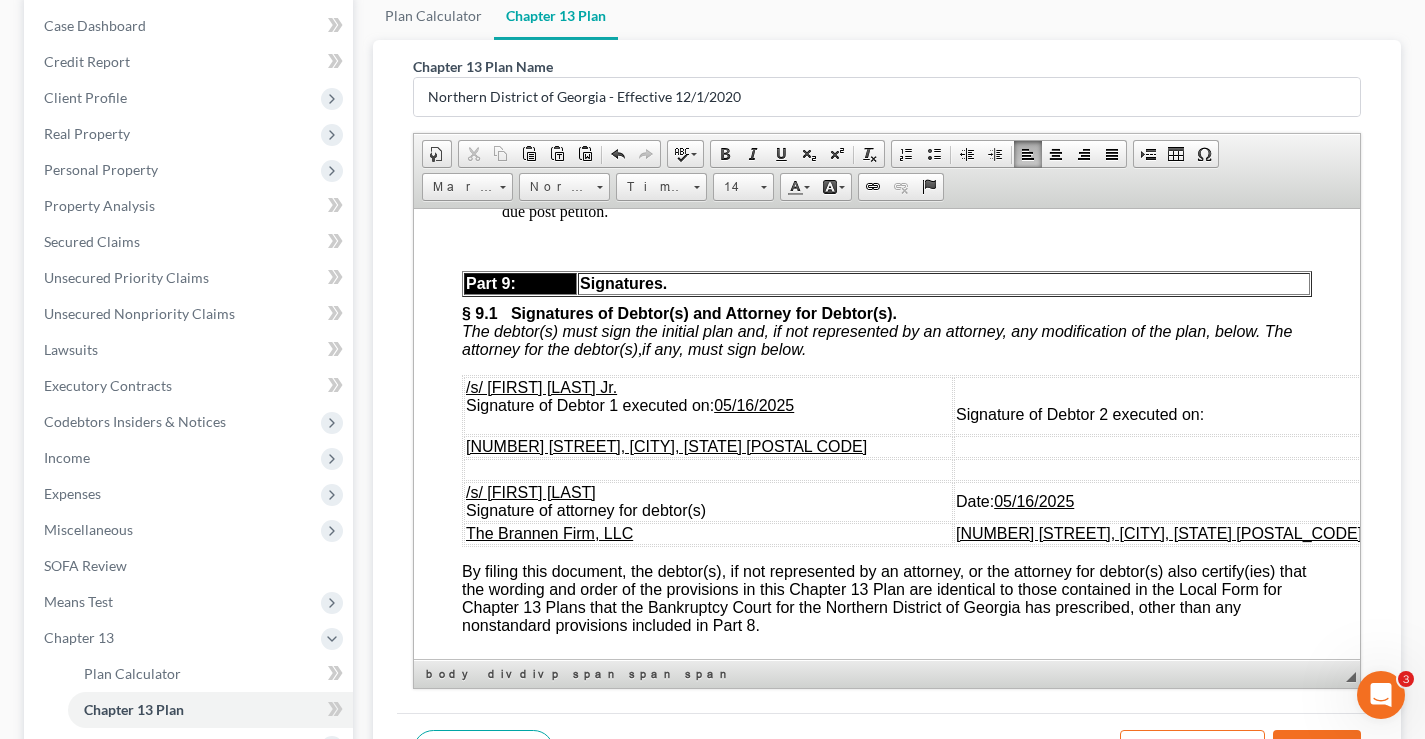 scroll, scrollTop: 7445, scrollLeft: 0, axis: vertical 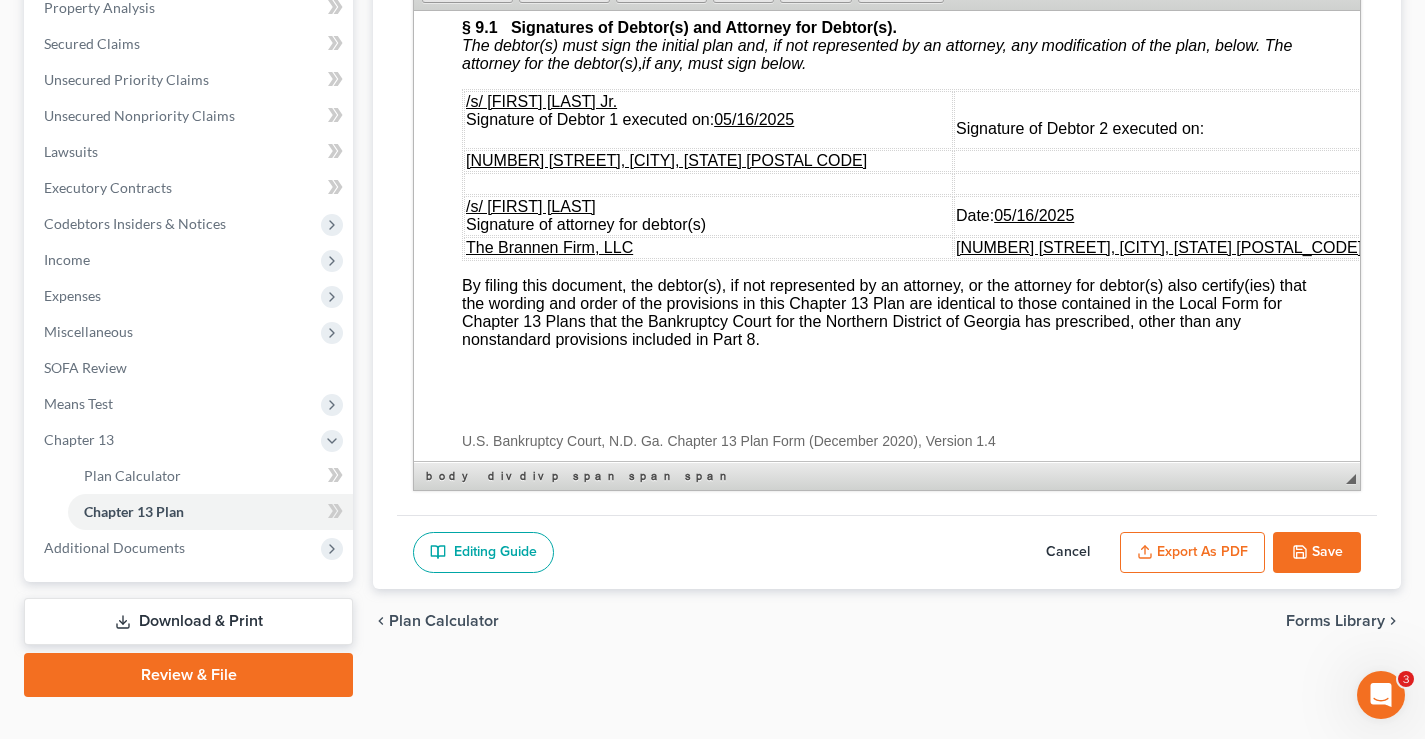 click on "Save" at bounding box center (1317, 553) 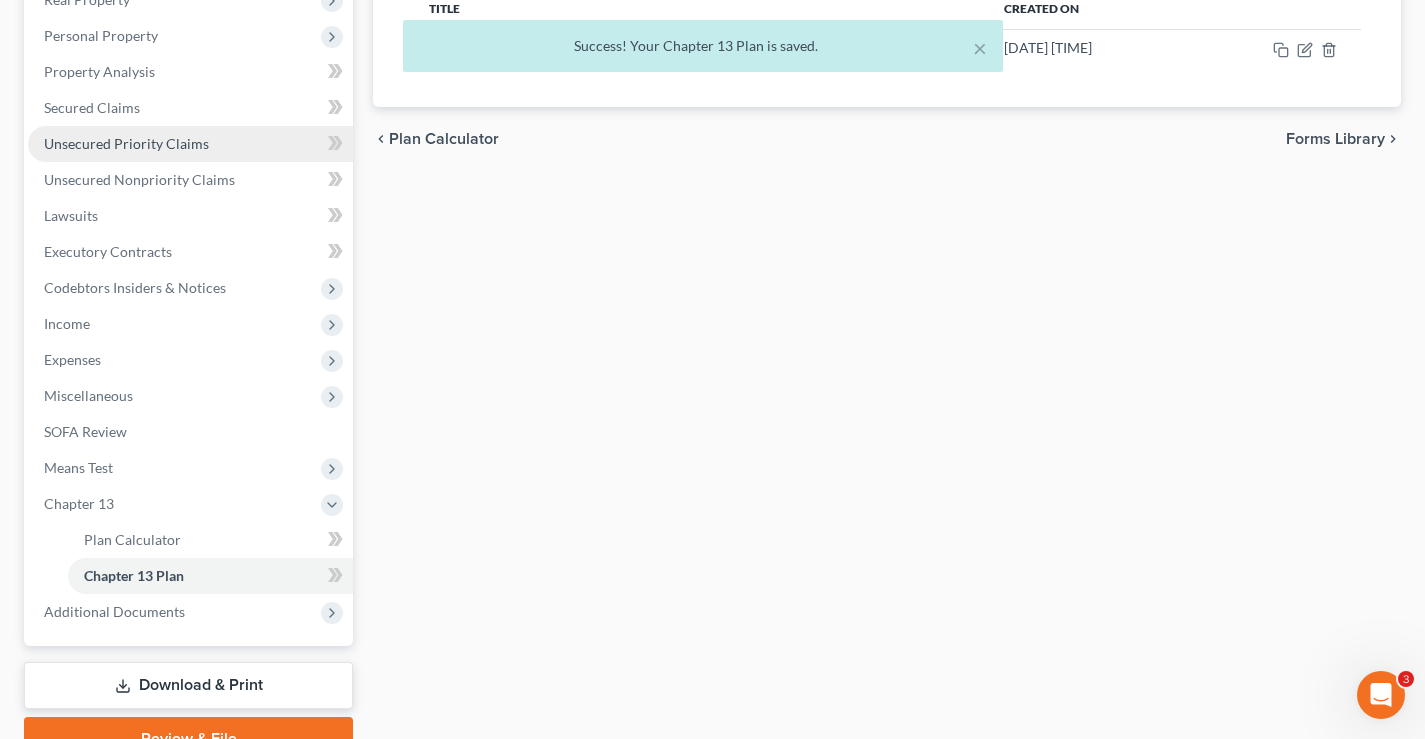 scroll, scrollTop: 298, scrollLeft: 0, axis: vertical 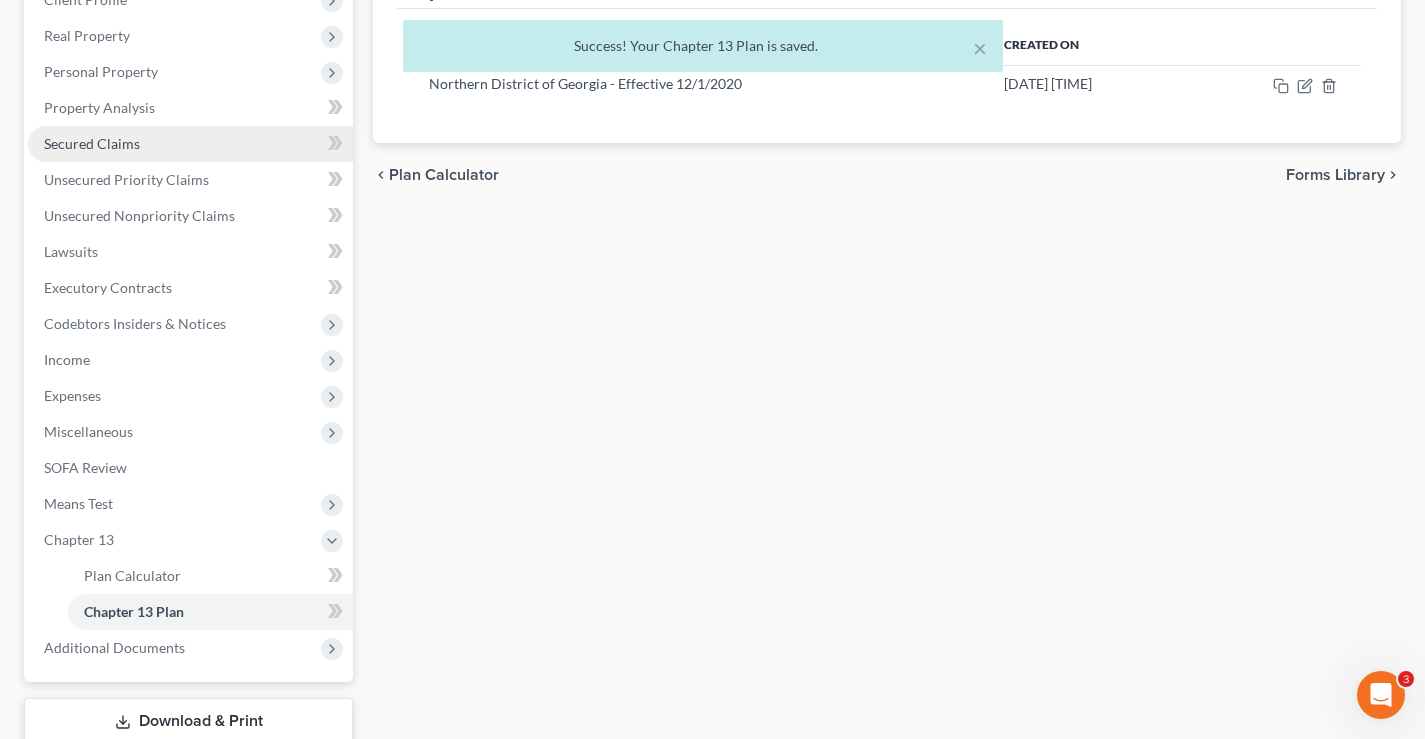 click on "Secured Claims" at bounding box center (92, 143) 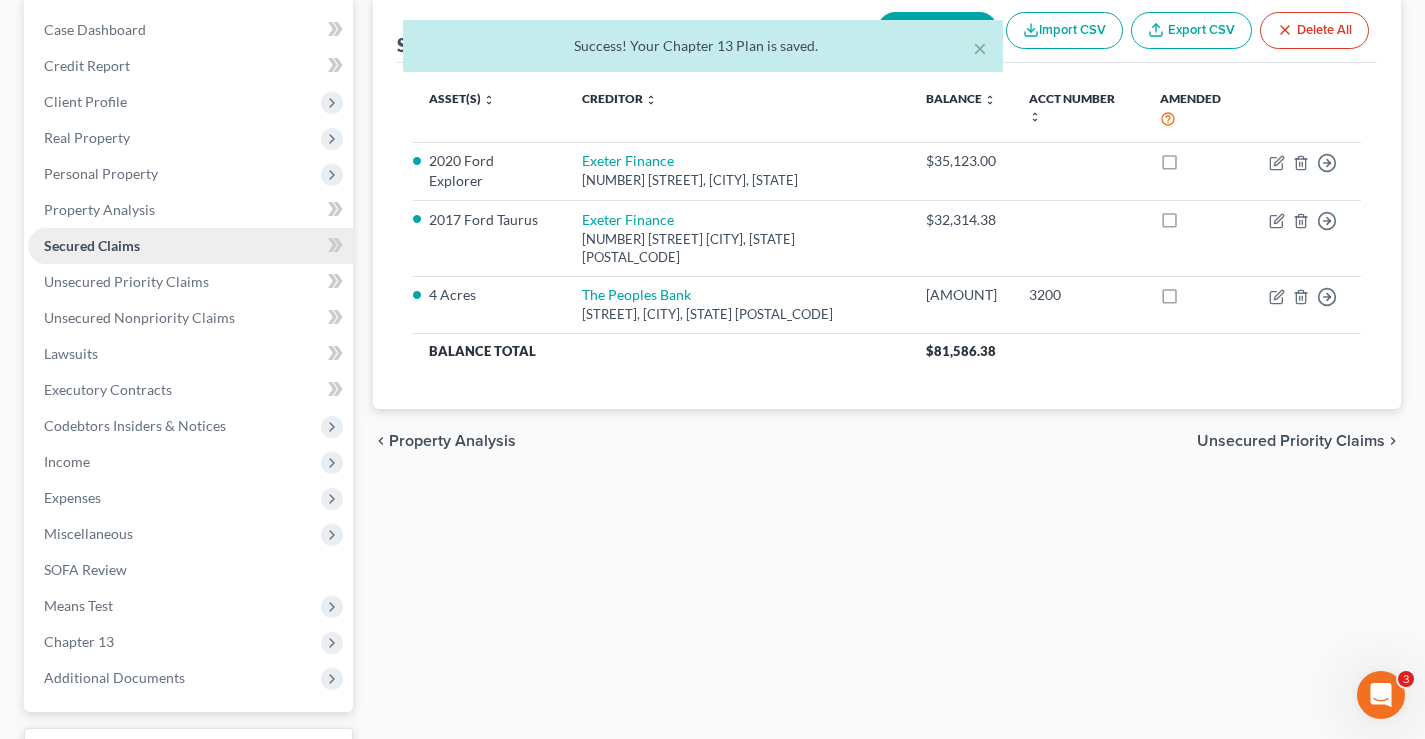scroll, scrollTop: 0, scrollLeft: 0, axis: both 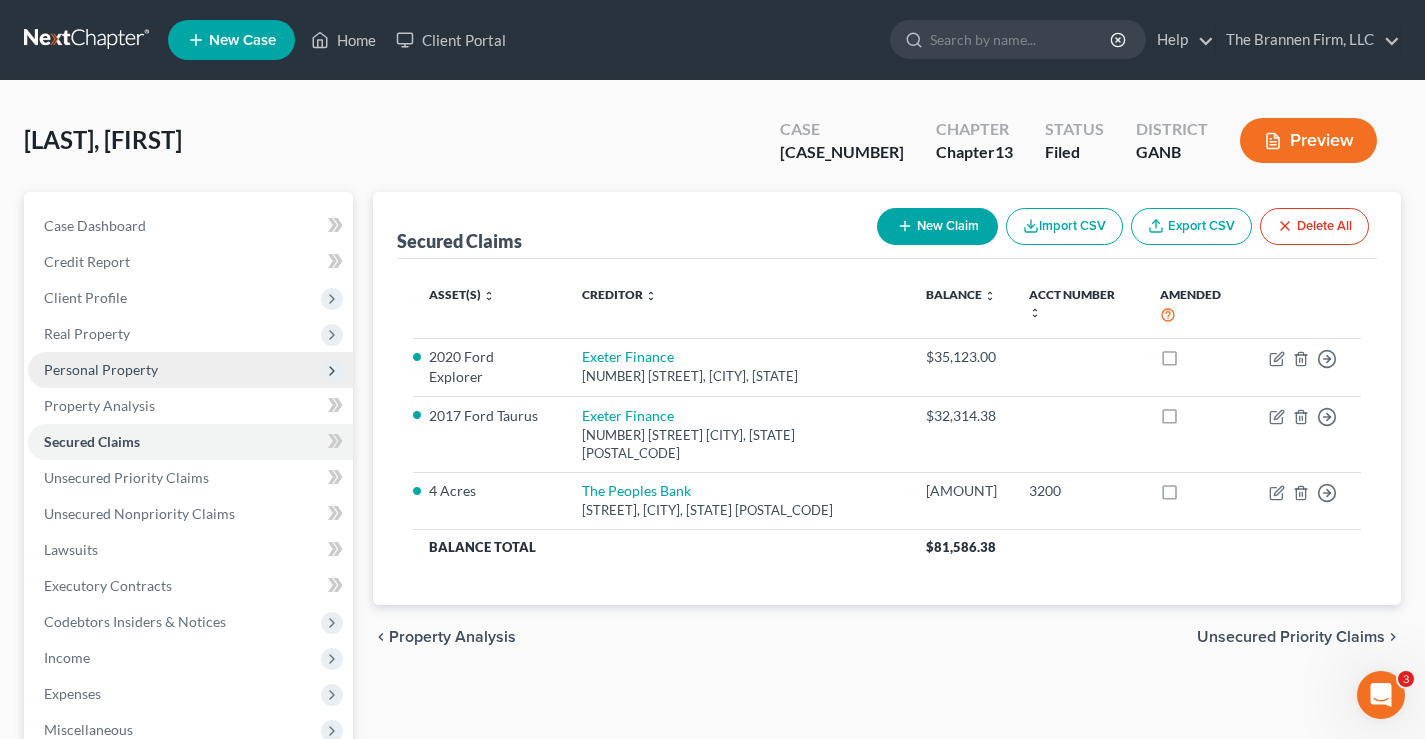 click on "Personal Property" at bounding box center [101, 369] 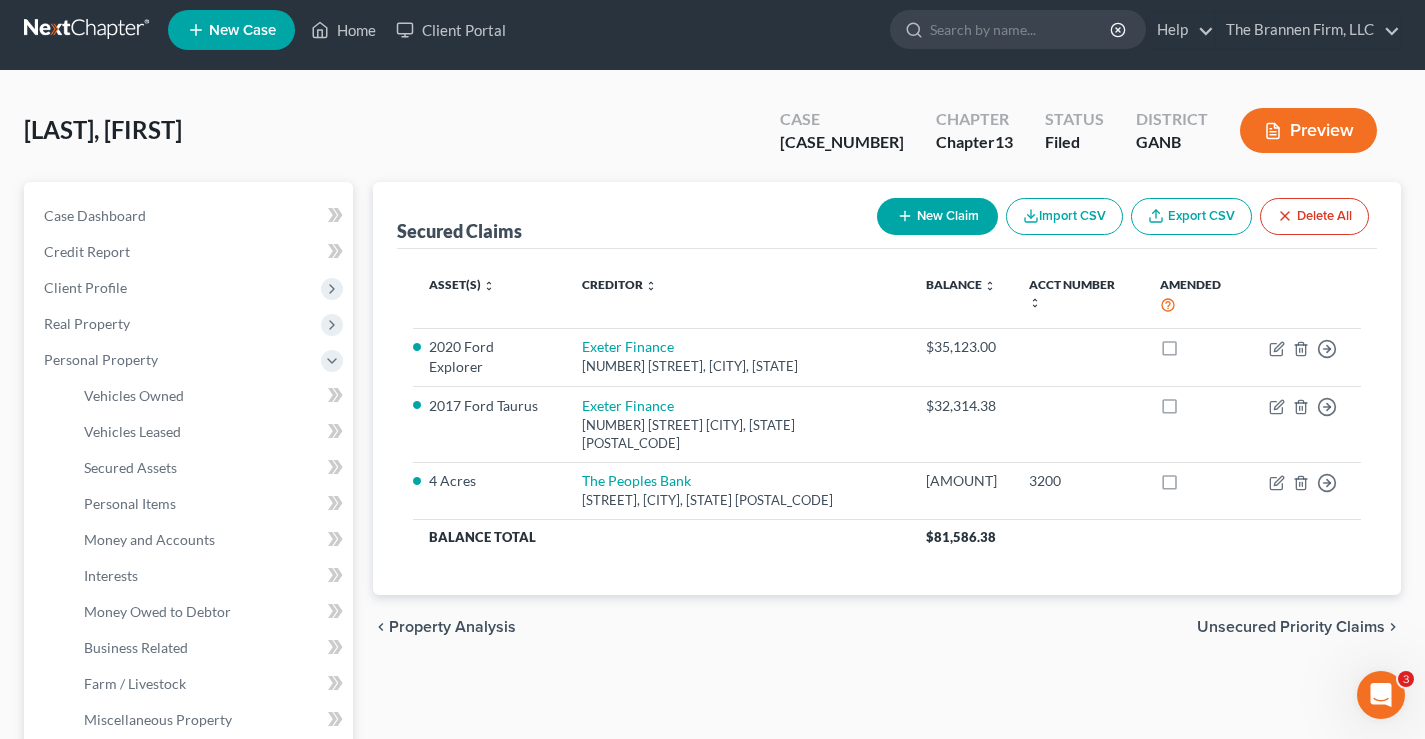 scroll, scrollTop: 0, scrollLeft: 0, axis: both 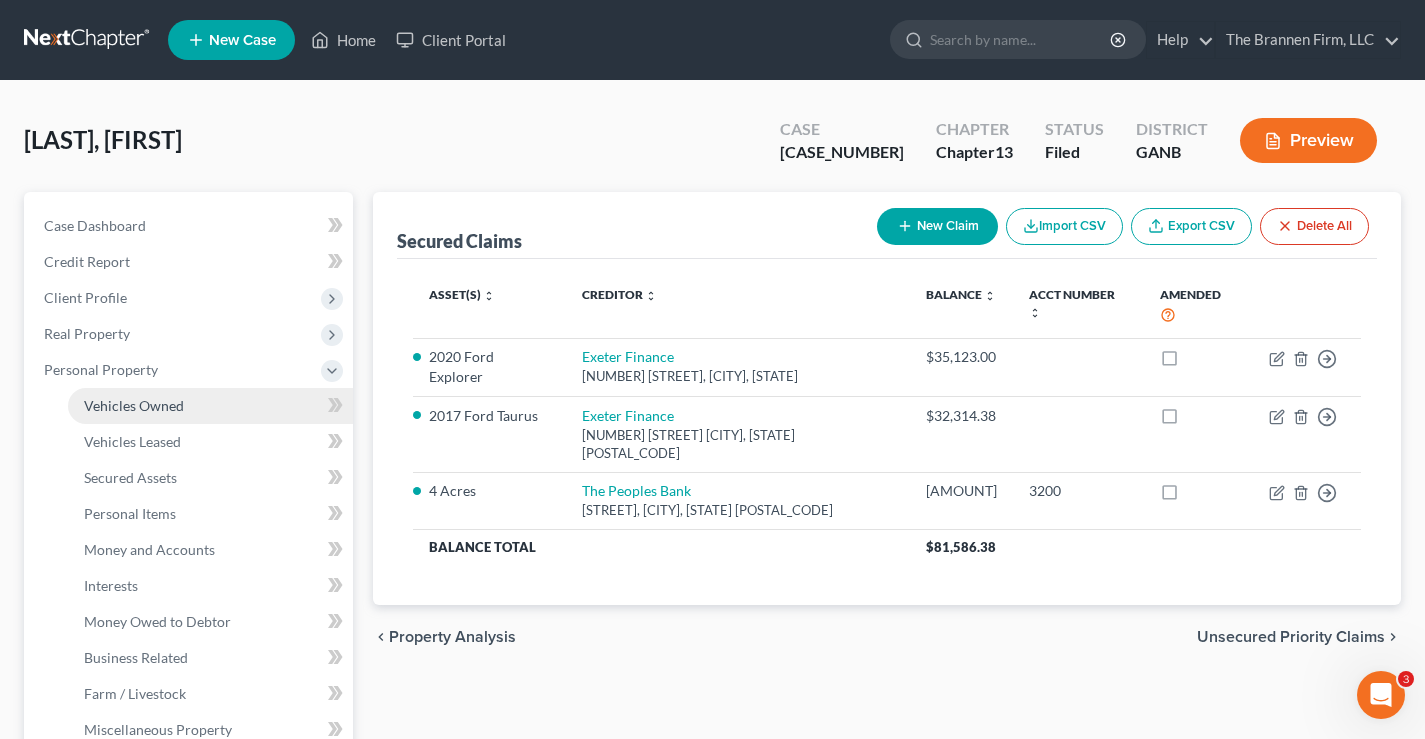 click on "Vehicles Owned" at bounding box center [134, 405] 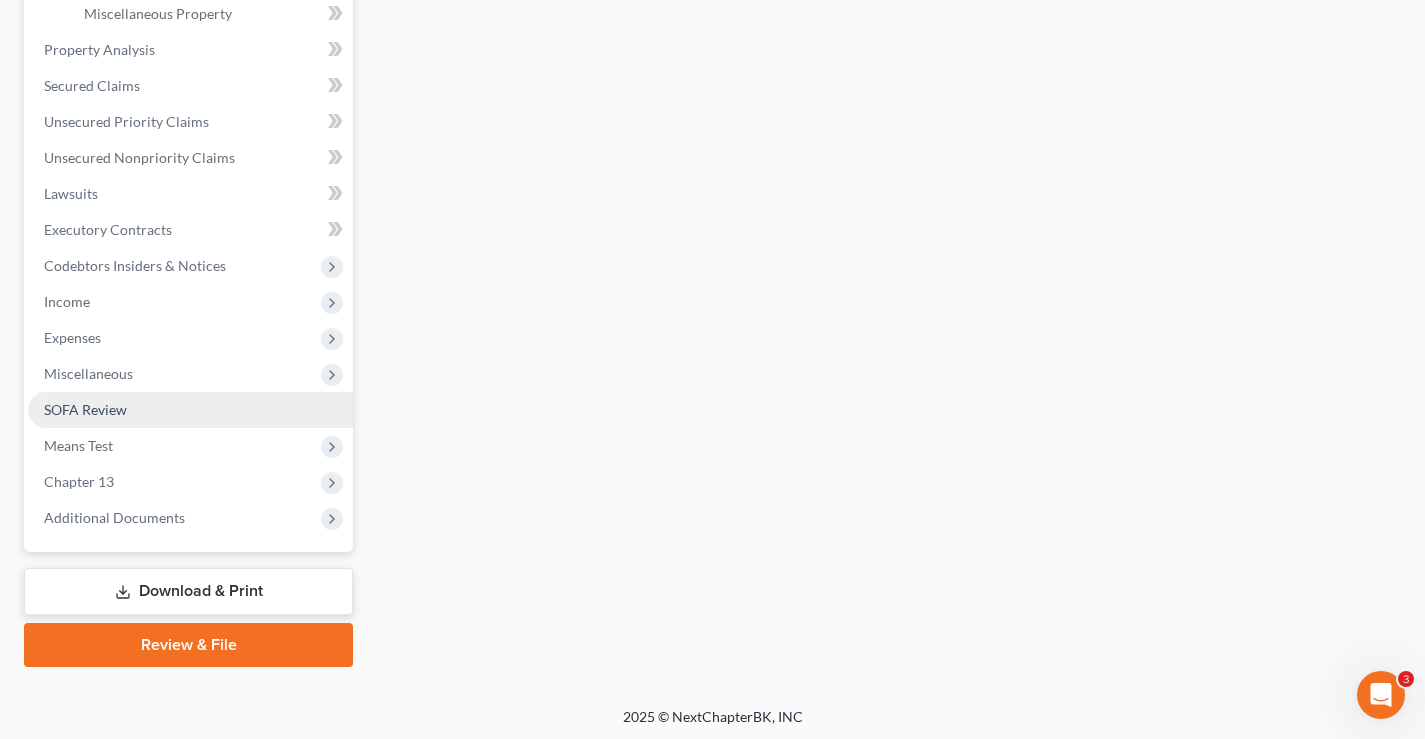 scroll, scrollTop: 720, scrollLeft: 0, axis: vertical 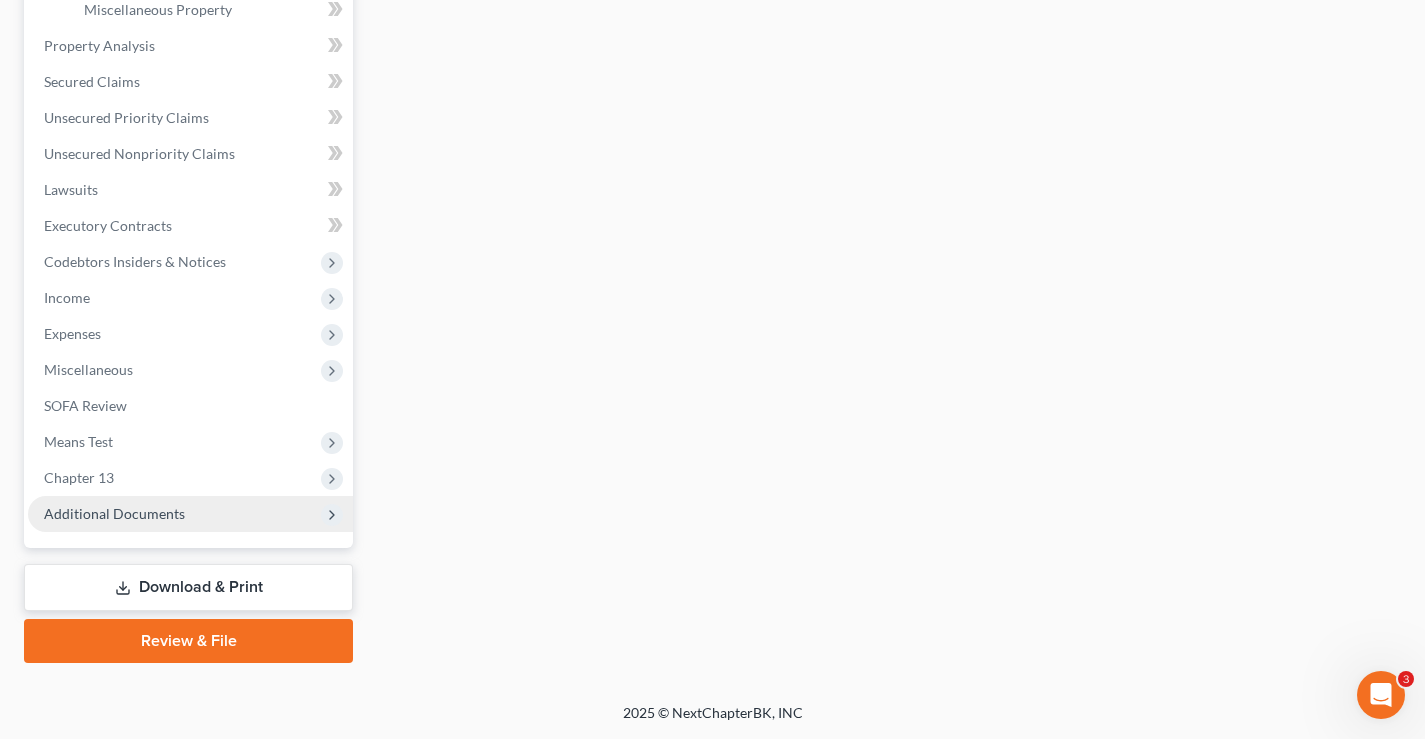 click on "Additional Documents" at bounding box center (114, 513) 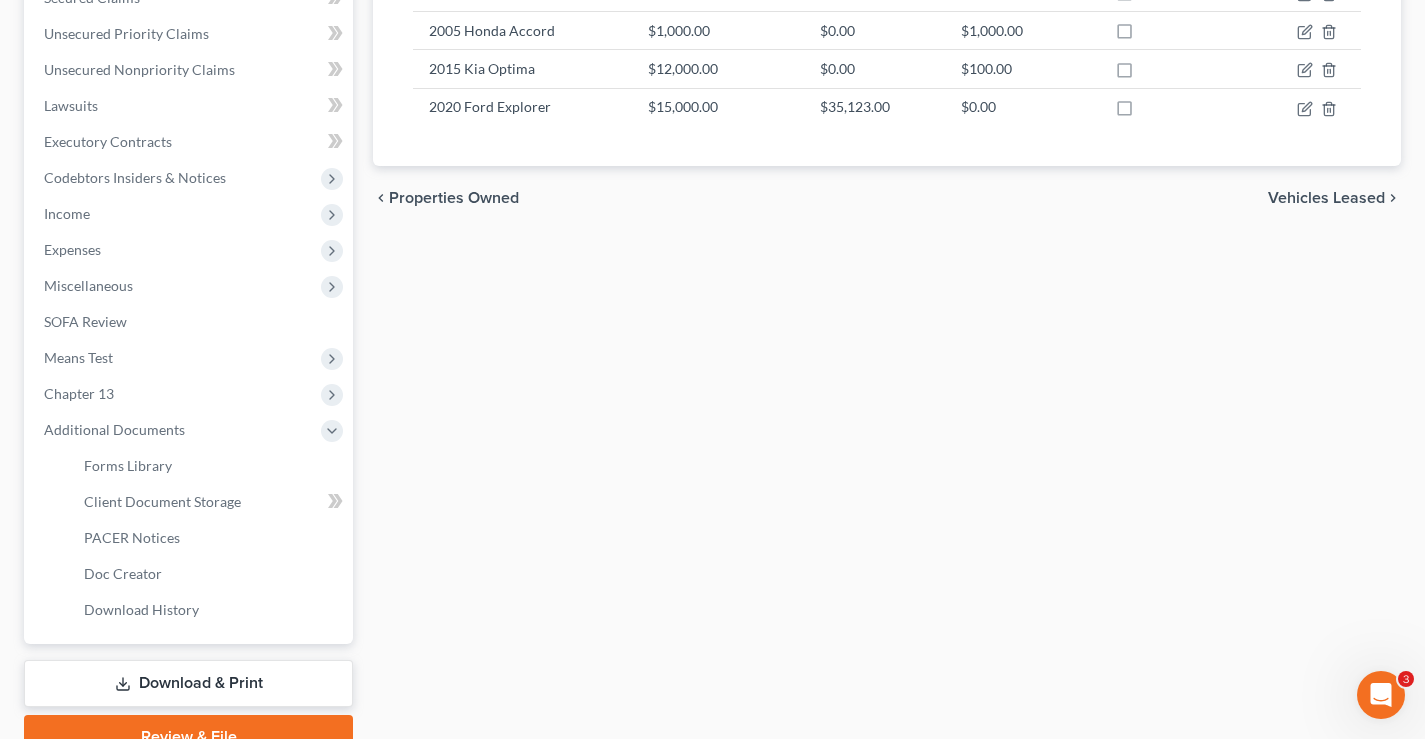 scroll, scrollTop: 540, scrollLeft: 0, axis: vertical 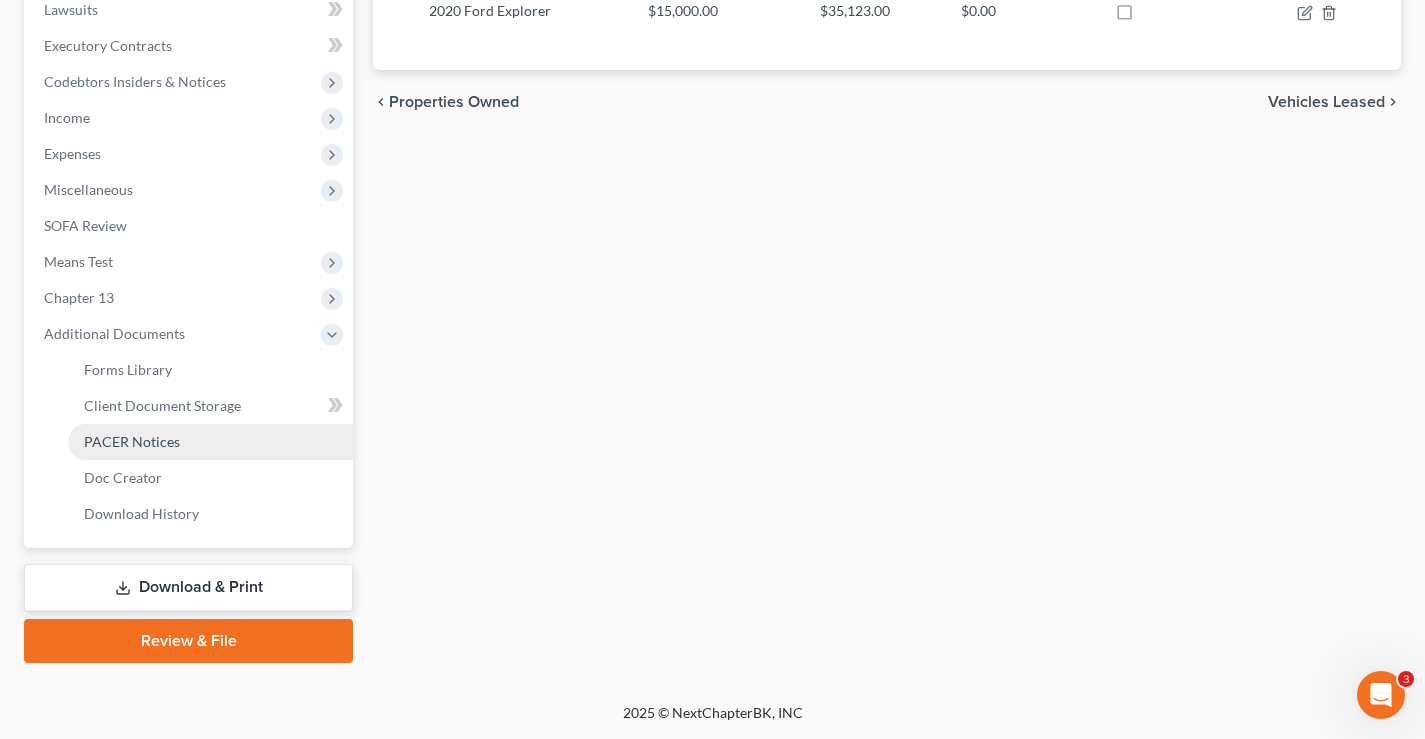 click on "PACER Notices" at bounding box center [132, 441] 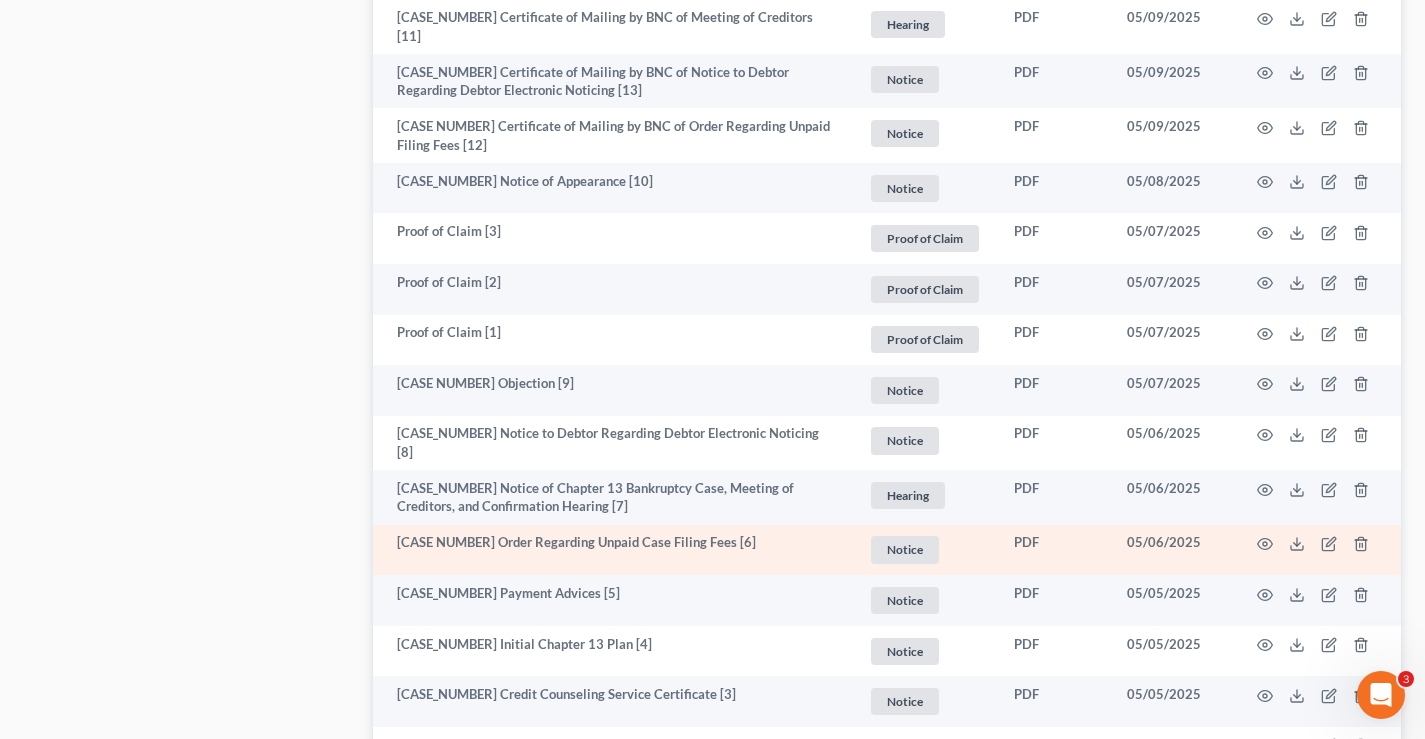 scroll, scrollTop: 1471, scrollLeft: 0, axis: vertical 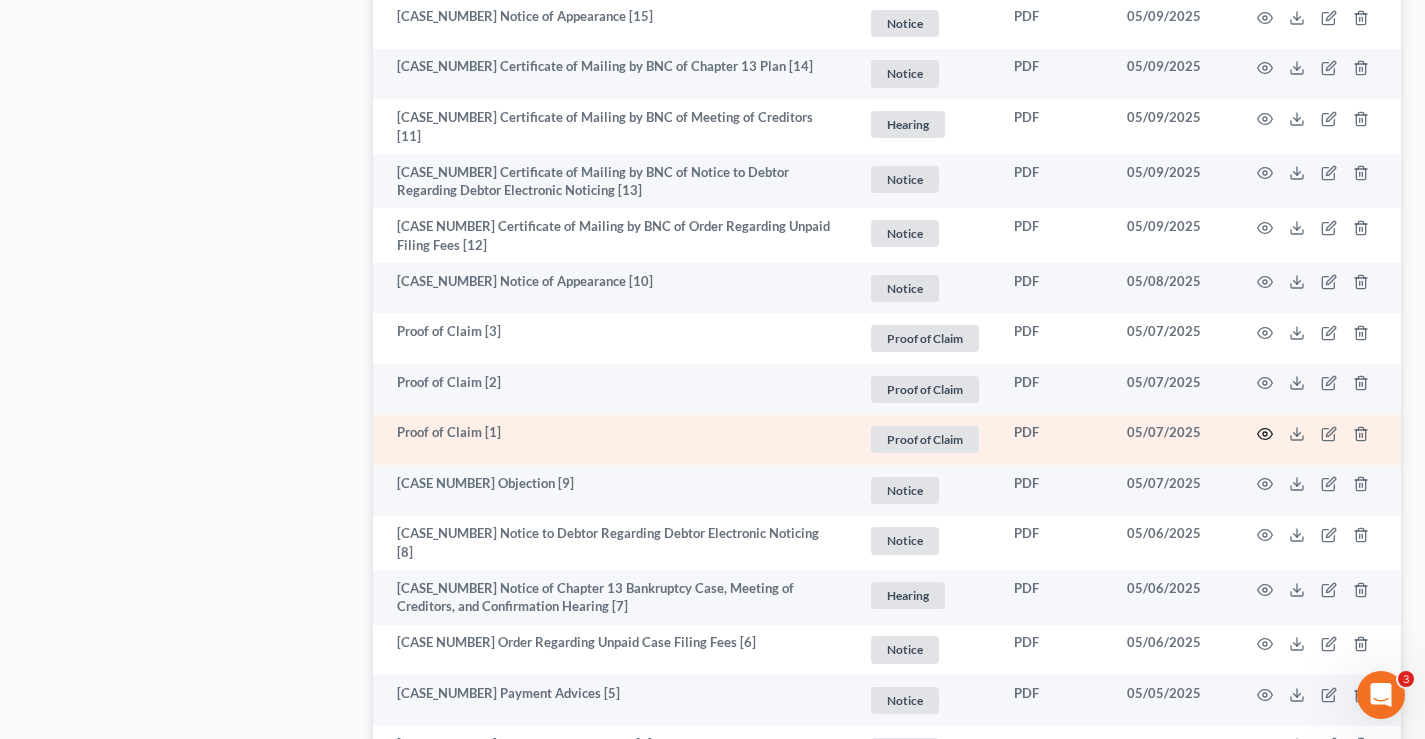 click 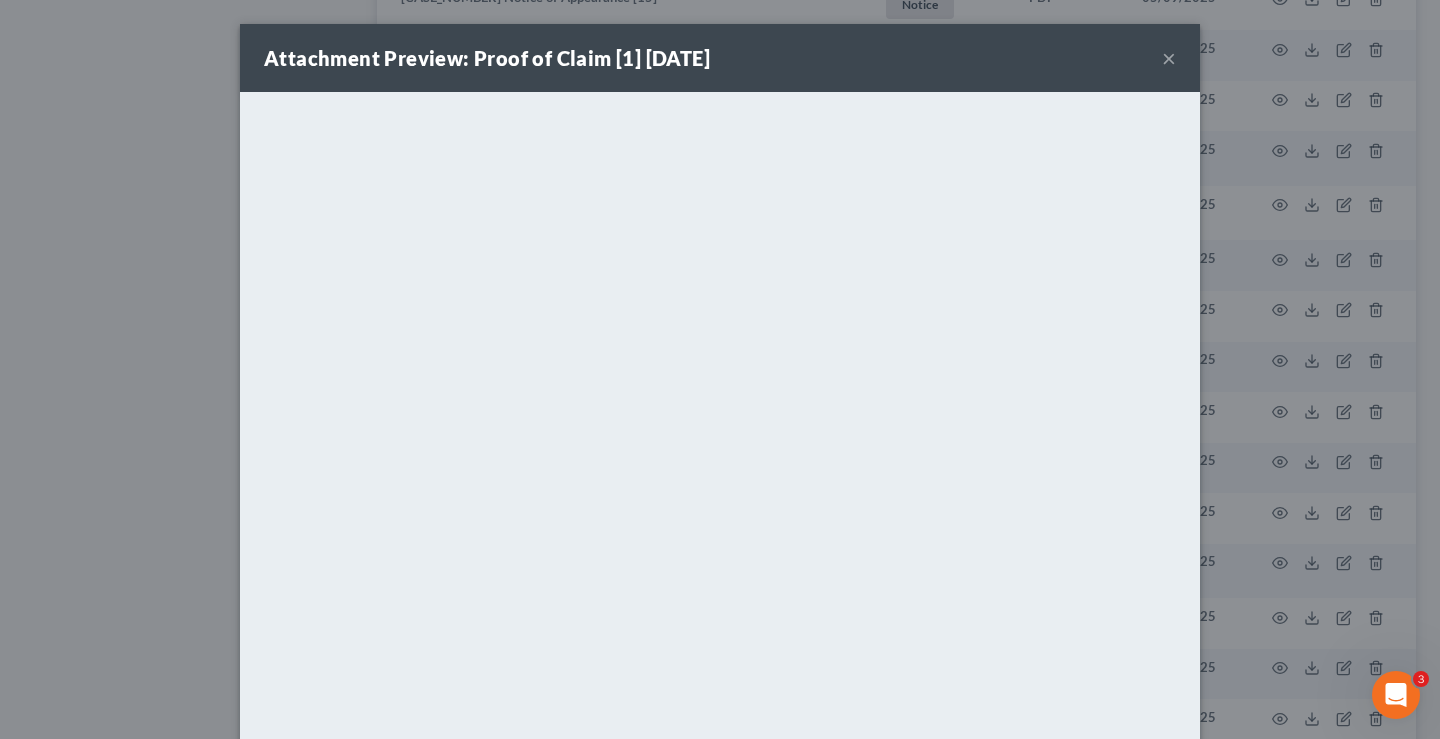 click on "×" at bounding box center (1169, 58) 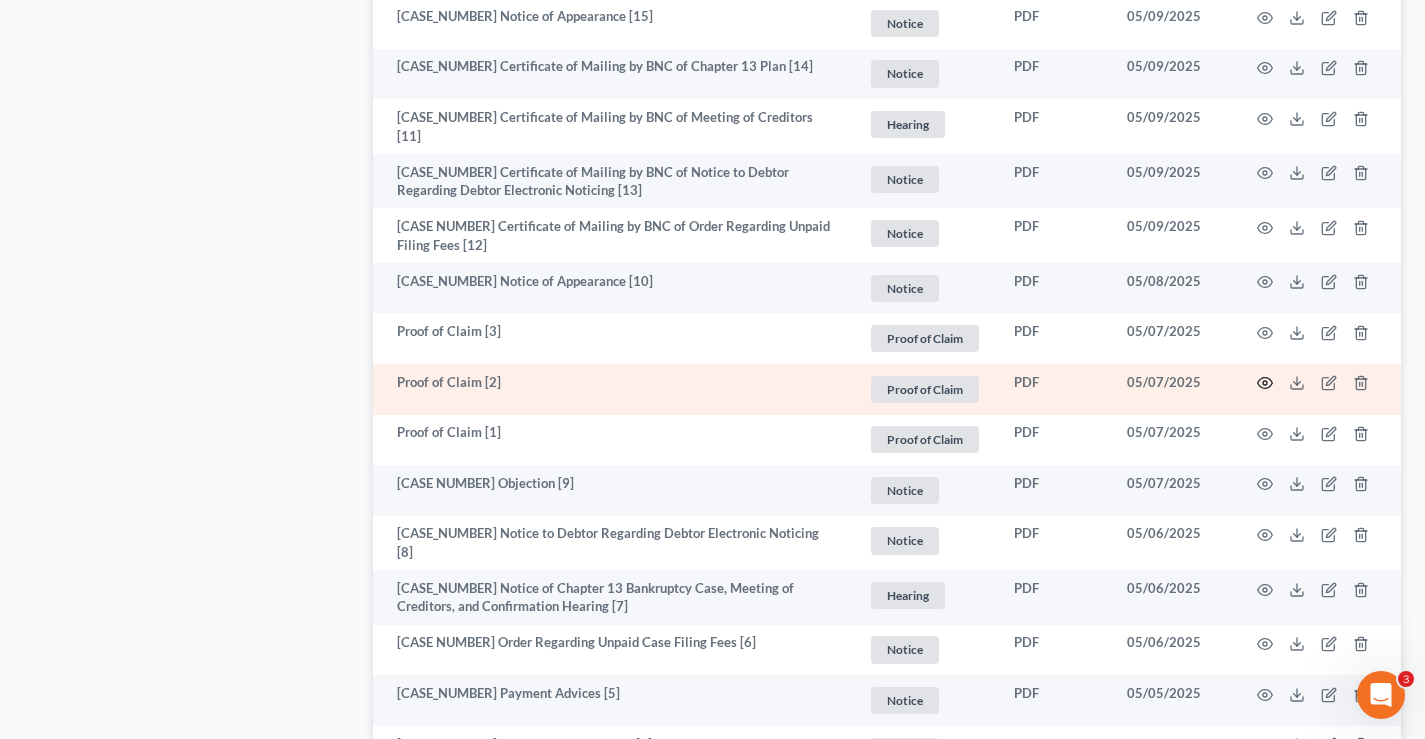 click 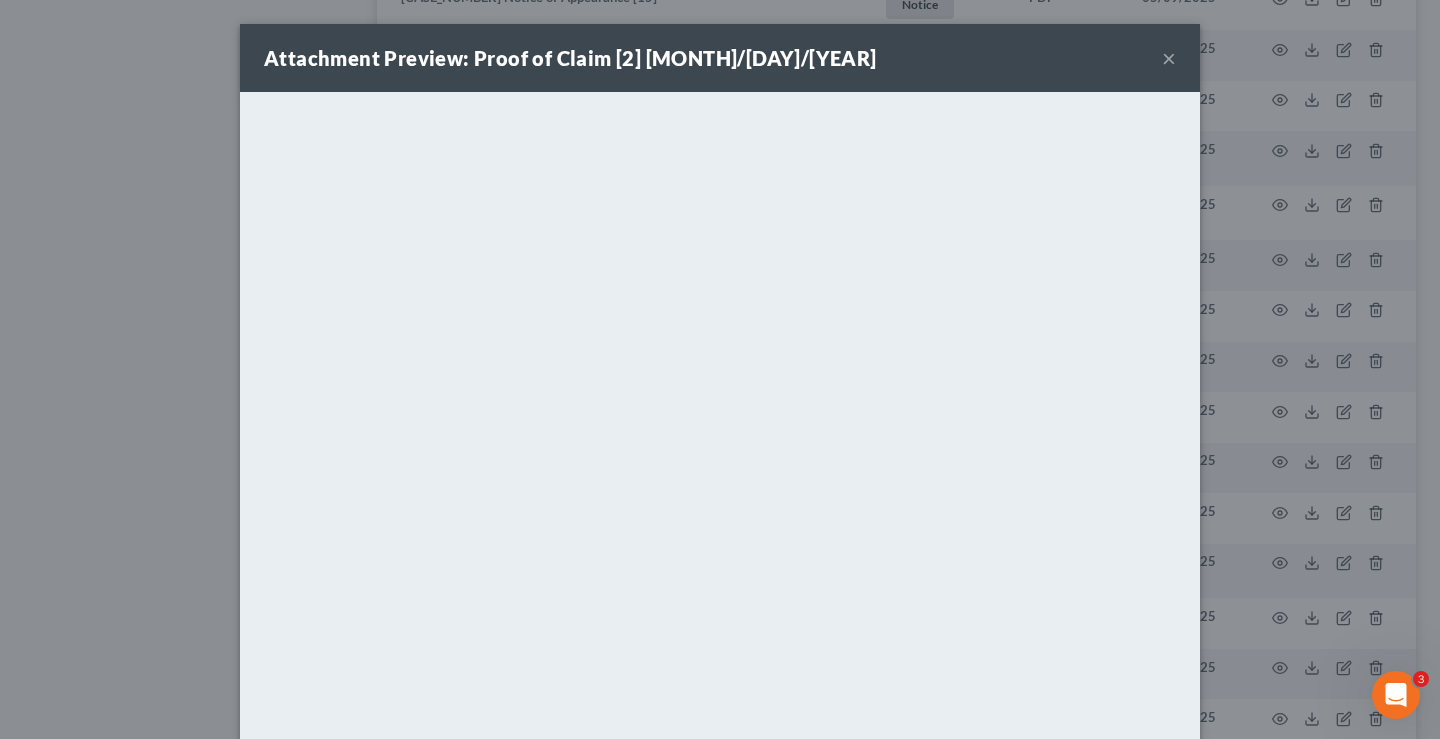 click on "×" at bounding box center [1169, 58] 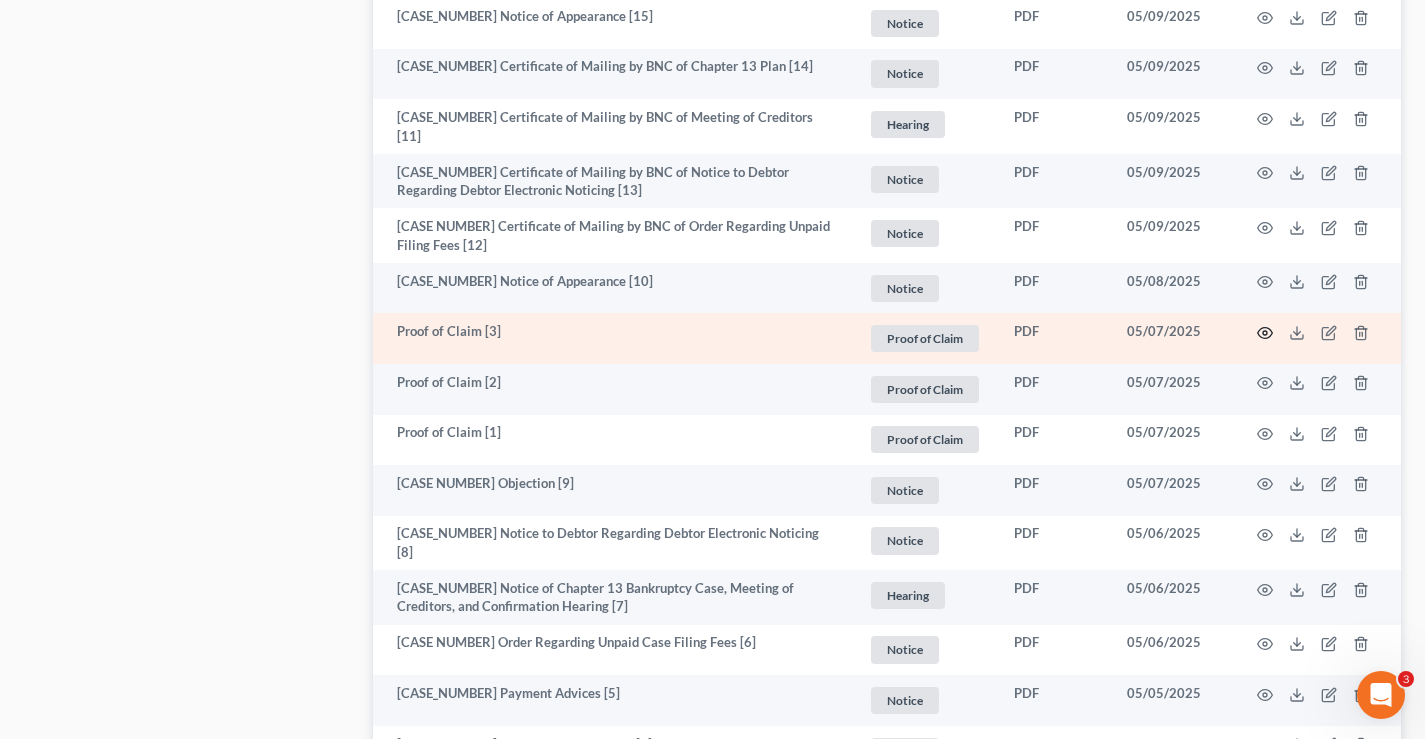 click 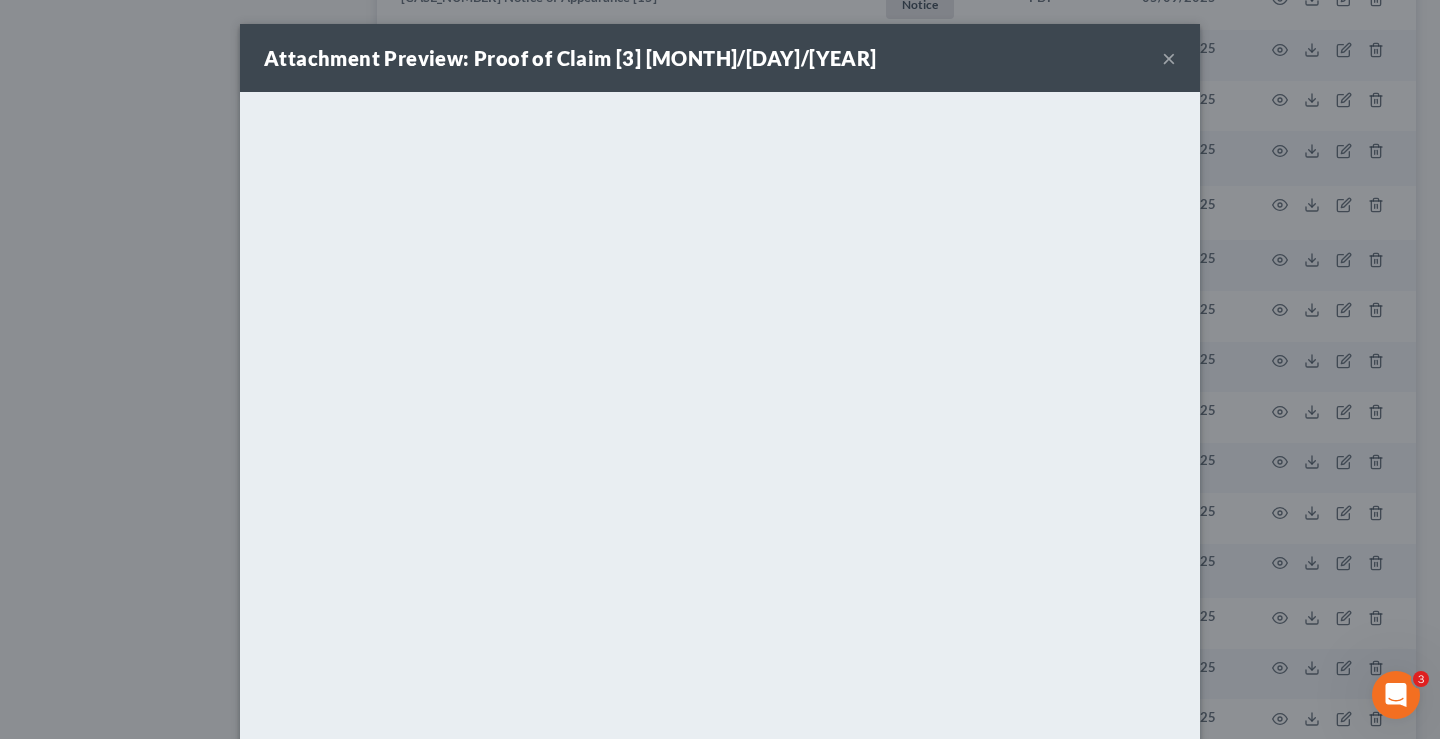 click on "×" at bounding box center (1169, 58) 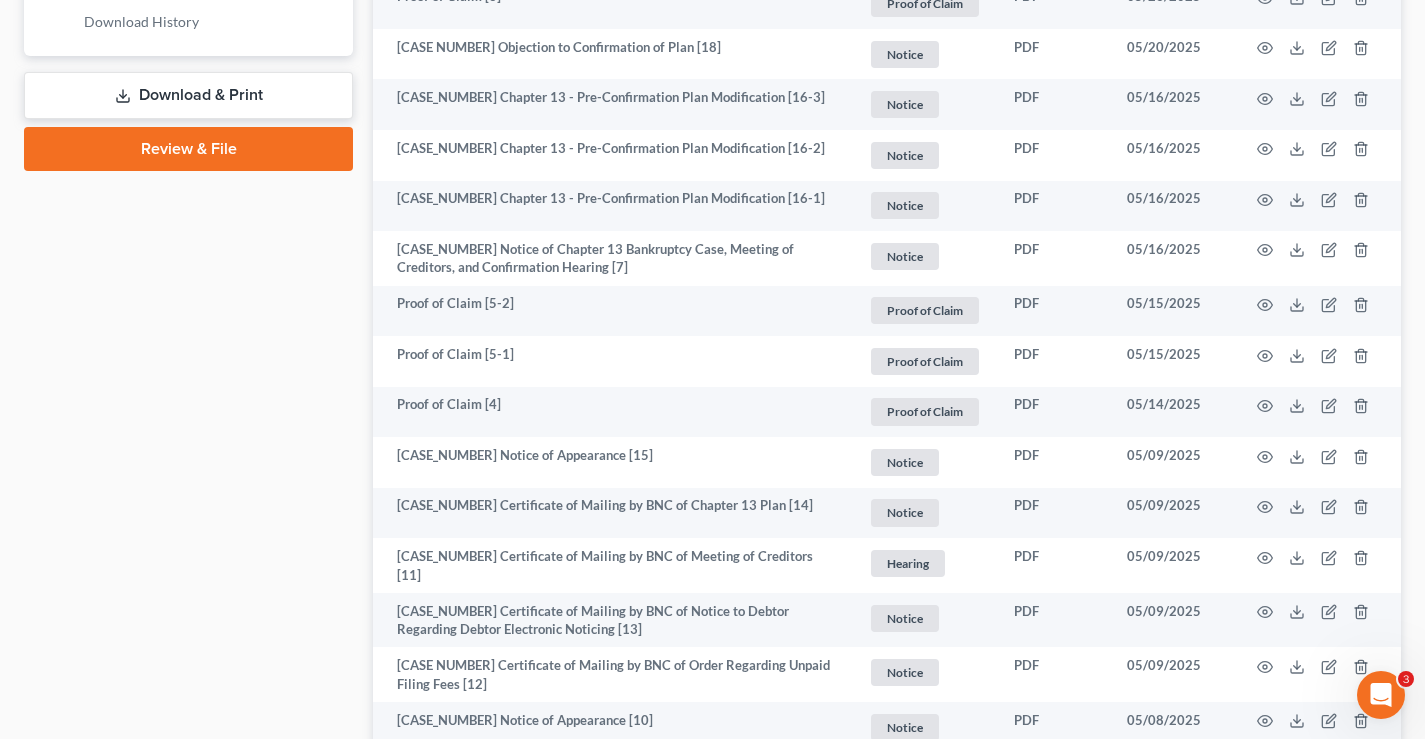 scroll, scrollTop: 196, scrollLeft: 0, axis: vertical 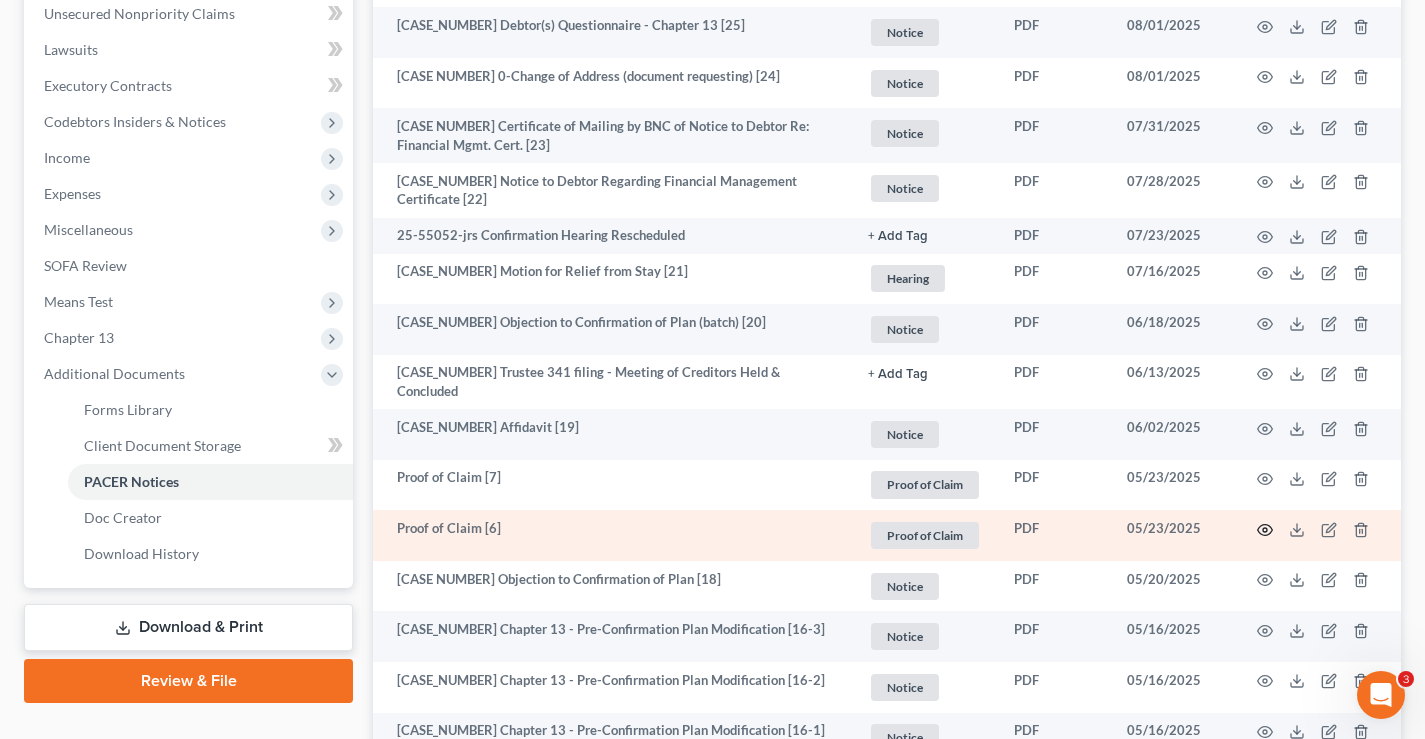 click 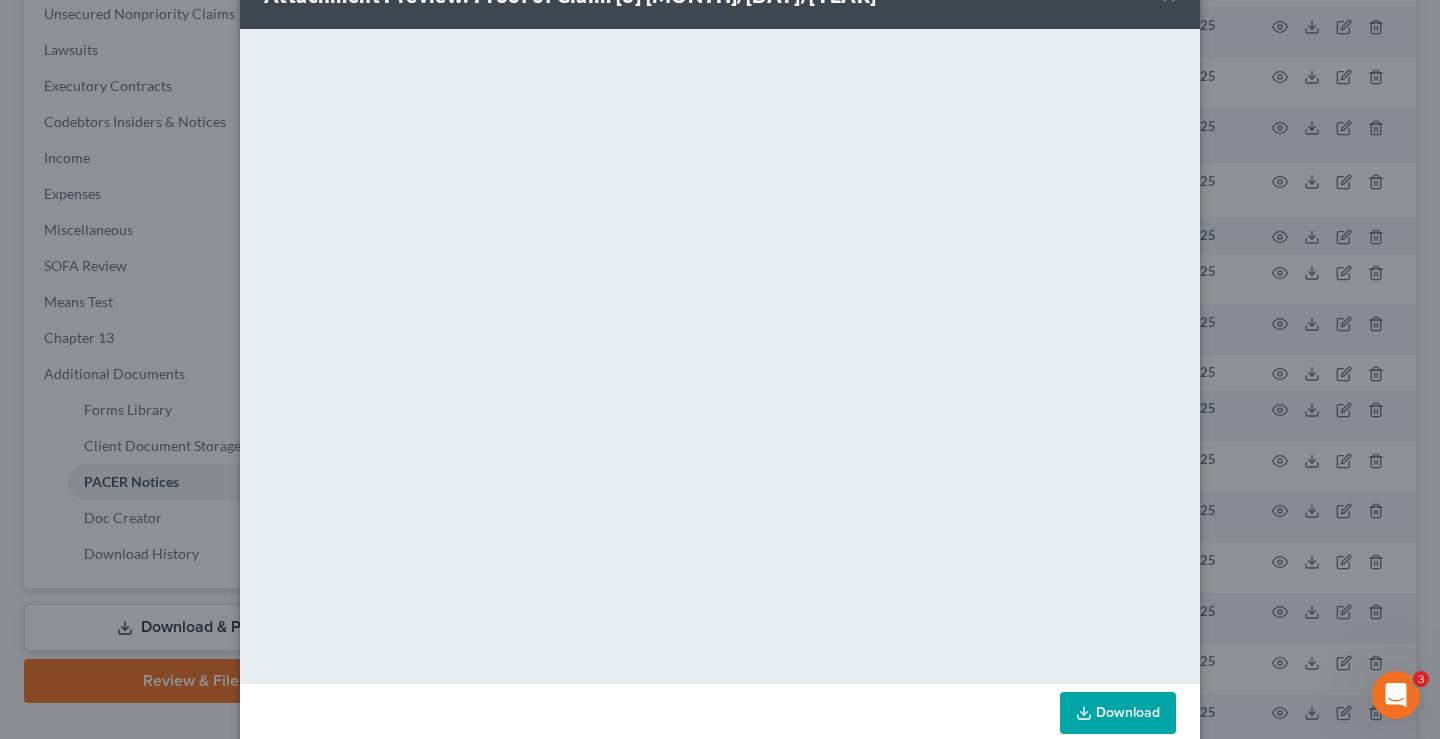 scroll, scrollTop: 98, scrollLeft: 0, axis: vertical 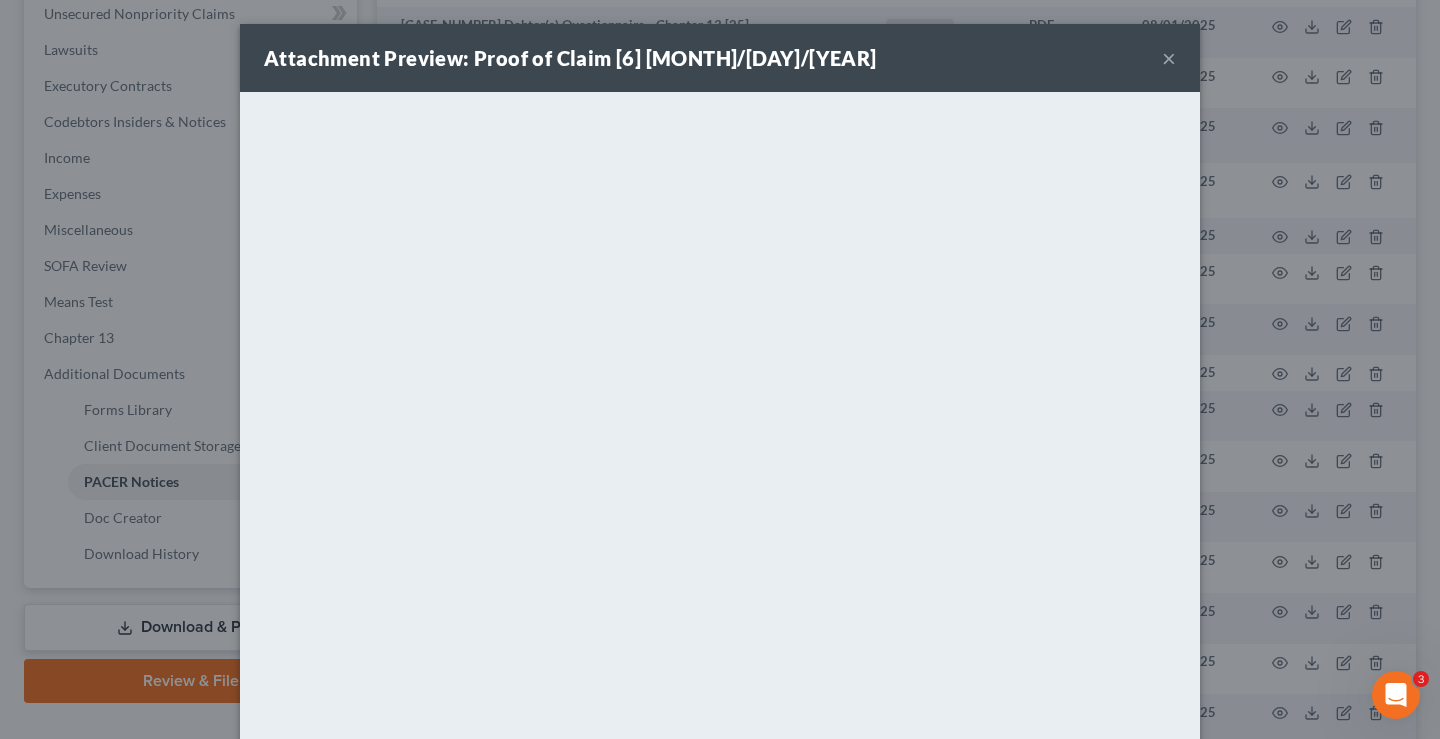 click on "×" at bounding box center [1169, 58] 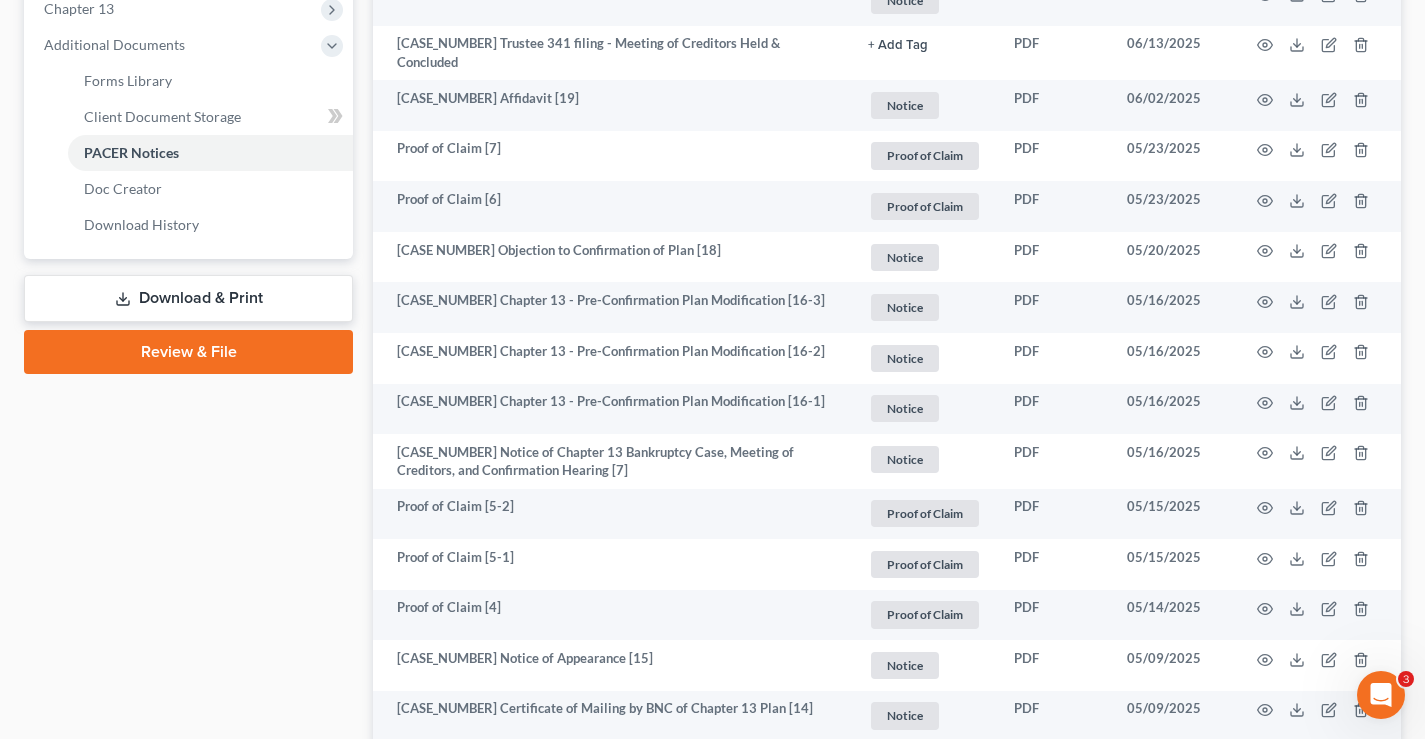 scroll, scrollTop: 600, scrollLeft: 0, axis: vertical 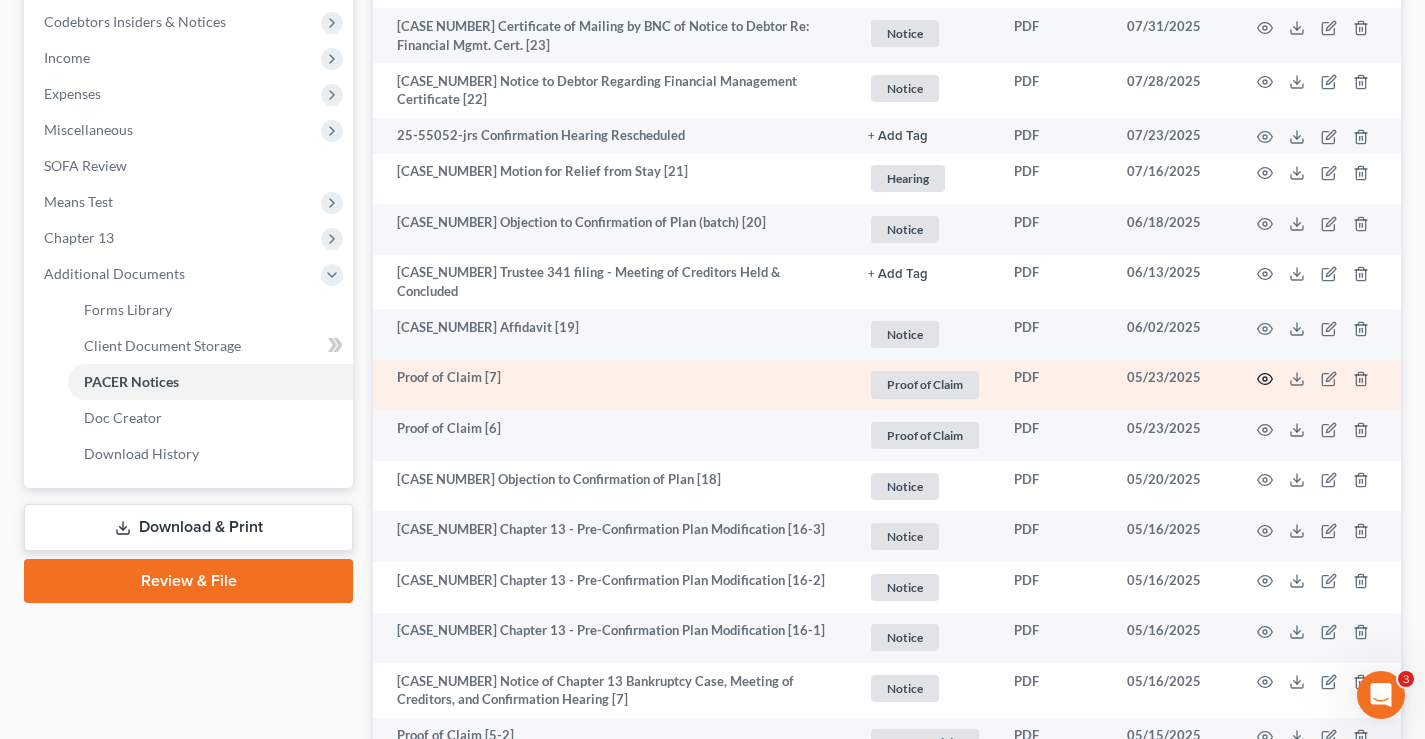click 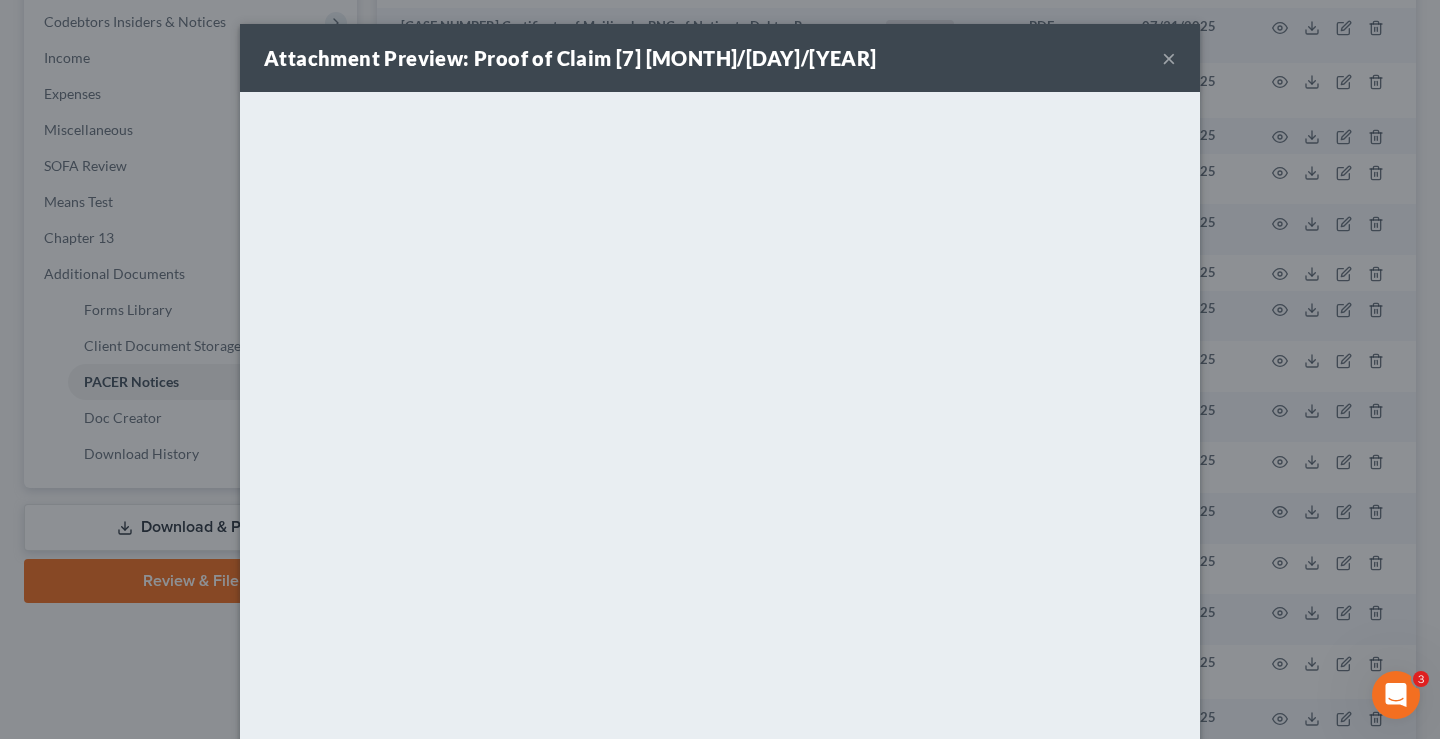 click on "×" at bounding box center [1169, 58] 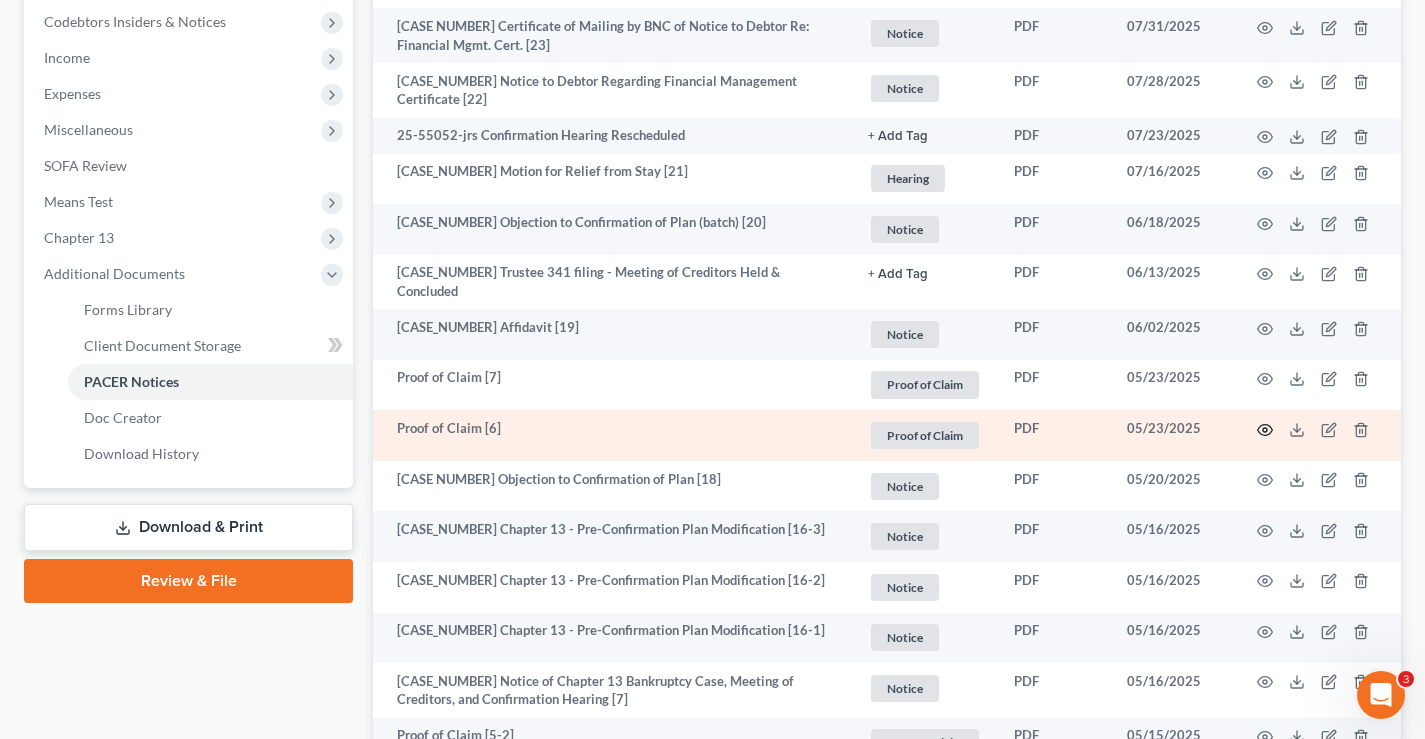 click 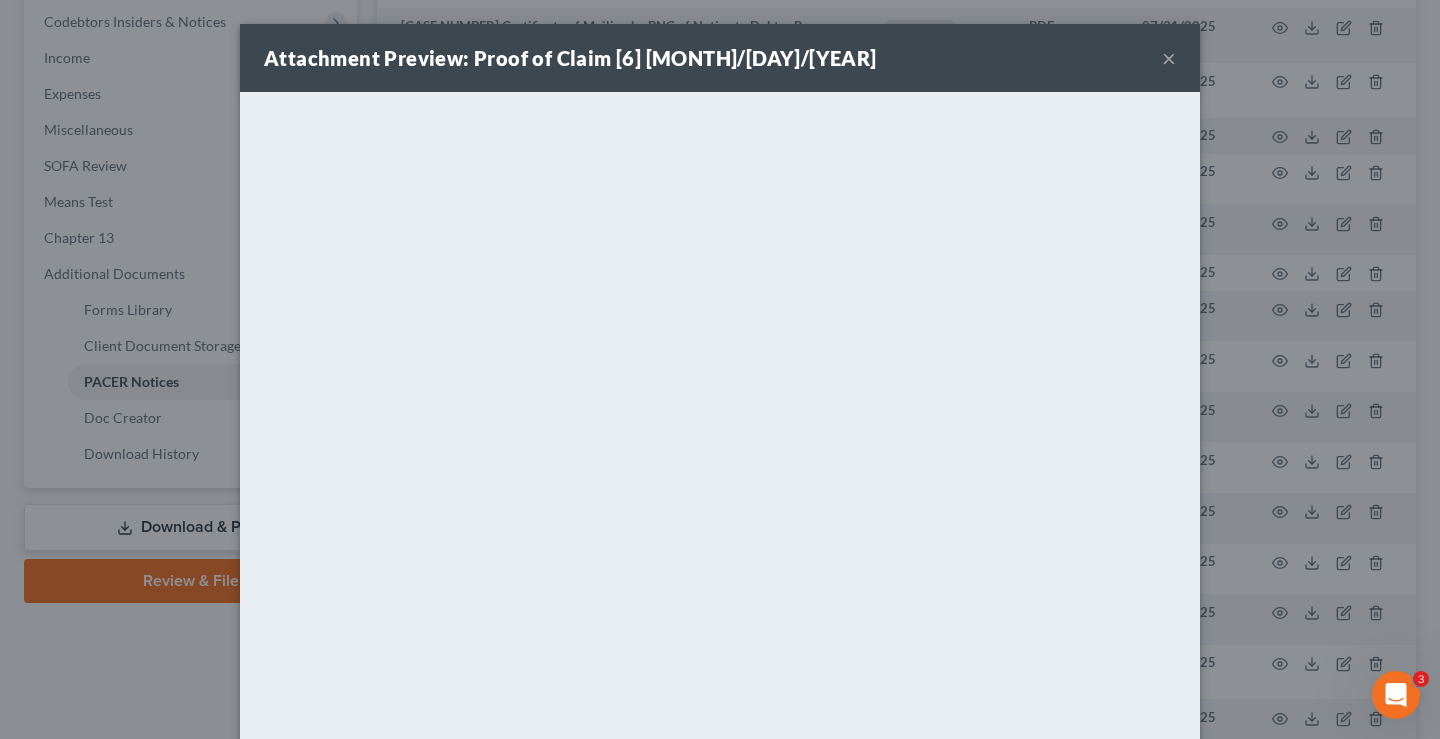 click on "×" at bounding box center [1169, 58] 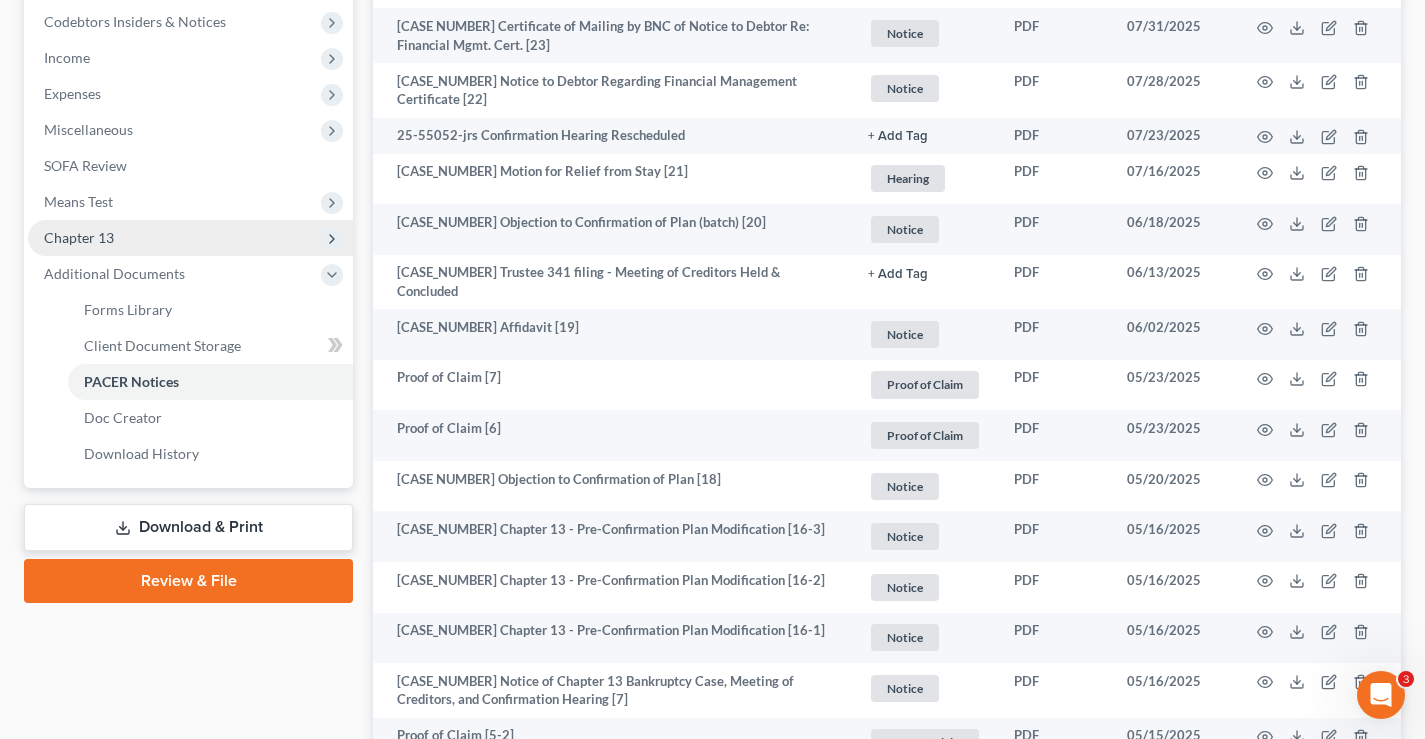 click on "Chapter 13" at bounding box center [190, 238] 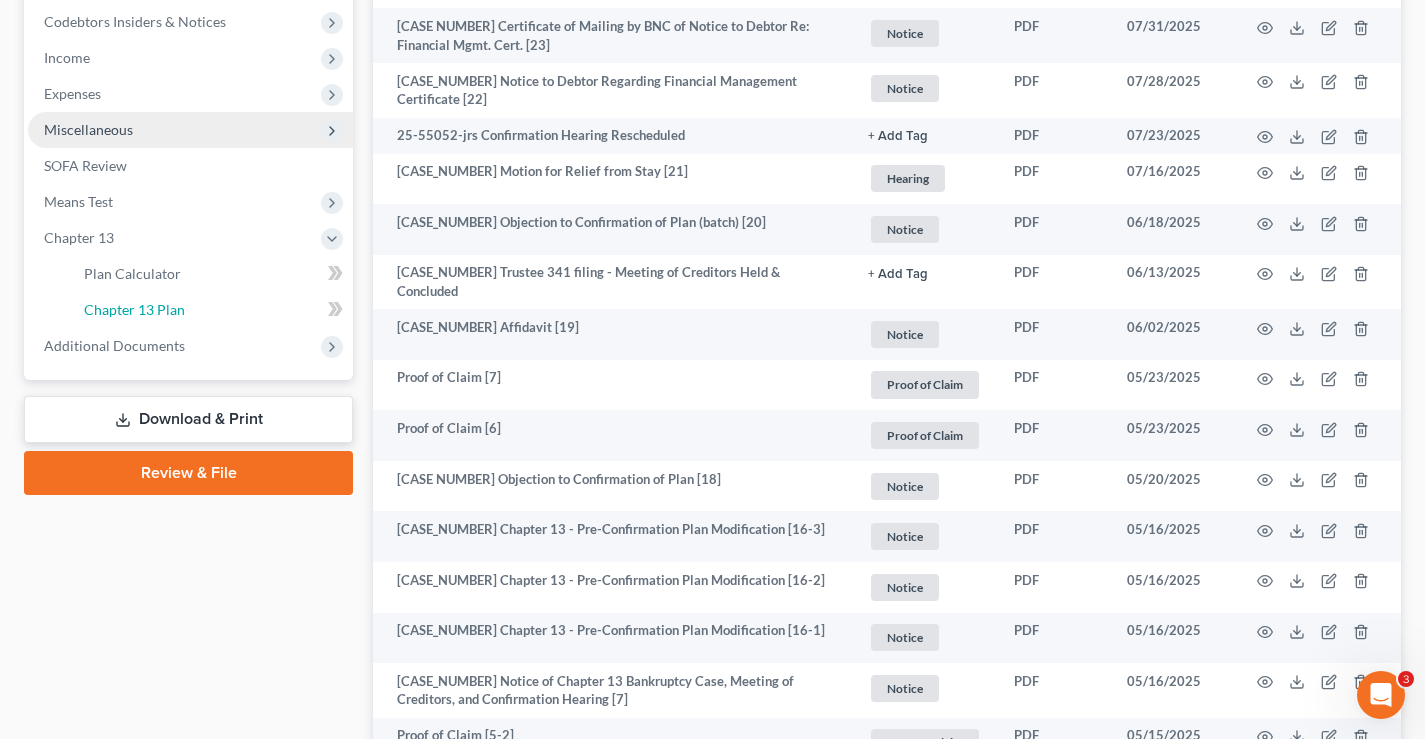 click on "Chapter 13 Plan" at bounding box center (134, 309) 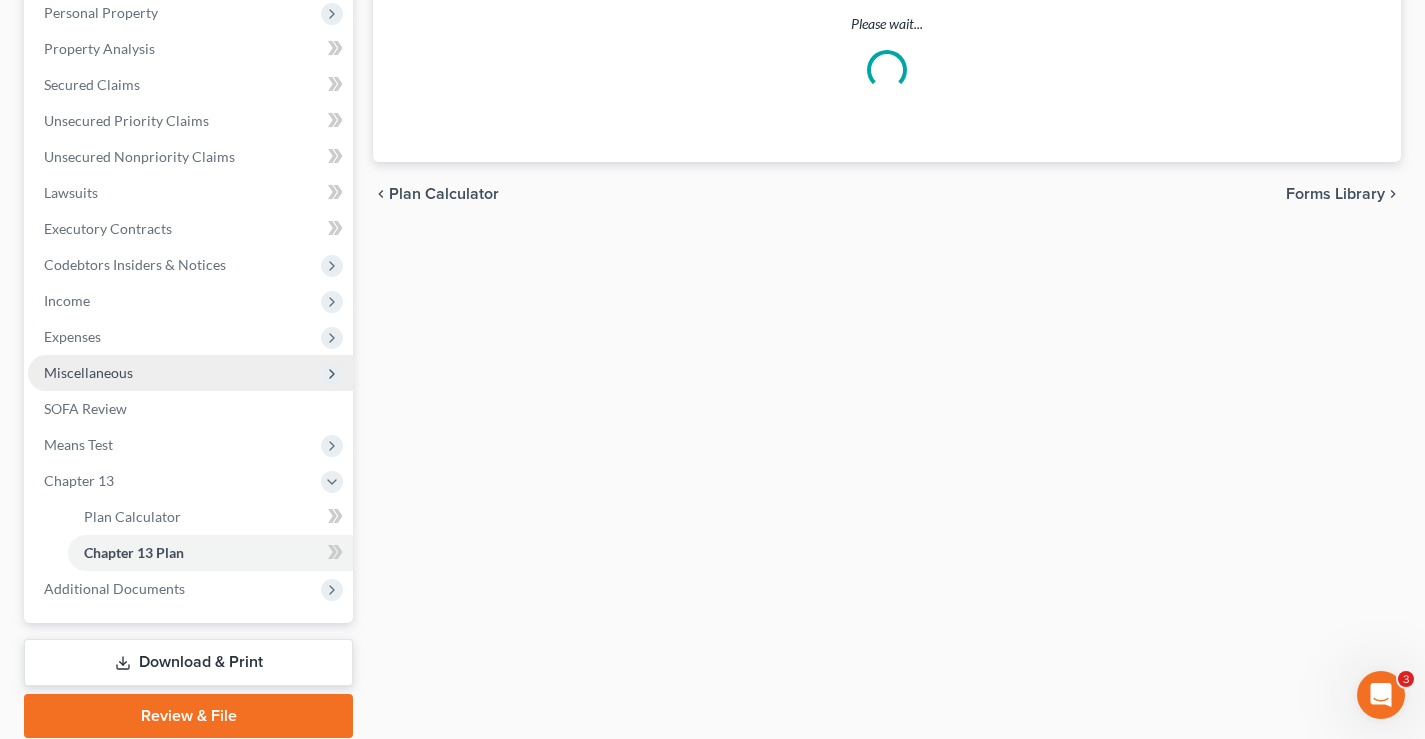 scroll, scrollTop: 0, scrollLeft: 0, axis: both 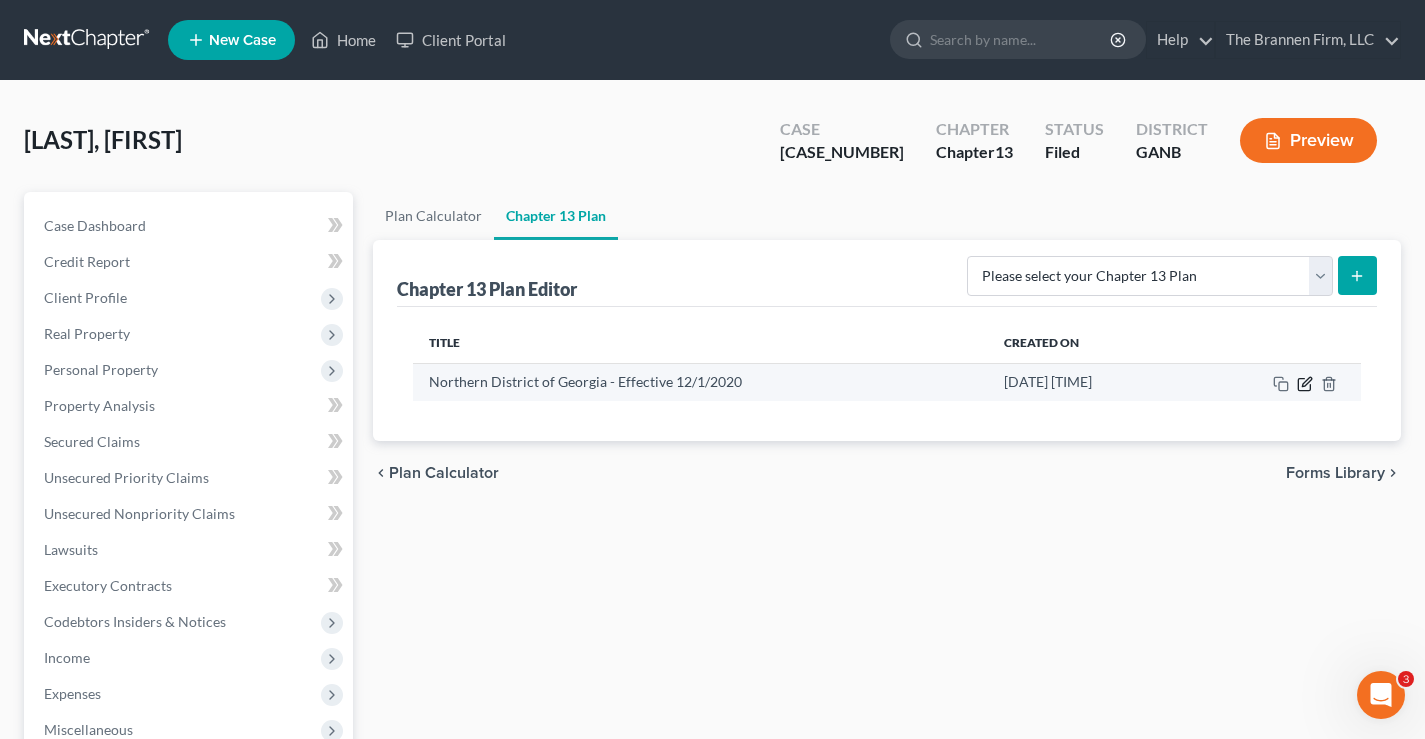 click 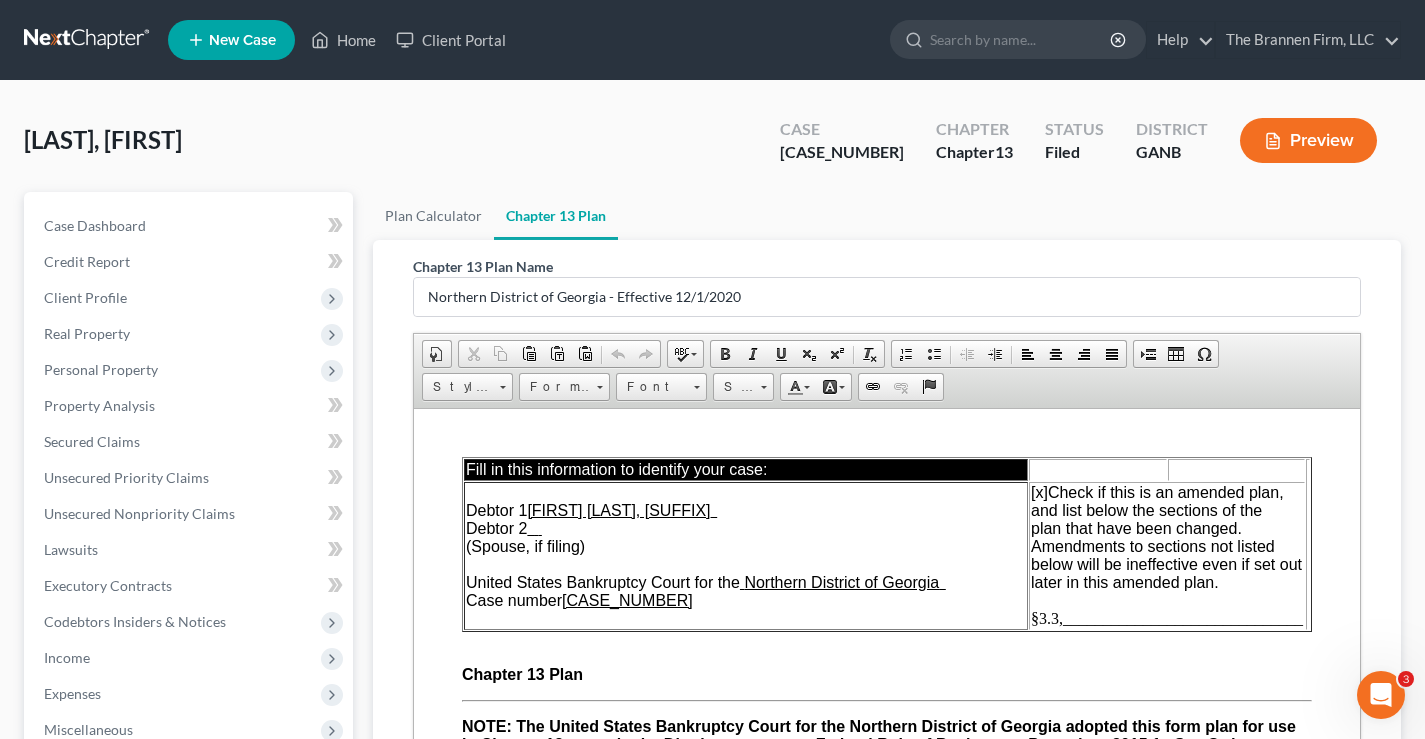 scroll, scrollTop: 0, scrollLeft: 0, axis: both 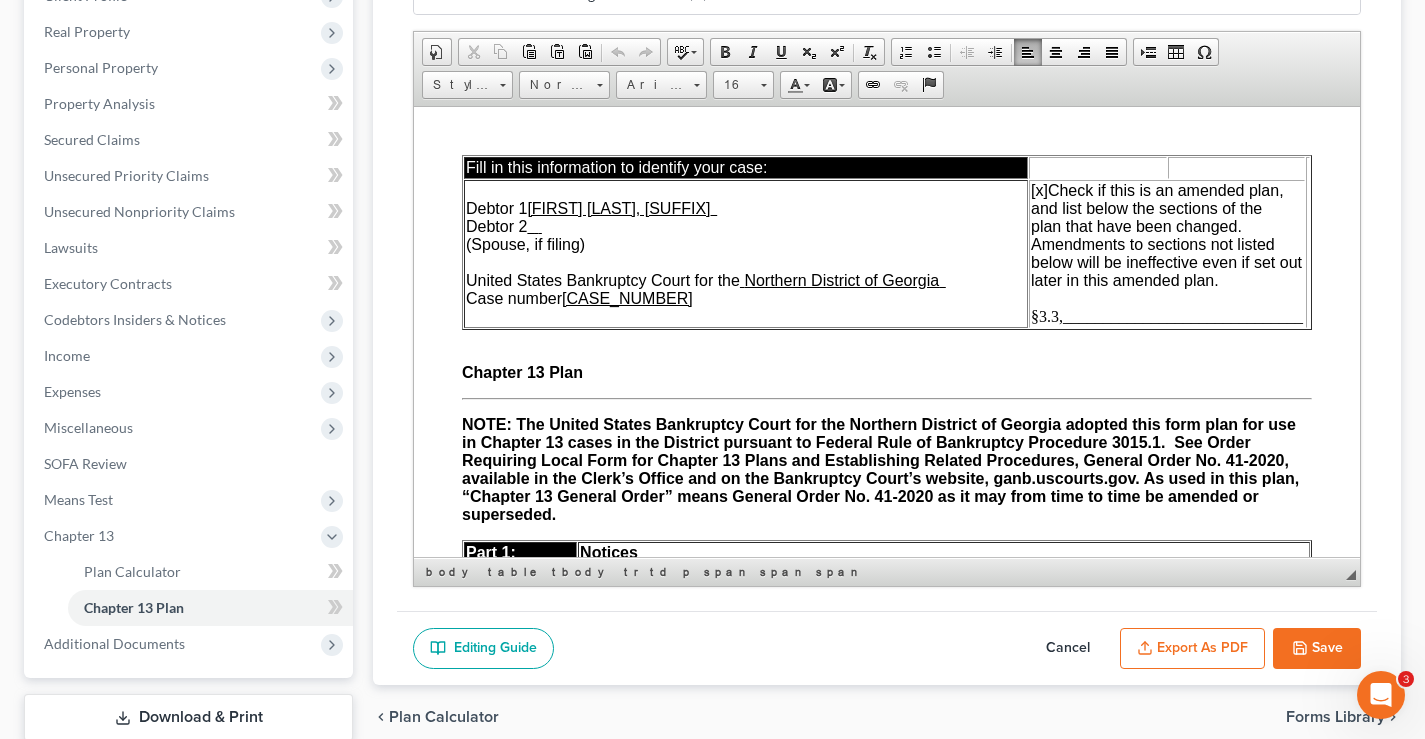 click on "Save" at bounding box center [1317, 649] 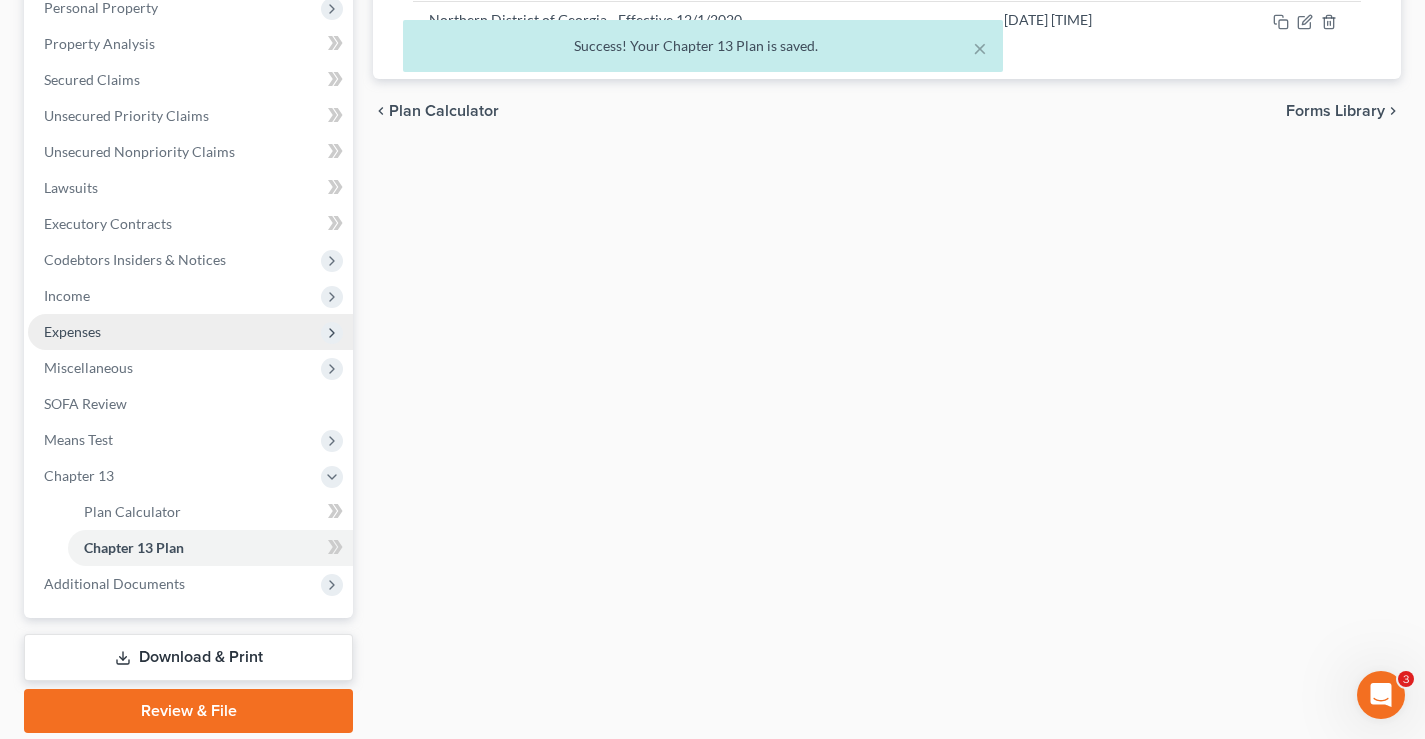 scroll, scrollTop: 432, scrollLeft: 0, axis: vertical 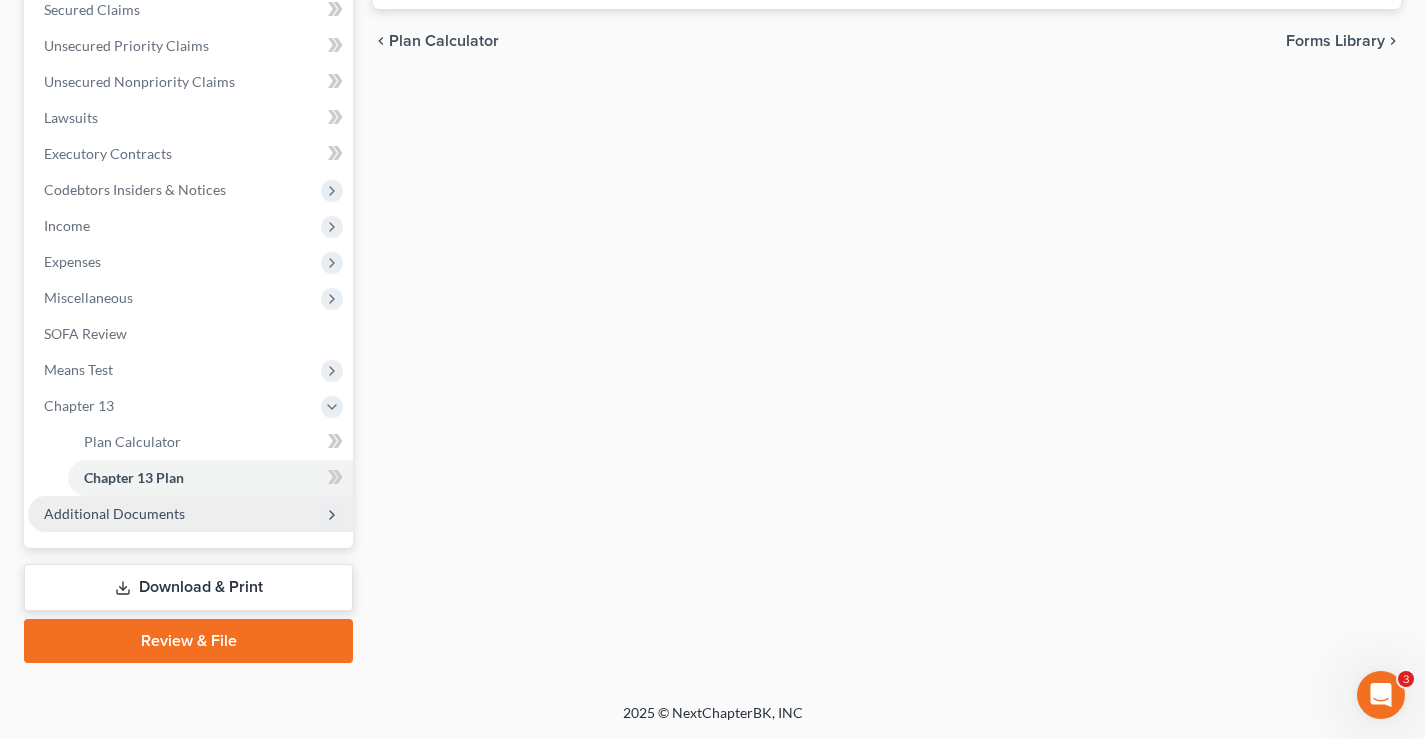 click on "Additional Documents" at bounding box center [114, 513] 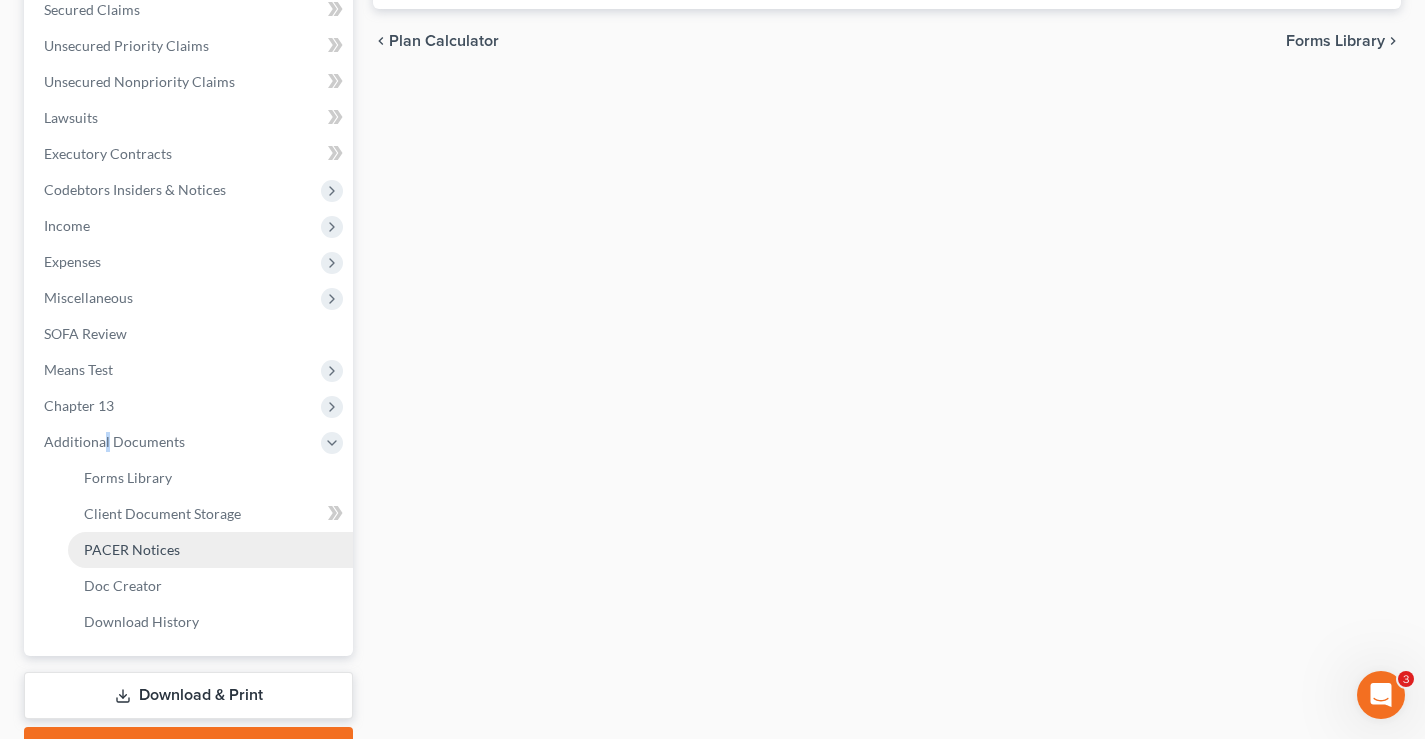 click on "PACER Notices" at bounding box center [132, 549] 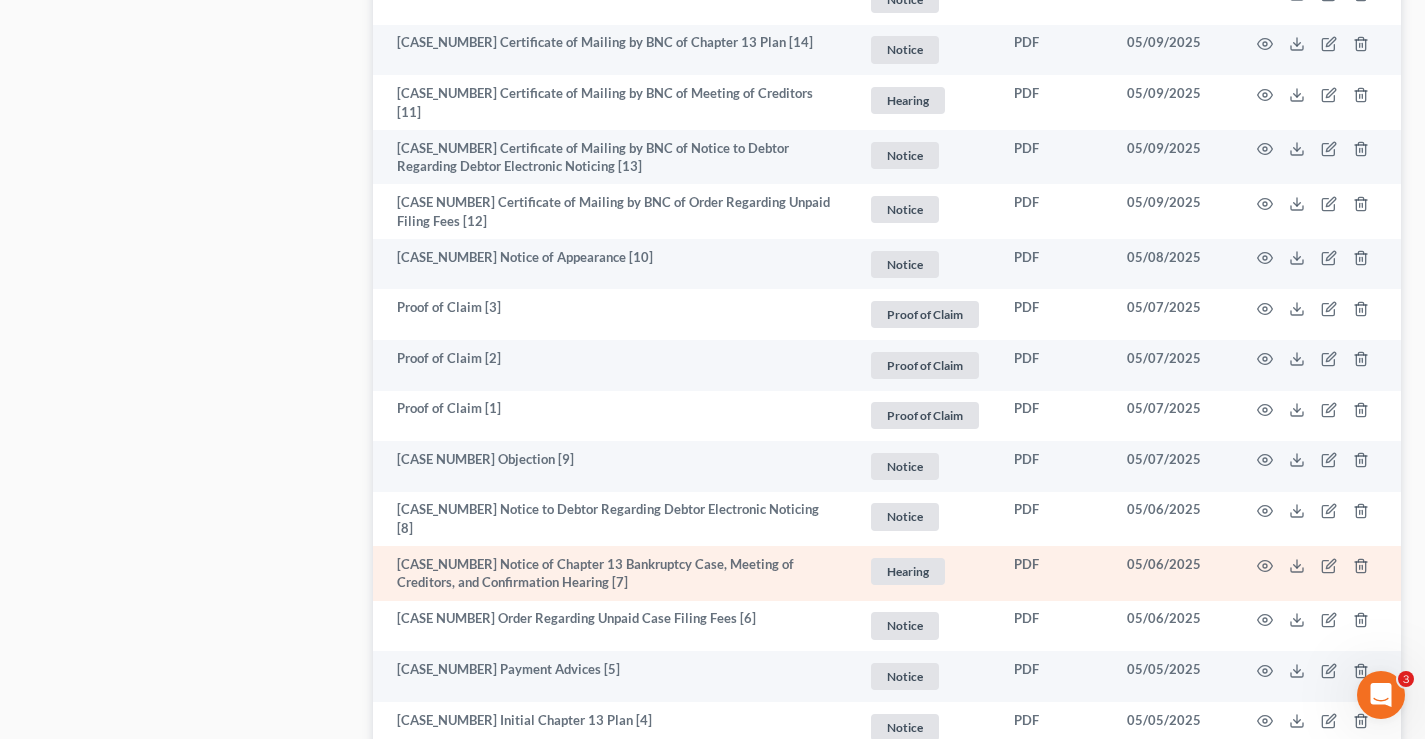 scroll, scrollTop: 1600, scrollLeft: 0, axis: vertical 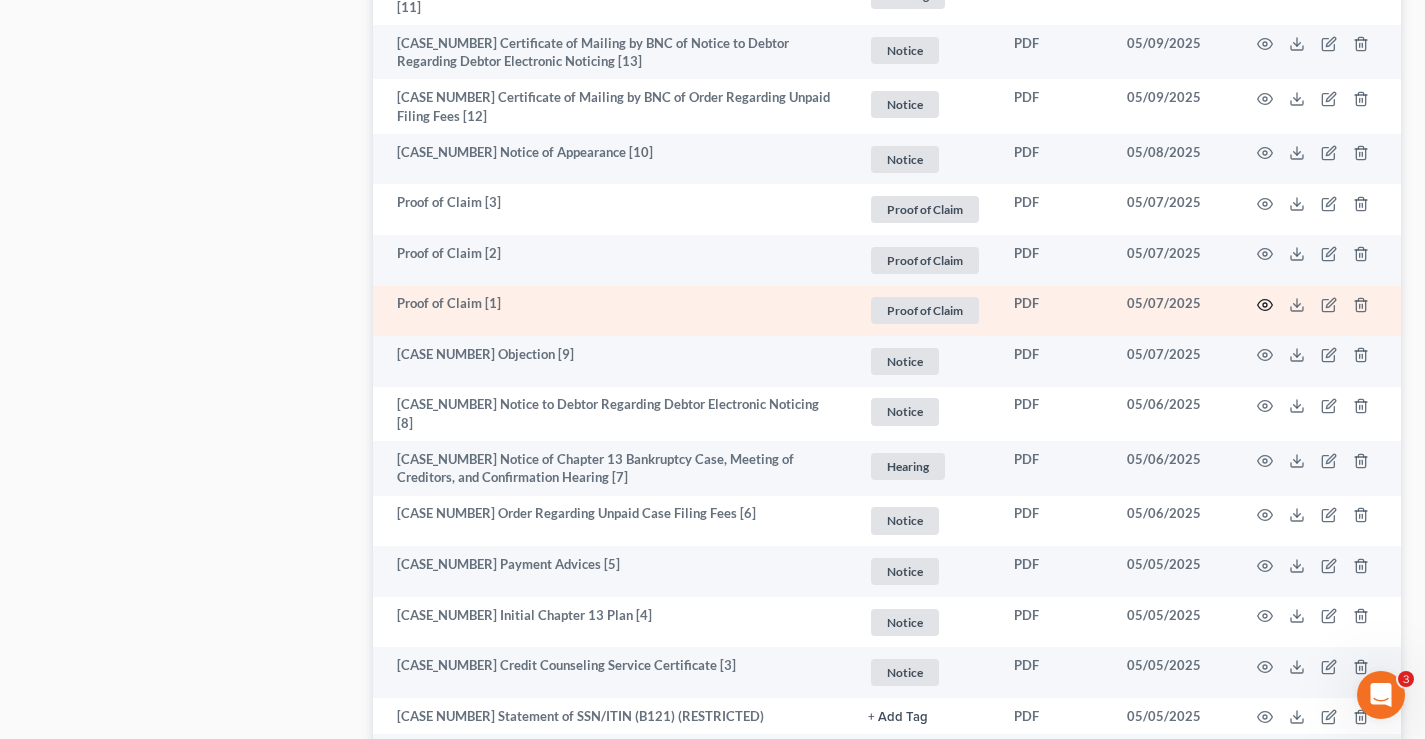 click 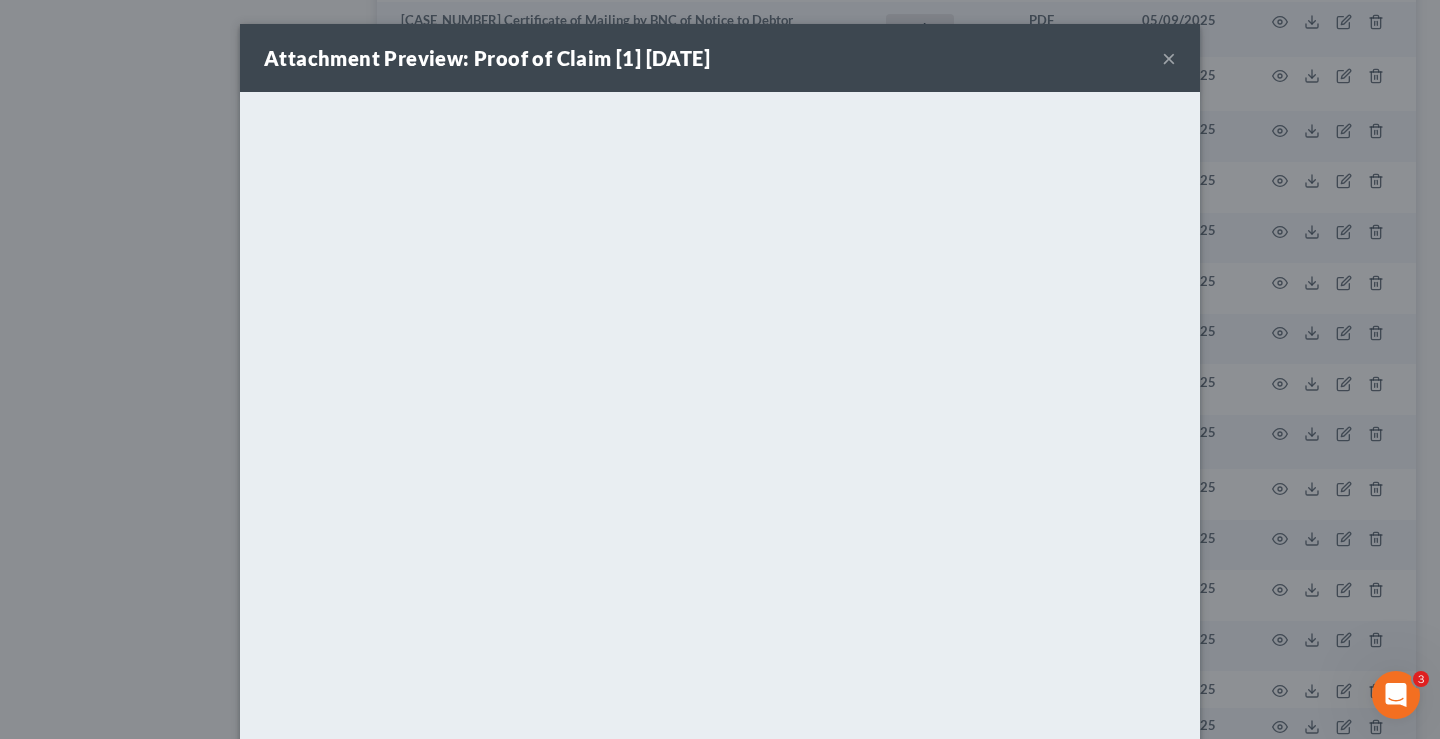 click on "×" at bounding box center (1169, 58) 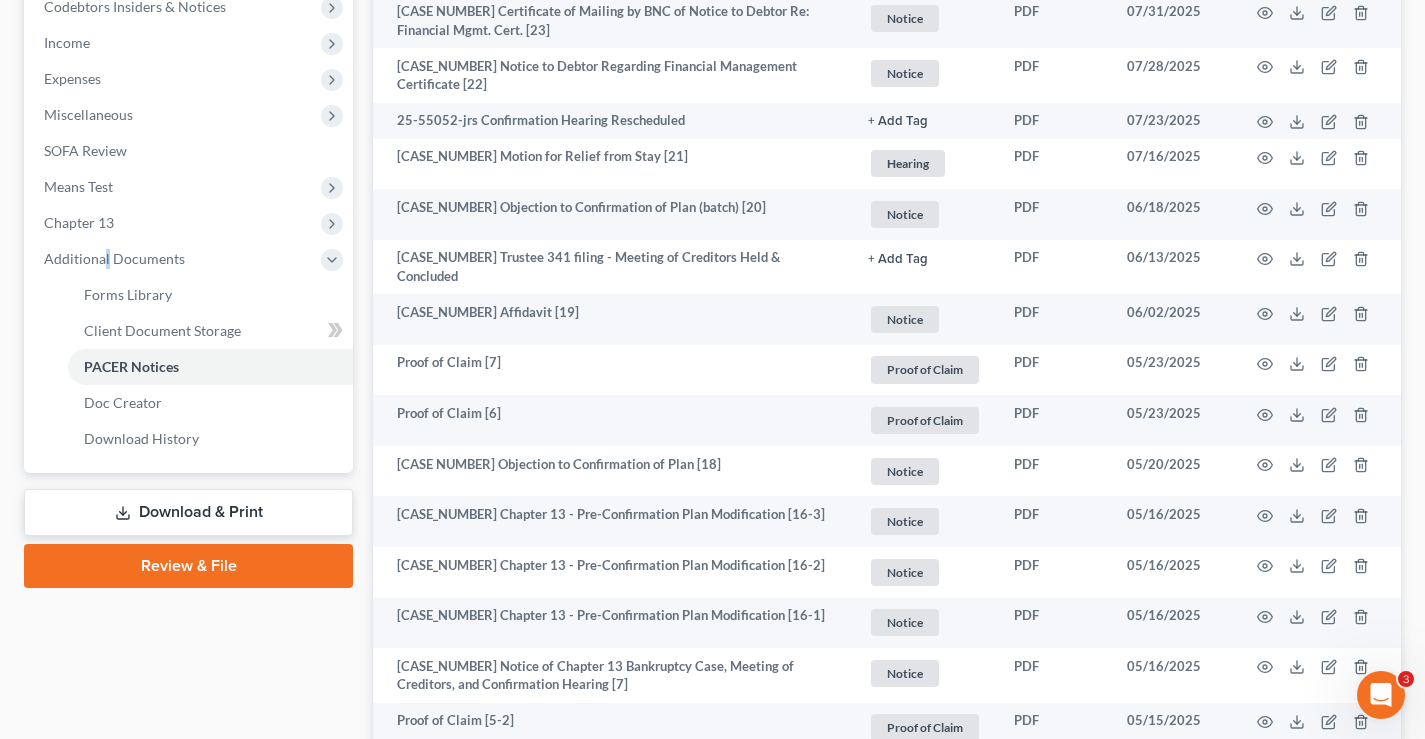 scroll, scrollTop: 0, scrollLeft: 0, axis: both 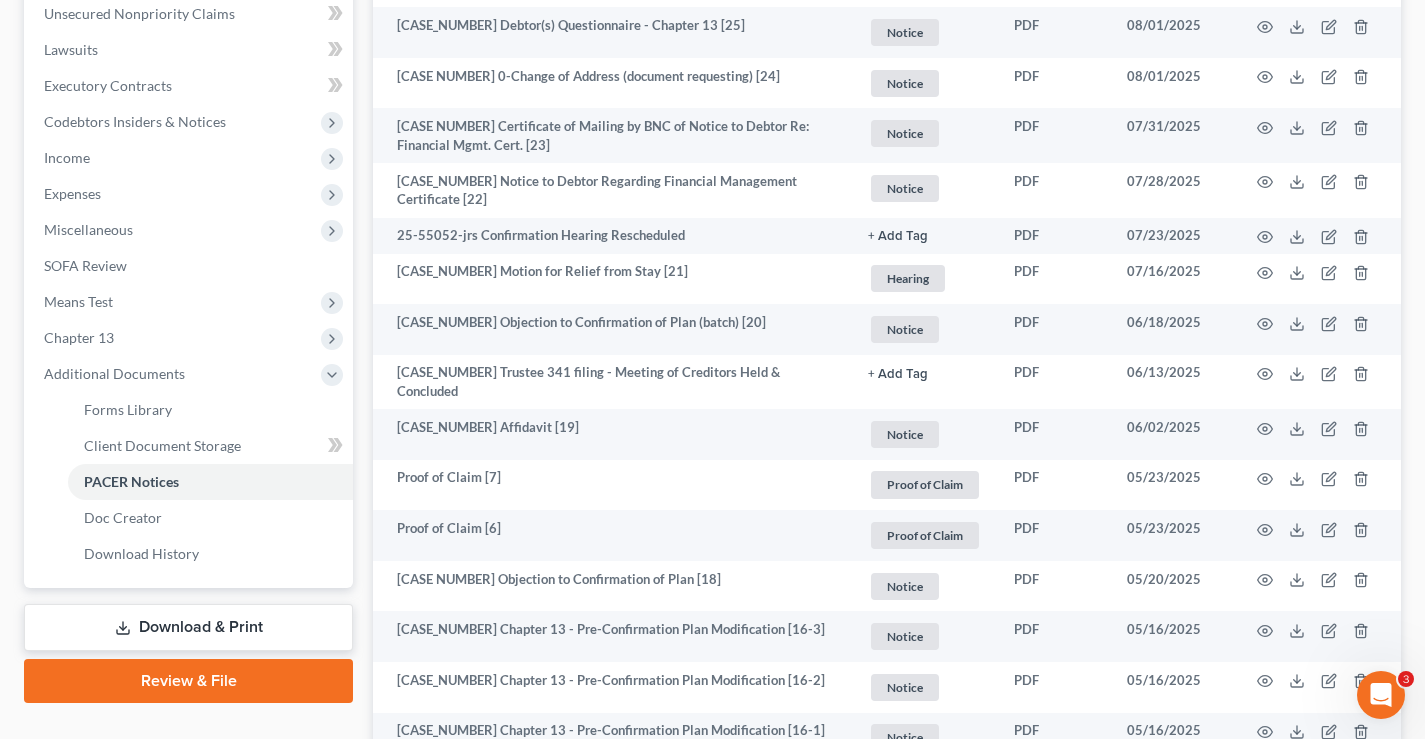 click on "Case Dashboard
Payments
Invoices
Payments
Payments
Credit Report
Client Profile" at bounding box center (188, 828) 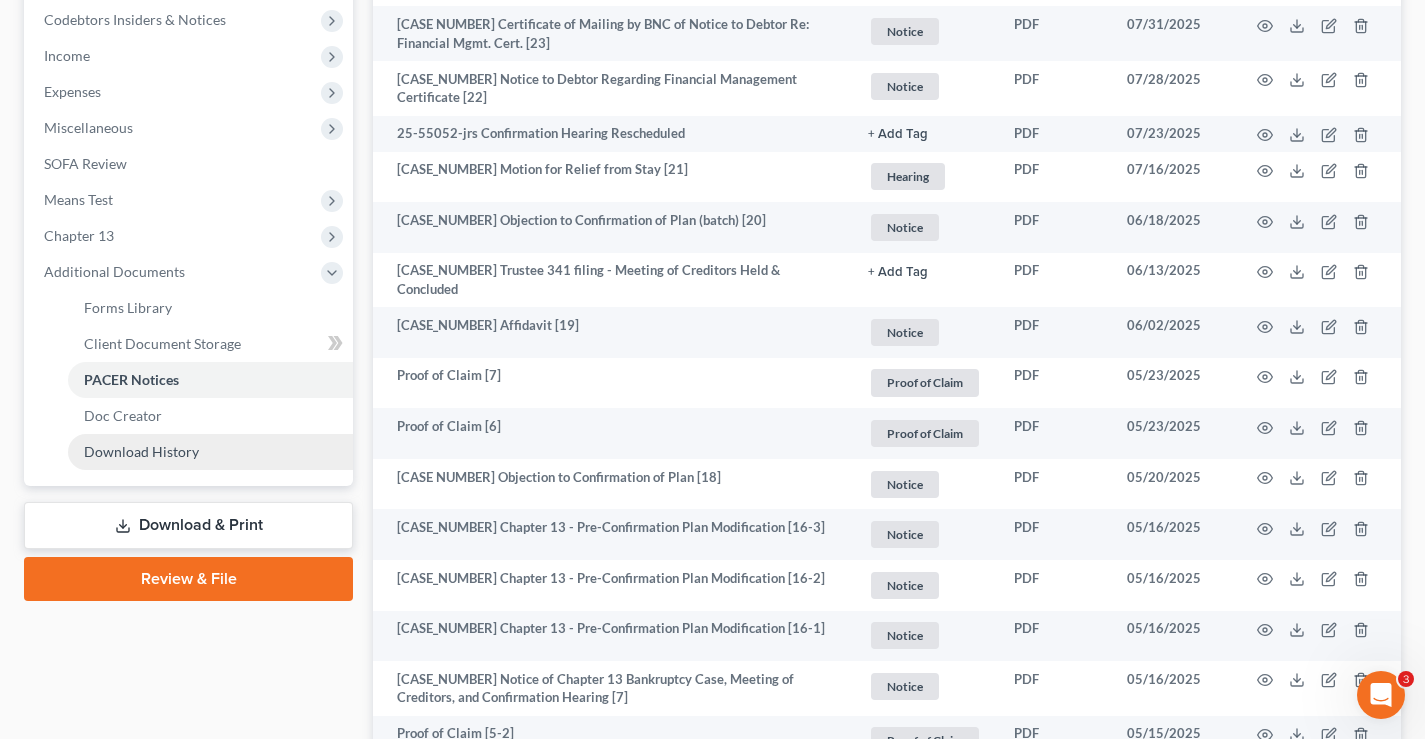 scroll, scrollTop: 600, scrollLeft: 0, axis: vertical 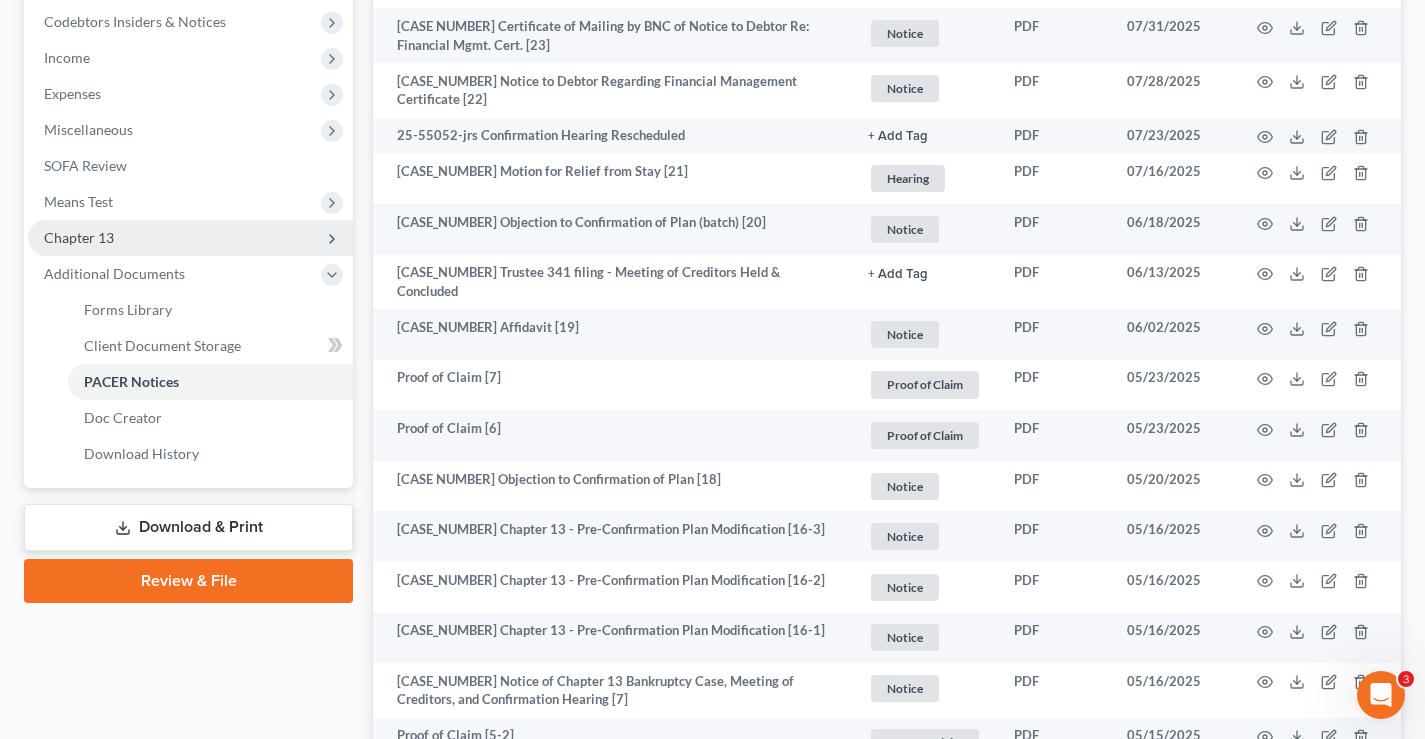click on "Chapter 13" at bounding box center [79, 237] 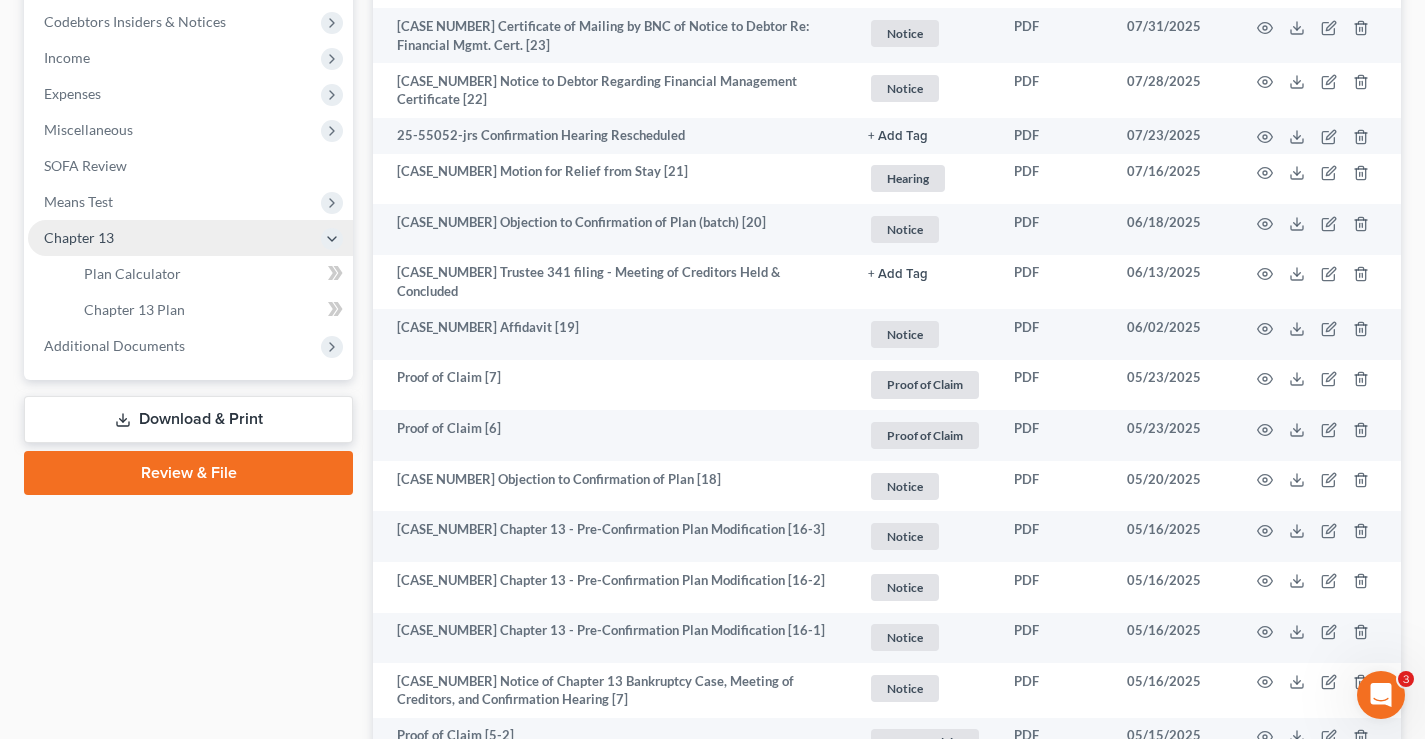 scroll, scrollTop: 500, scrollLeft: 0, axis: vertical 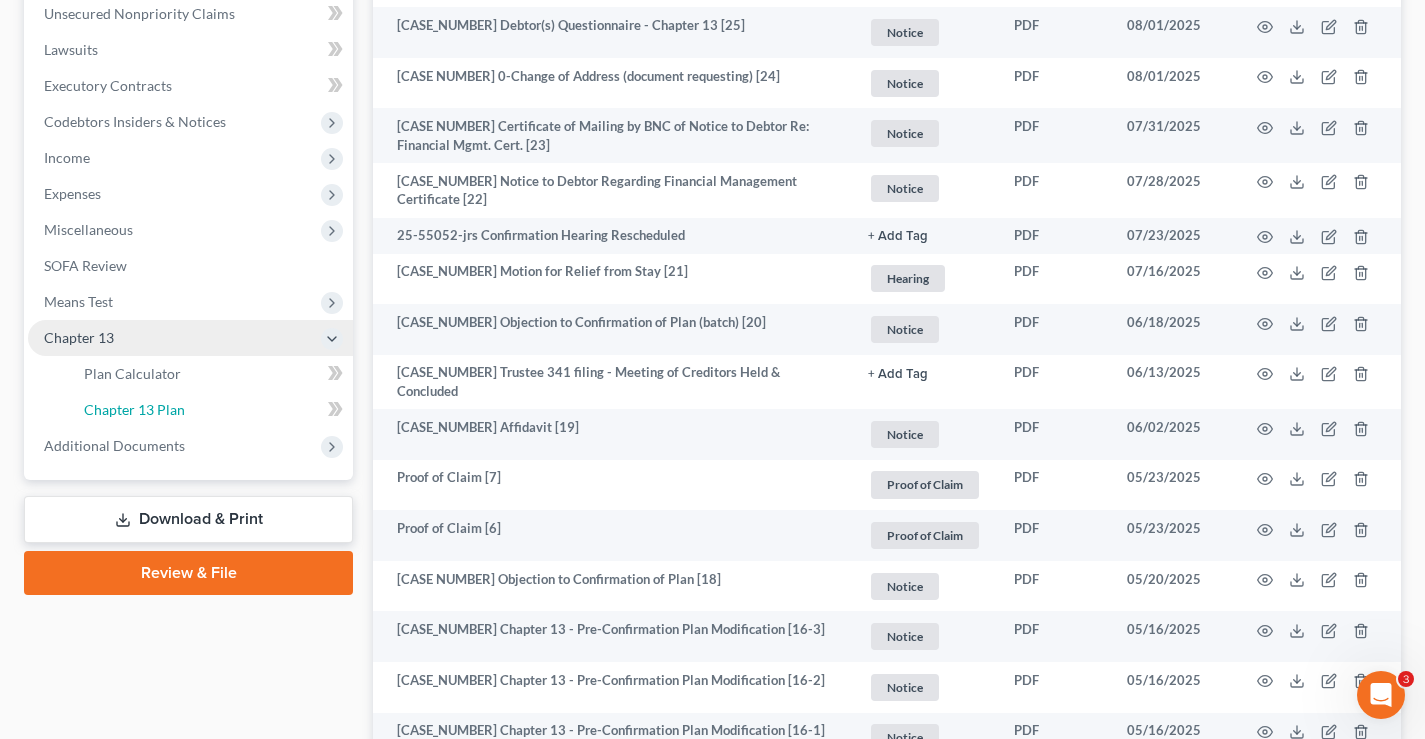 drag, startPoint x: 107, startPoint y: 412, endPoint x: 186, endPoint y: 395, distance: 80.80842 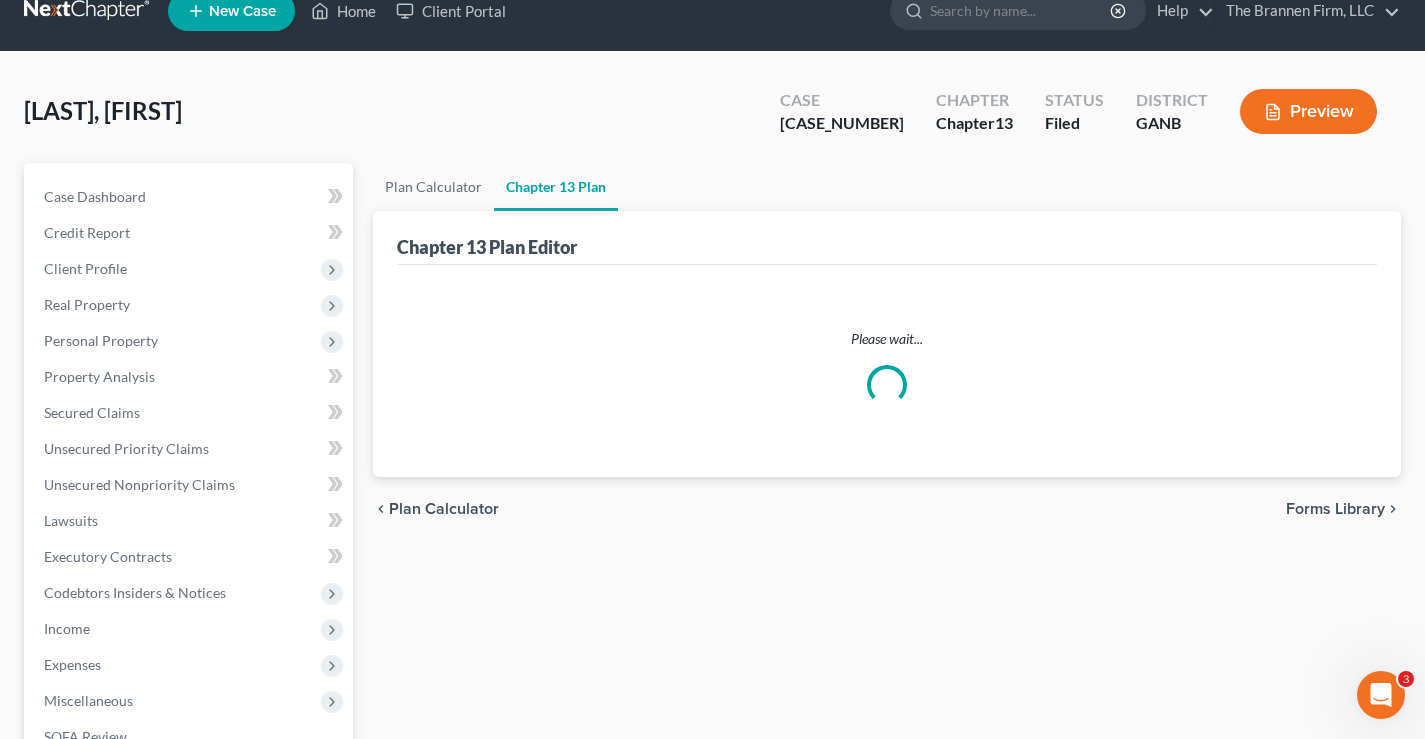 scroll, scrollTop: 0, scrollLeft: 0, axis: both 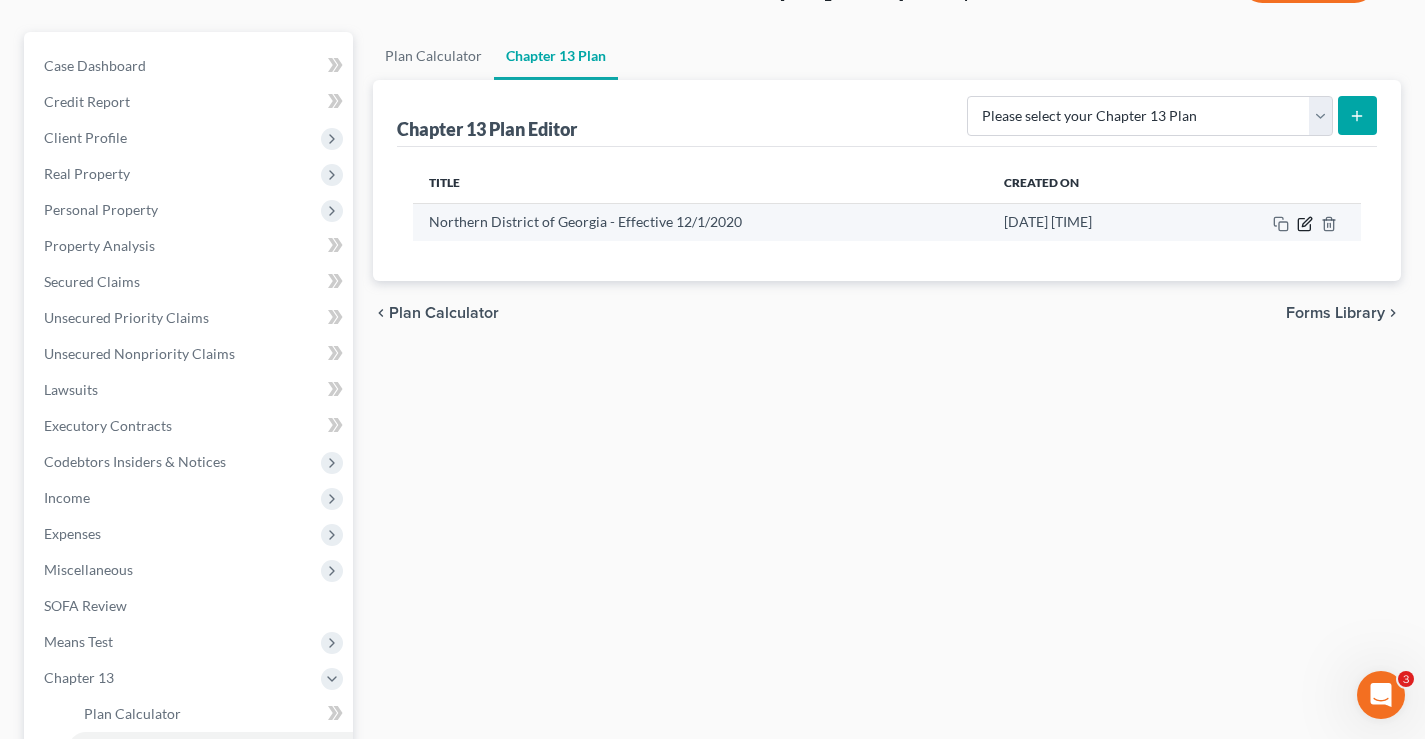click 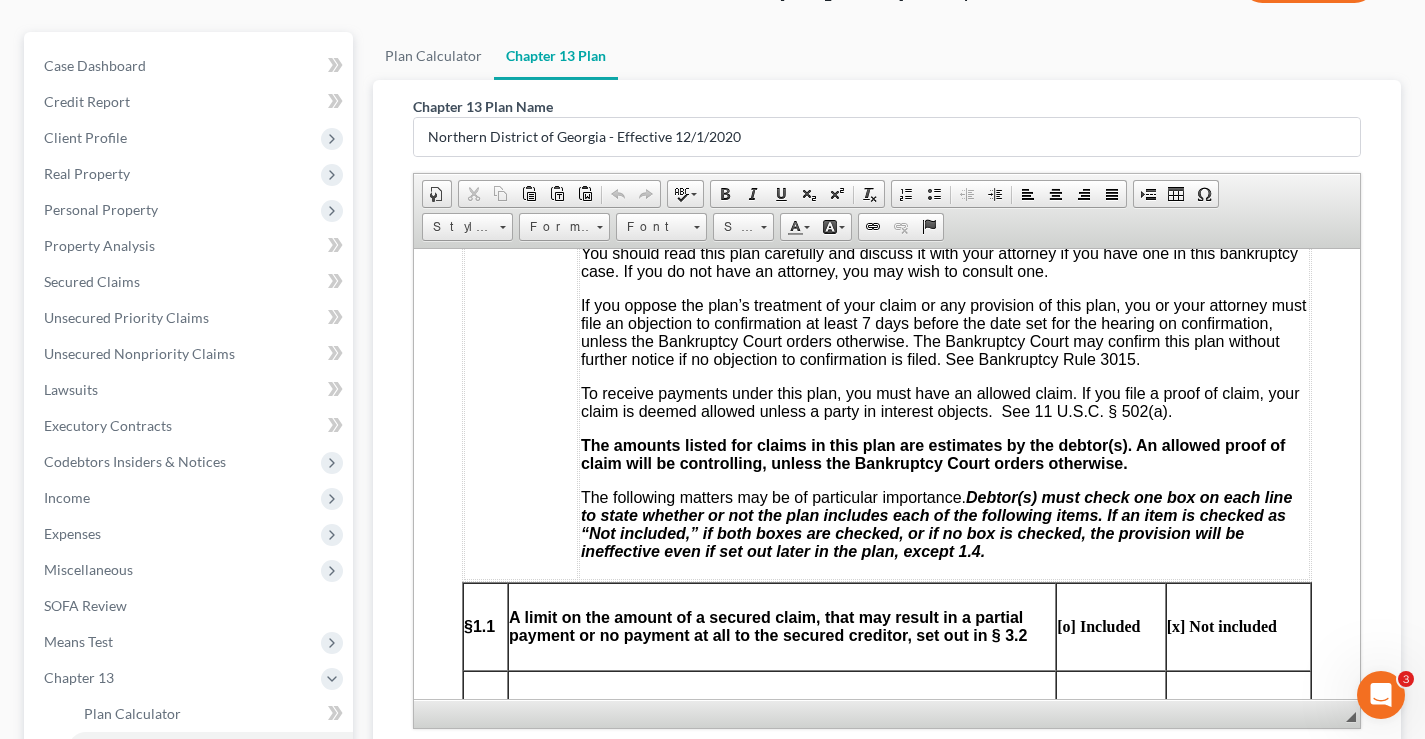 scroll, scrollTop: 800, scrollLeft: 0, axis: vertical 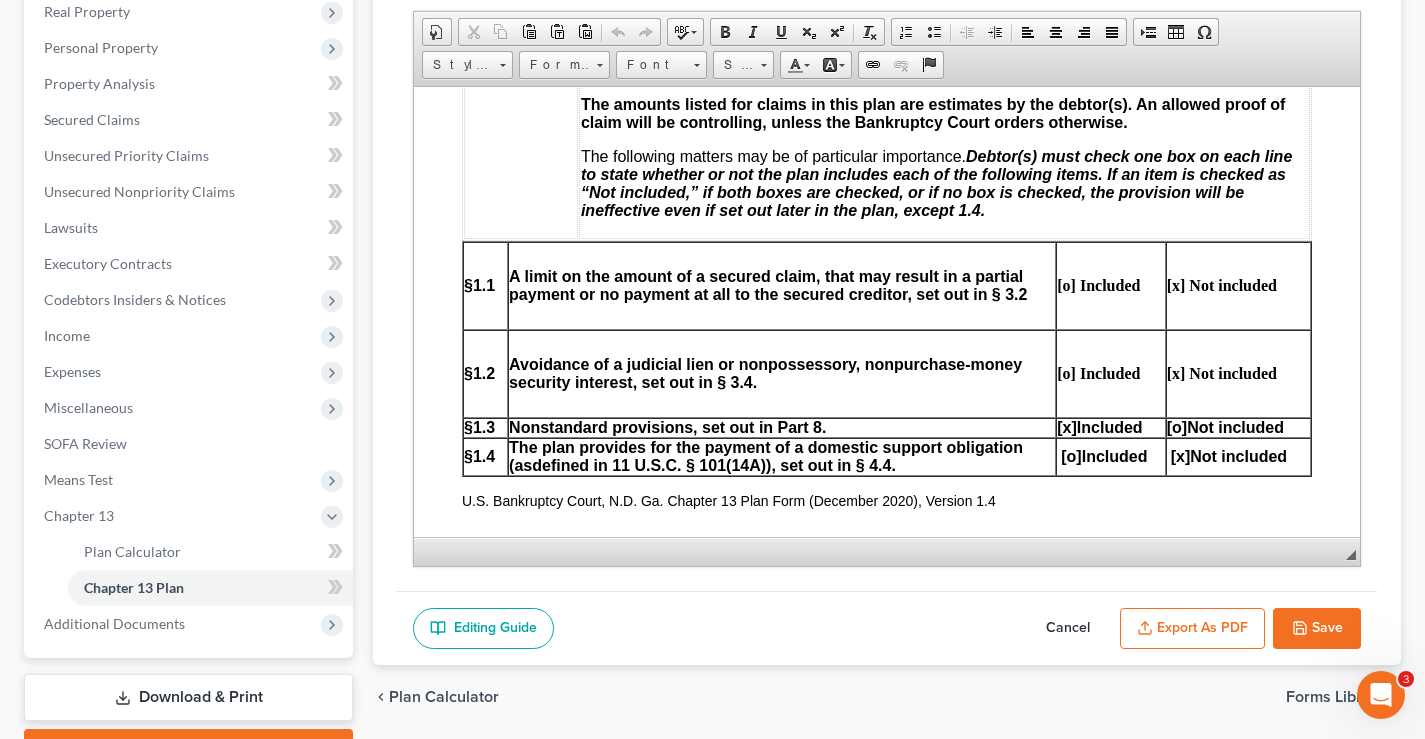 drag, startPoint x: 1432, startPoint y: 316, endPoint x: 914, endPoint y: 284, distance: 518.9875 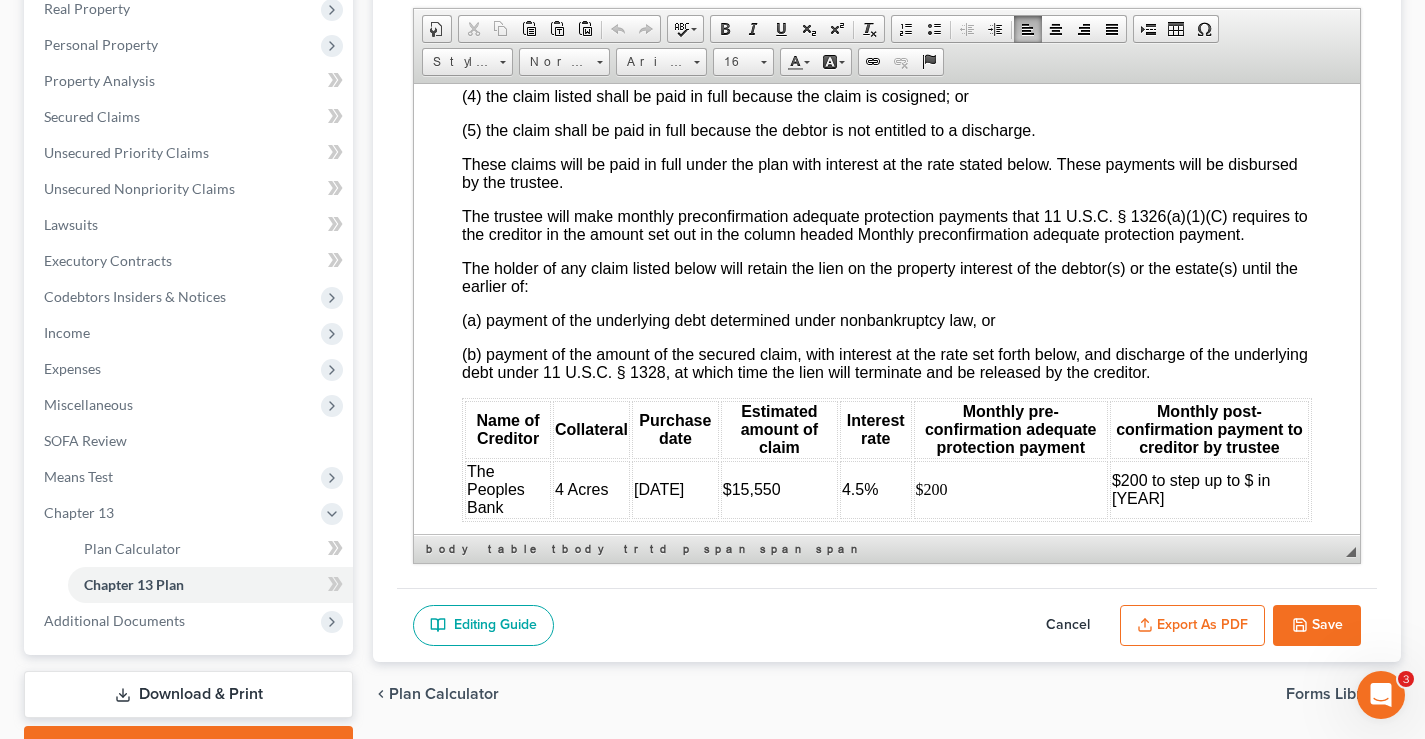 scroll, scrollTop: 3712, scrollLeft: 0, axis: vertical 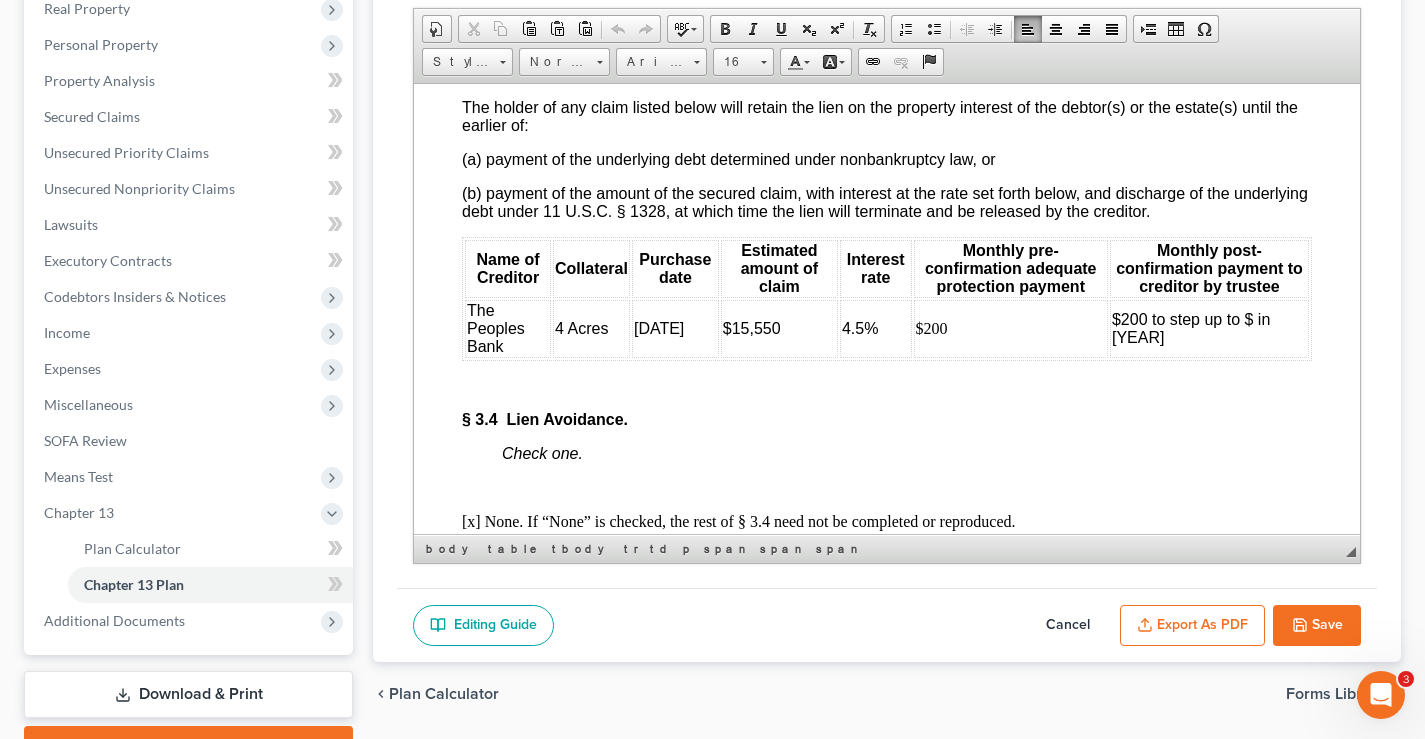 click on "The Peoples Bank" at bounding box center [508, 328] 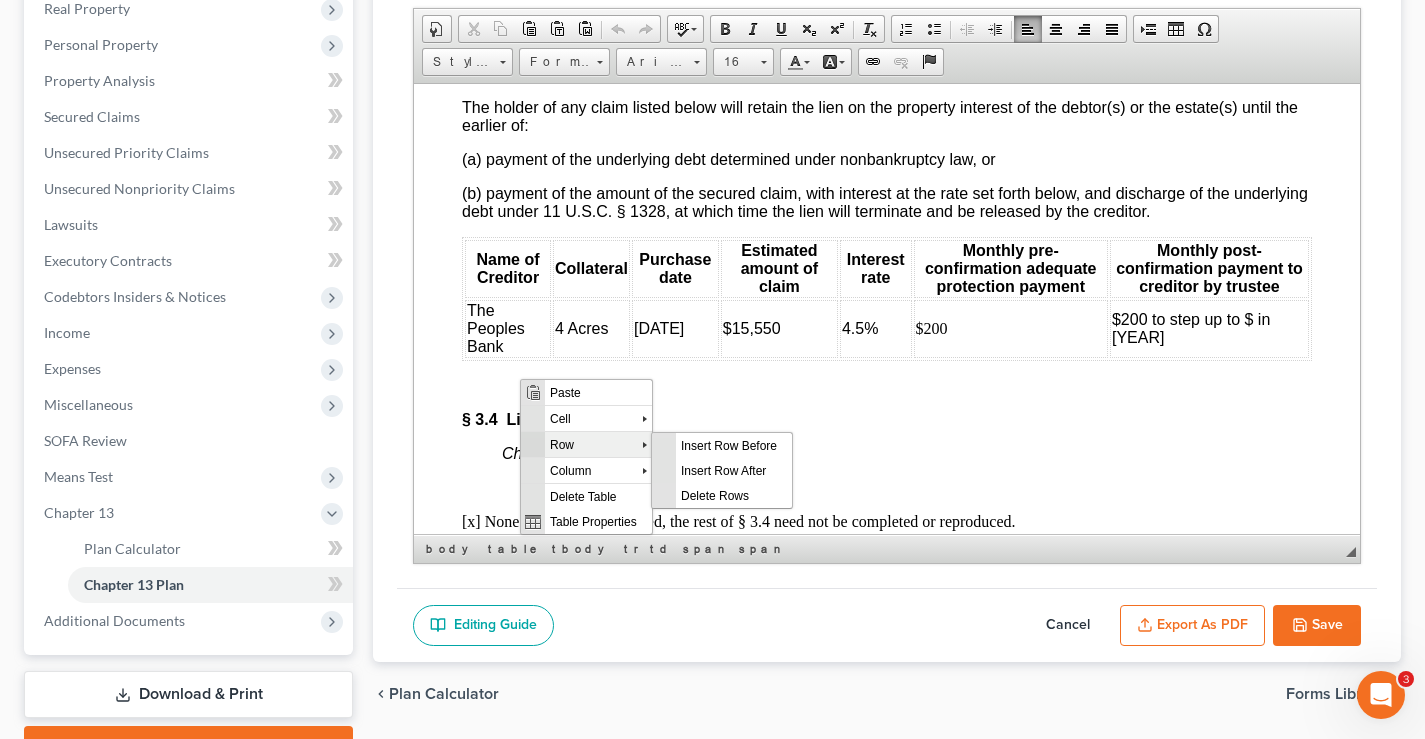 scroll, scrollTop: 0, scrollLeft: 0, axis: both 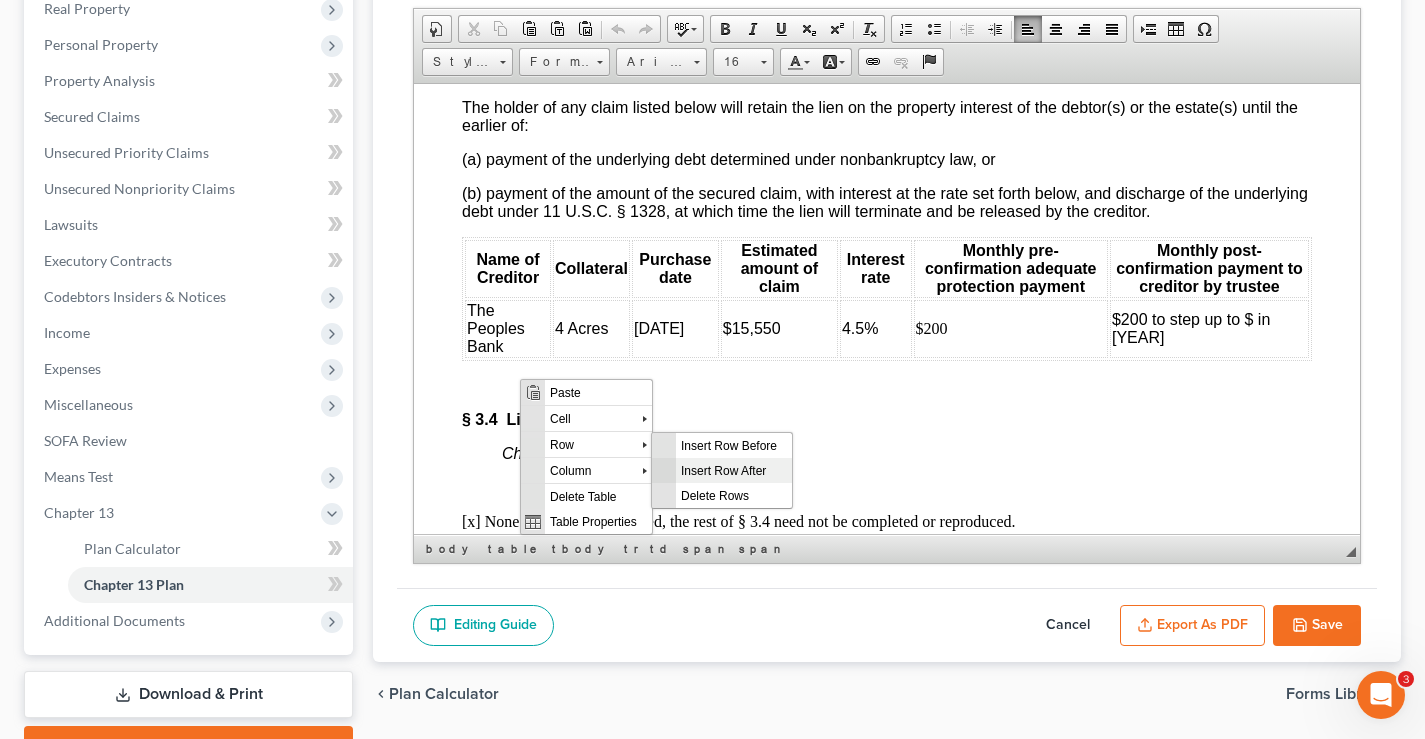 click on "Insert Row After" at bounding box center (734, 469) 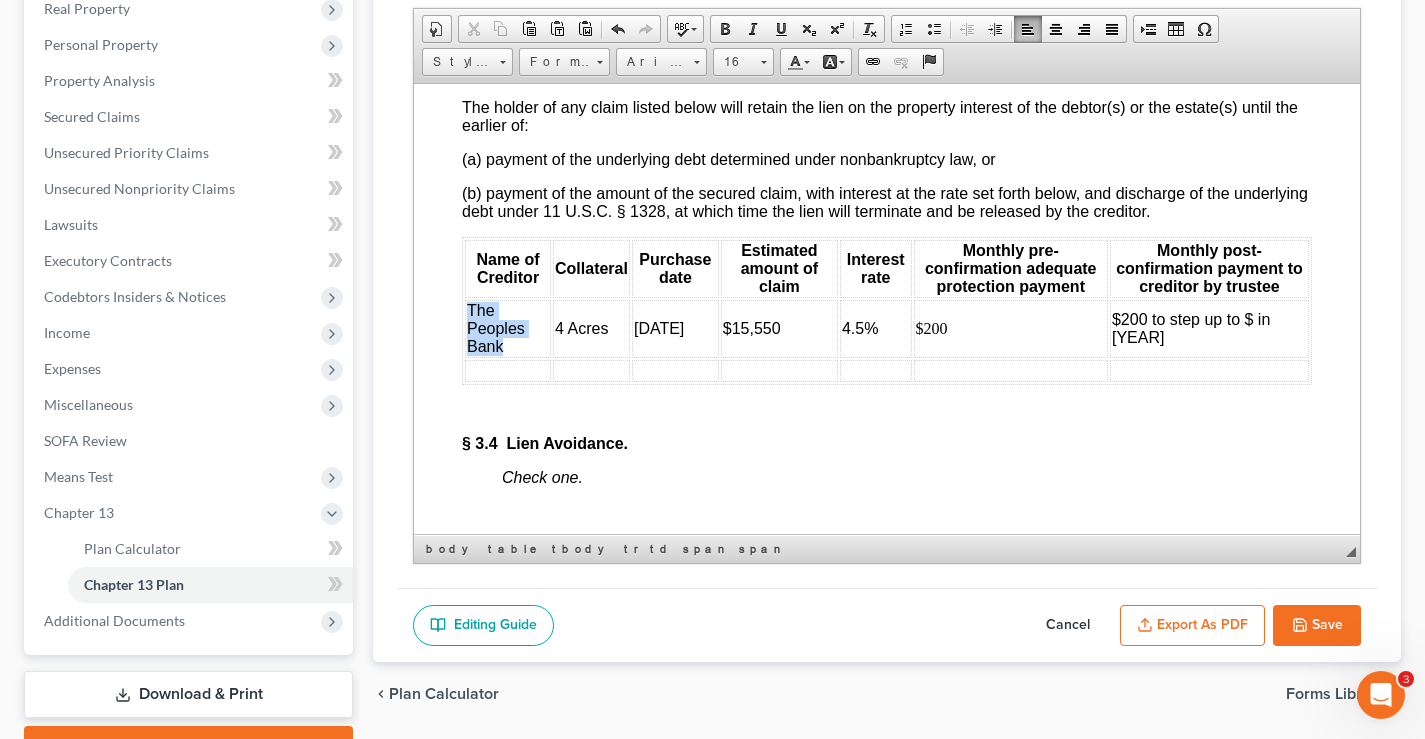 drag, startPoint x: 510, startPoint y: 379, endPoint x: 470, endPoint y: 349, distance: 50 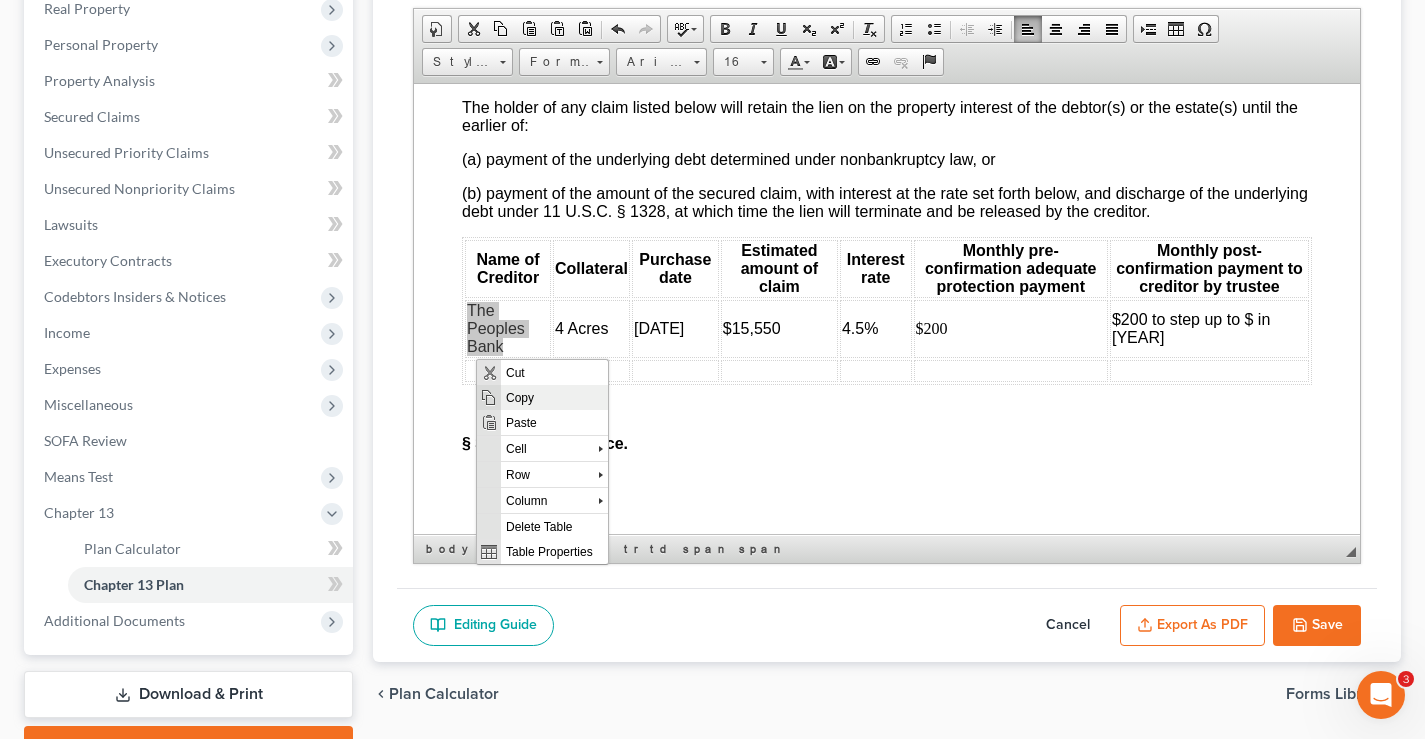 click on "Copy" at bounding box center (554, 396) 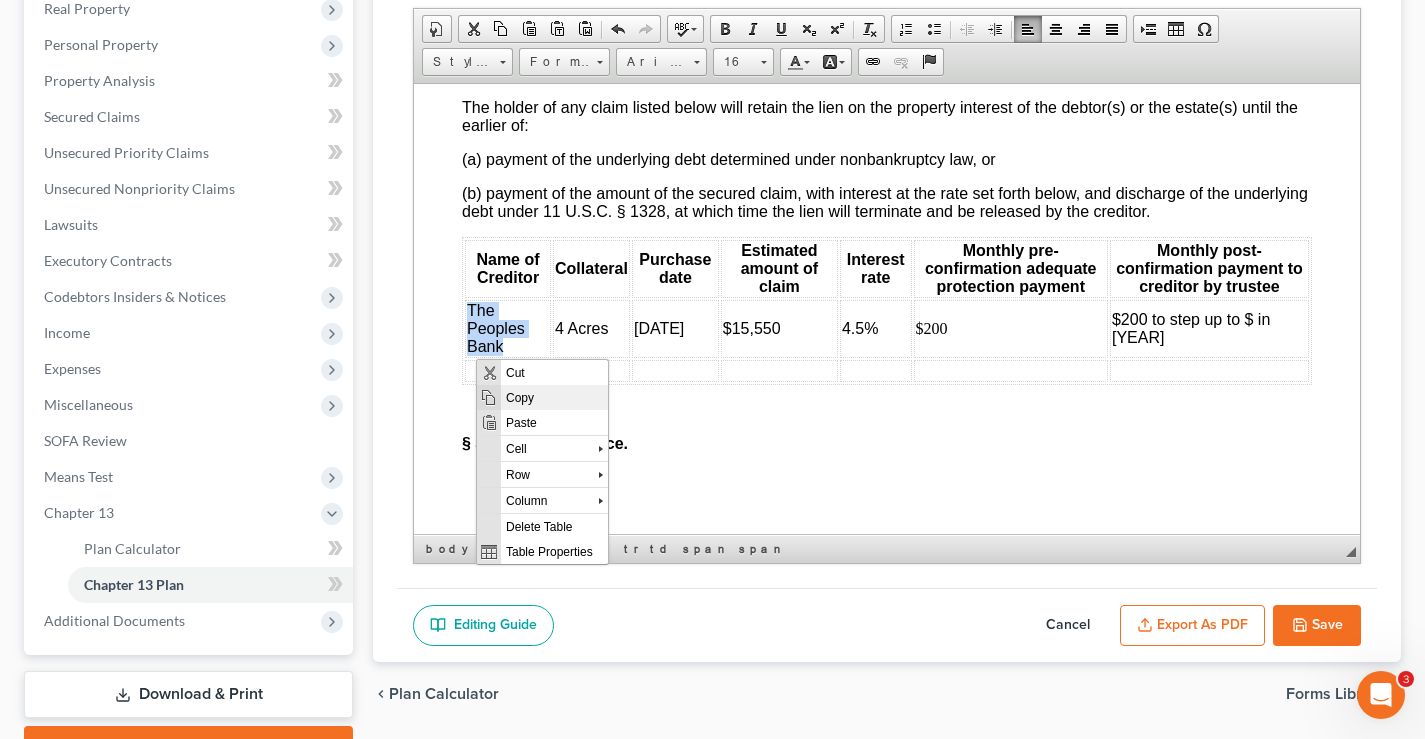 copy on "The Peoples Bank" 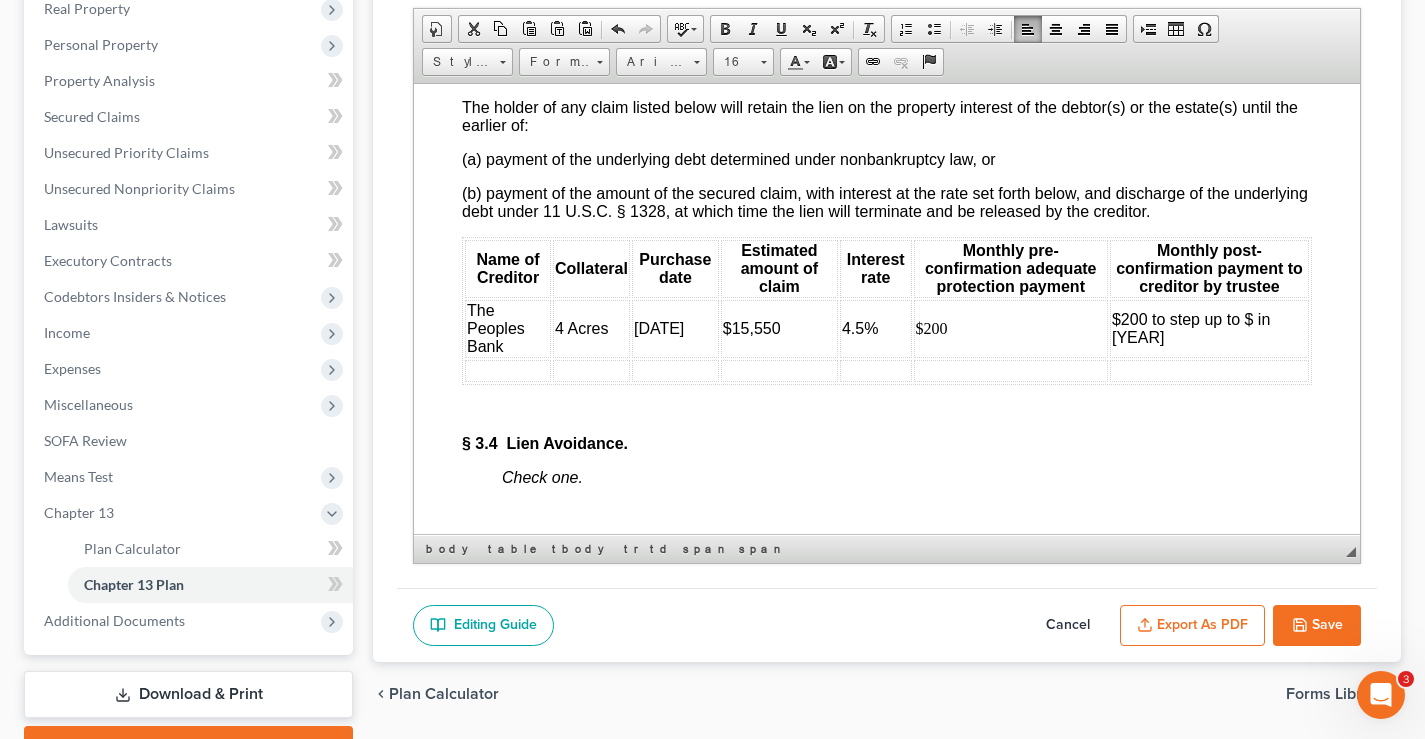click at bounding box center (508, 370) 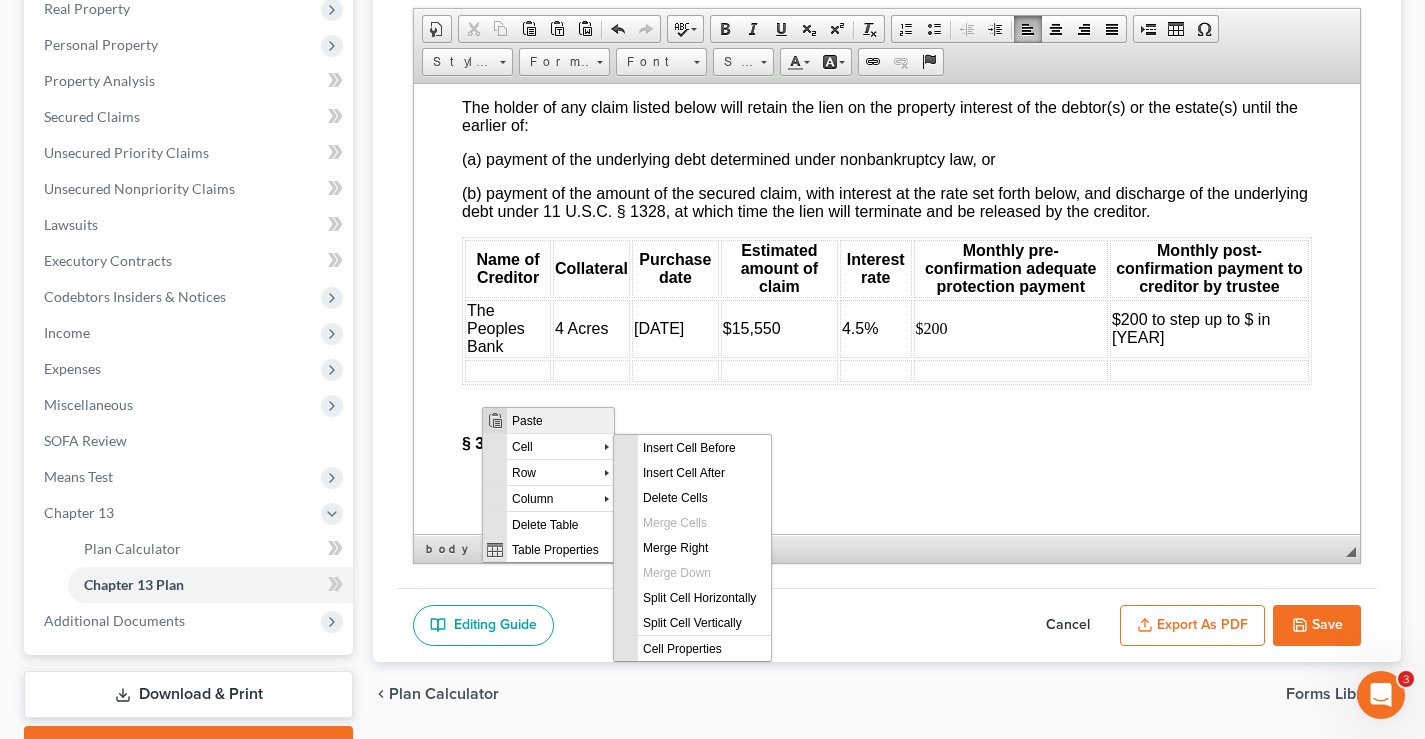 click on "Paste" at bounding box center [560, 419] 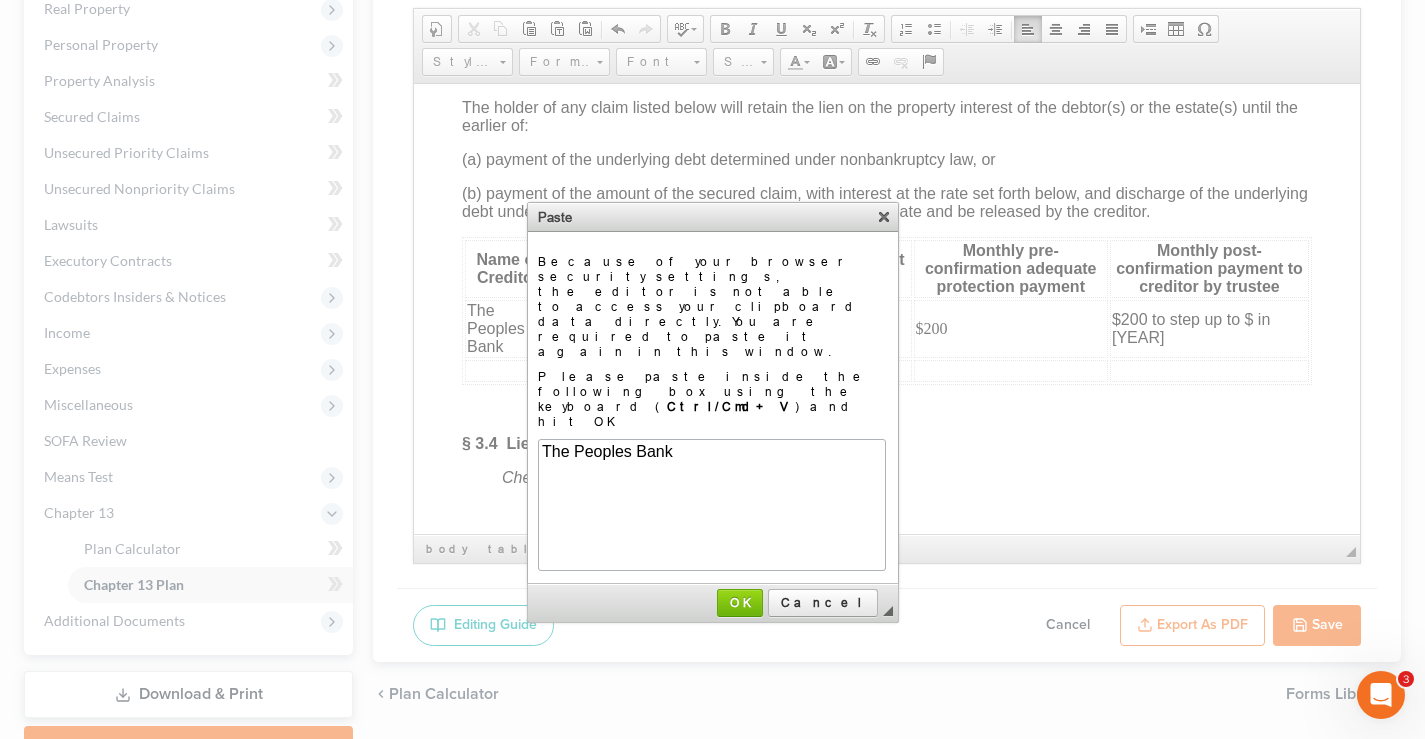 scroll, scrollTop: 0, scrollLeft: 0, axis: both 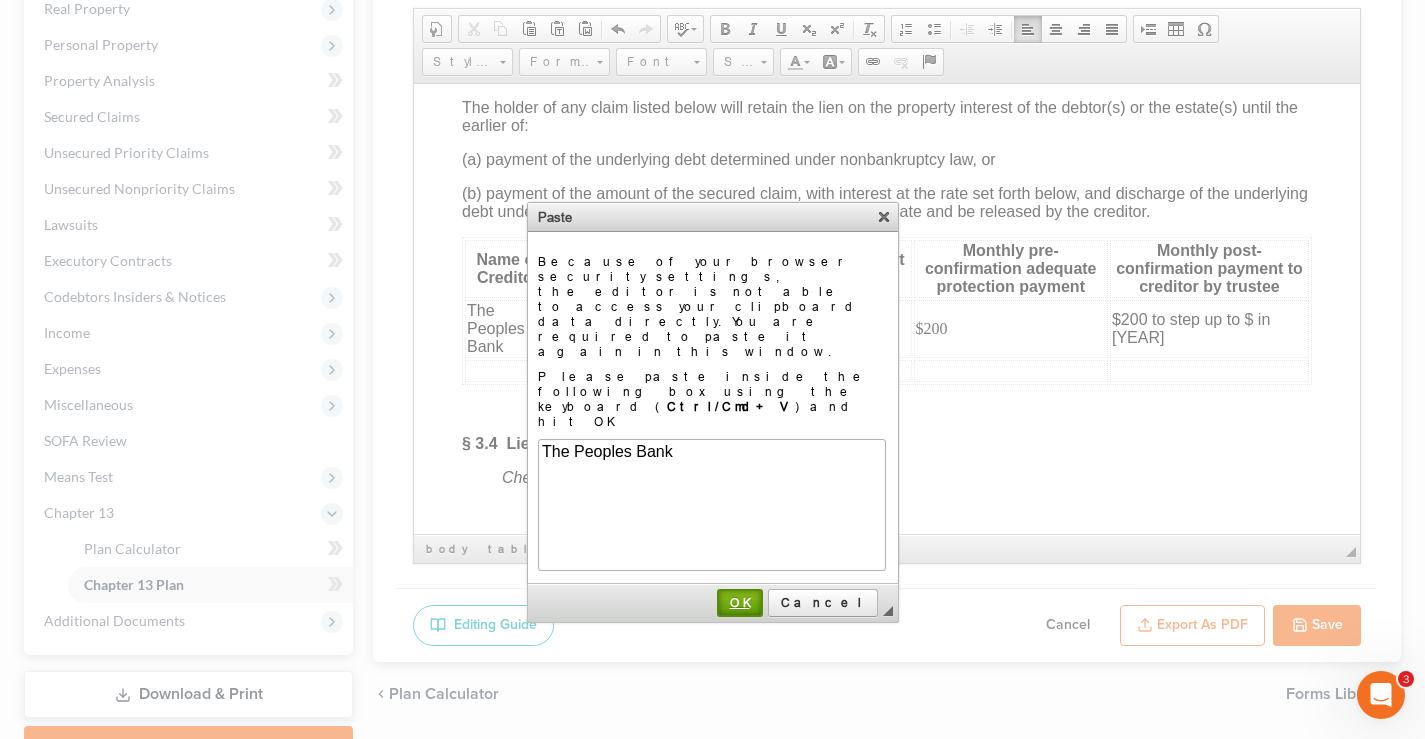 click on "OK" at bounding box center (740, 602) 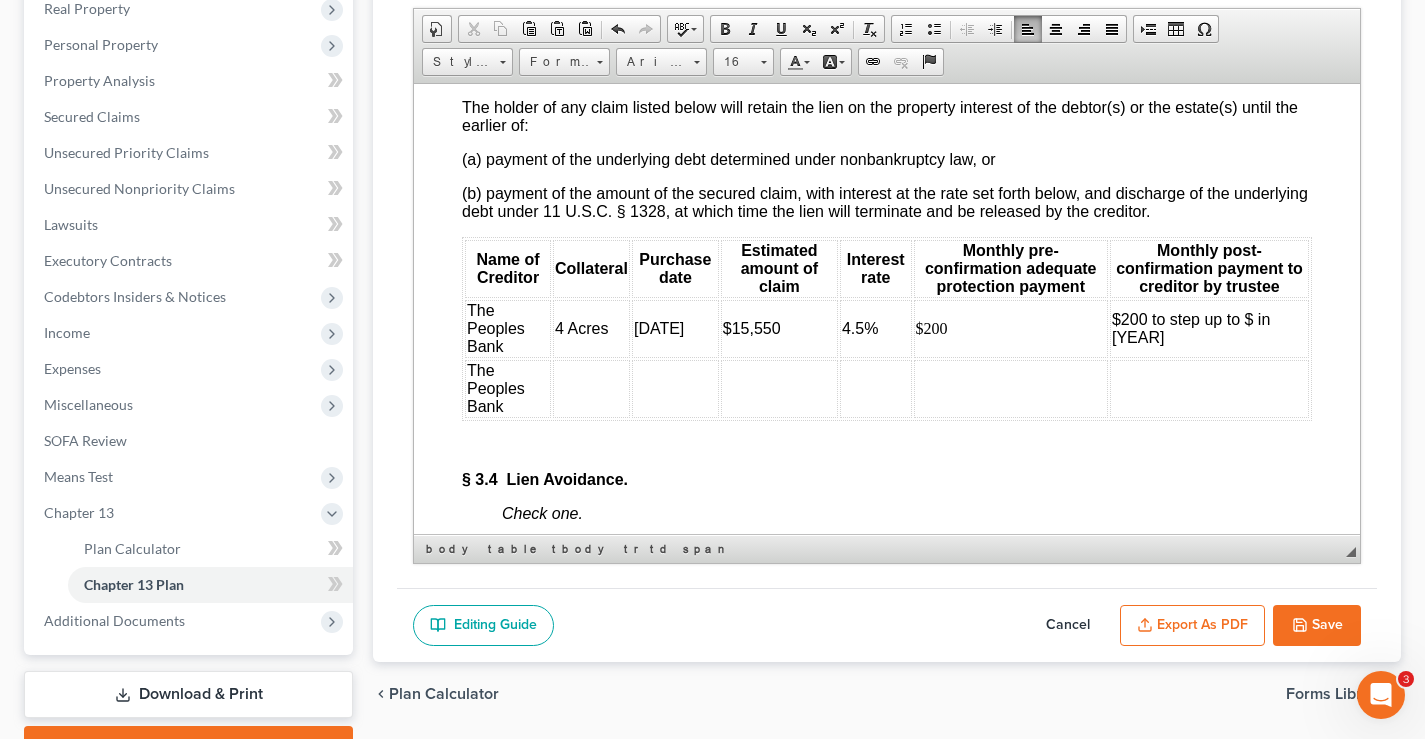 click on "The Peoples Bank" at bounding box center (508, 388) 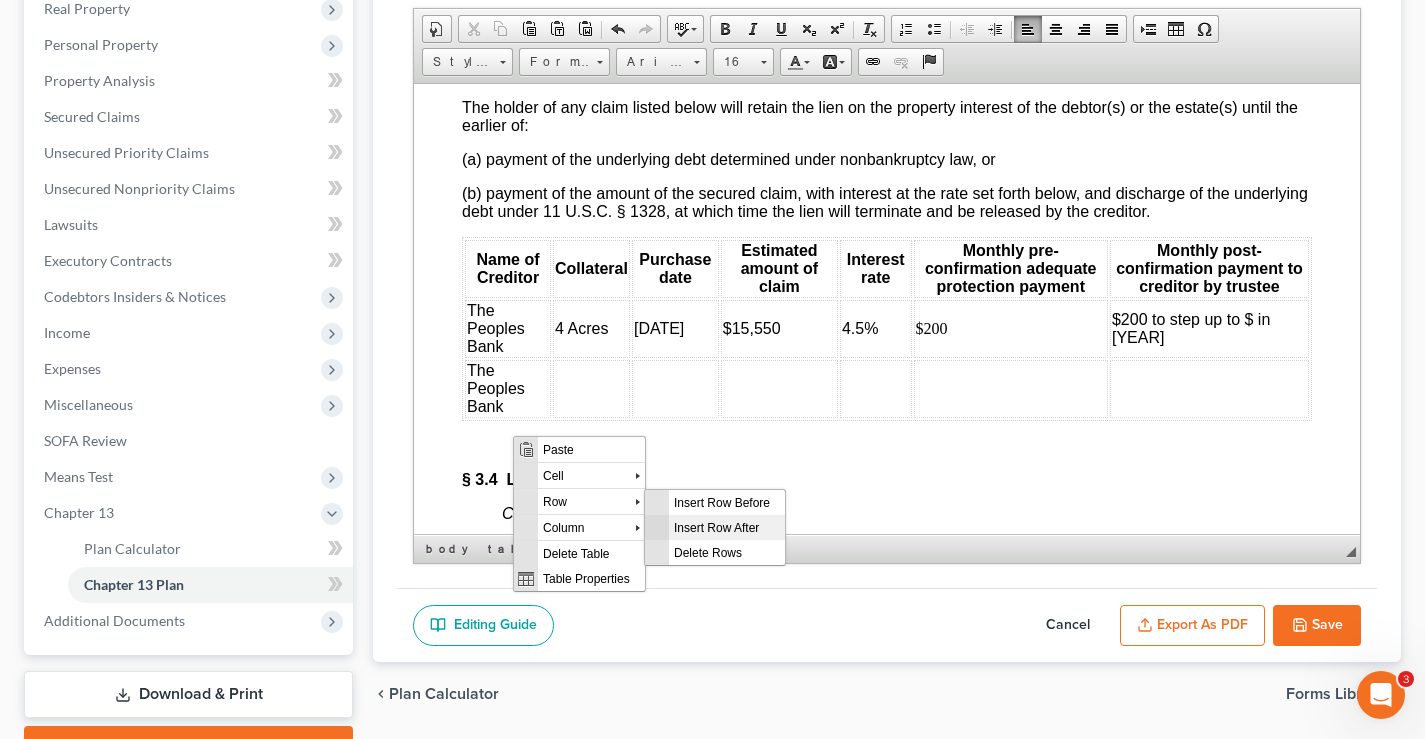 click on "Insert Row After" at bounding box center (727, 526) 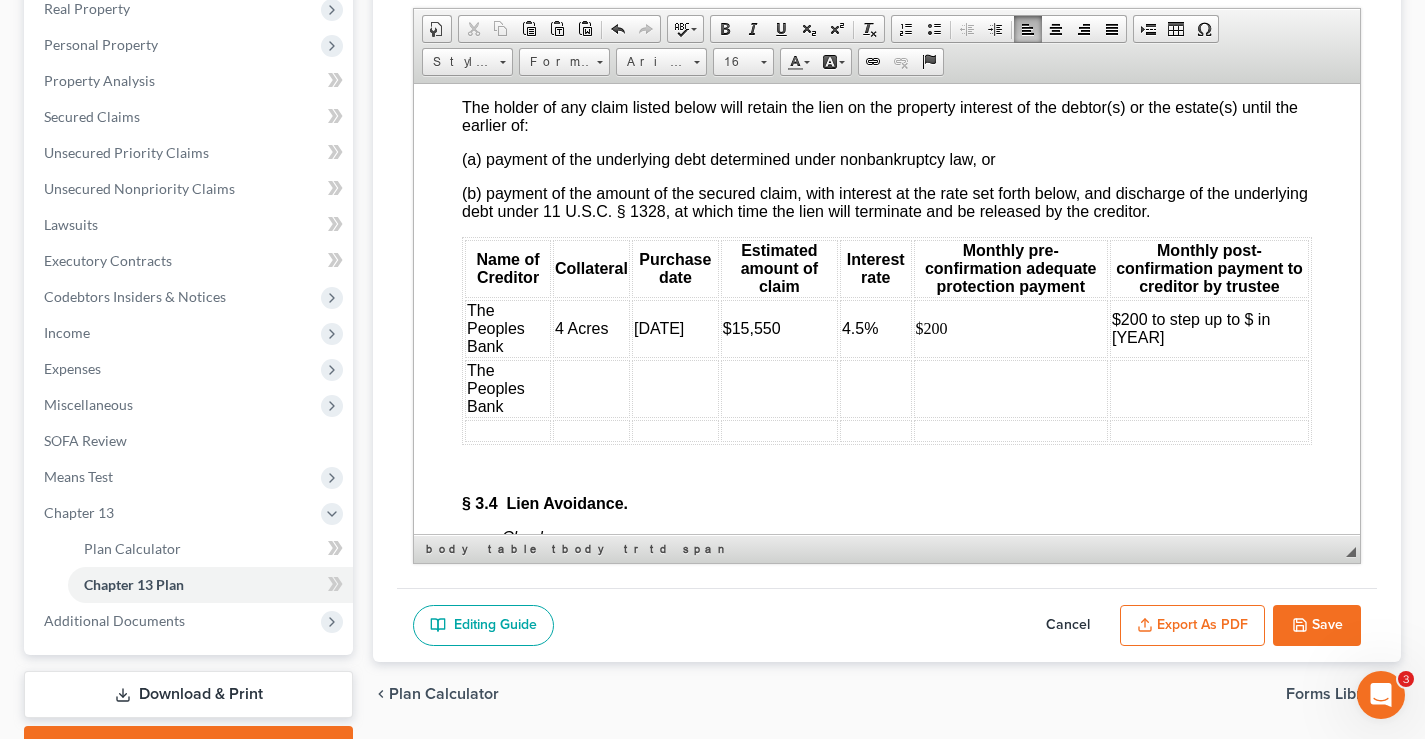 click at bounding box center (508, 430) 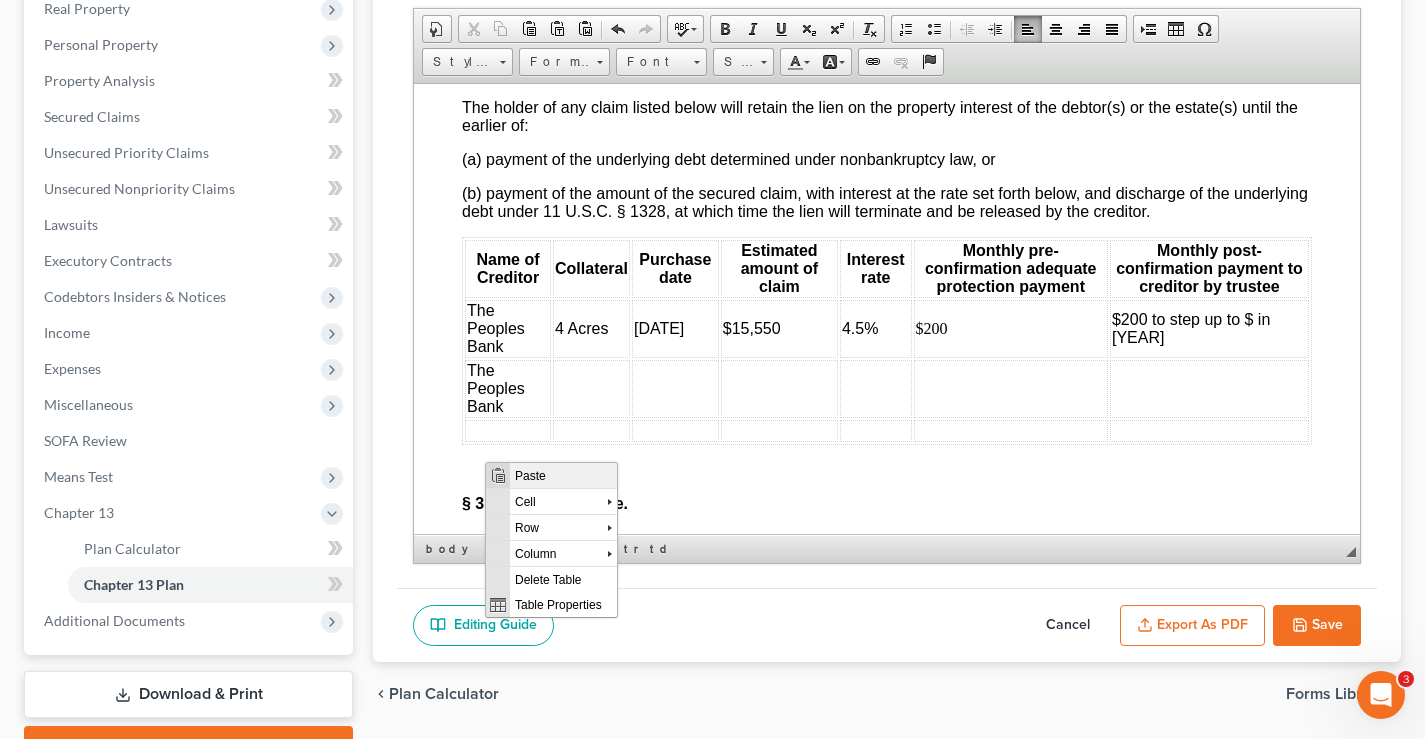 click on "Paste" at bounding box center (563, 474) 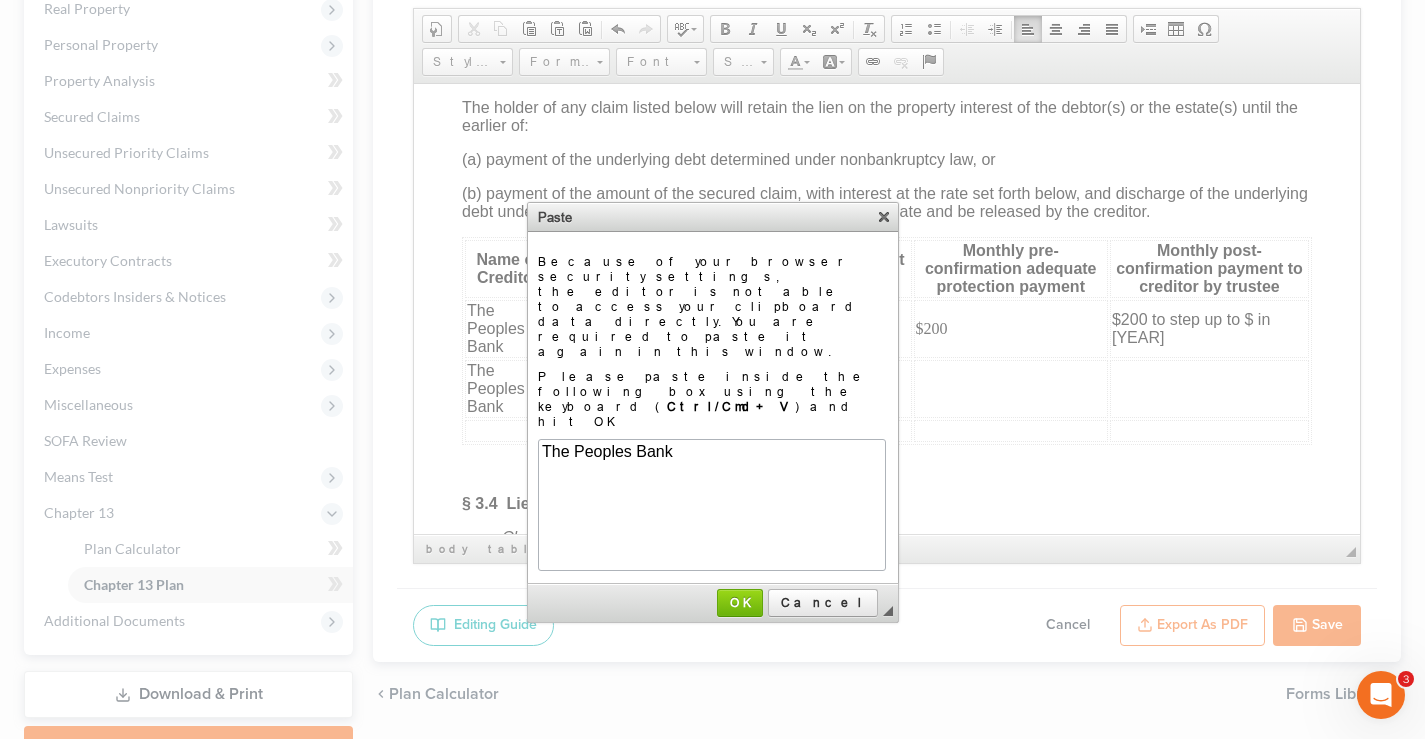 scroll, scrollTop: 0, scrollLeft: 0, axis: both 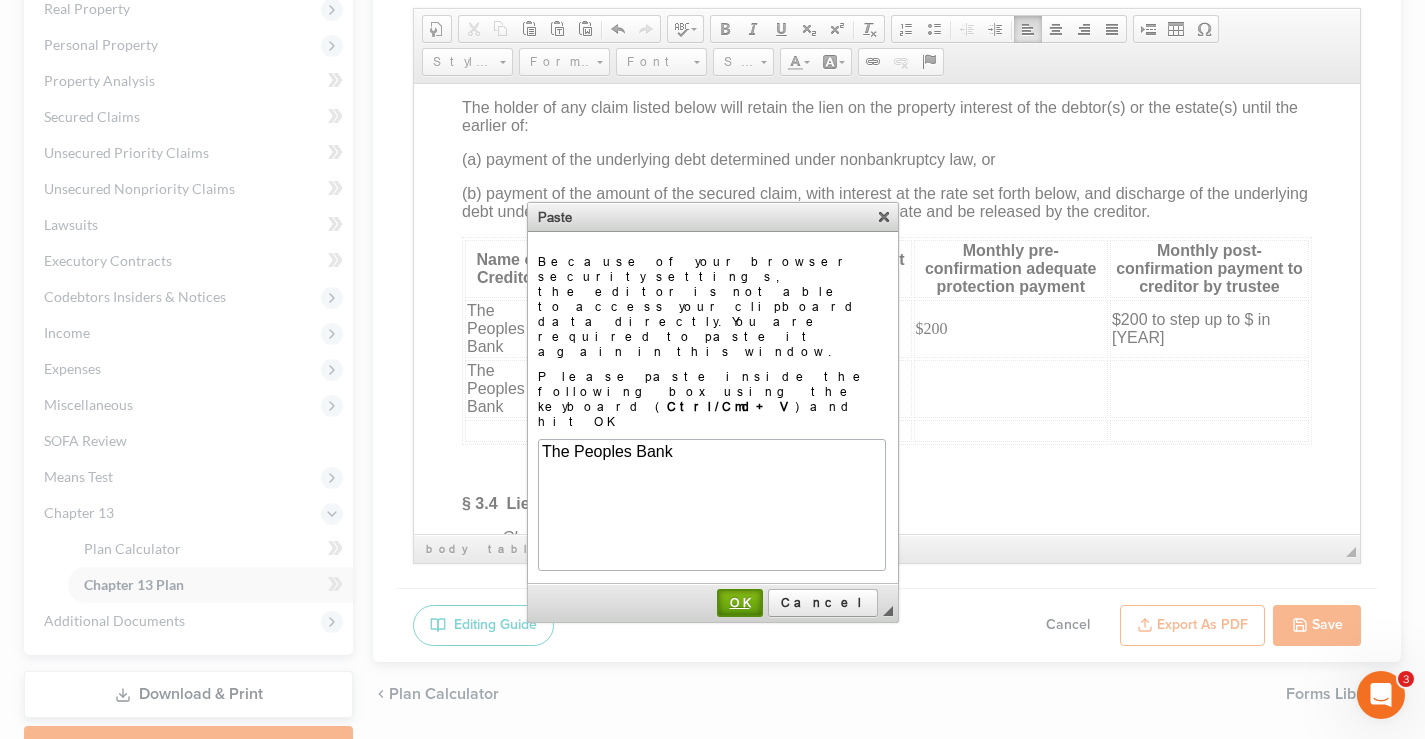 drag, startPoint x: 782, startPoint y: 515, endPoint x: 361, endPoint y: 429, distance: 429.6941 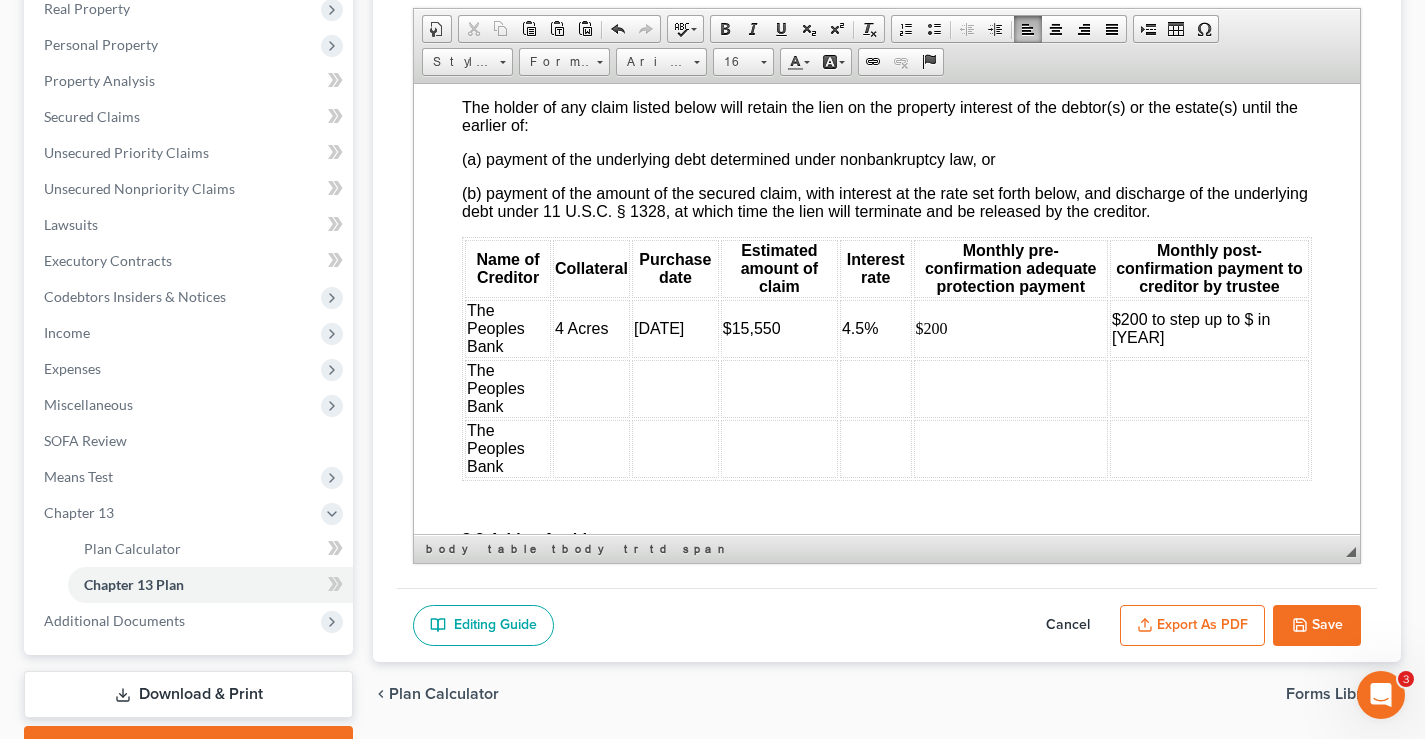 click at bounding box center (591, 388) 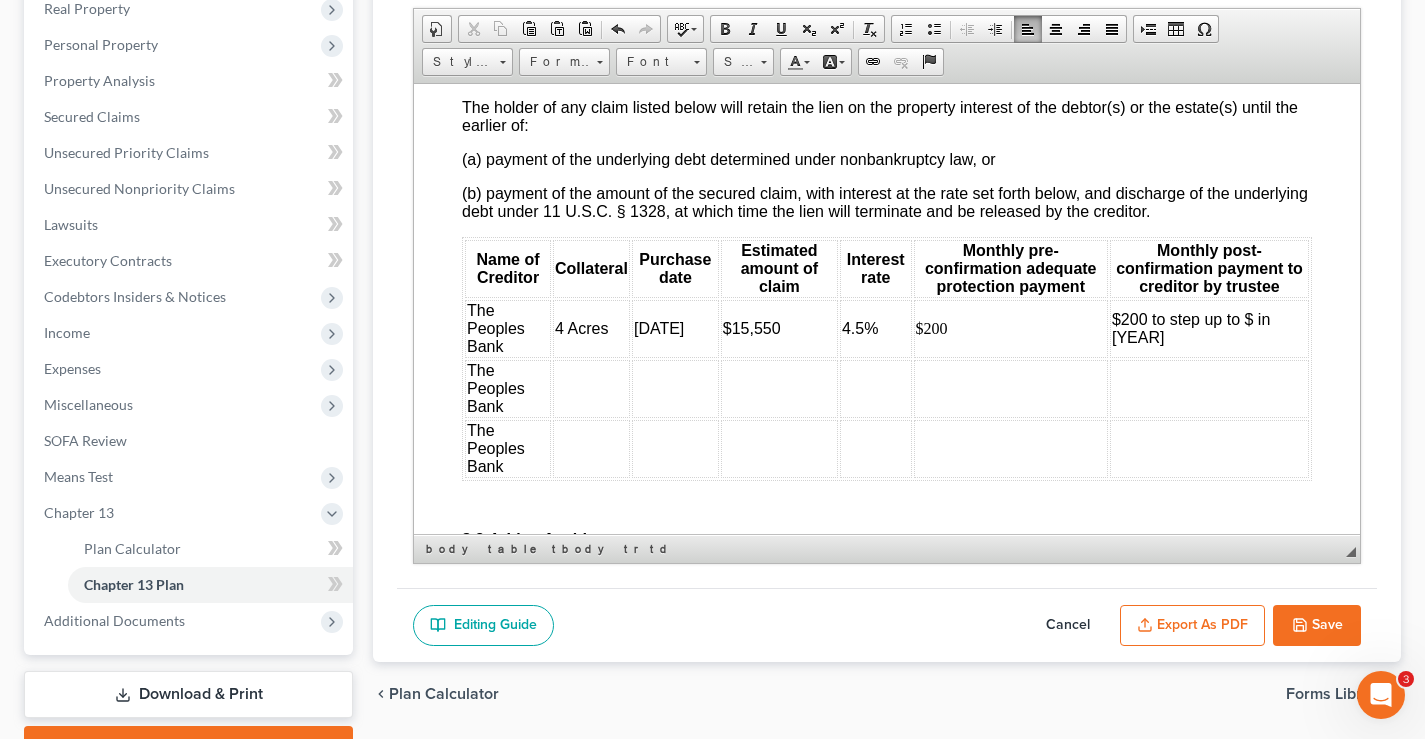 type 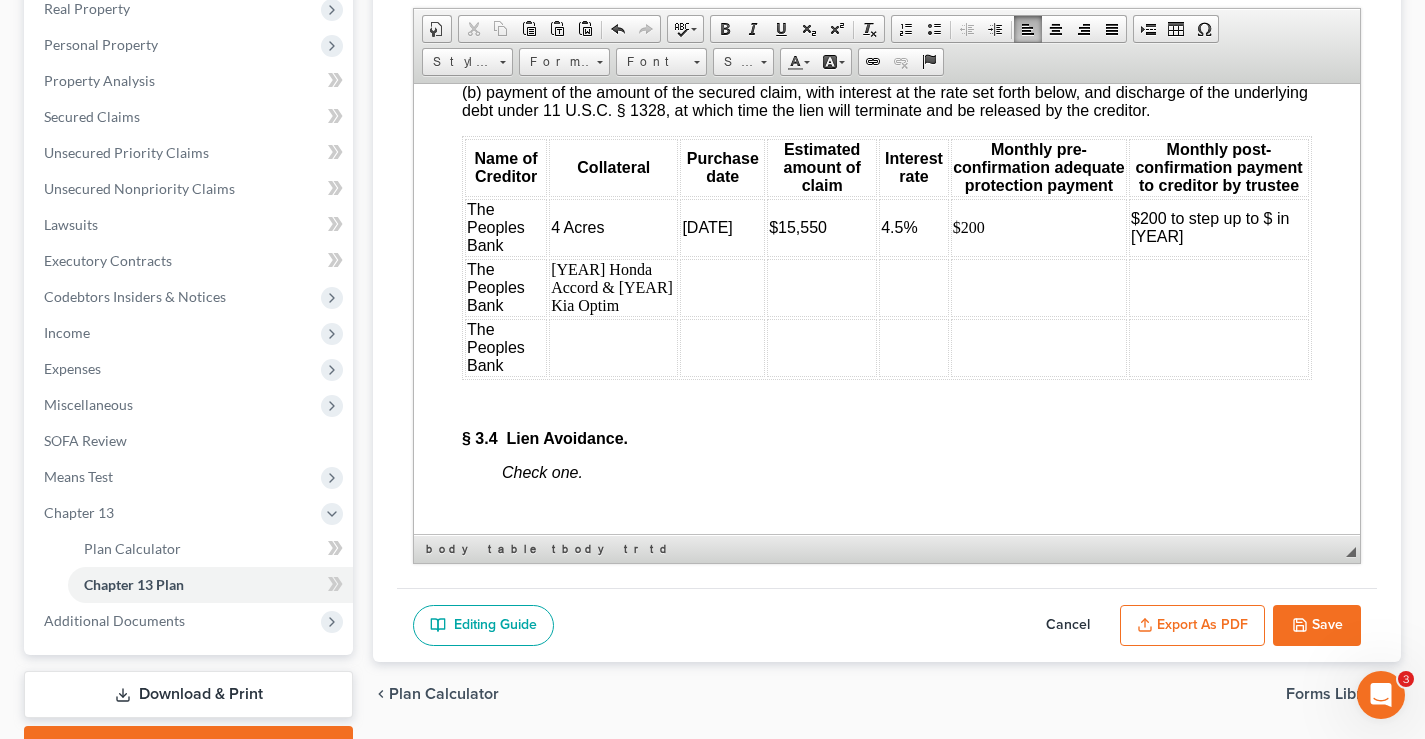 scroll, scrollTop: 3912, scrollLeft: 0, axis: vertical 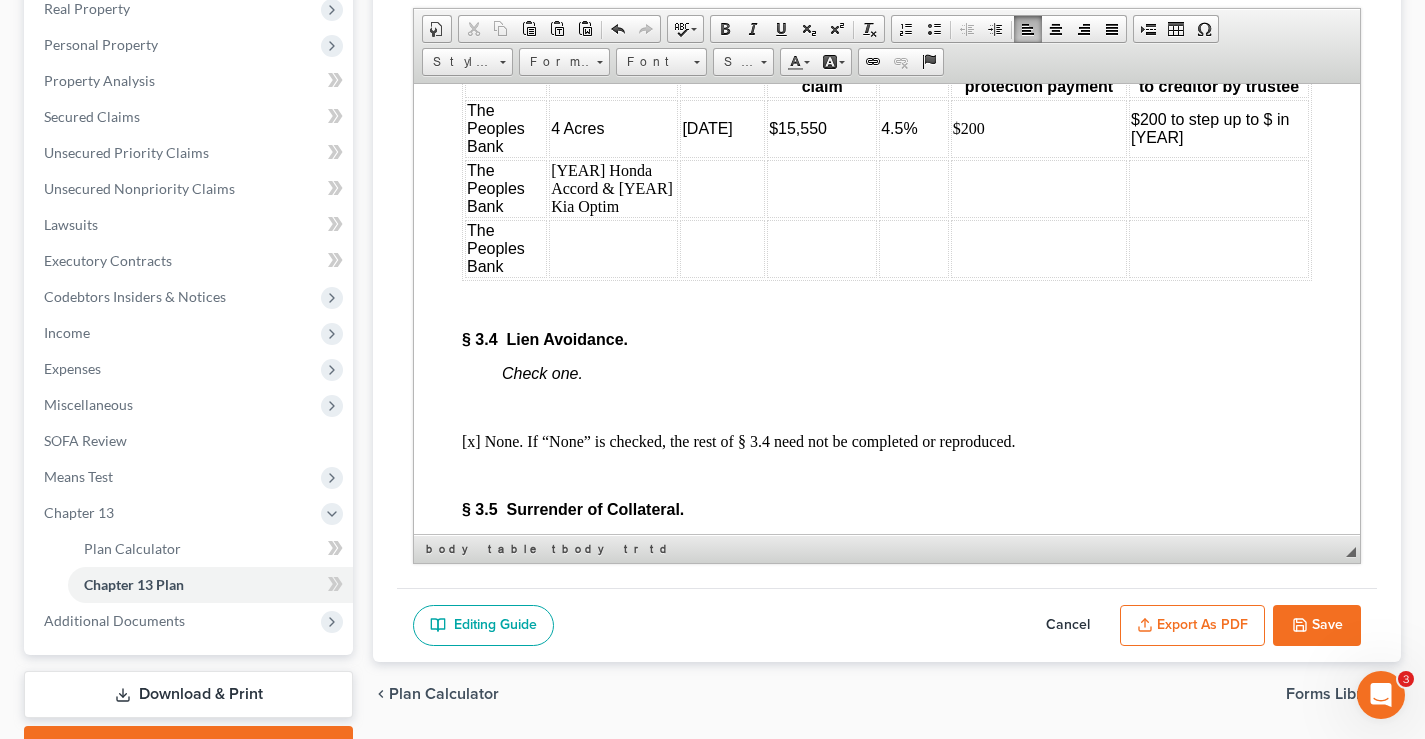 click at bounding box center [613, 248] 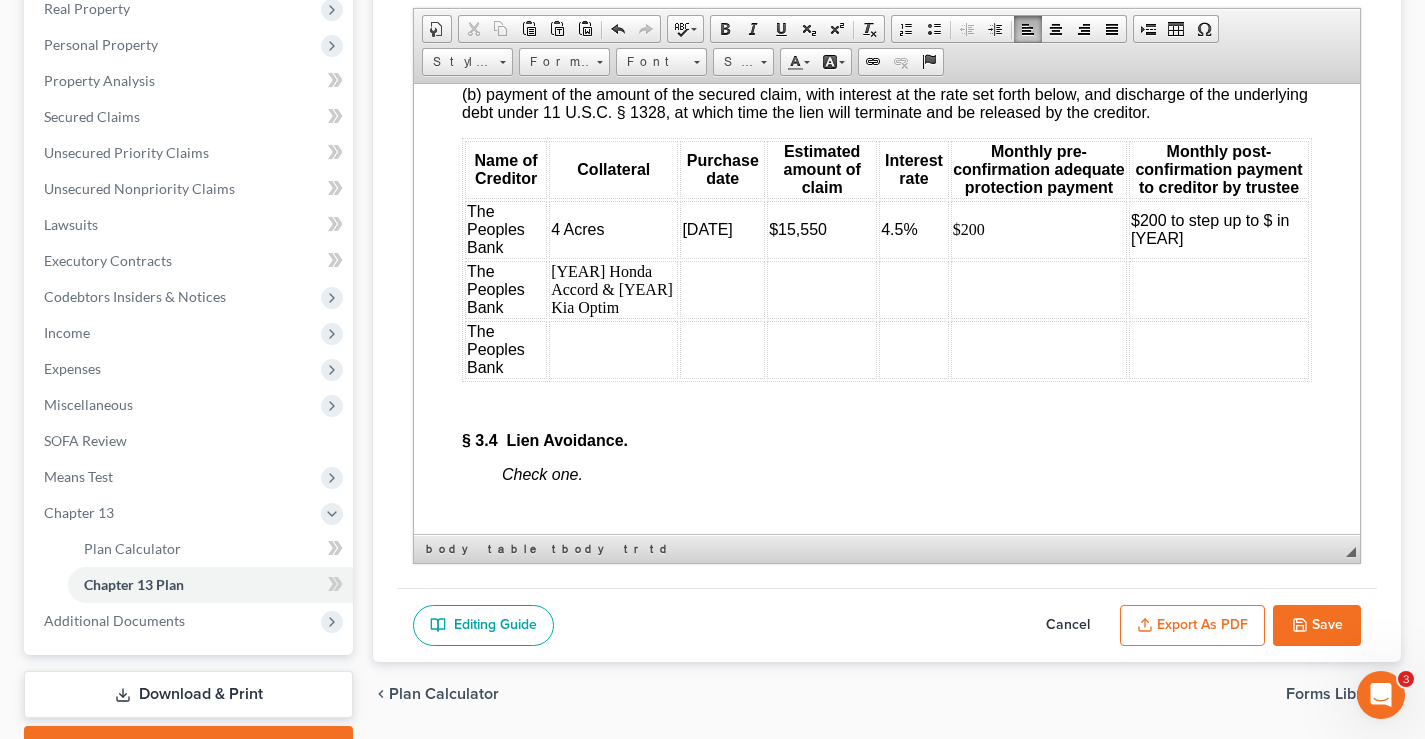 scroll, scrollTop: 3912, scrollLeft: 0, axis: vertical 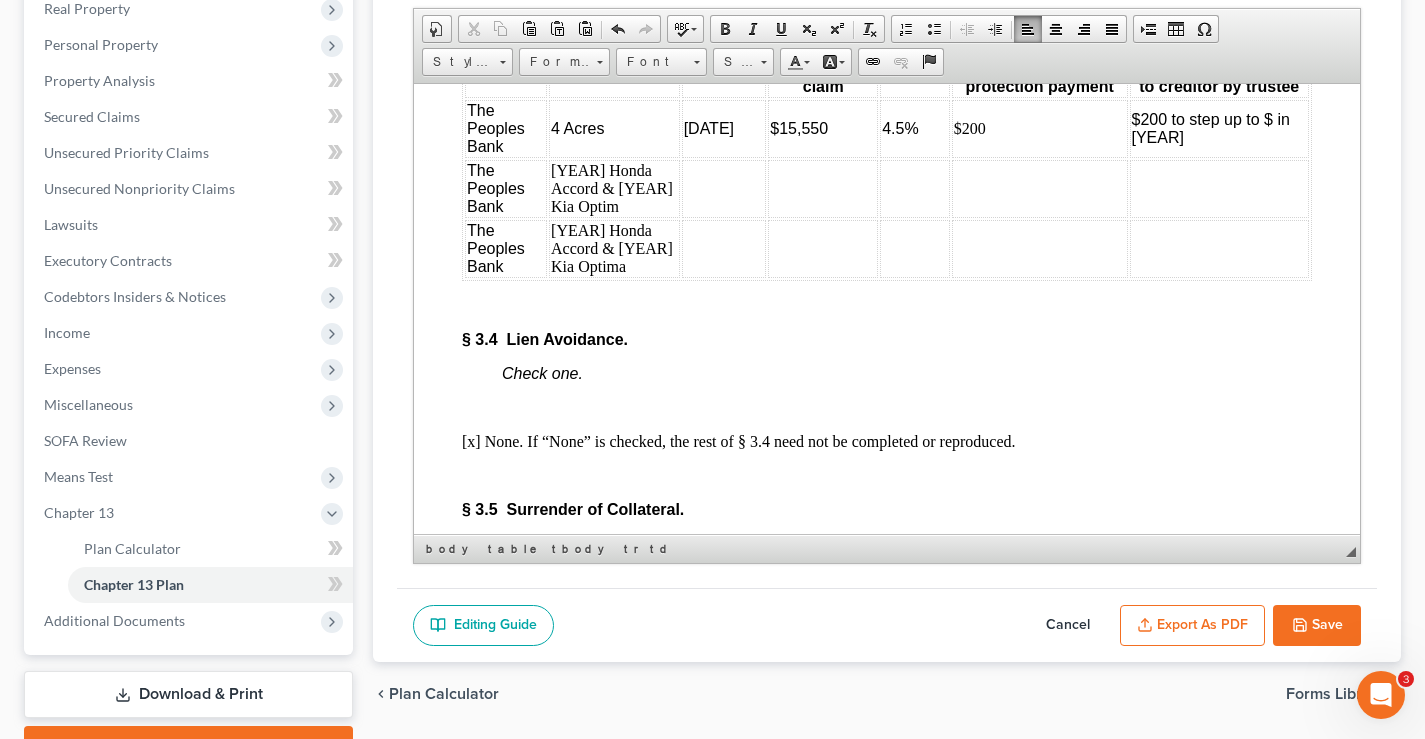 click at bounding box center [724, 188] 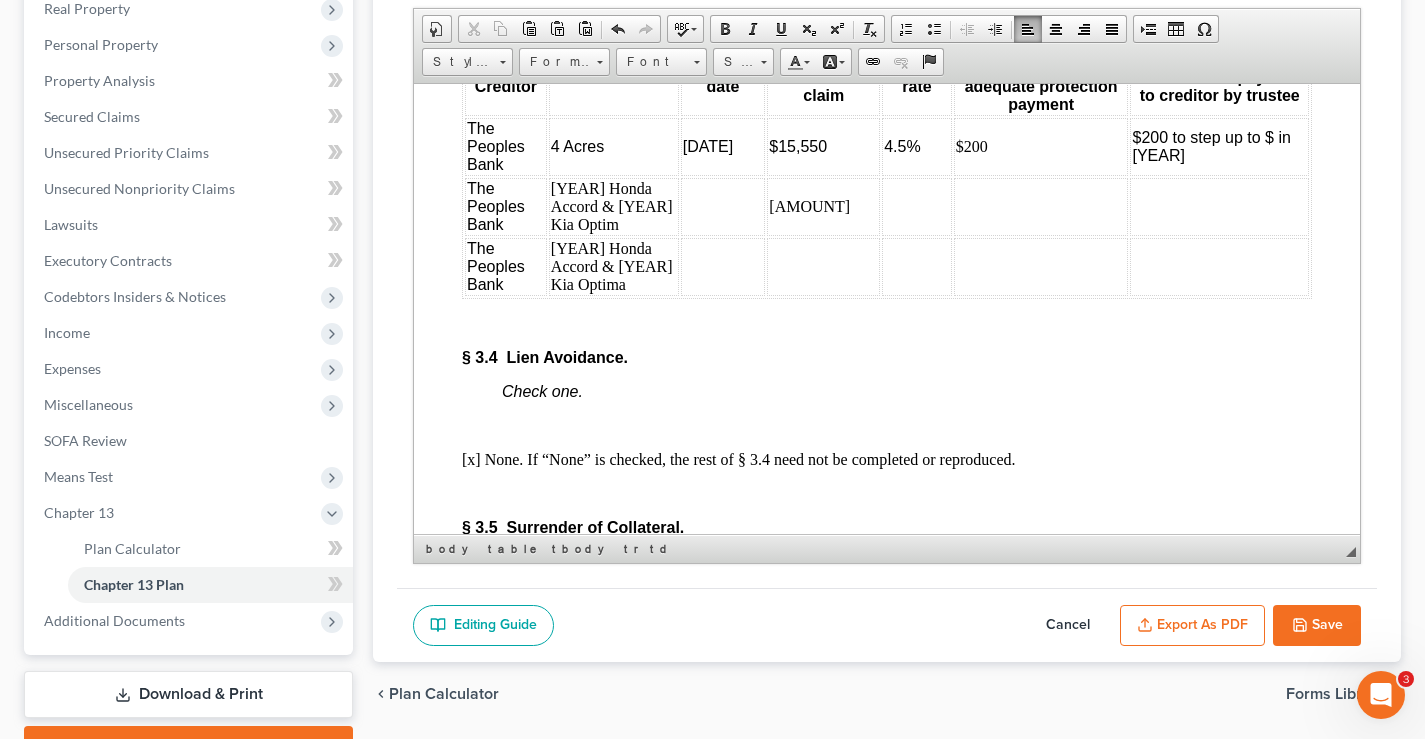 click at bounding box center (823, 266) 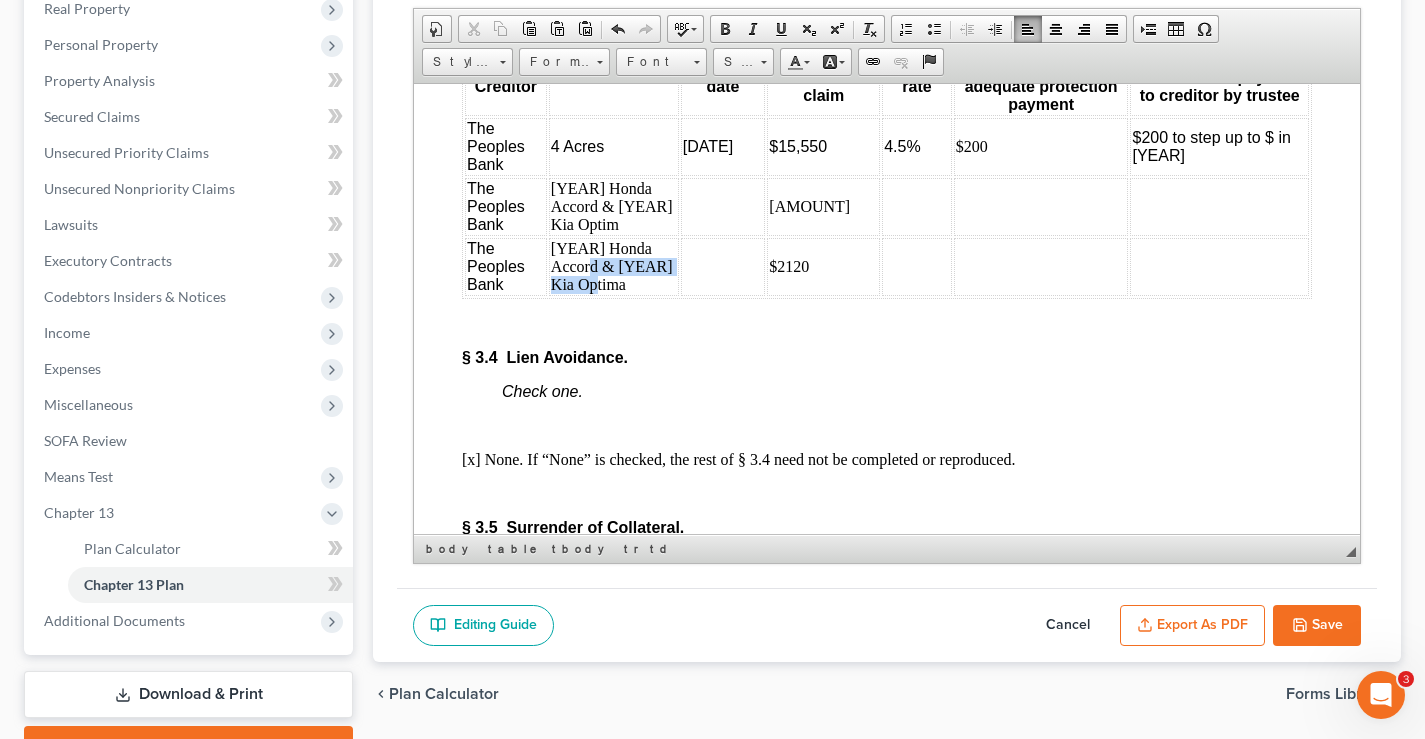 drag, startPoint x: 603, startPoint y: 302, endPoint x: 637, endPoint y: 313, distance: 35.735138 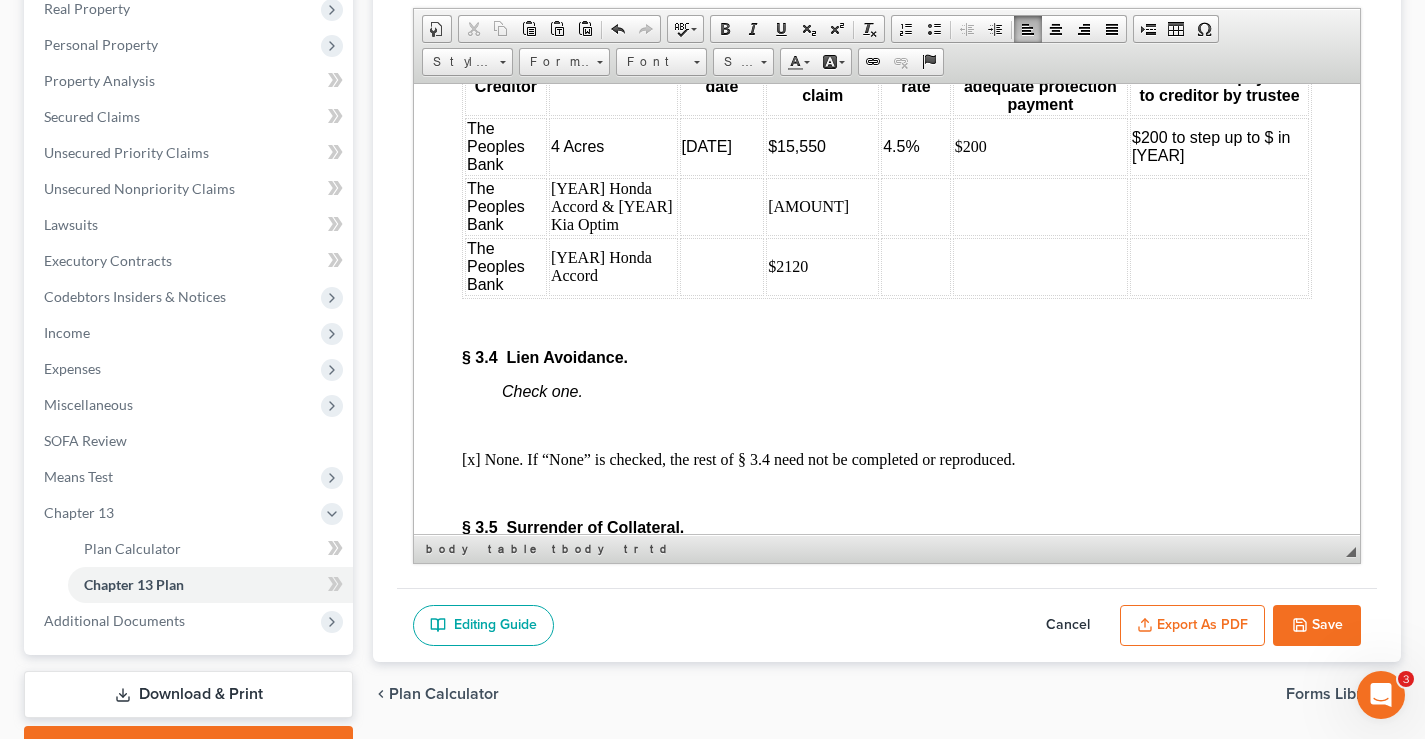 click on "$2120" at bounding box center (822, 266) 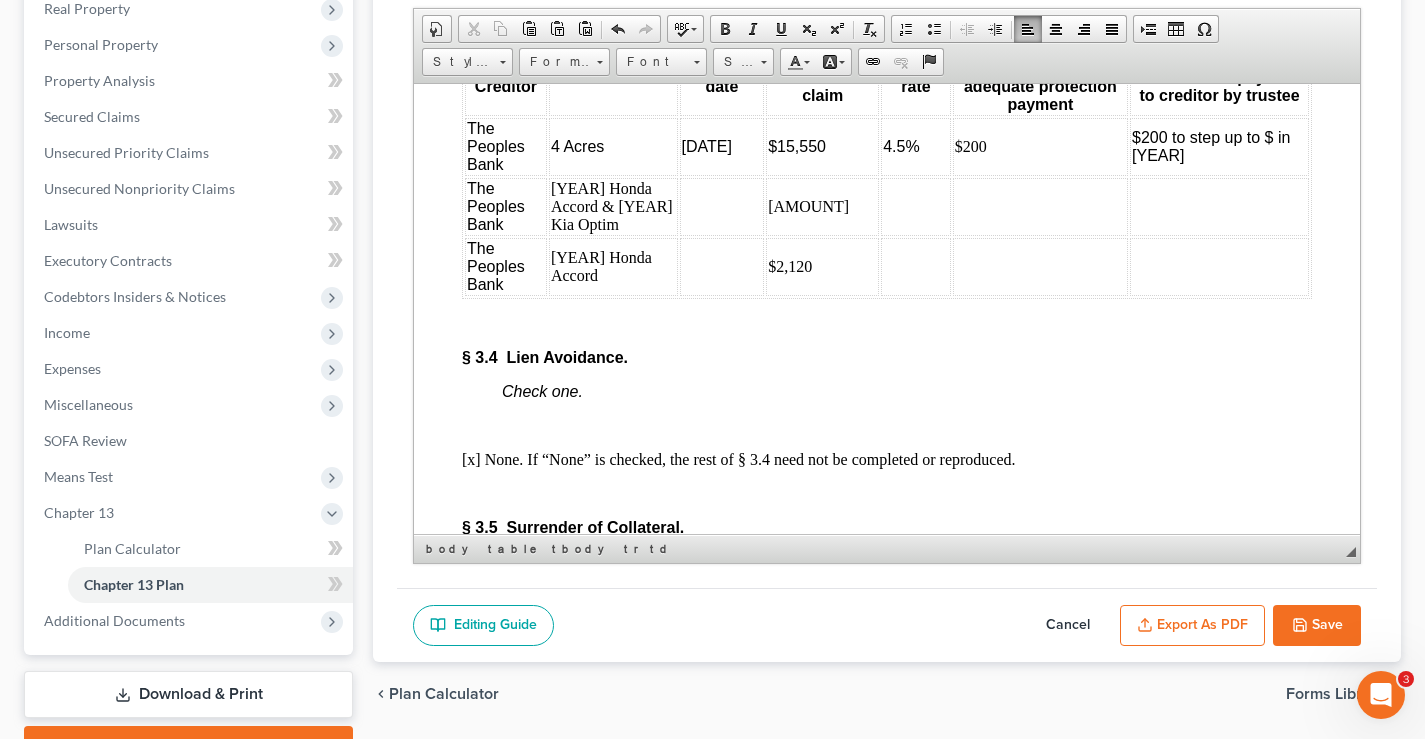 click at bounding box center (722, 206) 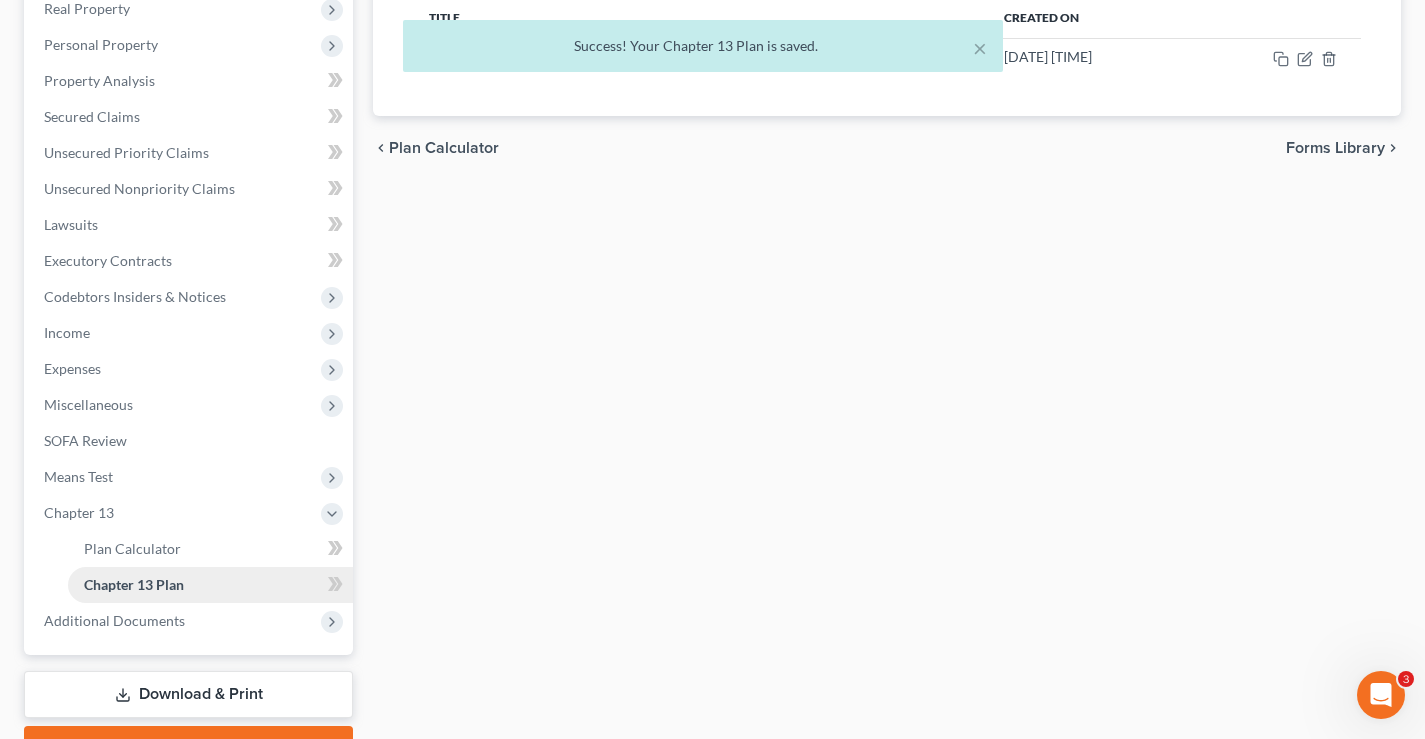 click on "Chapter 13 Plan" at bounding box center [134, 584] 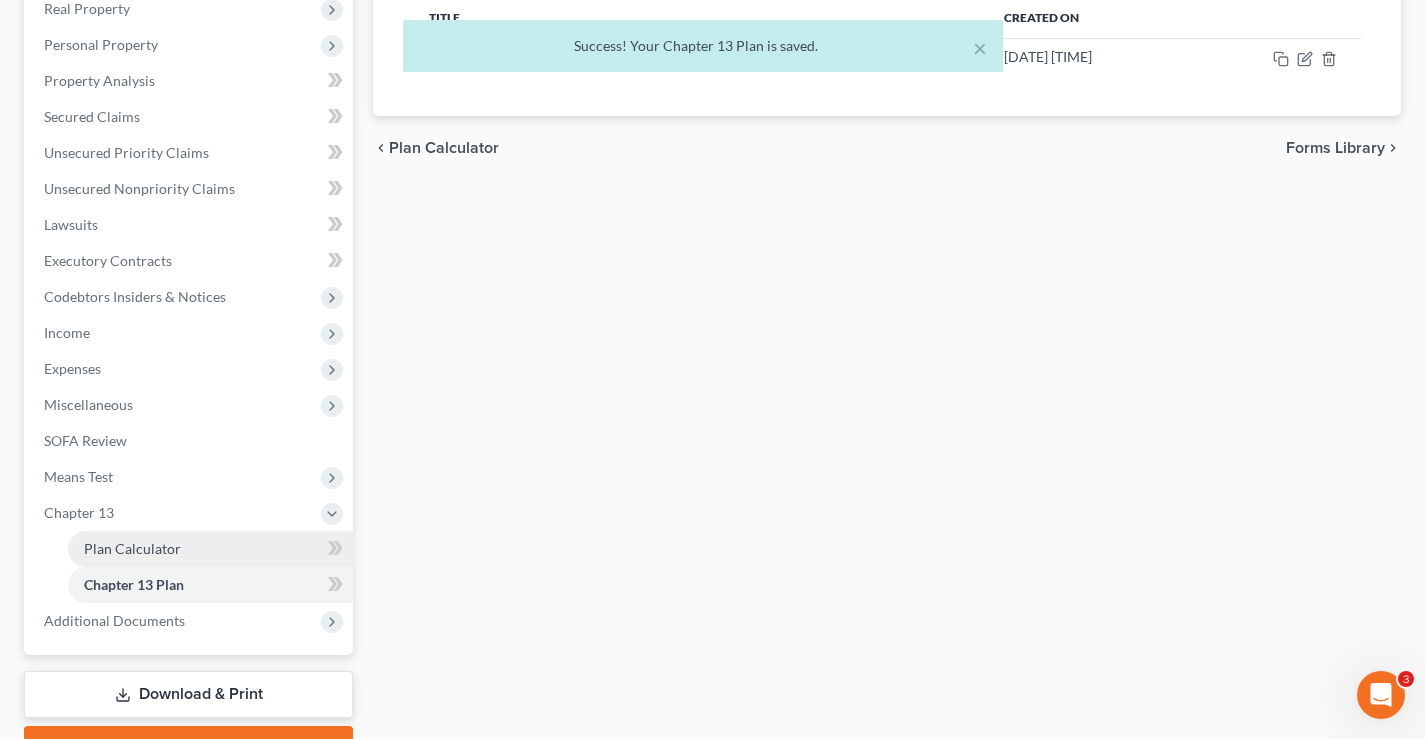 click on "Plan Calculator" at bounding box center [132, 548] 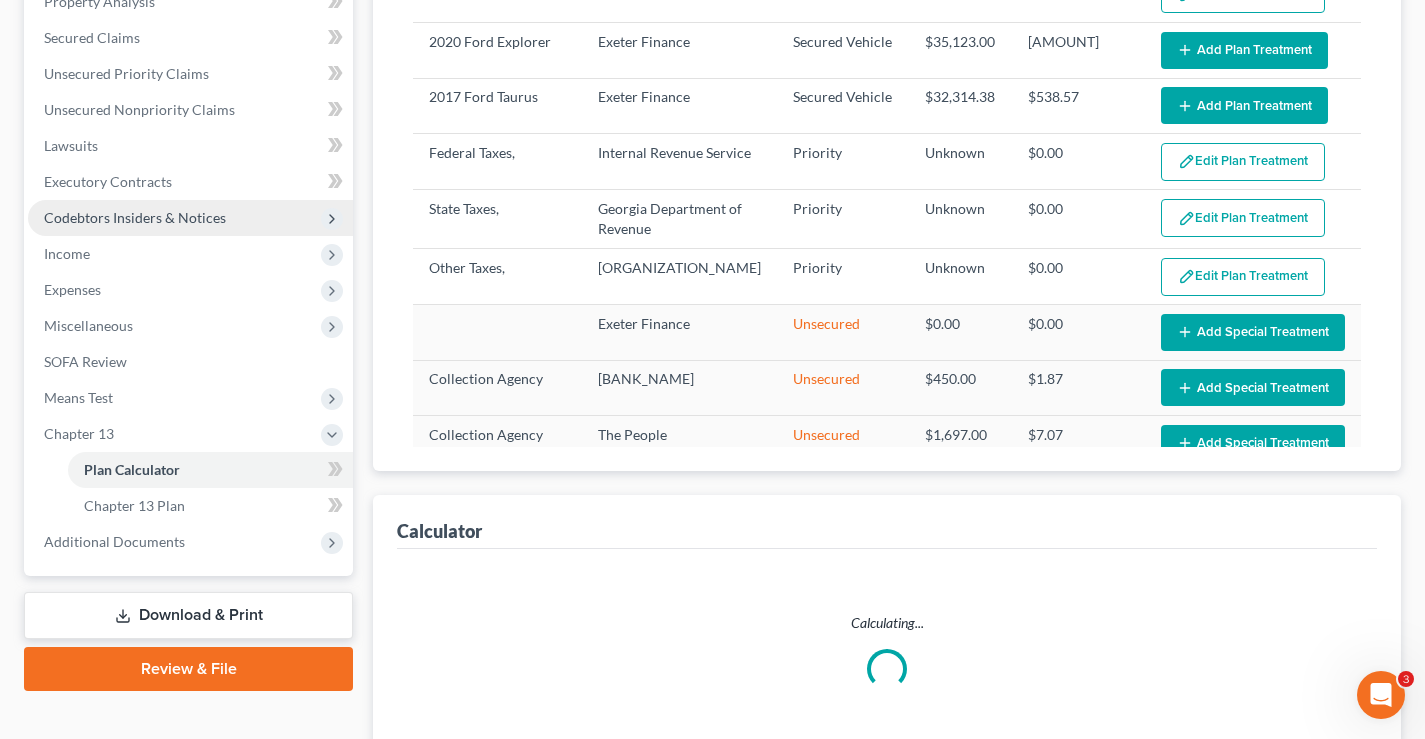 scroll, scrollTop: 500, scrollLeft: 0, axis: vertical 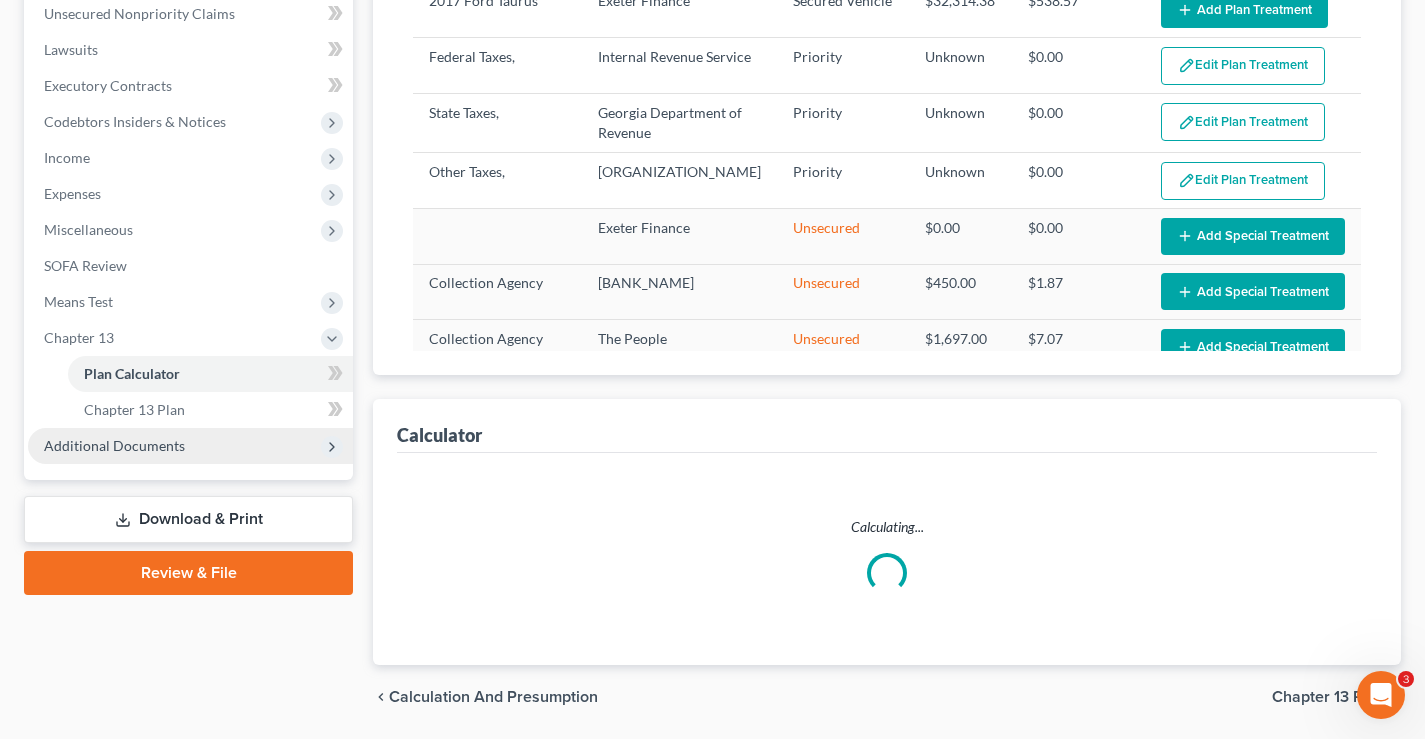 select on "59" 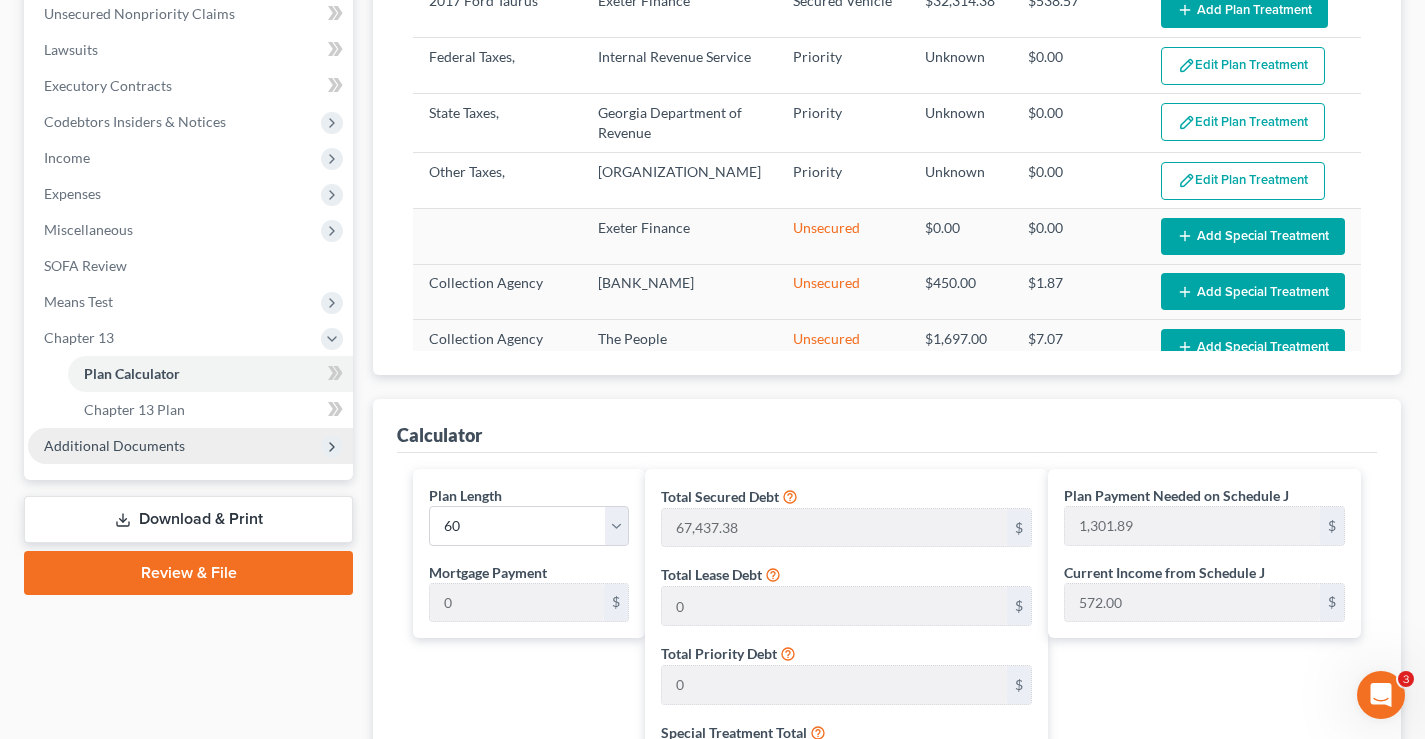 click on "Additional Documents" at bounding box center (190, 446) 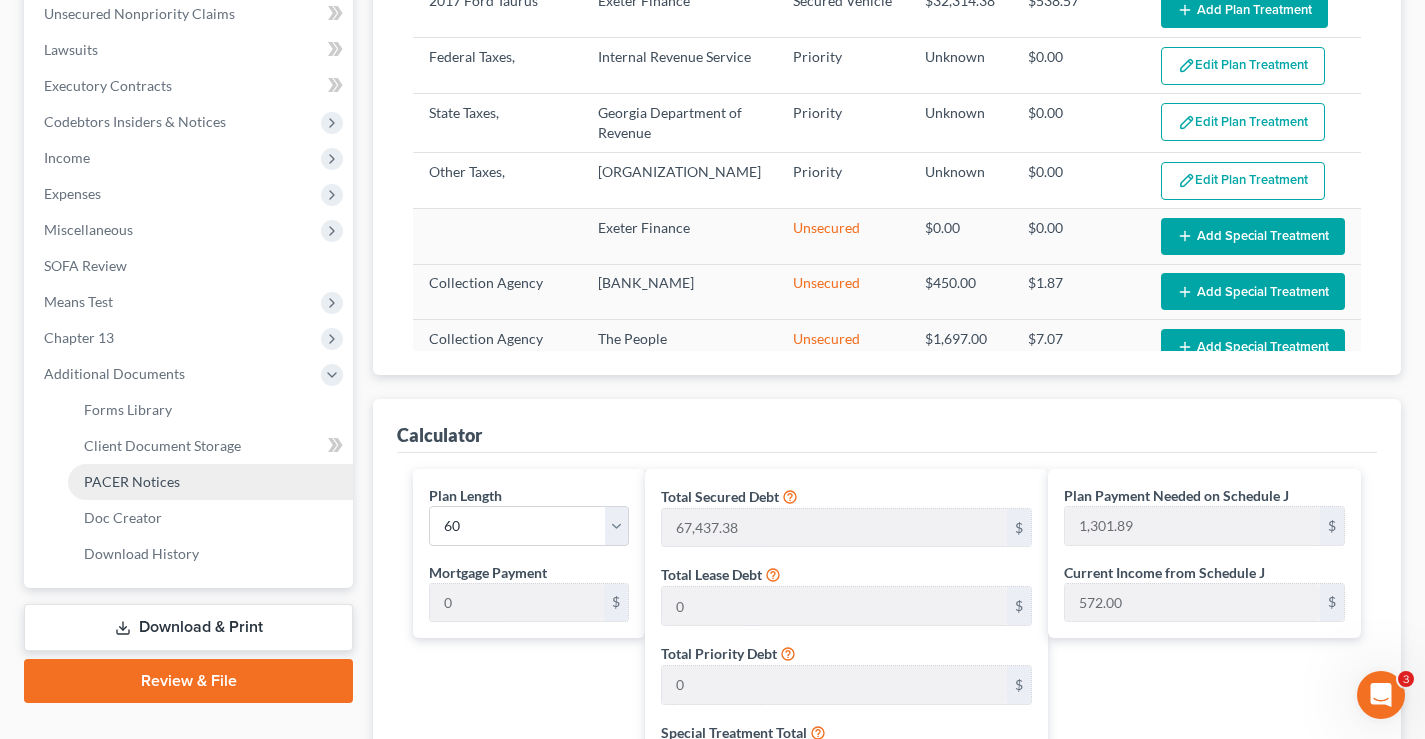 click on "PACER Notices" at bounding box center (132, 481) 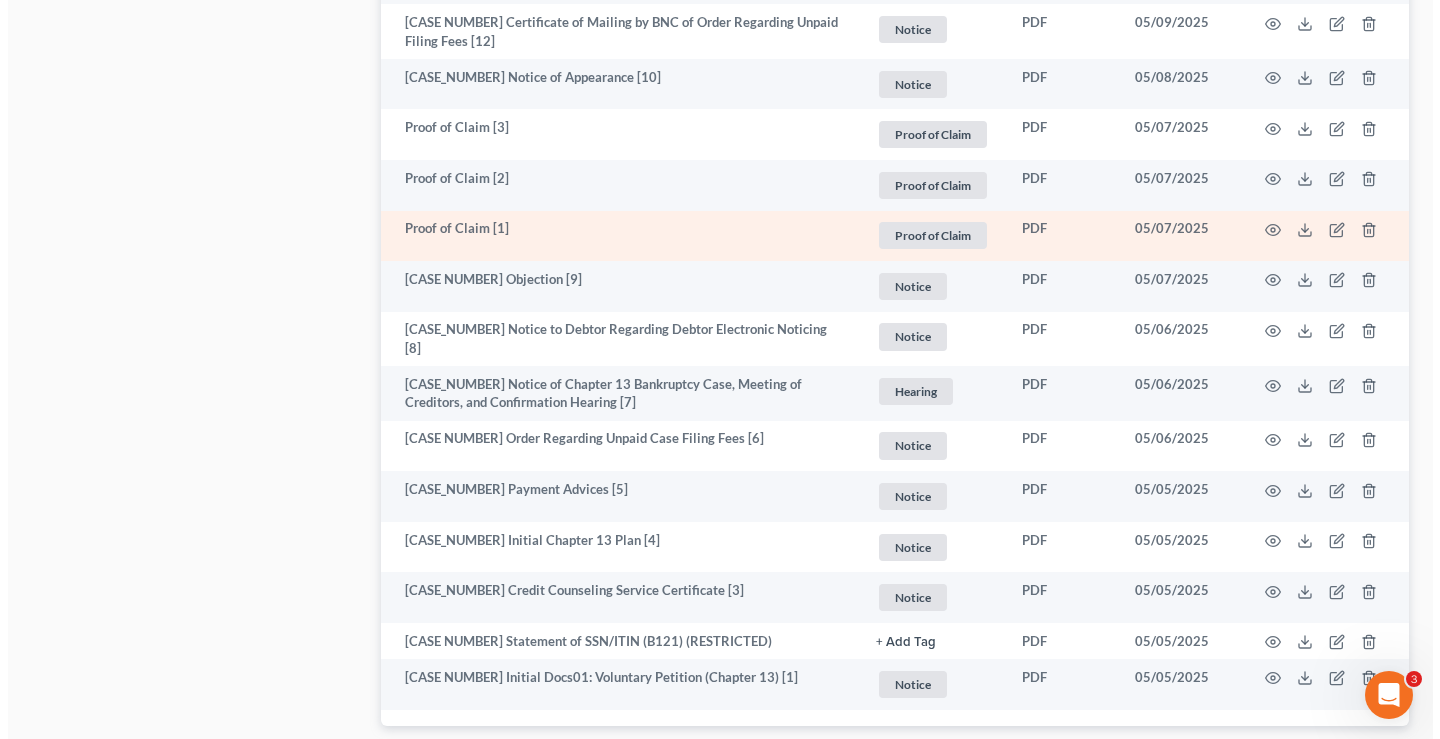 scroll, scrollTop: 1571, scrollLeft: 0, axis: vertical 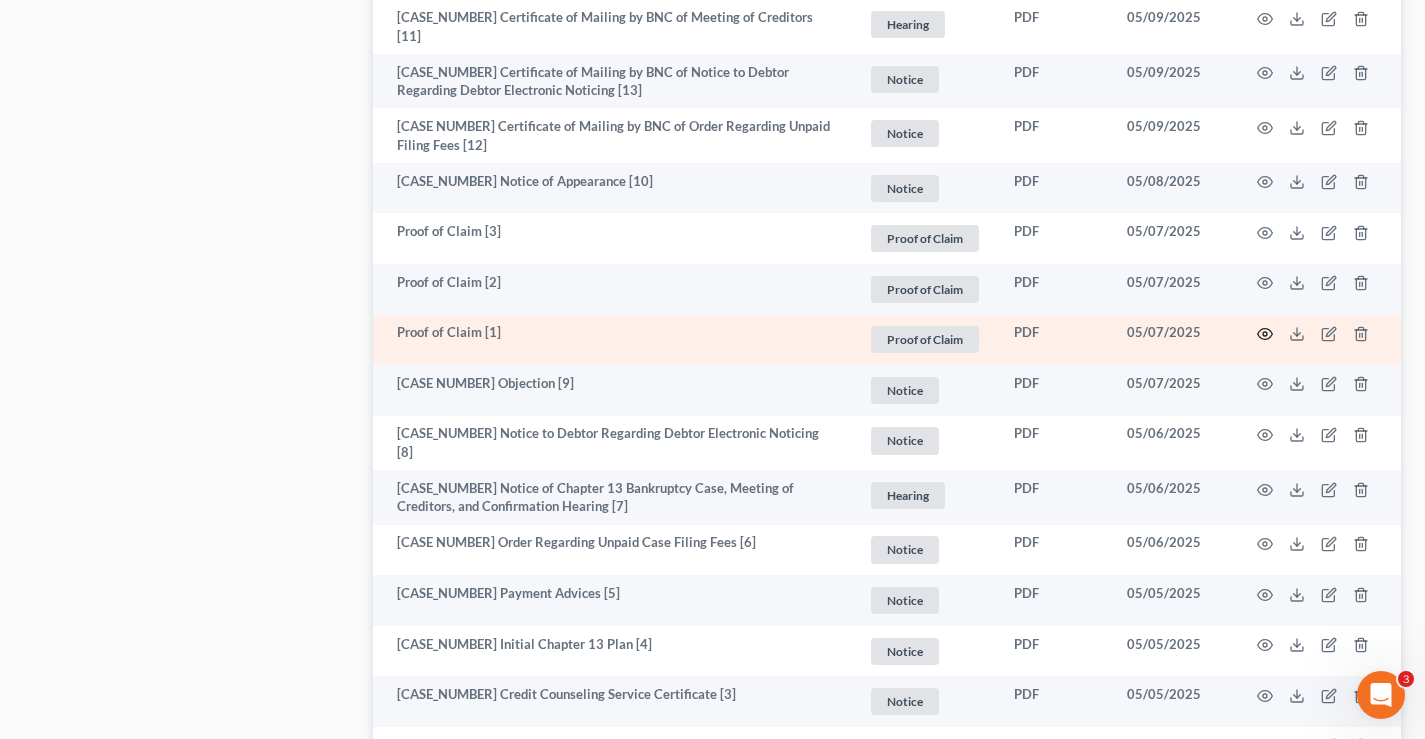 click 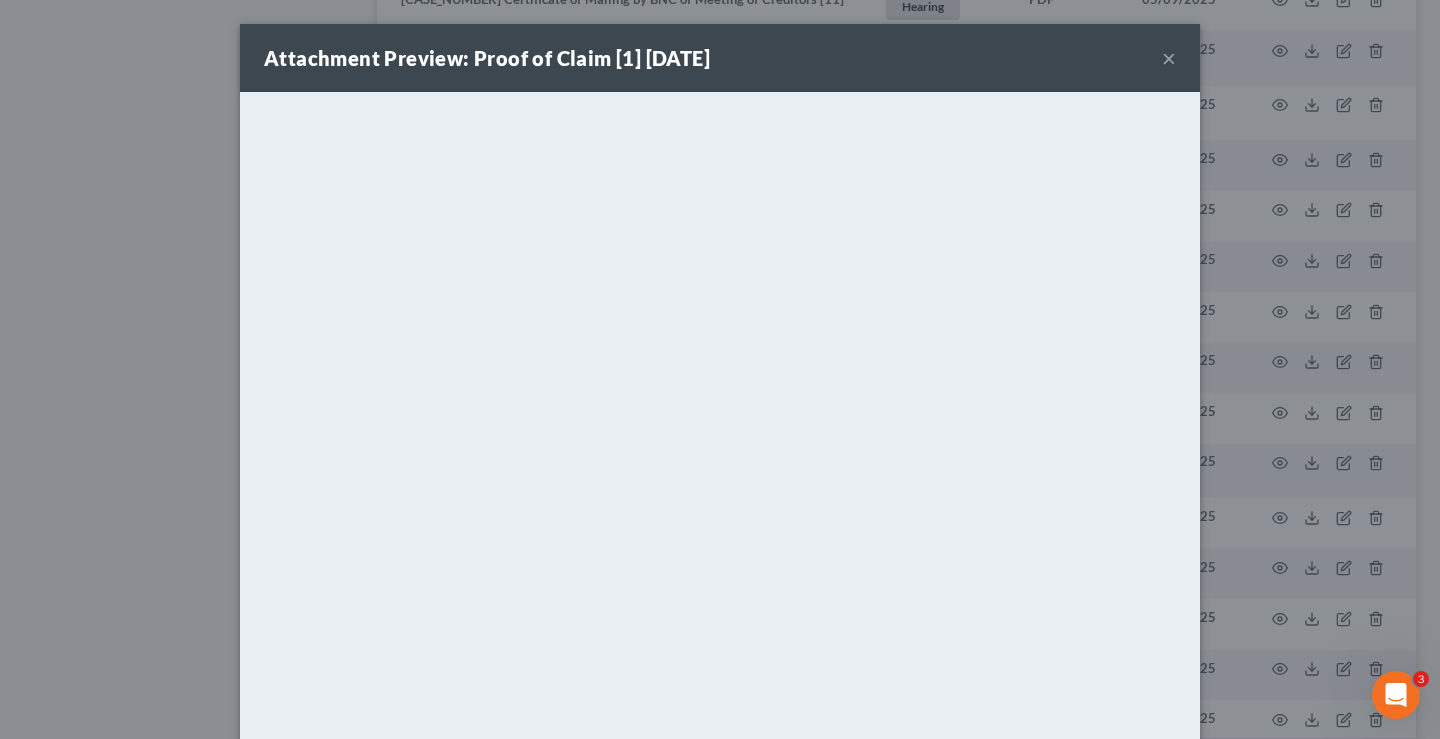 scroll, scrollTop: 98, scrollLeft: 0, axis: vertical 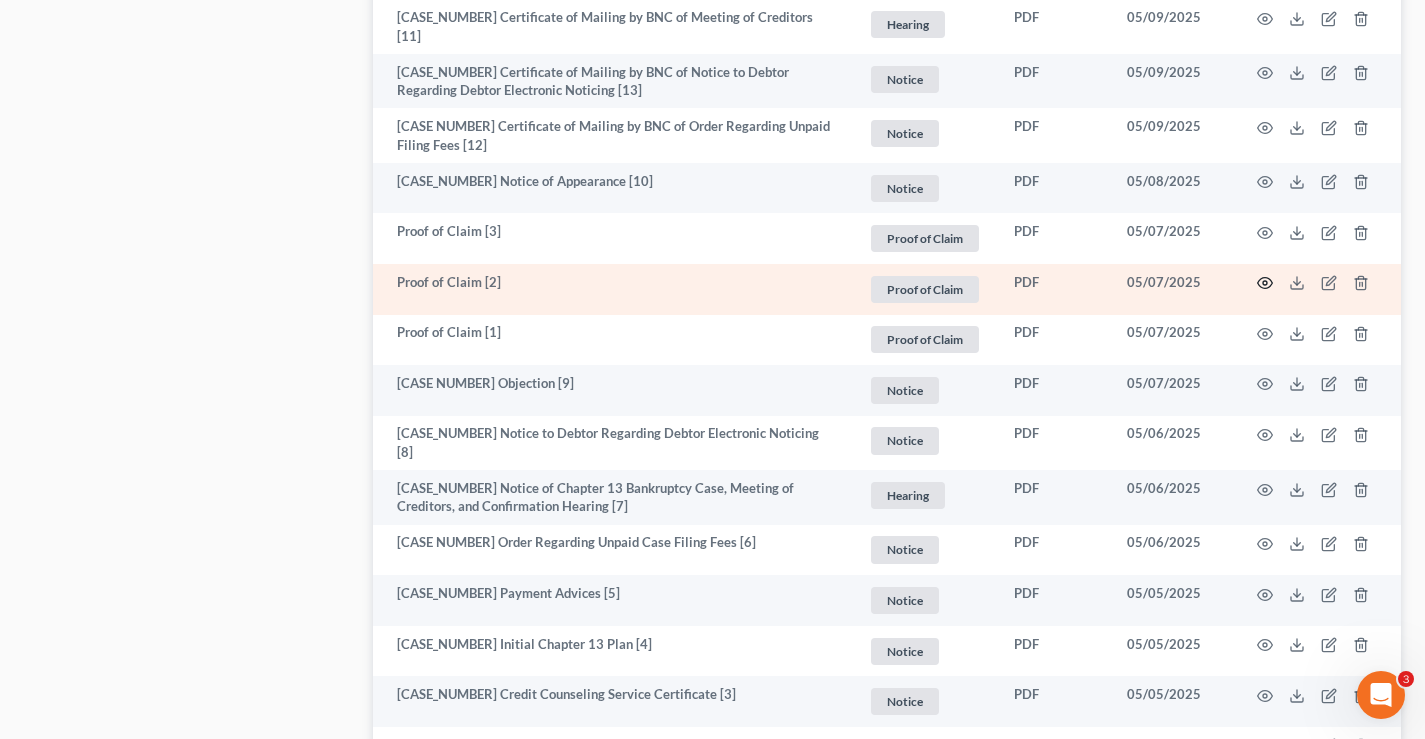 click 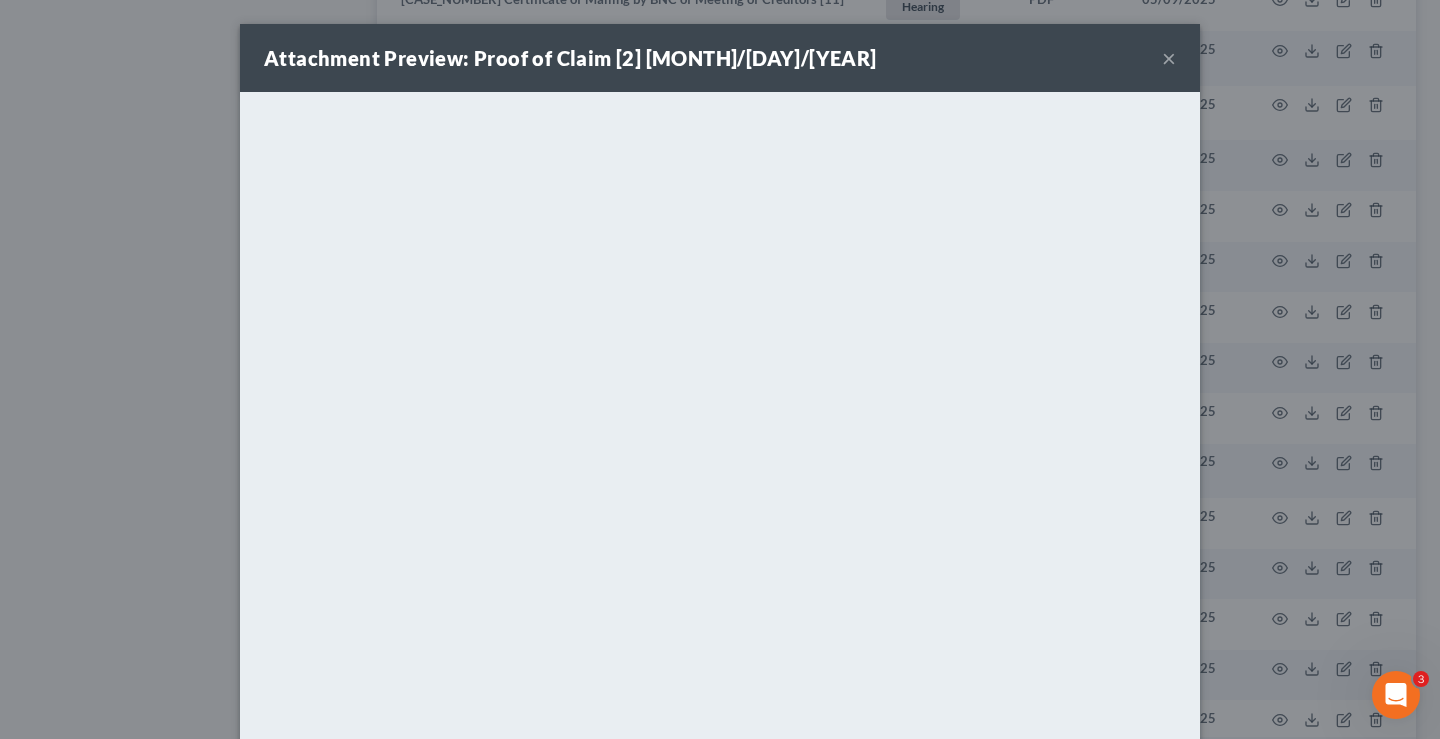 click on "×" at bounding box center (1169, 58) 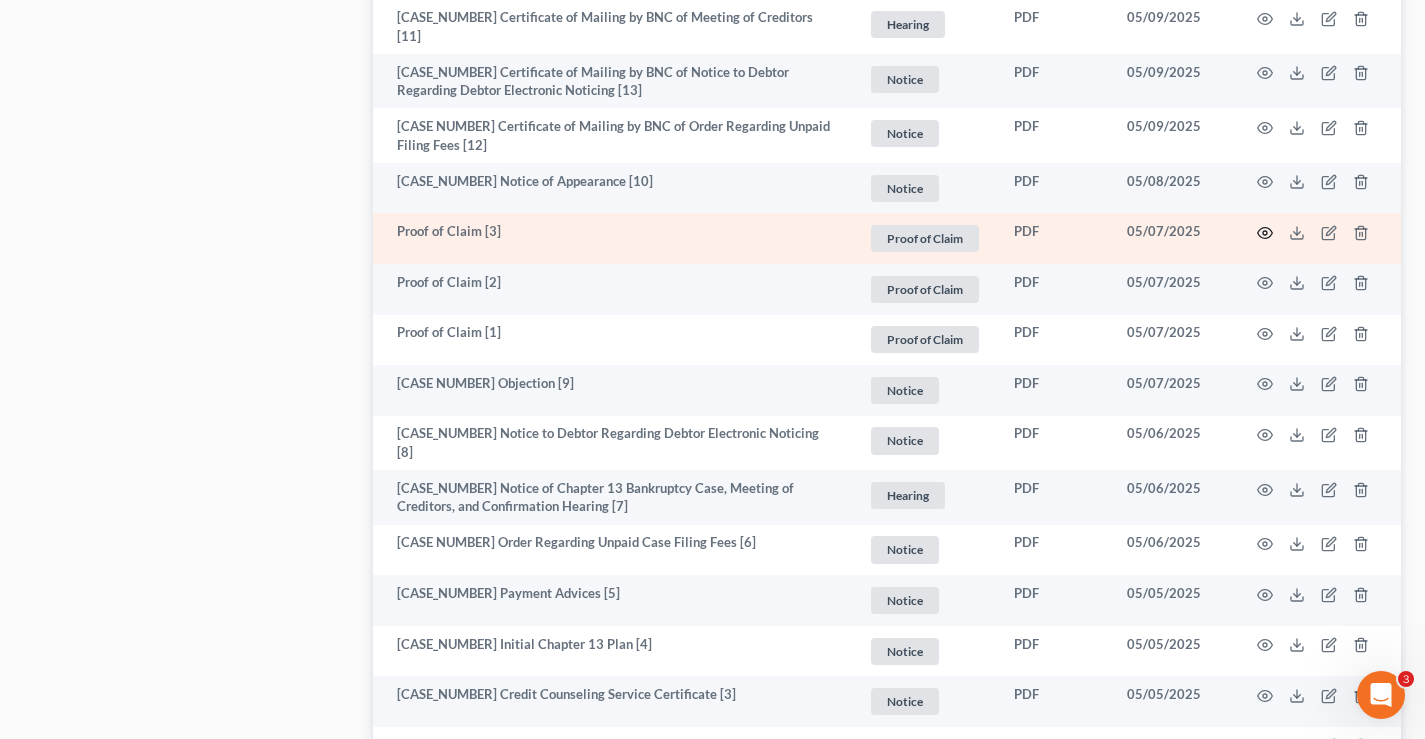 click 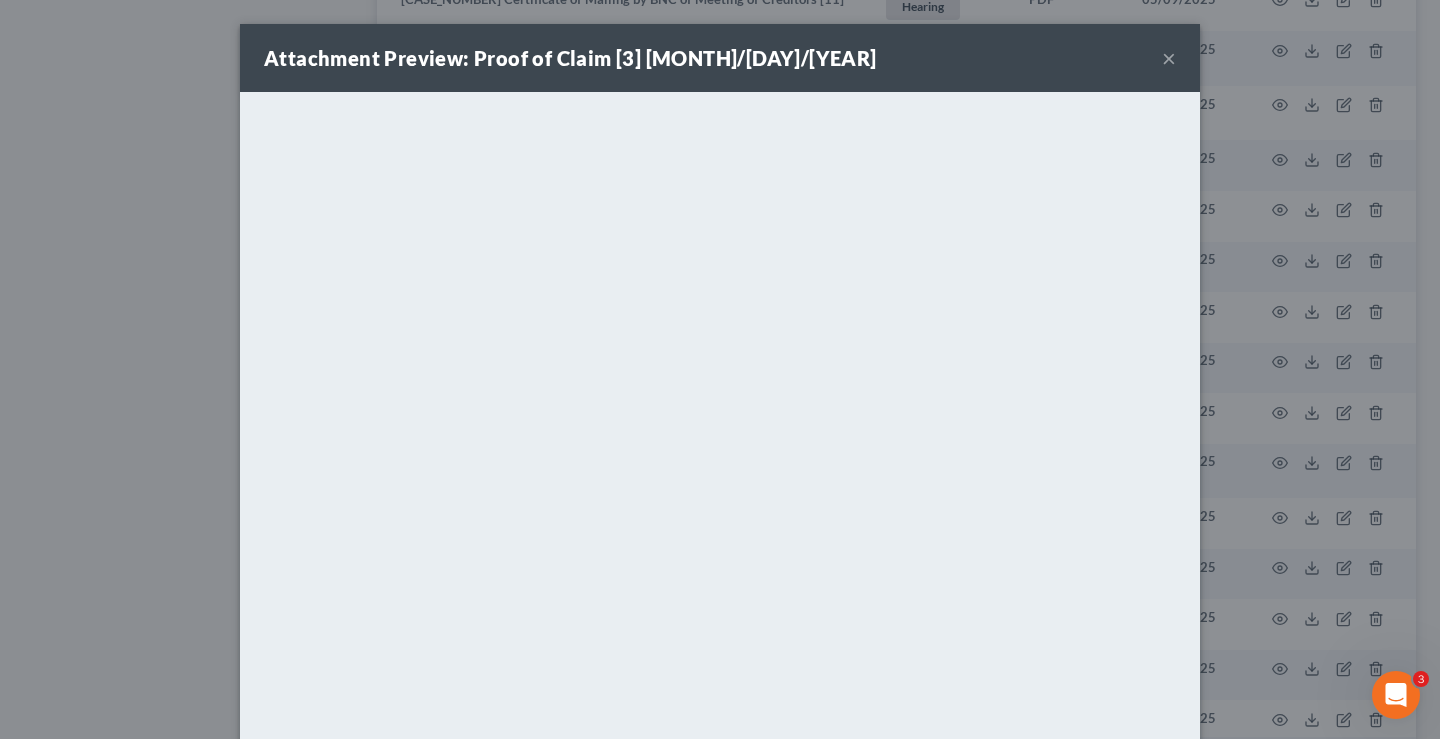 click on "×" at bounding box center [1169, 58] 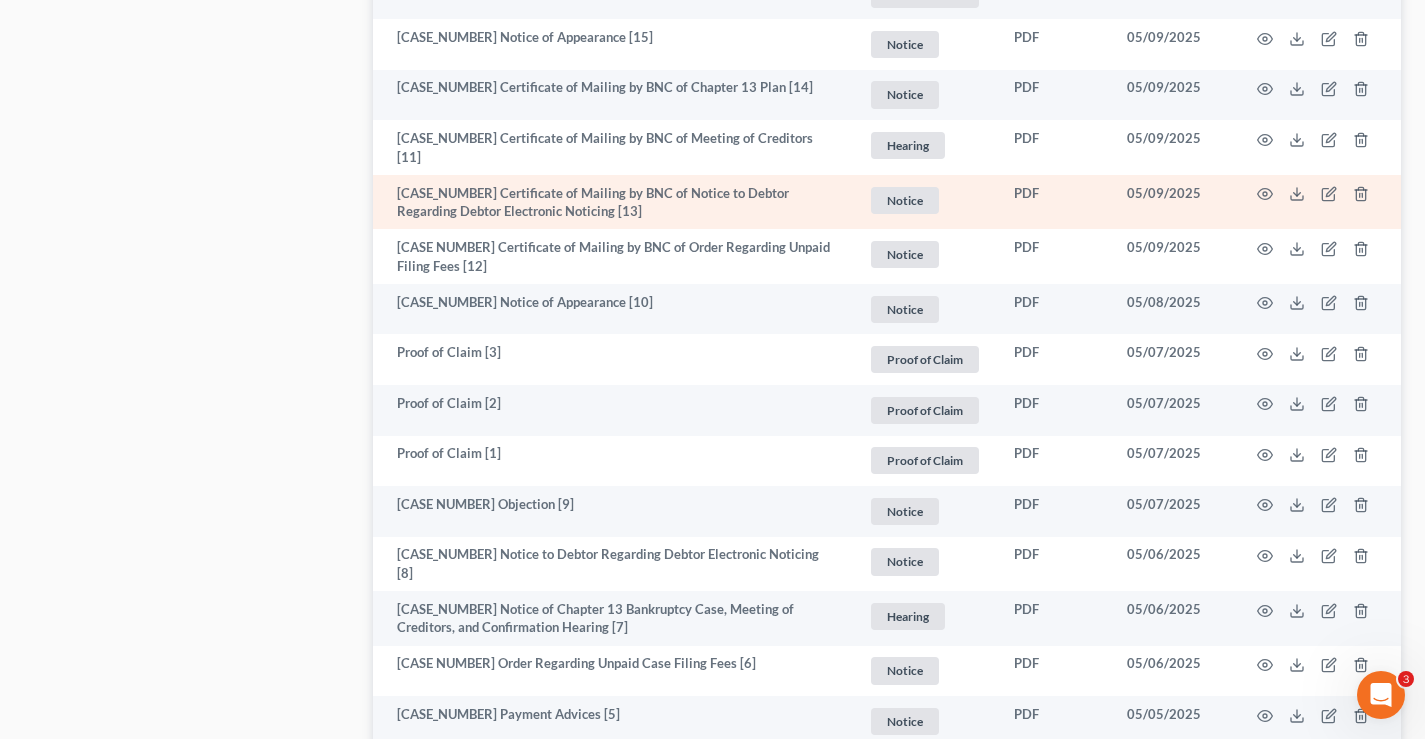 scroll, scrollTop: 1271, scrollLeft: 0, axis: vertical 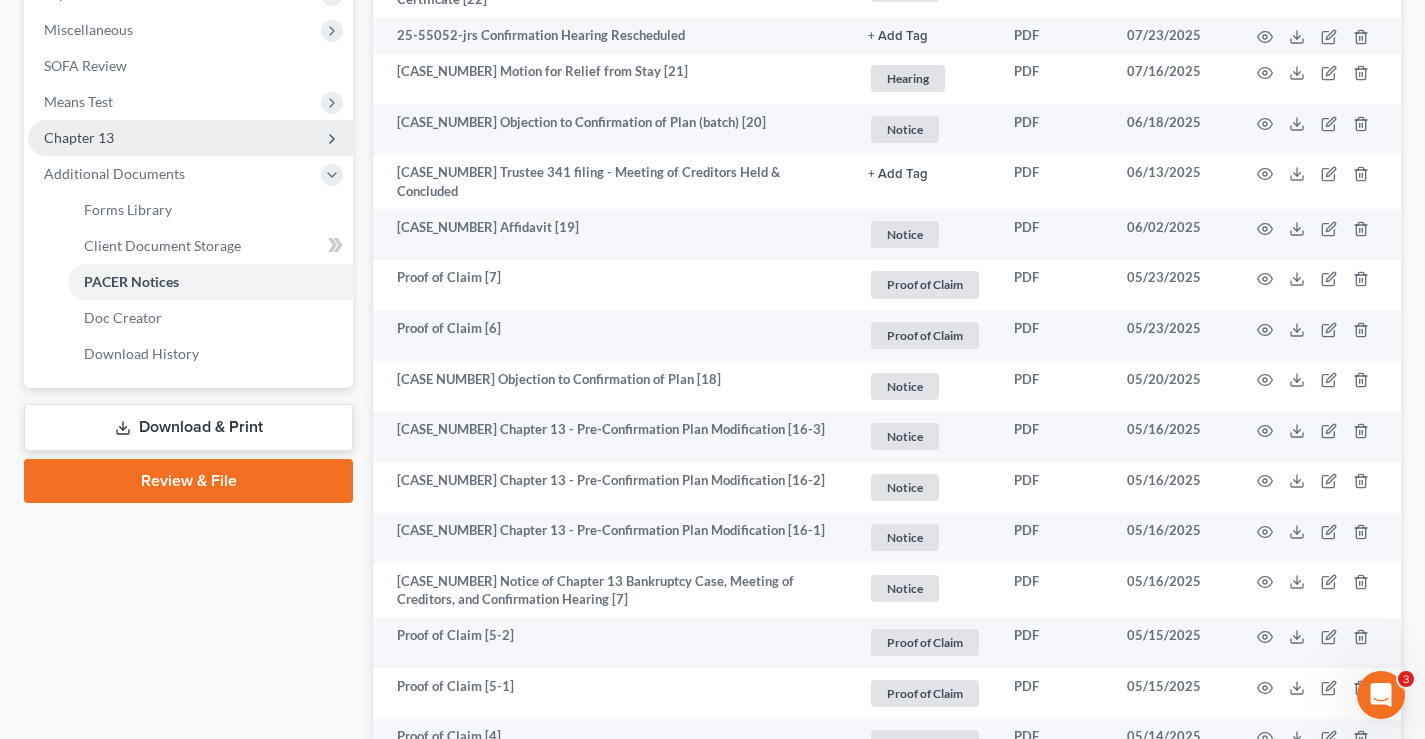 click on "Chapter 13" at bounding box center (79, 137) 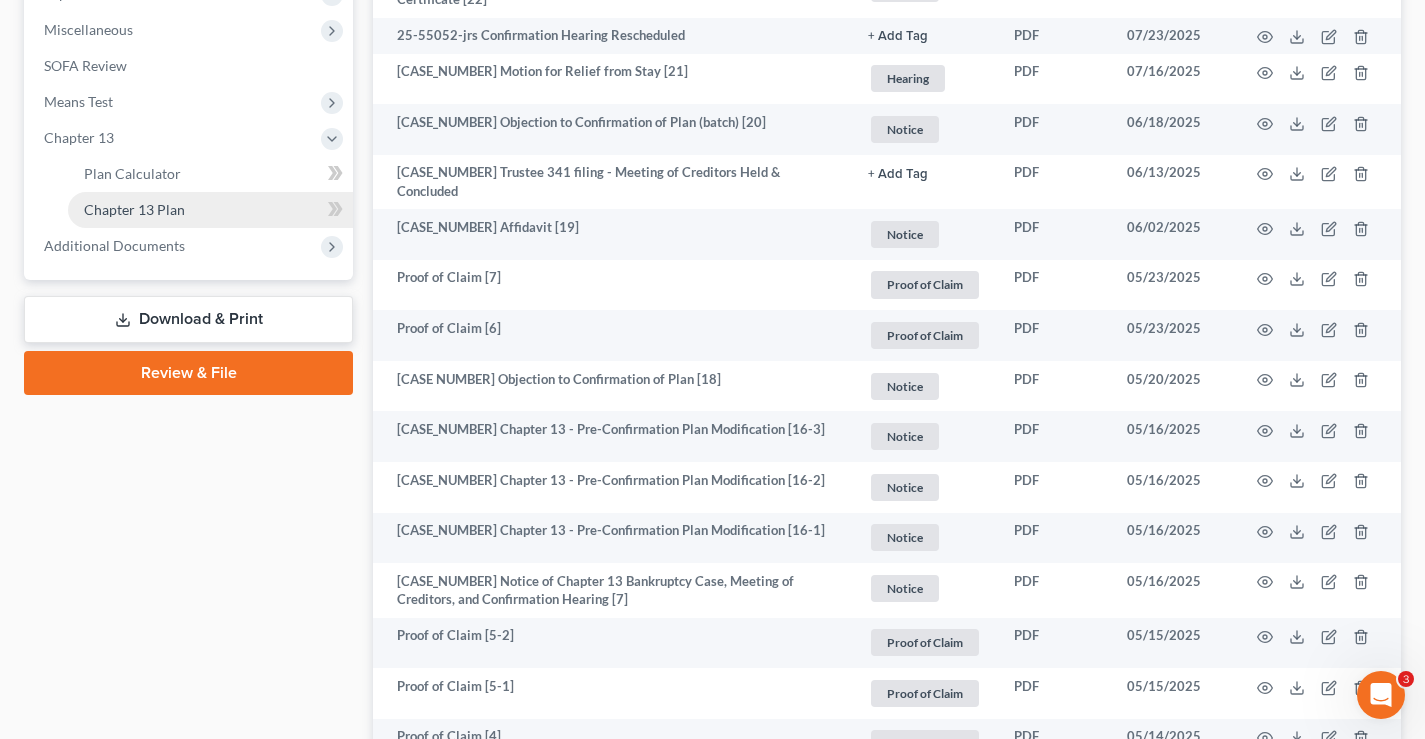 click on "Chapter 13 Plan" at bounding box center (134, 209) 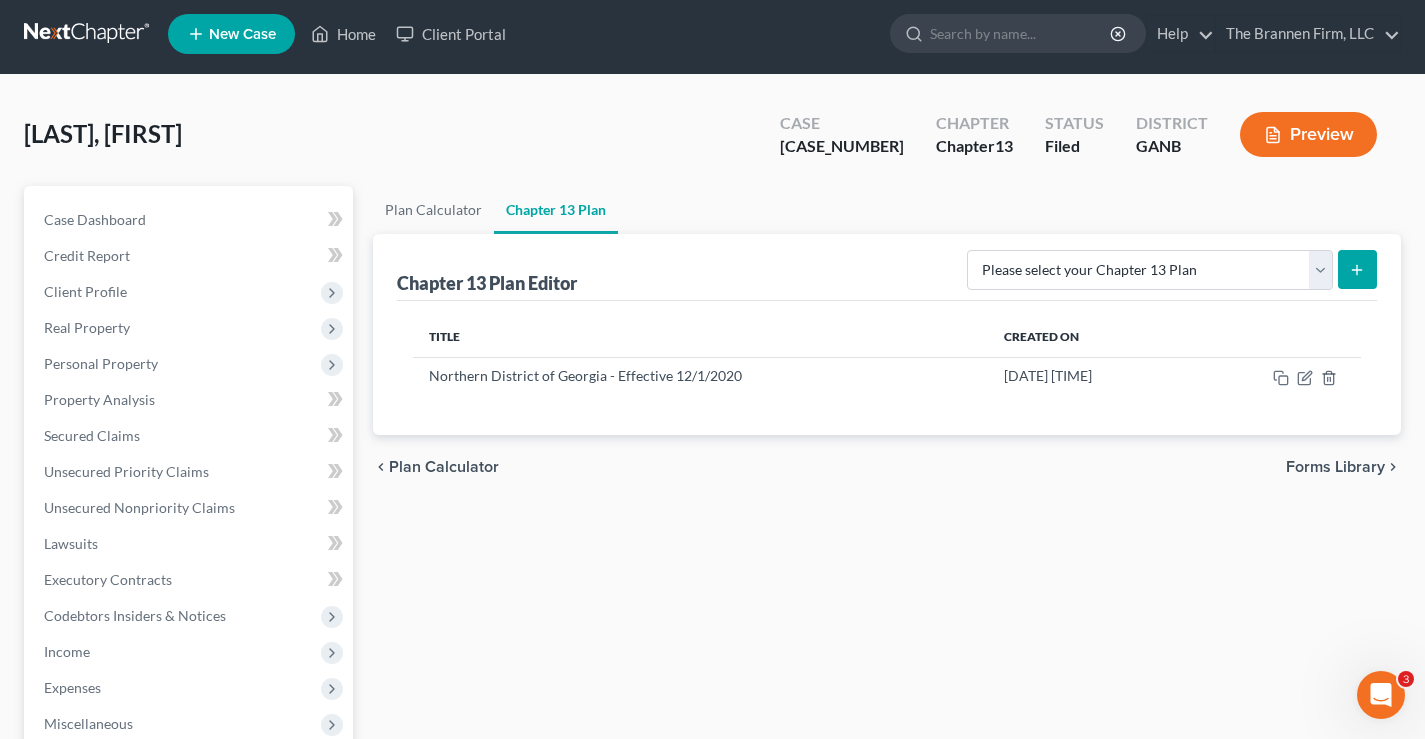 scroll, scrollTop: 0, scrollLeft: 0, axis: both 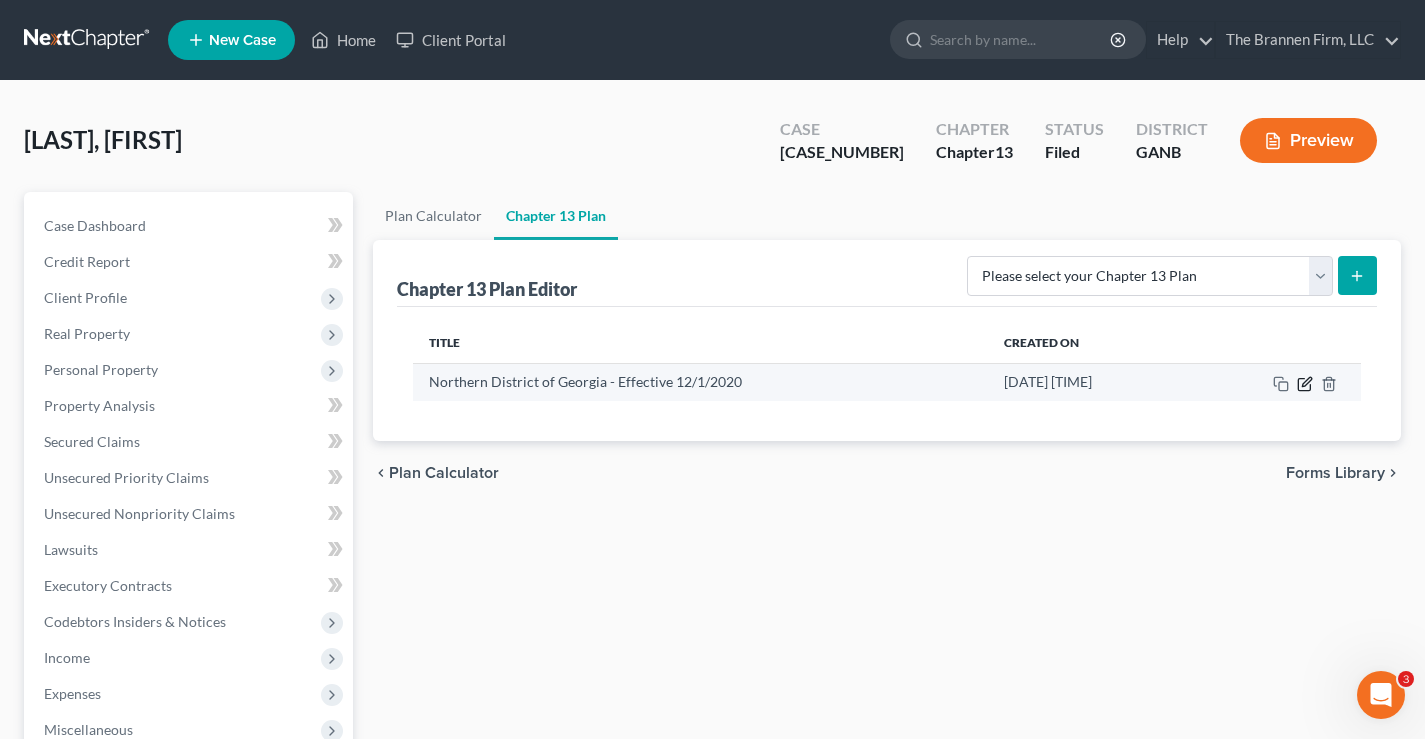 click 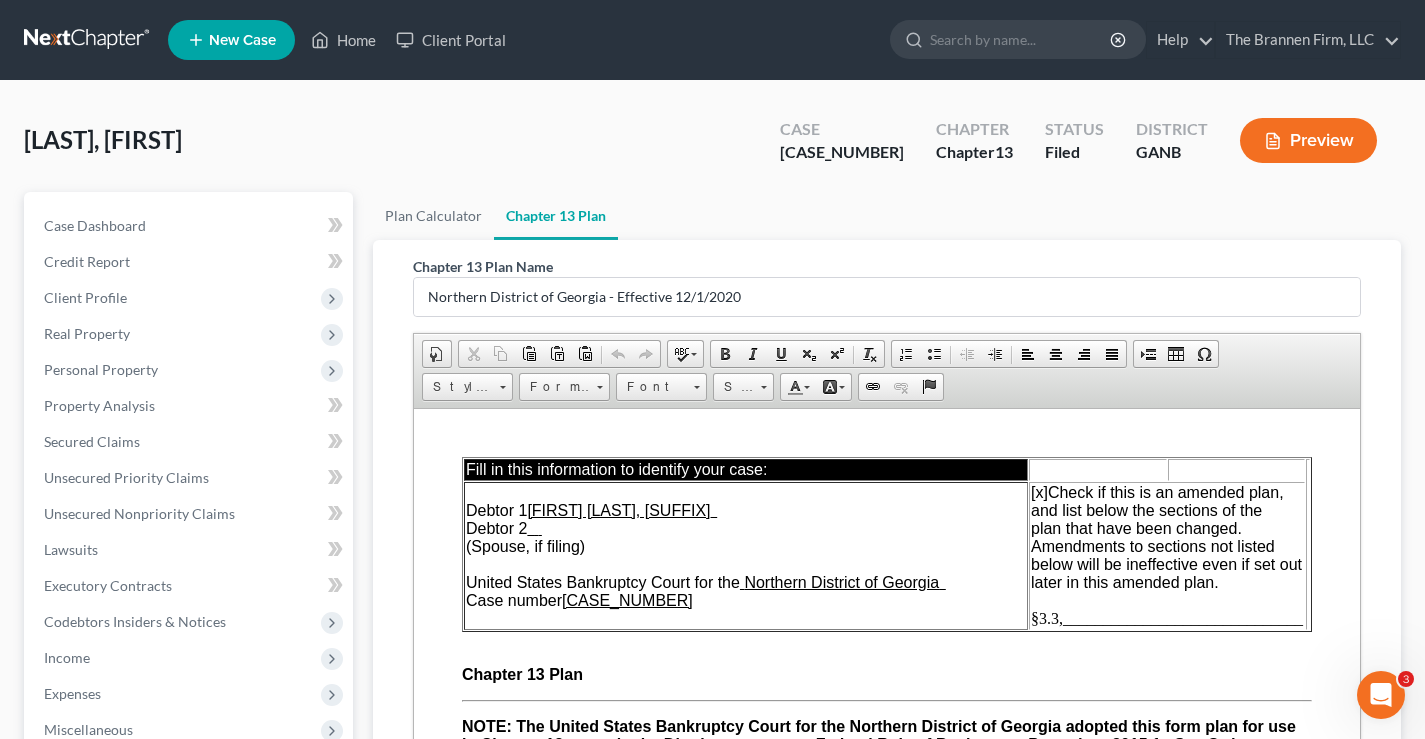 scroll, scrollTop: 0, scrollLeft: 0, axis: both 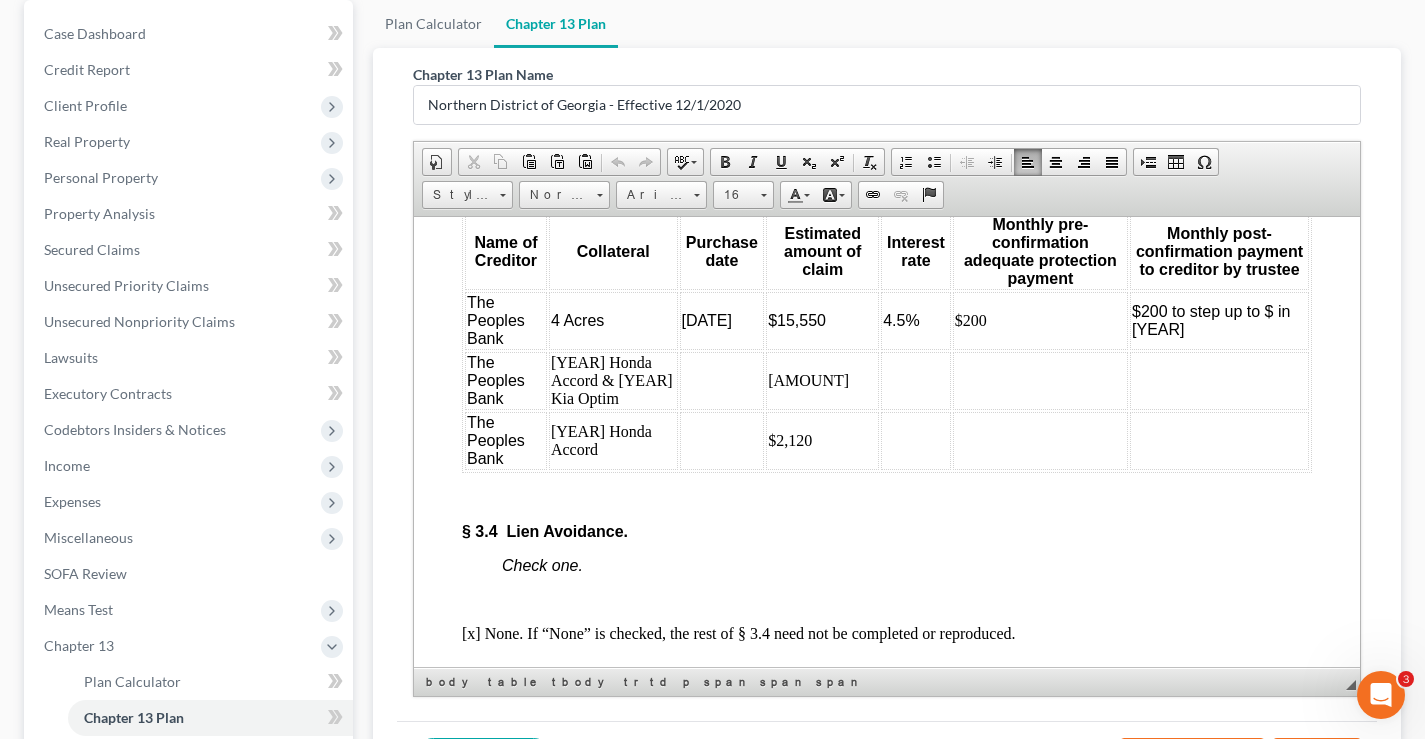 click at bounding box center (722, 380) 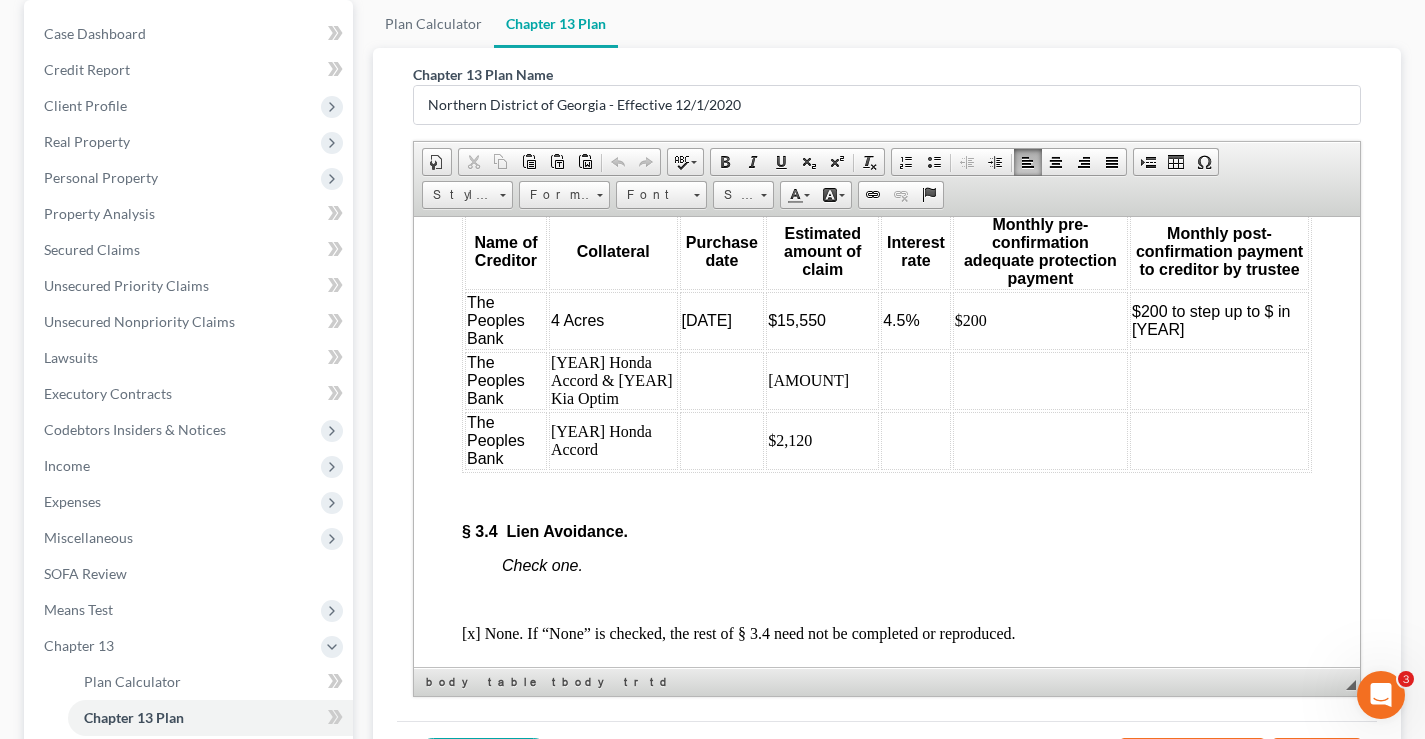 type 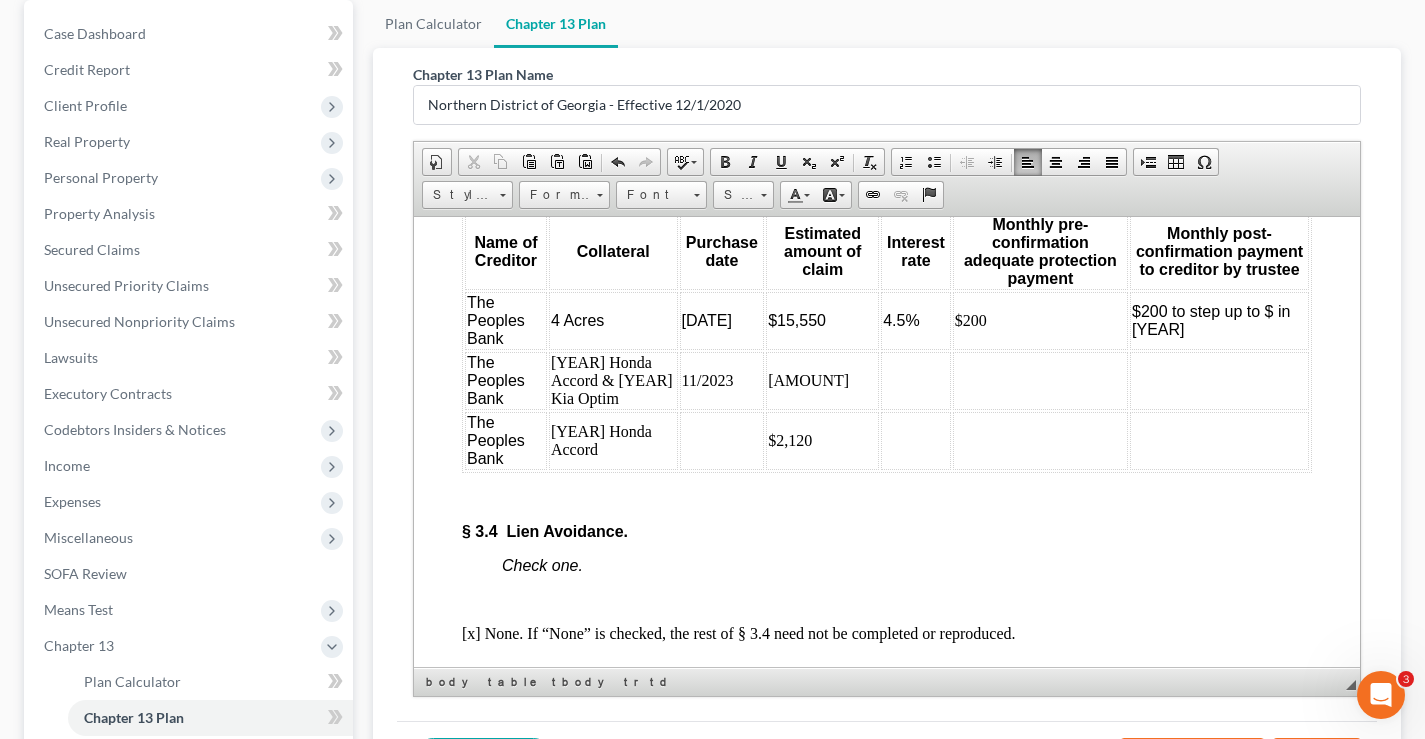 click at bounding box center [722, 440] 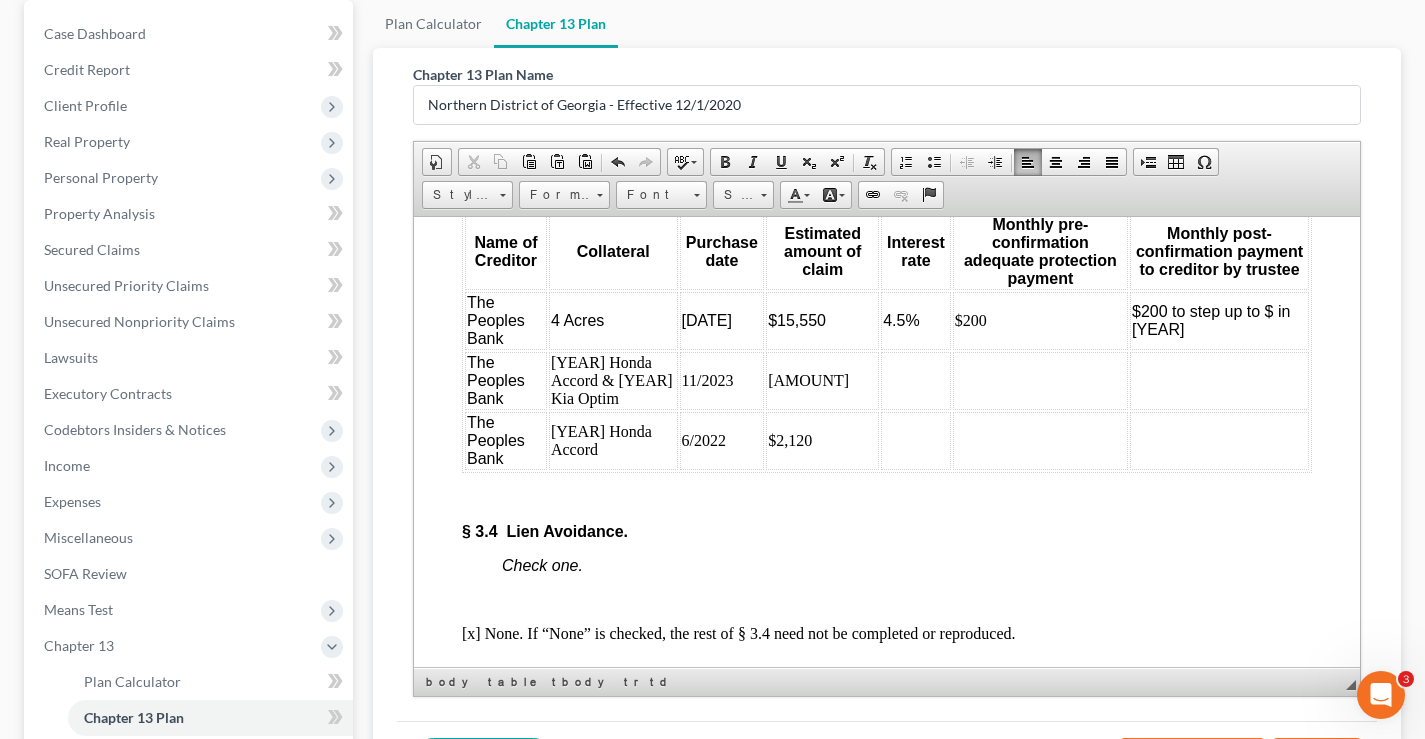 click at bounding box center [916, 380] 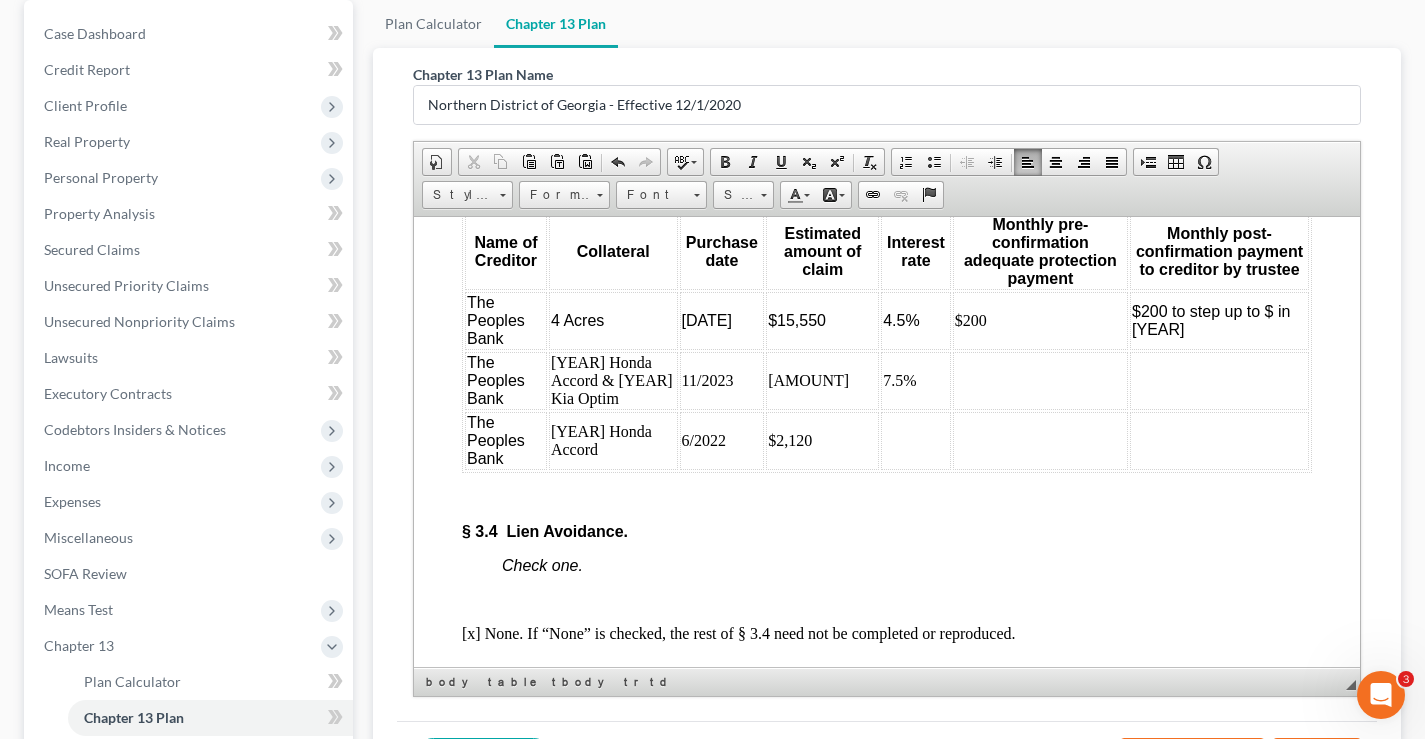 click at bounding box center [916, 440] 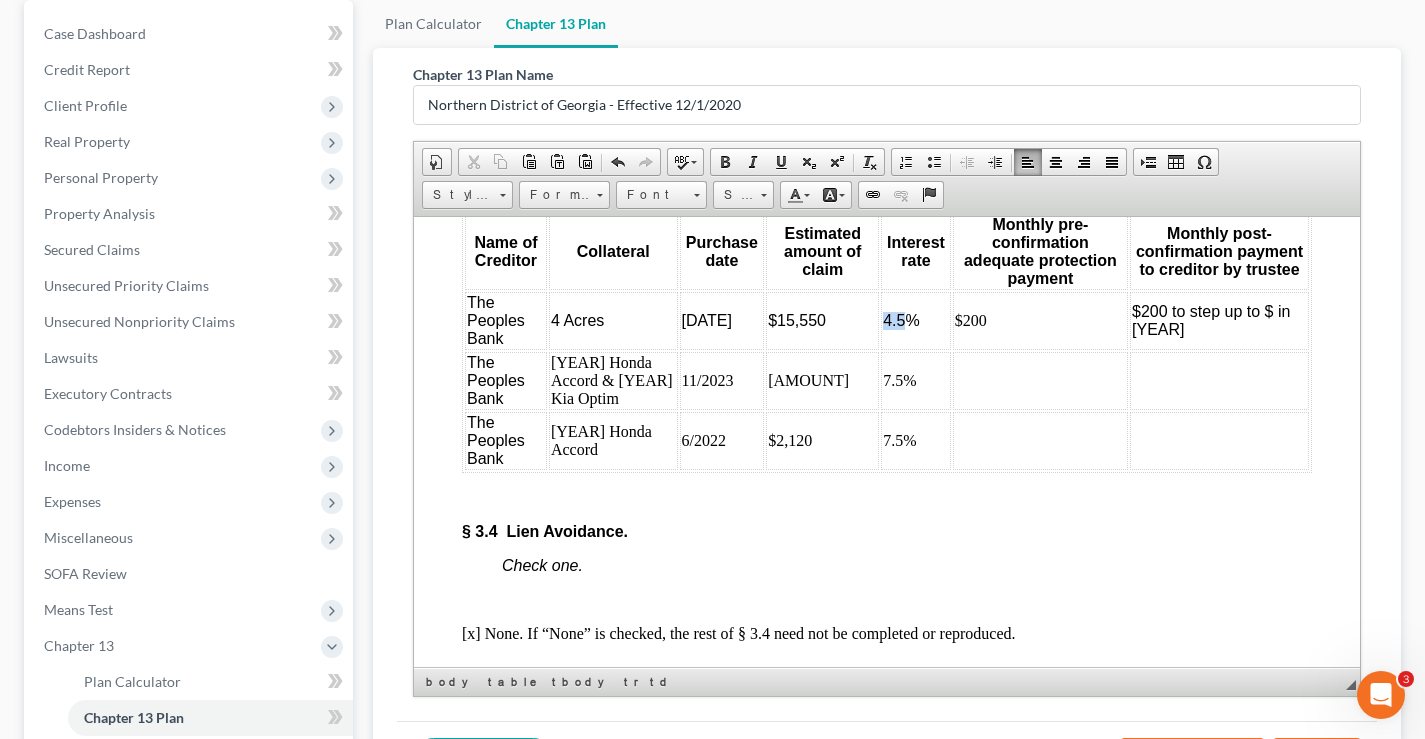 drag, startPoint x: 890, startPoint y: 353, endPoint x: 869, endPoint y: 361, distance: 22.472204 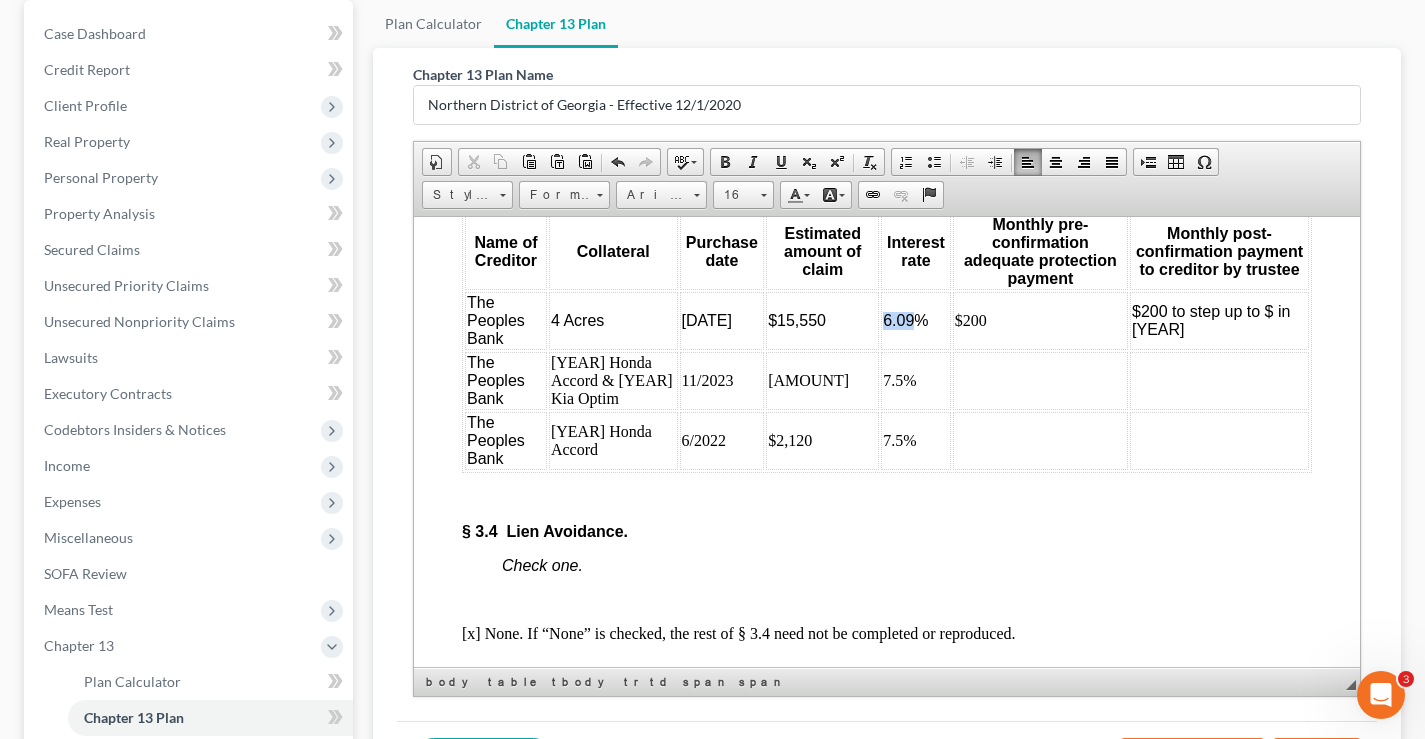 drag, startPoint x: 870, startPoint y: 353, endPoint x: 899, endPoint y: 356, distance: 29.15476 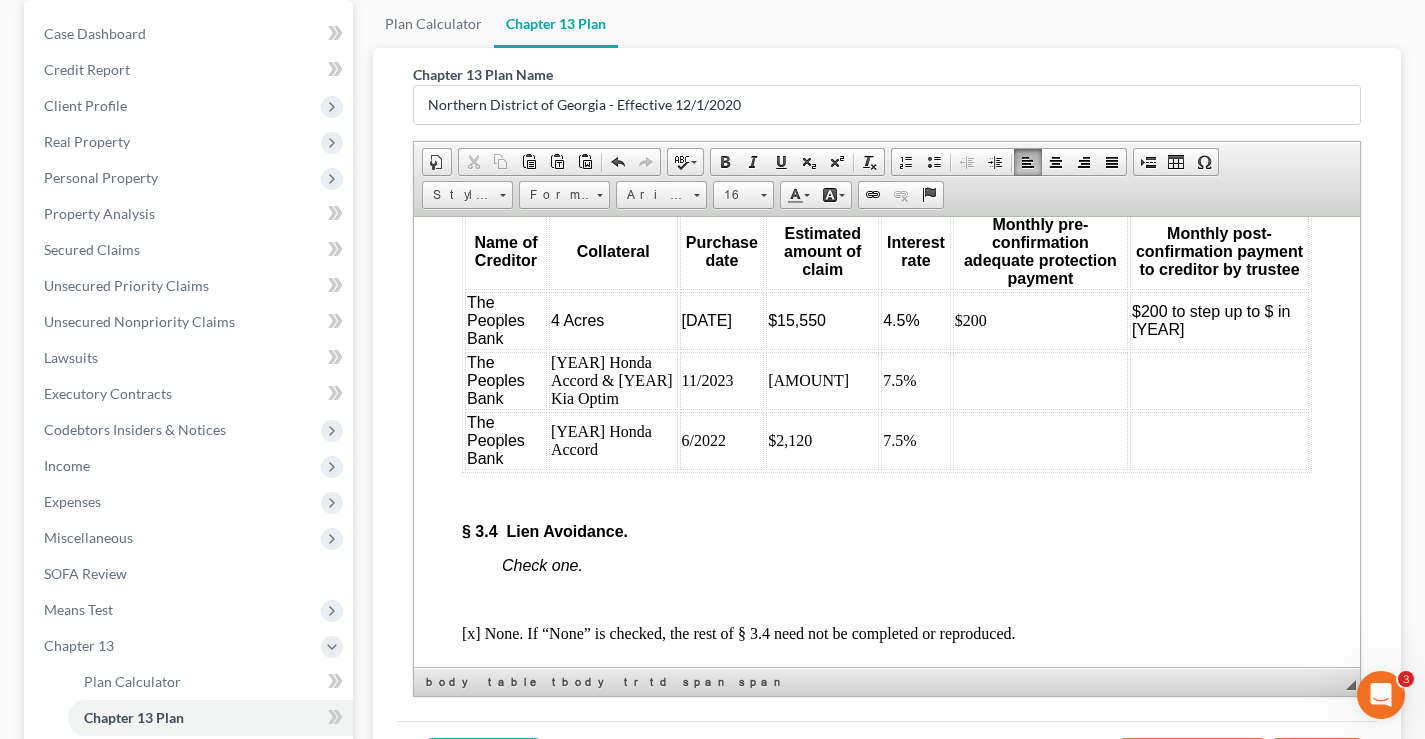 click at bounding box center [1040, 380] 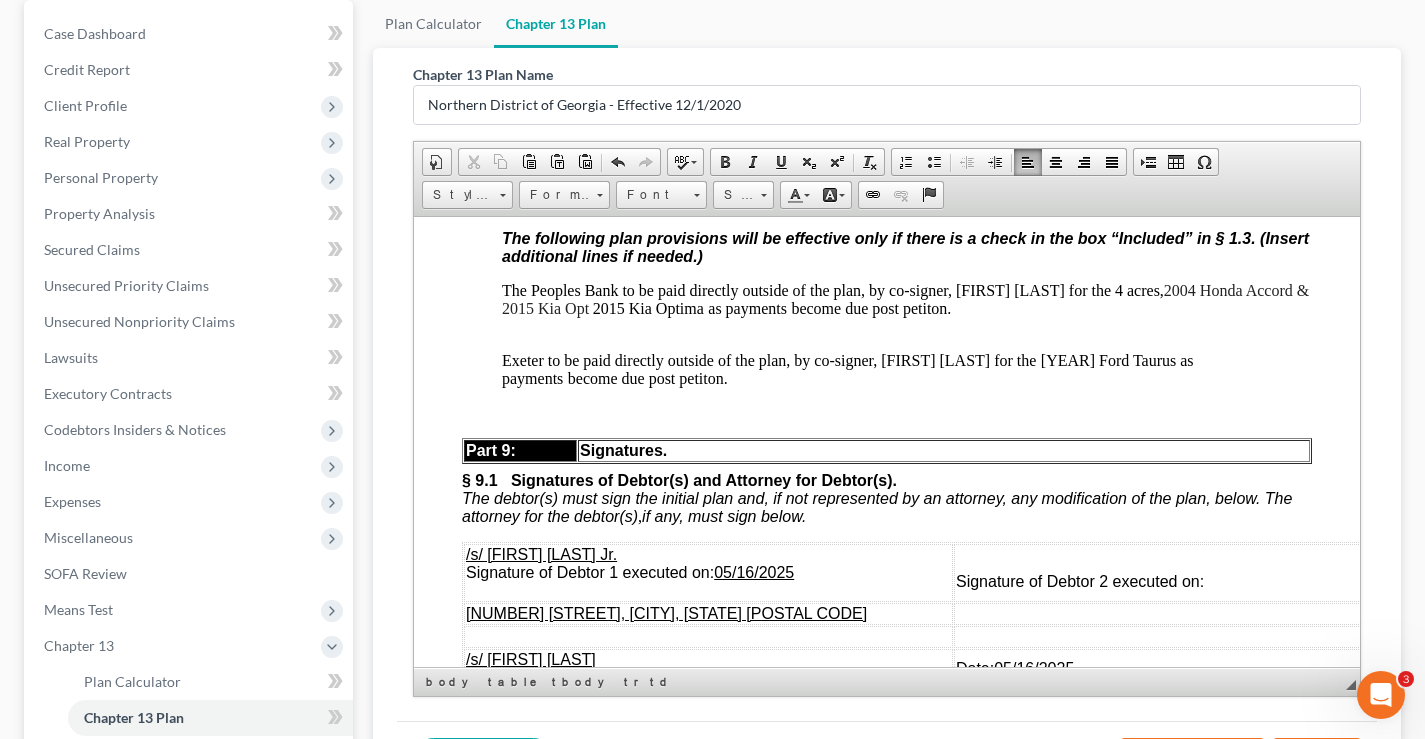 scroll, scrollTop: 7371, scrollLeft: 0, axis: vertical 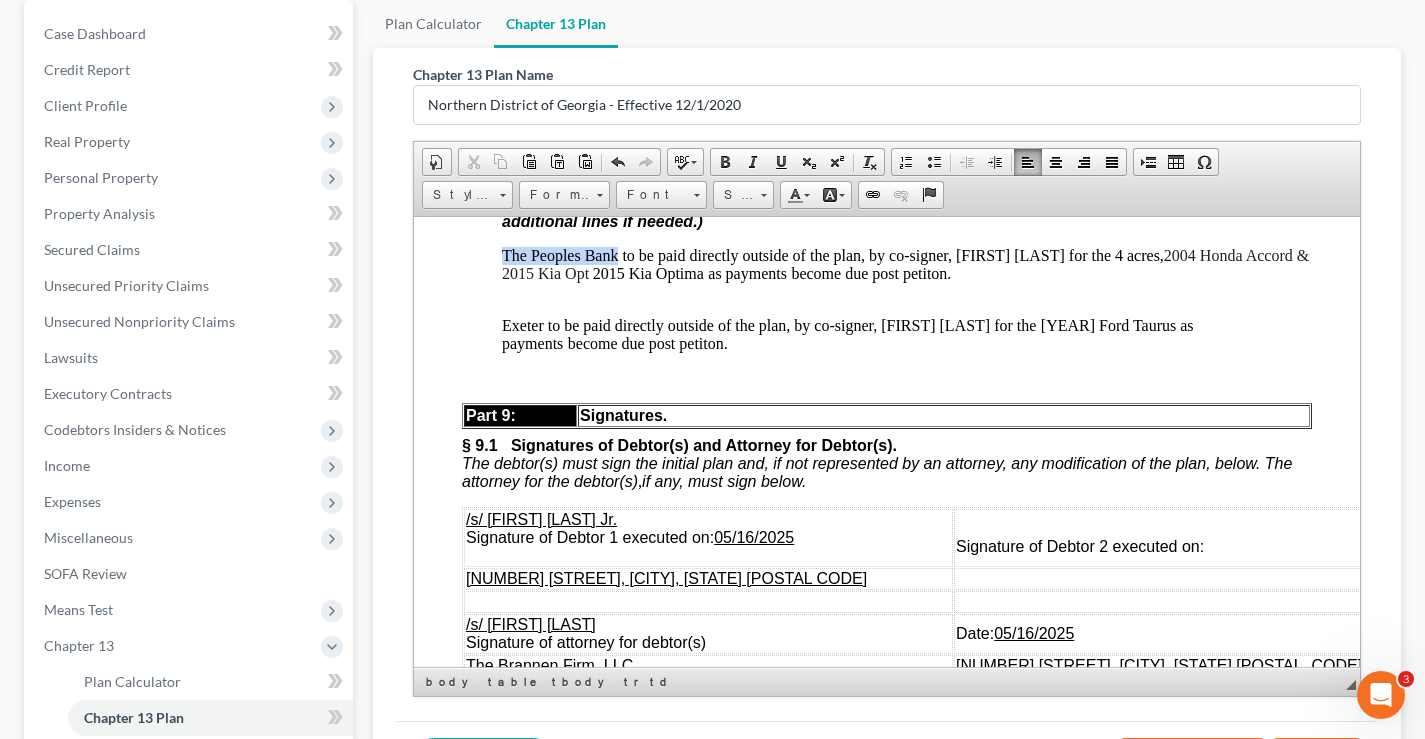 drag, startPoint x: 499, startPoint y: 333, endPoint x: 616, endPoint y: 335, distance: 117.01709 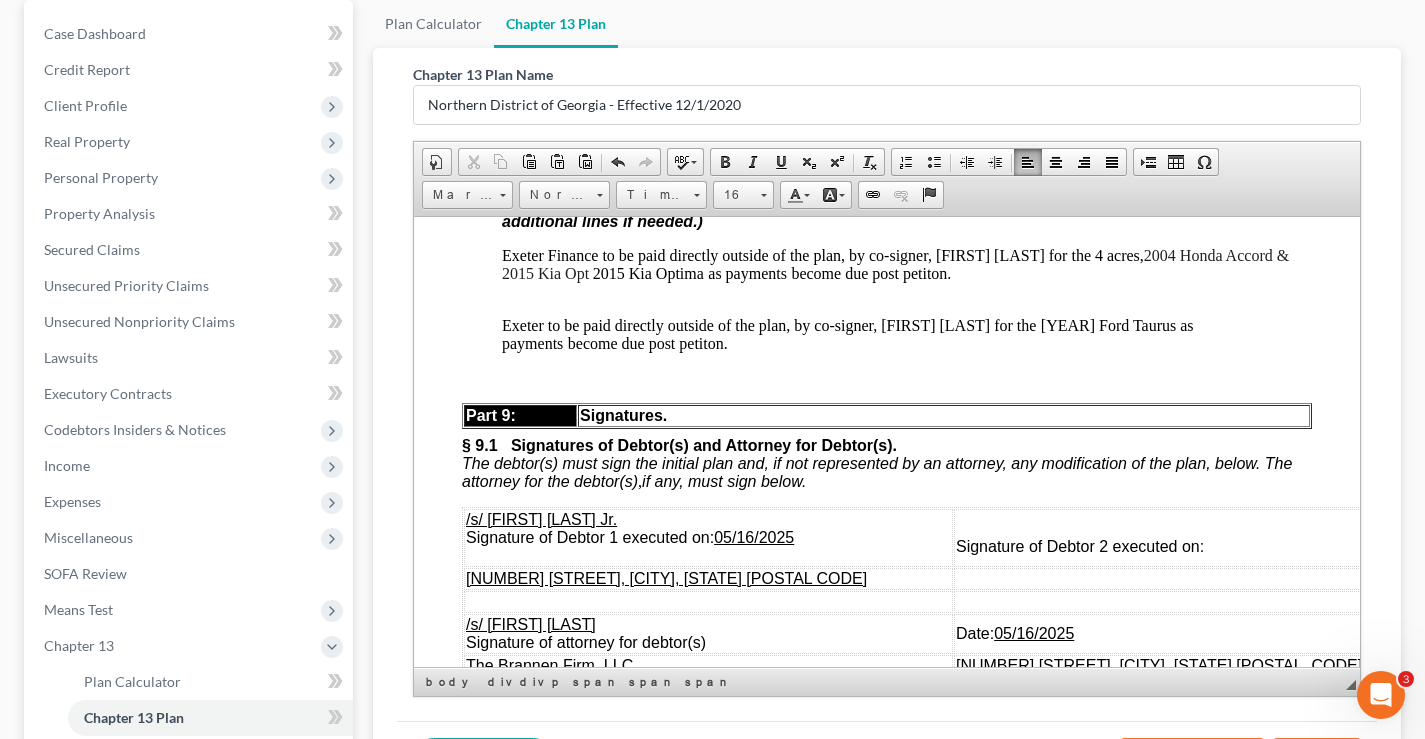 drag, startPoint x: 1061, startPoint y: 335, endPoint x: 601, endPoint y: 359, distance: 460.62567 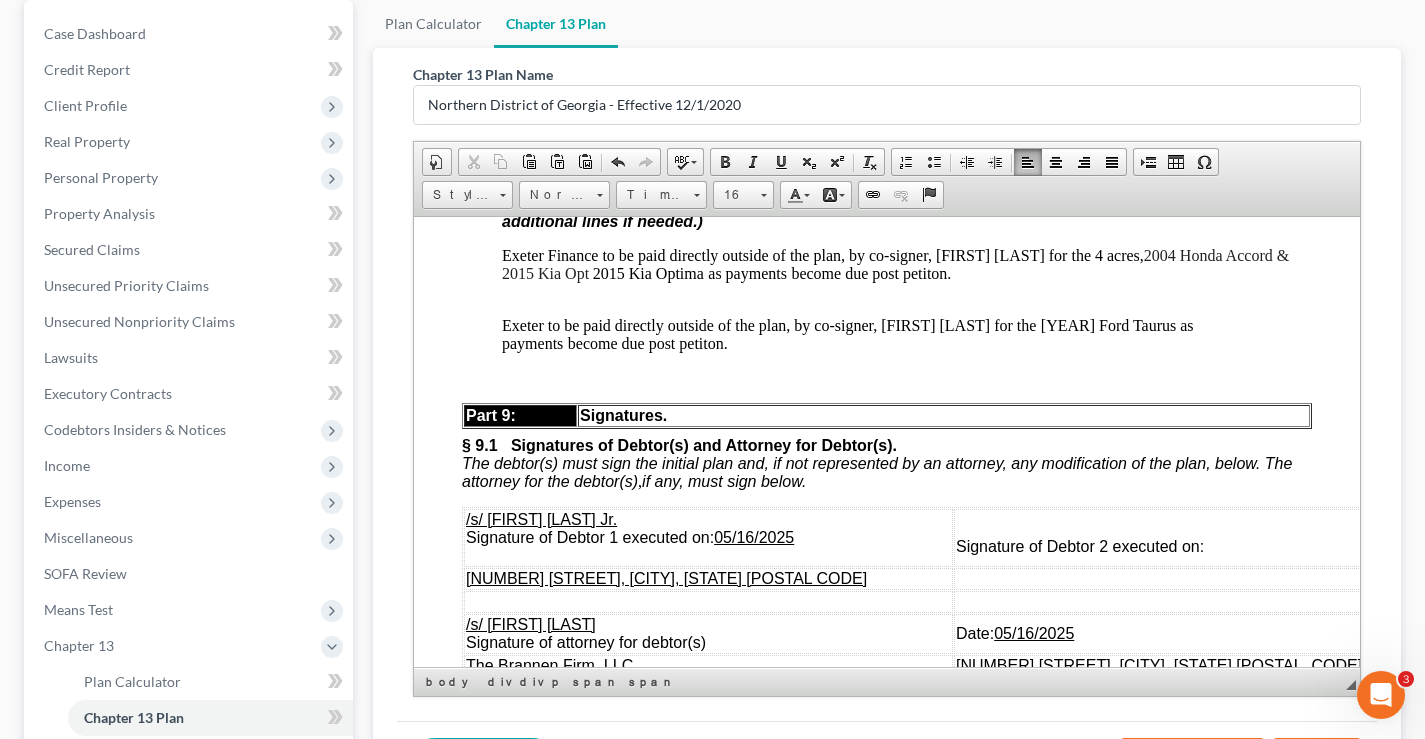 click on "Exeter Finance to be paid directly outside of the plan, by co-signer, Joseph Neal for the 4 acres," at bounding box center [823, 254] 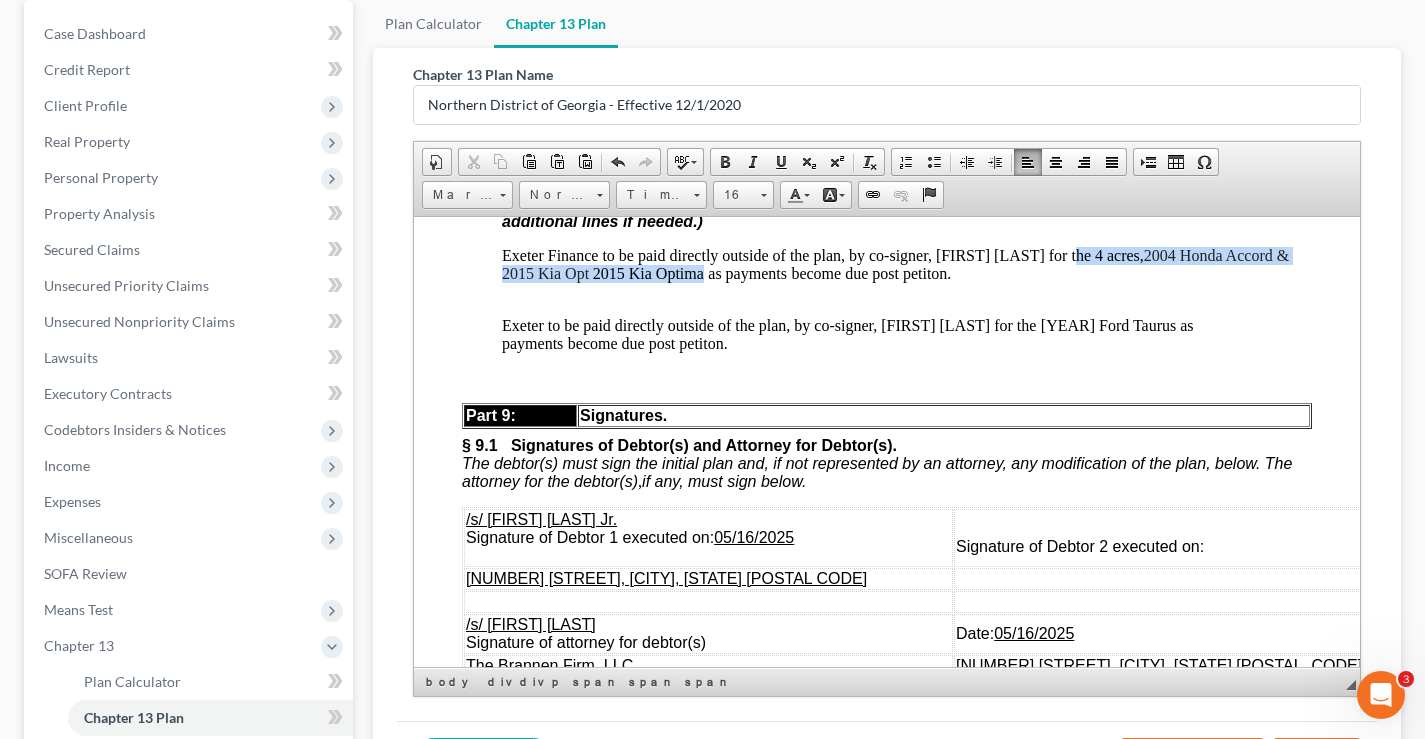 drag, startPoint x: 1061, startPoint y: 338, endPoint x: 636, endPoint y: 354, distance: 425.30106 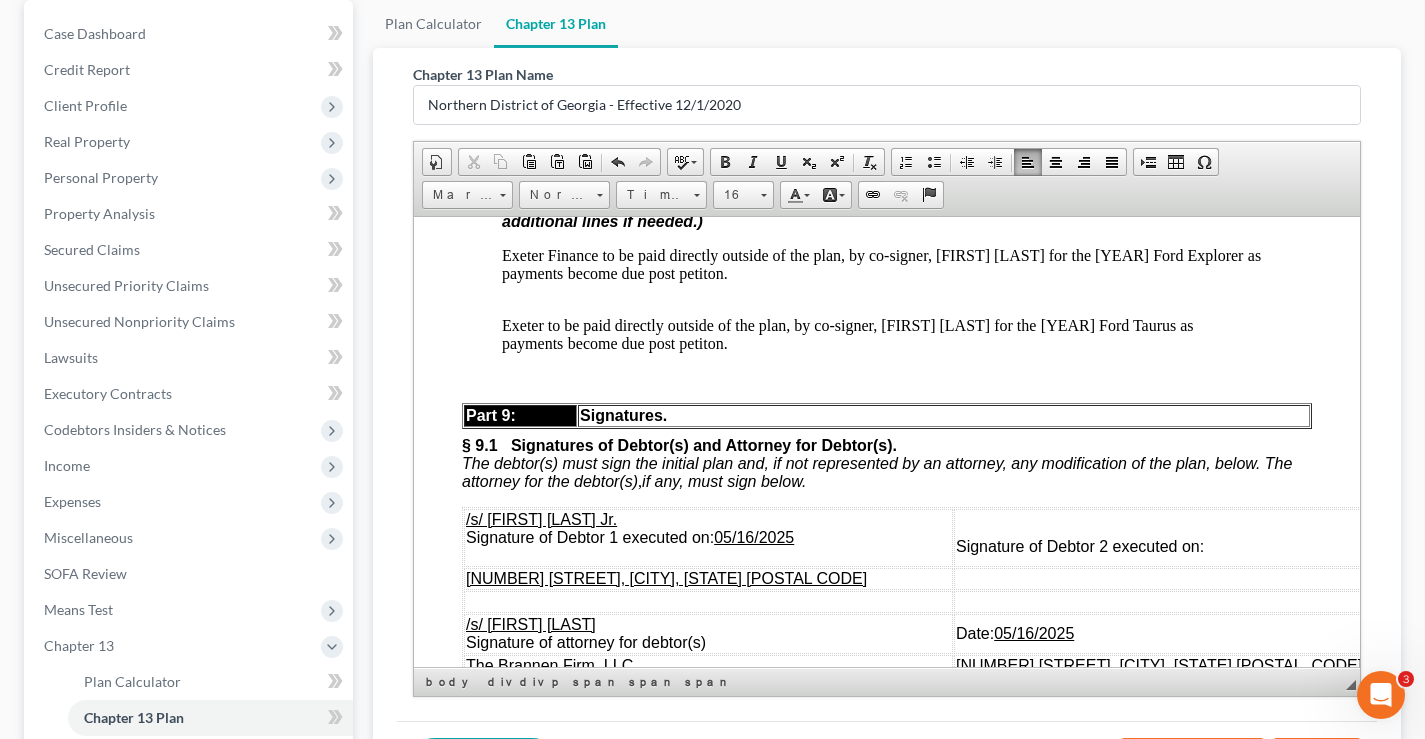click on "Exeter Finance to be paid directly outside of the plan, by co-signer, Joseph Neal for the 2020 FOrd Explorer" at bounding box center [872, 254] 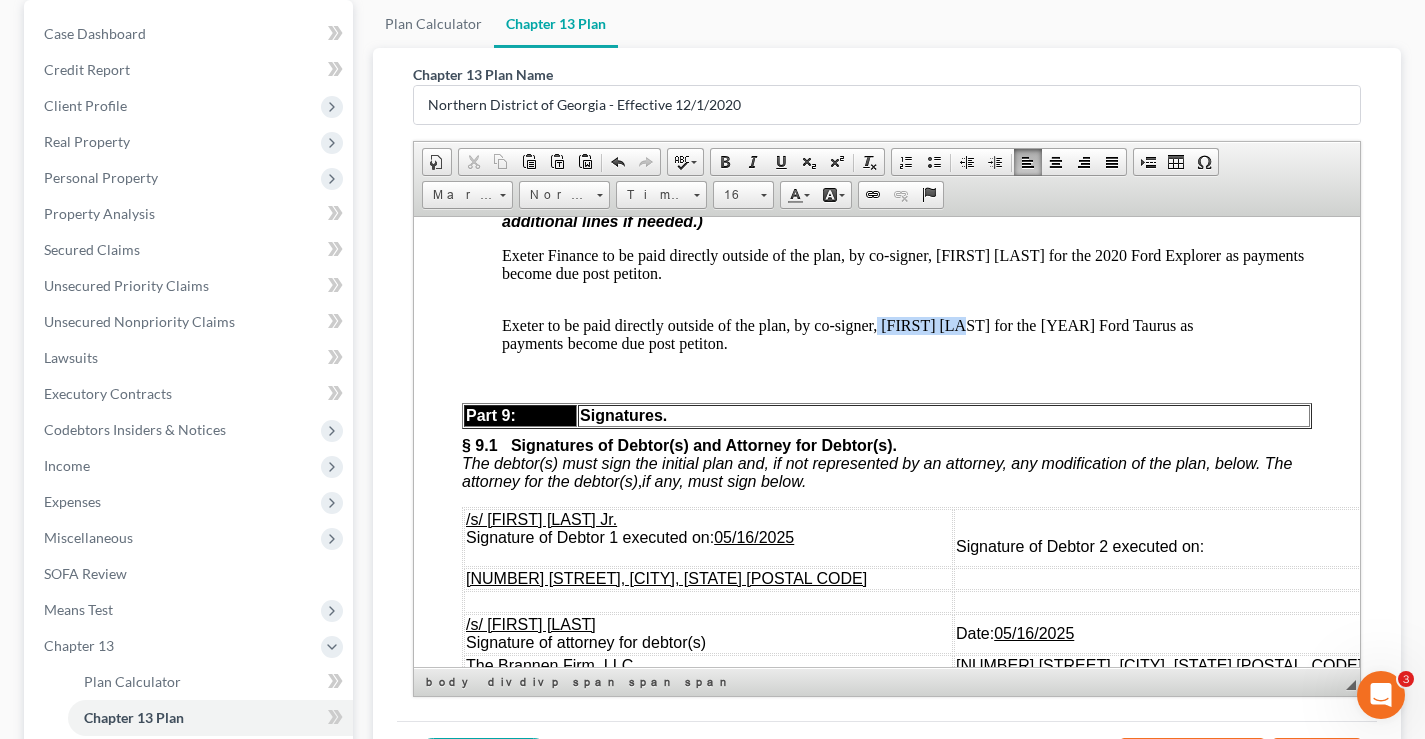 drag, startPoint x: 877, startPoint y: 404, endPoint x: 957, endPoint y: 408, distance: 80.09994 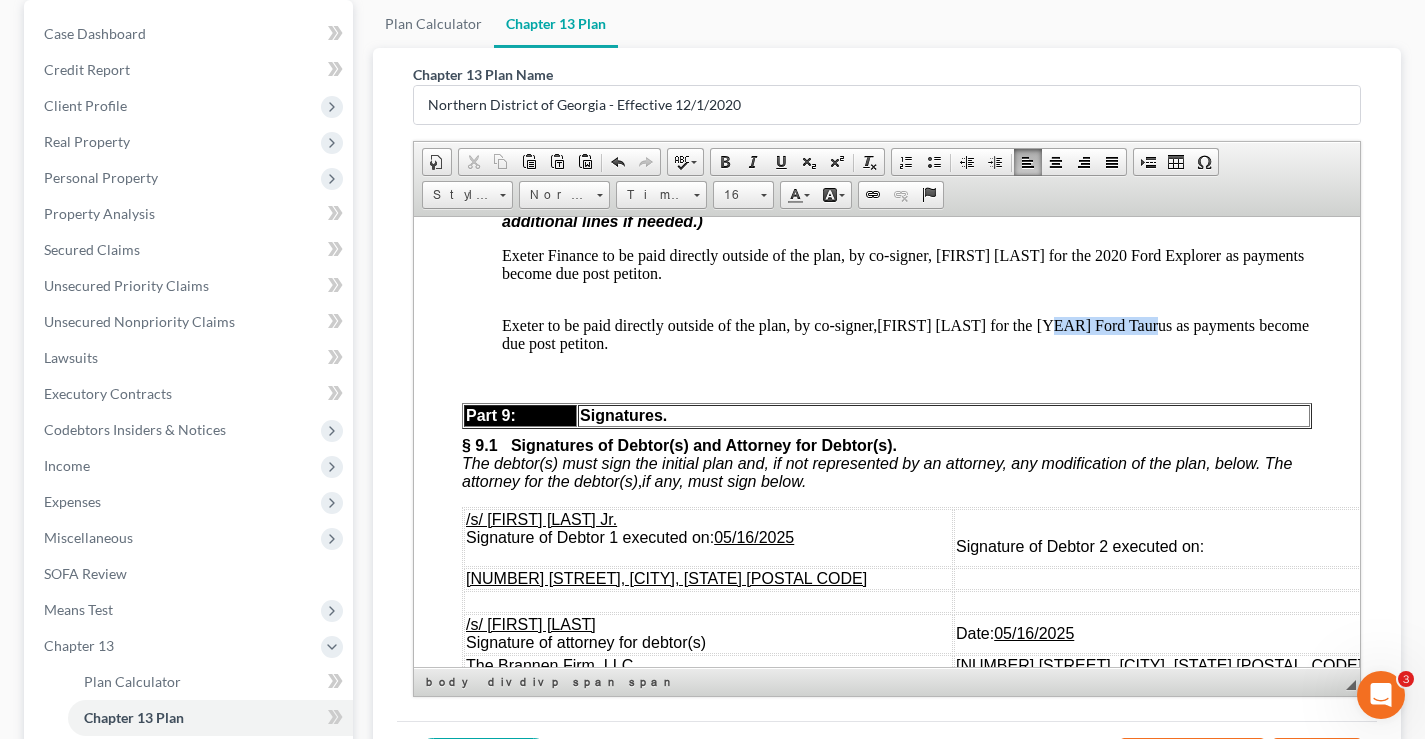 drag, startPoint x: 1145, startPoint y: 408, endPoint x: 1052, endPoint y: 413, distance: 93.13431 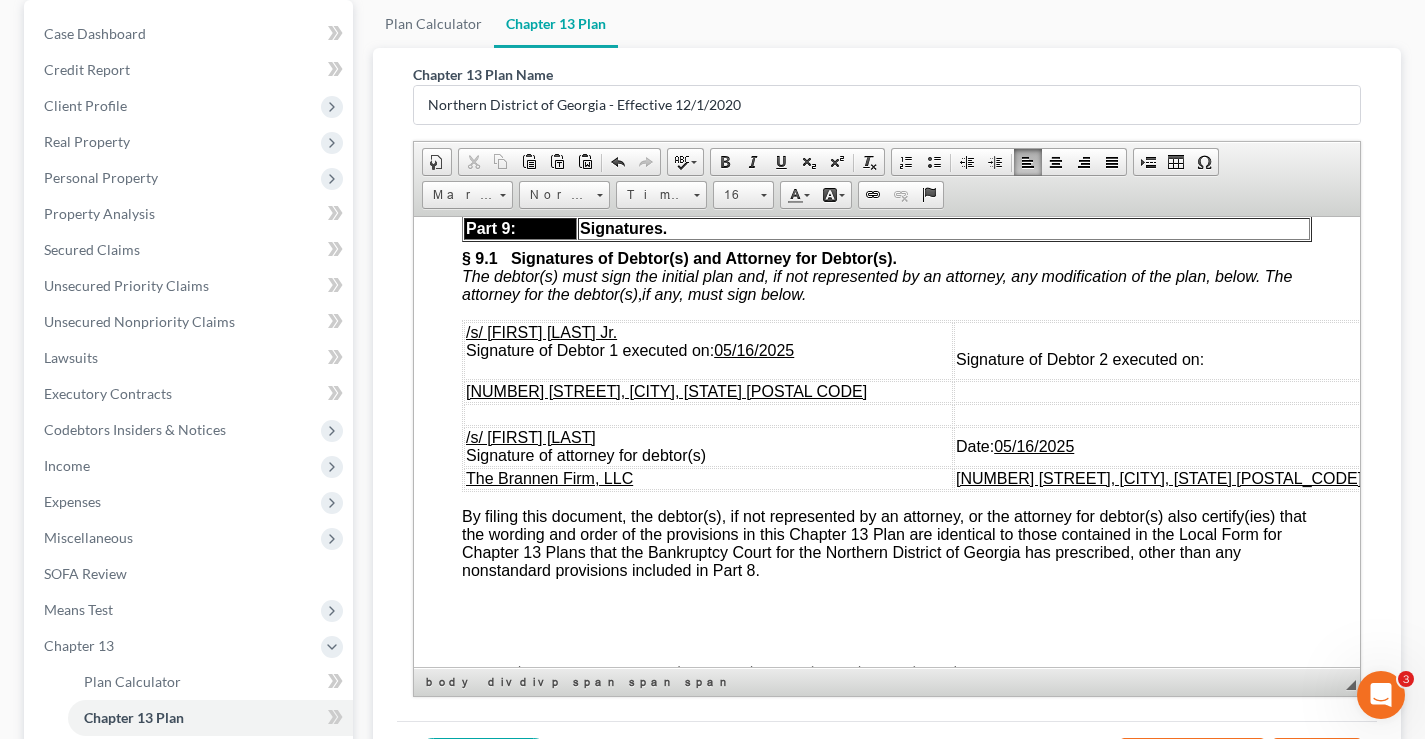scroll, scrollTop: 7671, scrollLeft: 0, axis: vertical 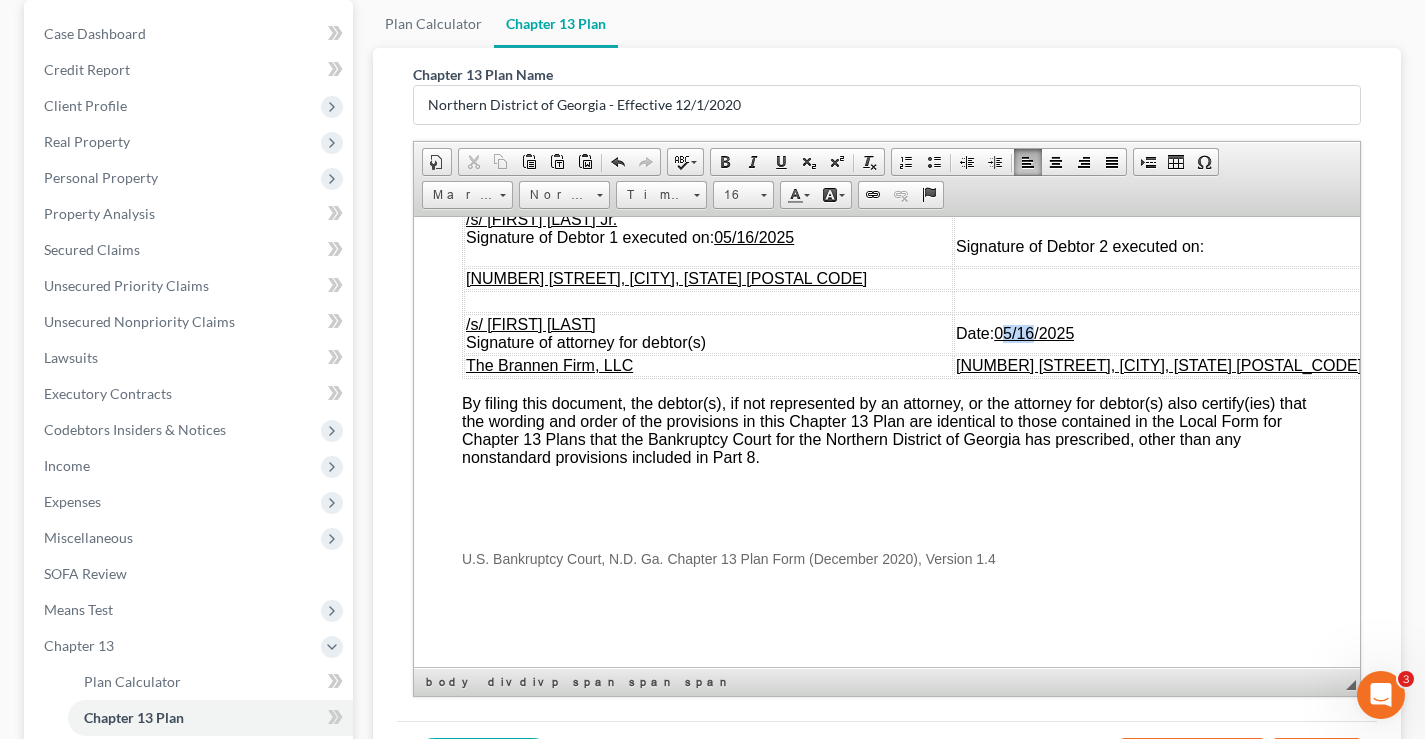 drag, startPoint x: 1022, startPoint y: 413, endPoint x: 1003, endPoint y: 406, distance: 20.248457 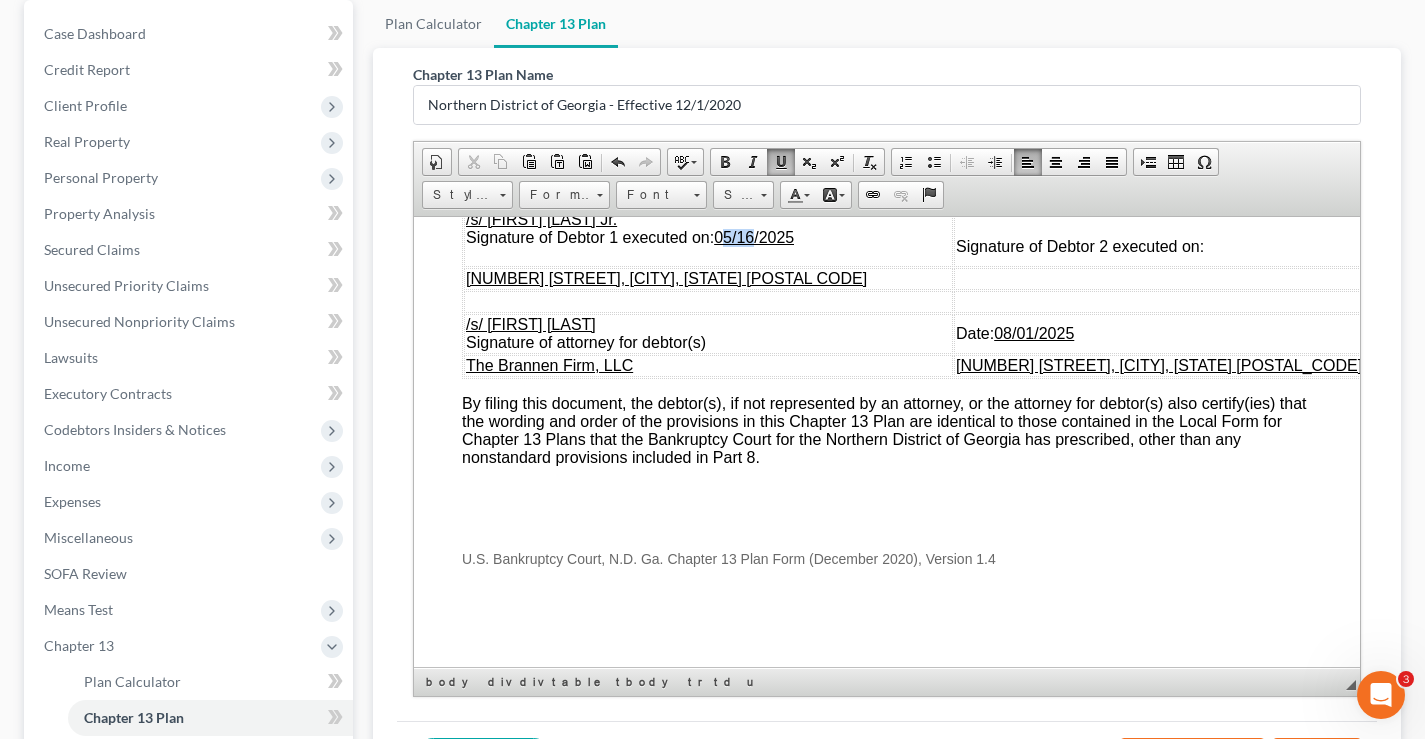 drag, startPoint x: 727, startPoint y: 314, endPoint x: 756, endPoint y: 315, distance: 29.017237 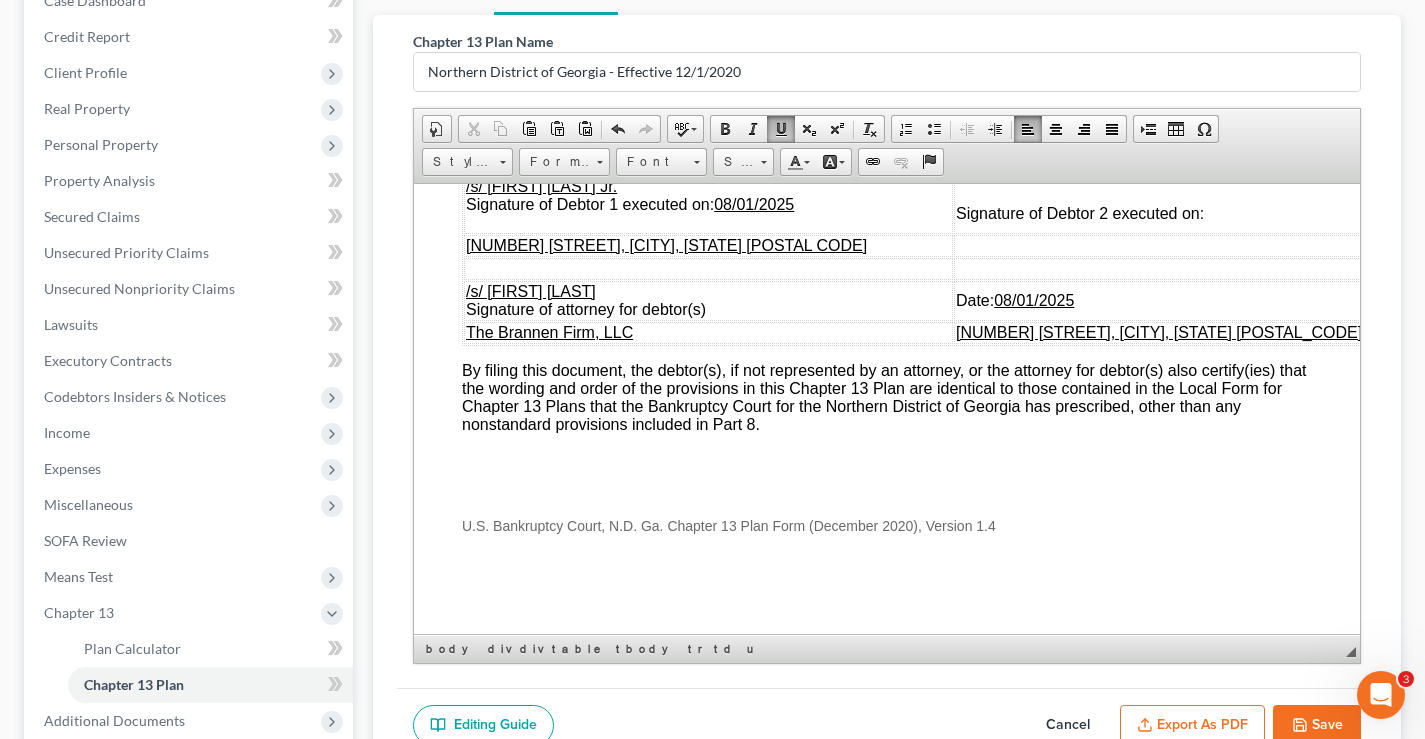 scroll, scrollTop: 239, scrollLeft: 0, axis: vertical 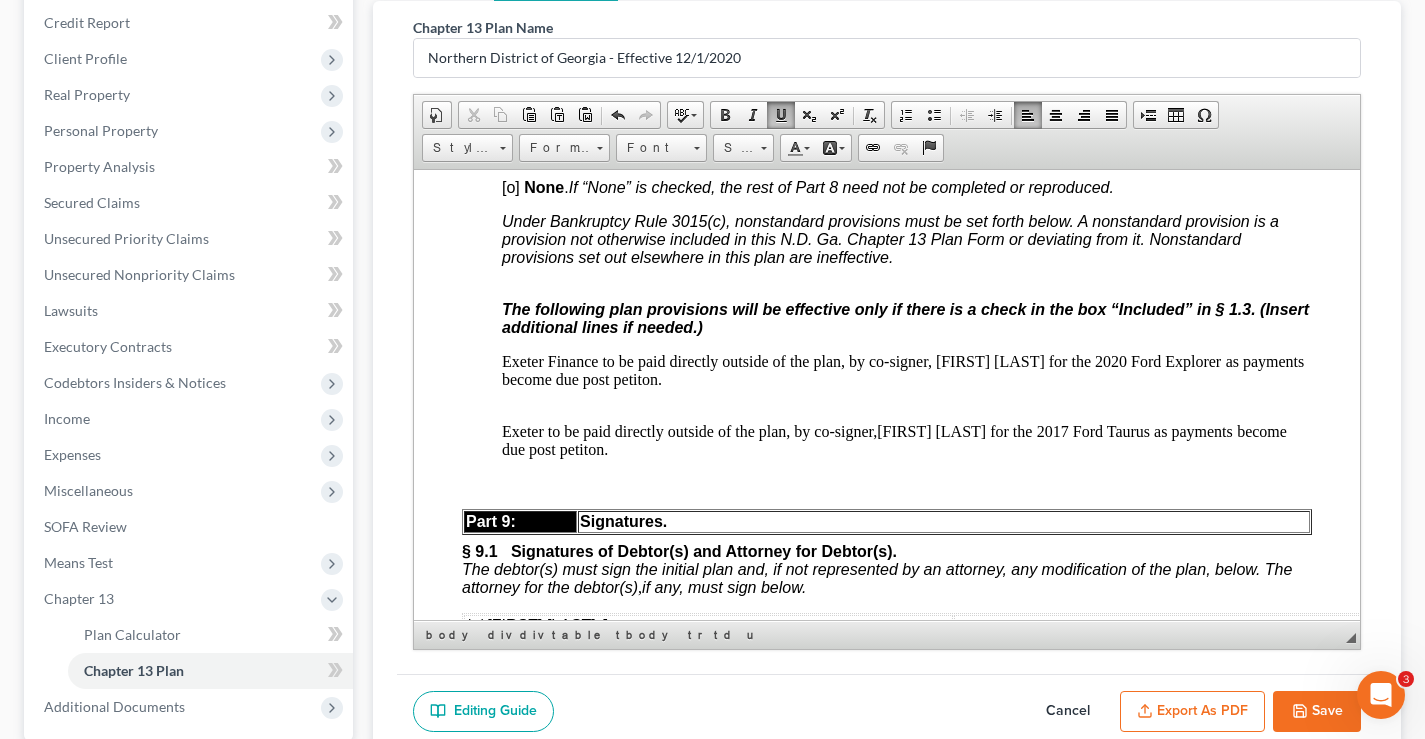 click on "o be paid directly outside of the plan, by co-signer,Kedarrious Epps for the" at bounding box center (792, 430) 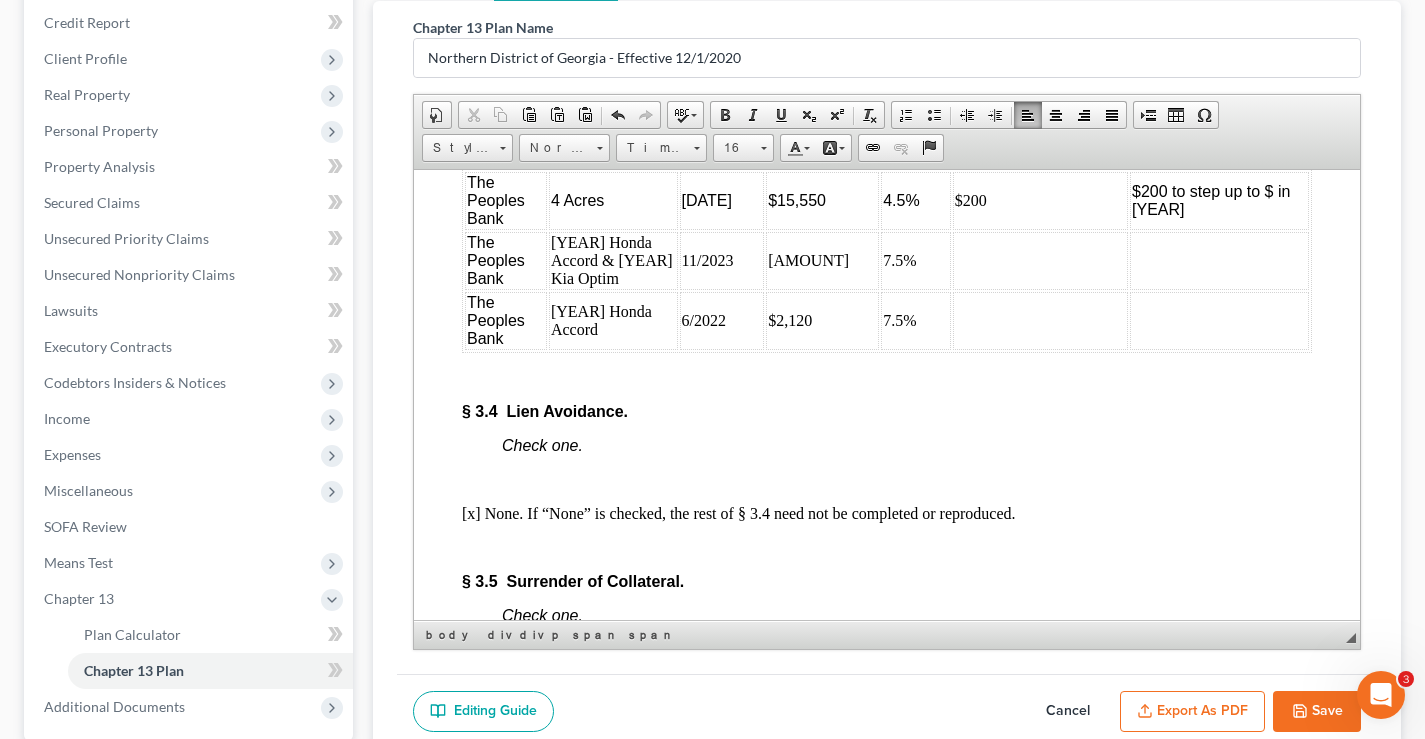 scroll, scrollTop: 3882, scrollLeft: 0, axis: vertical 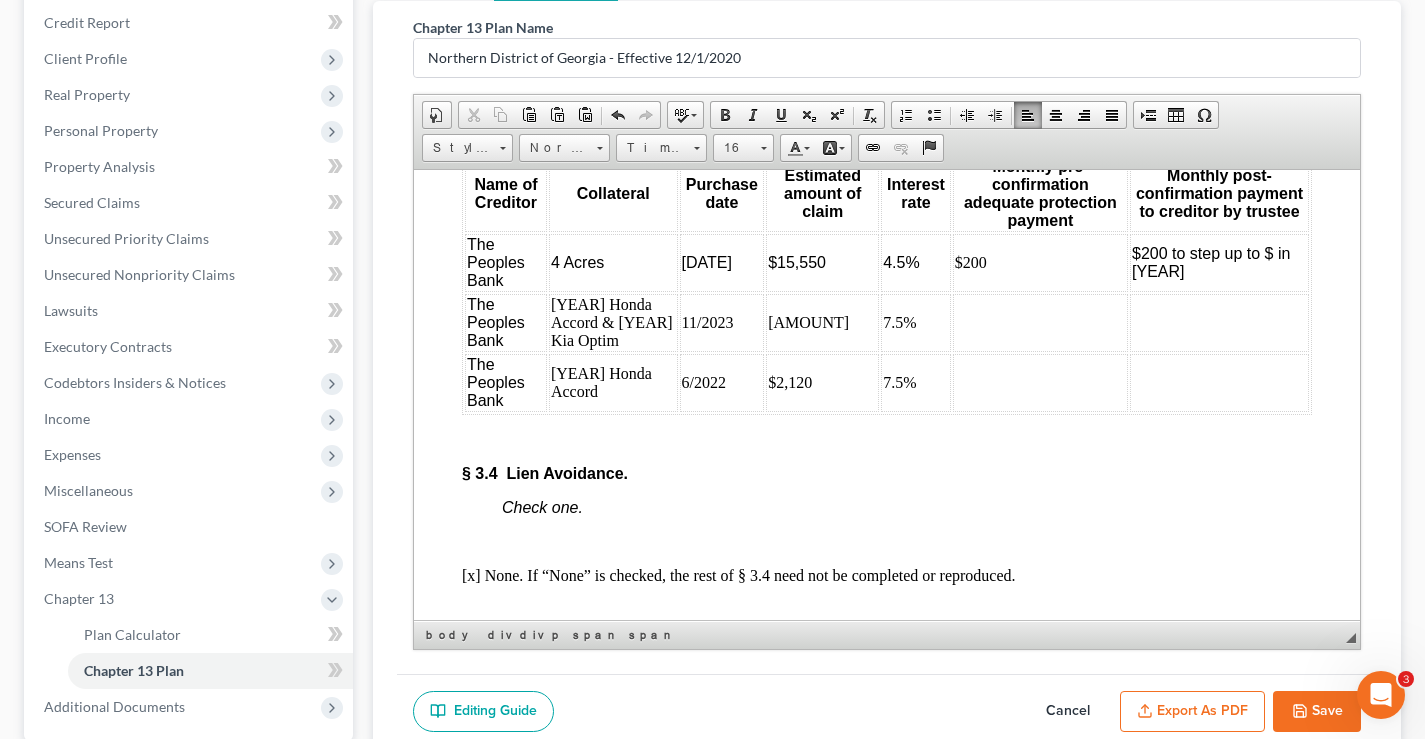 click on "2004 Honda Accord & 2015 Kia Optim" at bounding box center [613, 322] 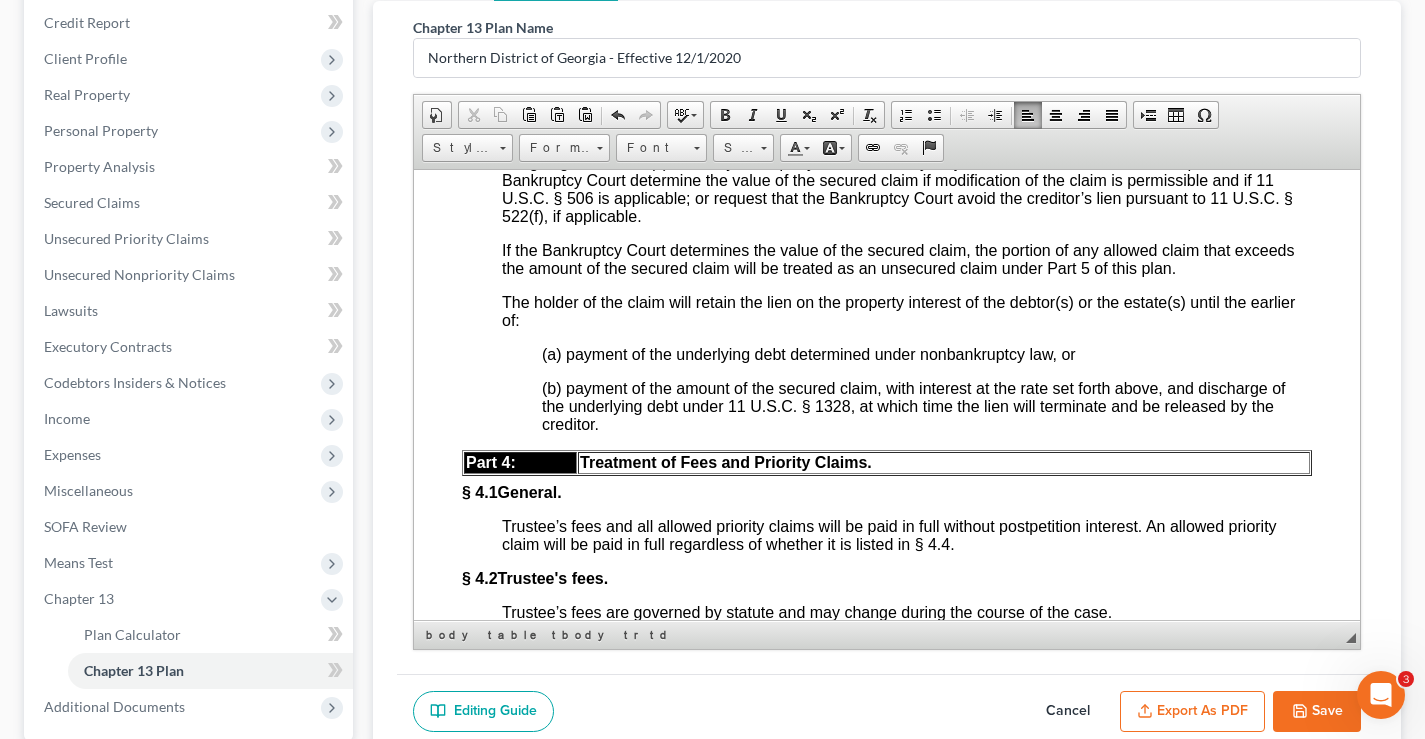 scroll, scrollTop: 4562, scrollLeft: 0, axis: vertical 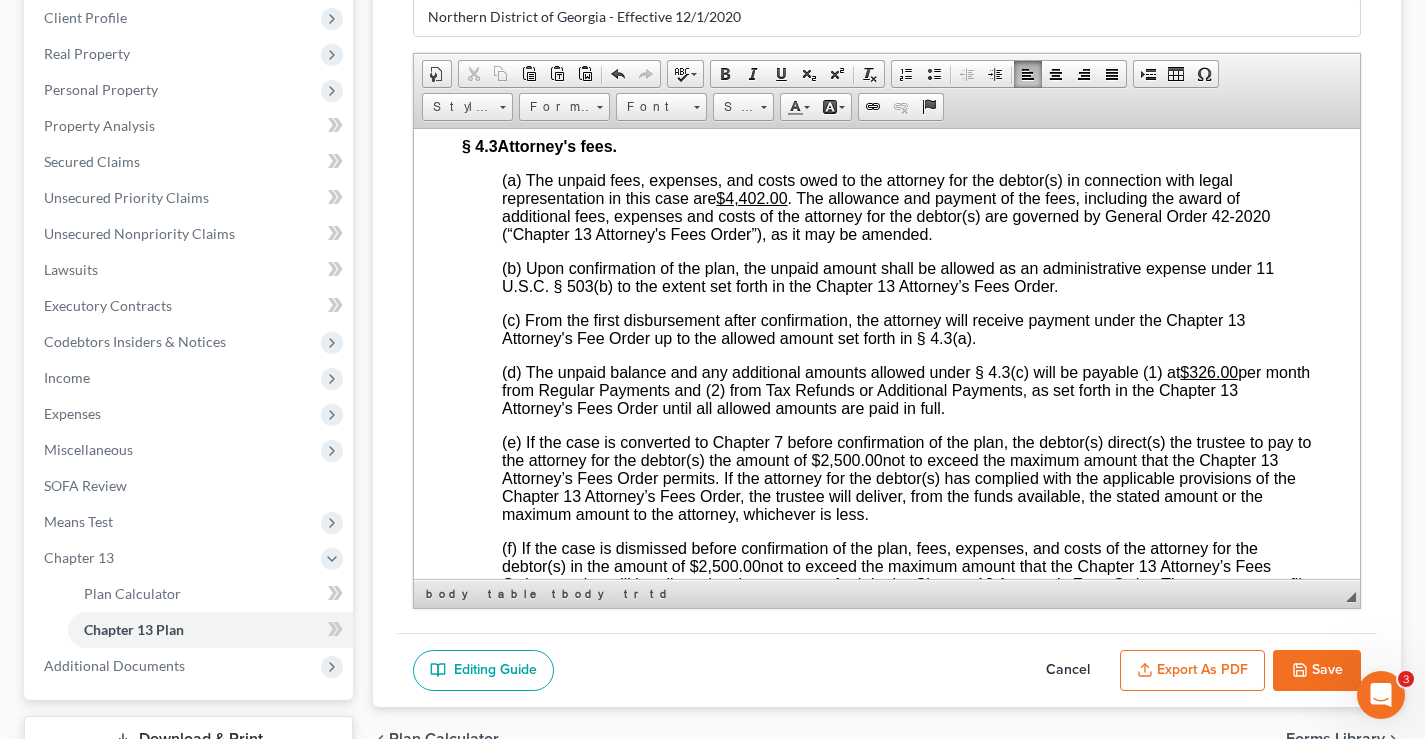 click on "(a) The unpaid fees, expenses, and costs owed to the attorney for the debtor(s) in connection with legal representation in this case are  $4,402.00 ." at bounding box center (867, 188) 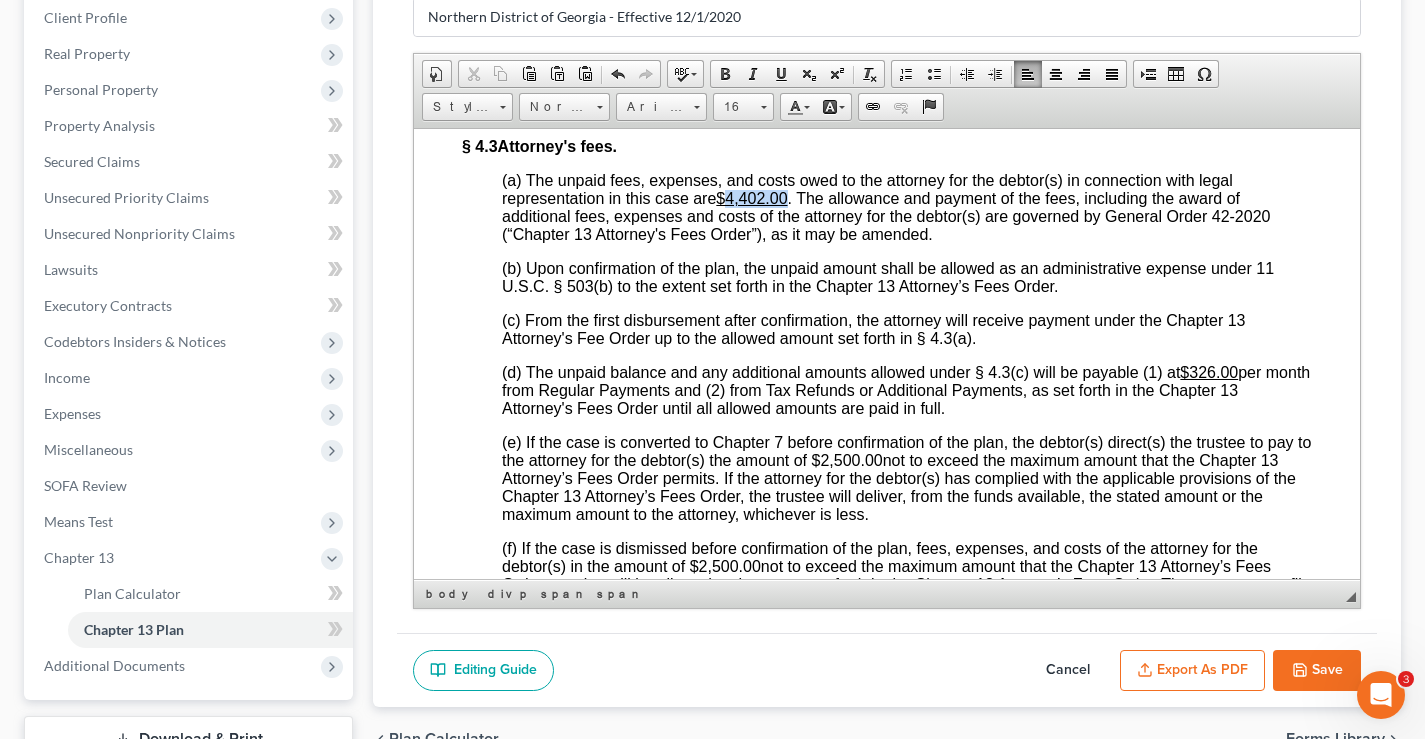 drag, startPoint x: 733, startPoint y: 242, endPoint x: 788, endPoint y: 244, distance: 55.03635 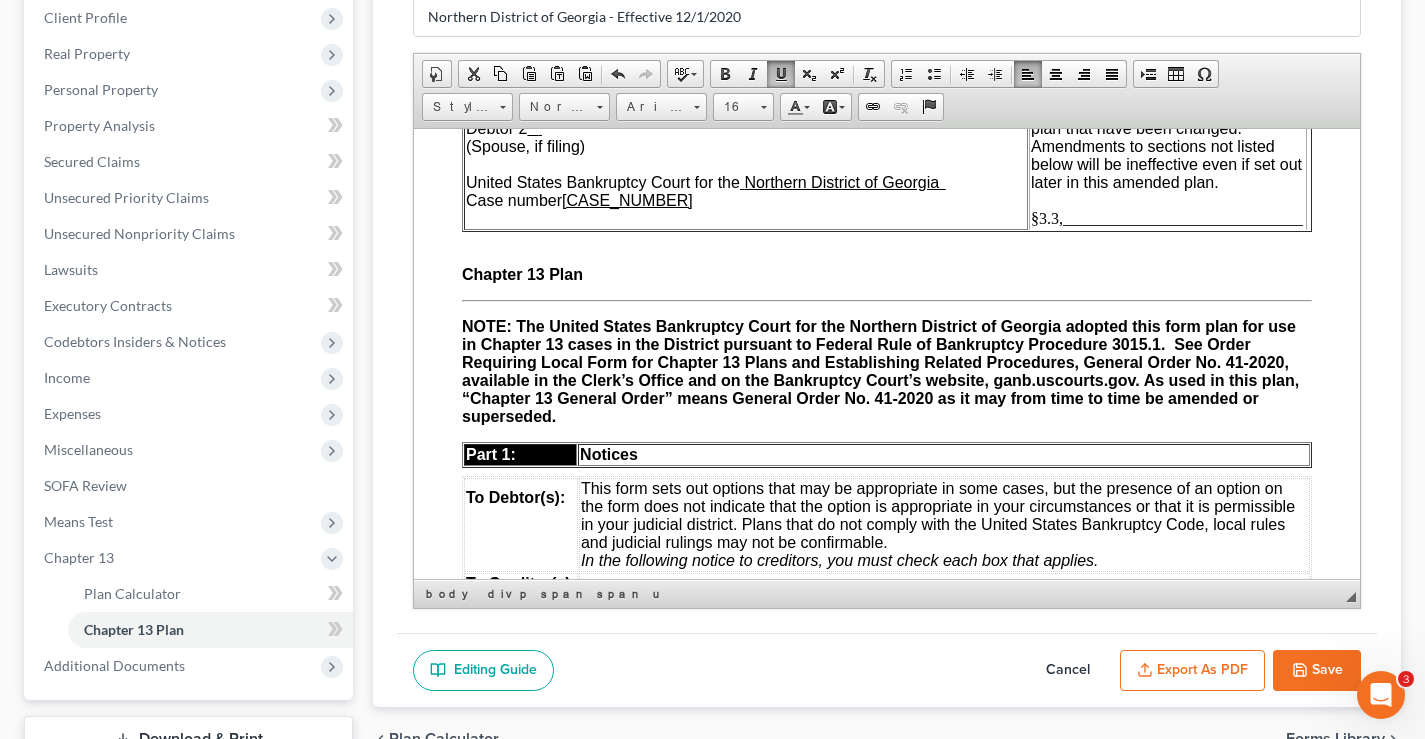 scroll, scrollTop: 0, scrollLeft: 0, axis: both 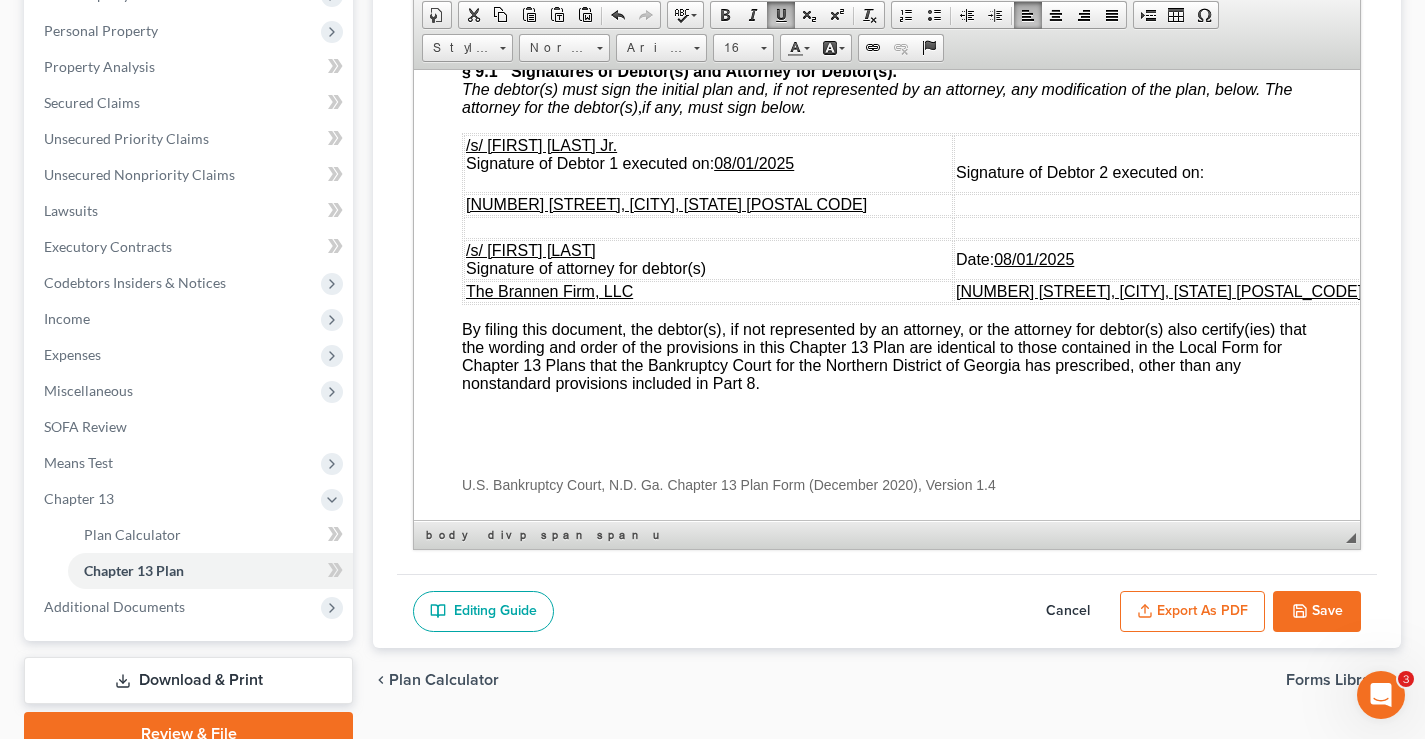 click on "Save" at bounding box center (1317, 612) 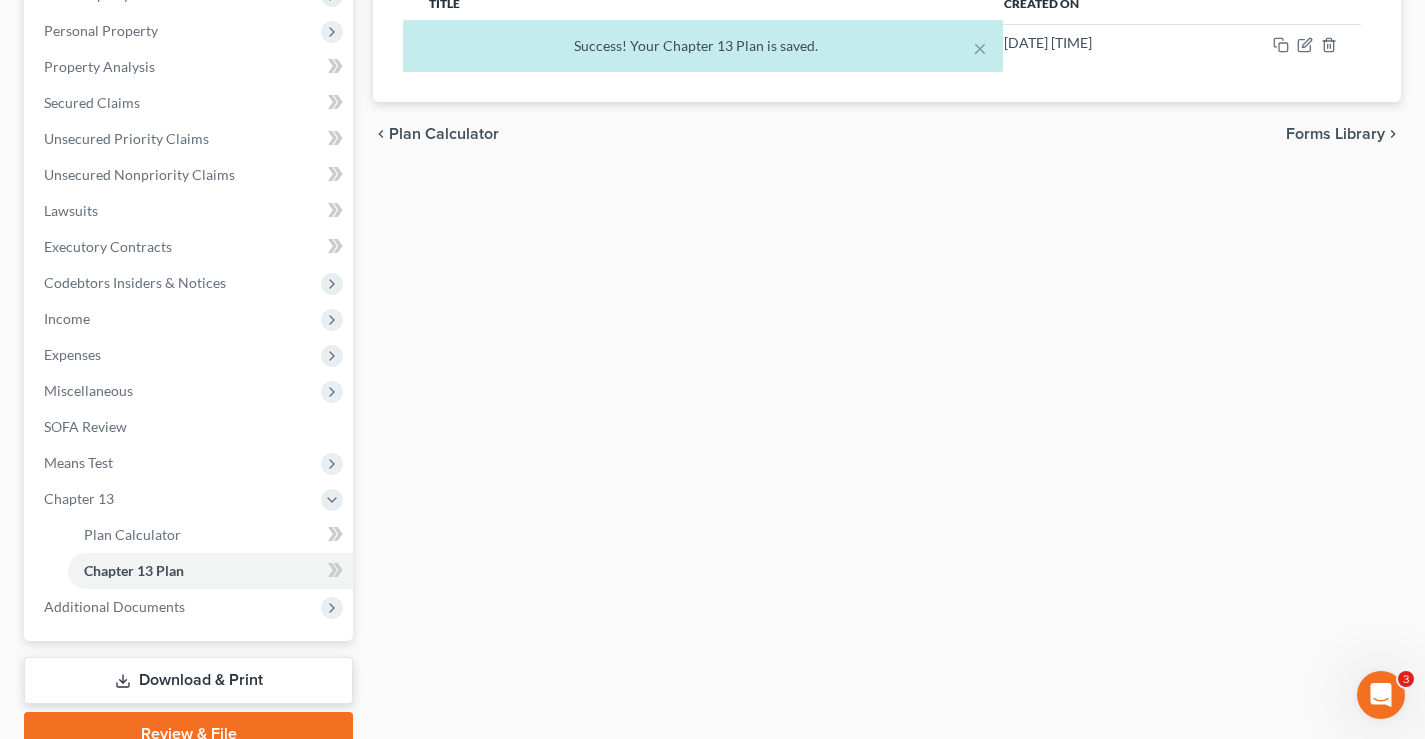 scroll, scrollTop: 0, scrollLeft: 0, axis: both 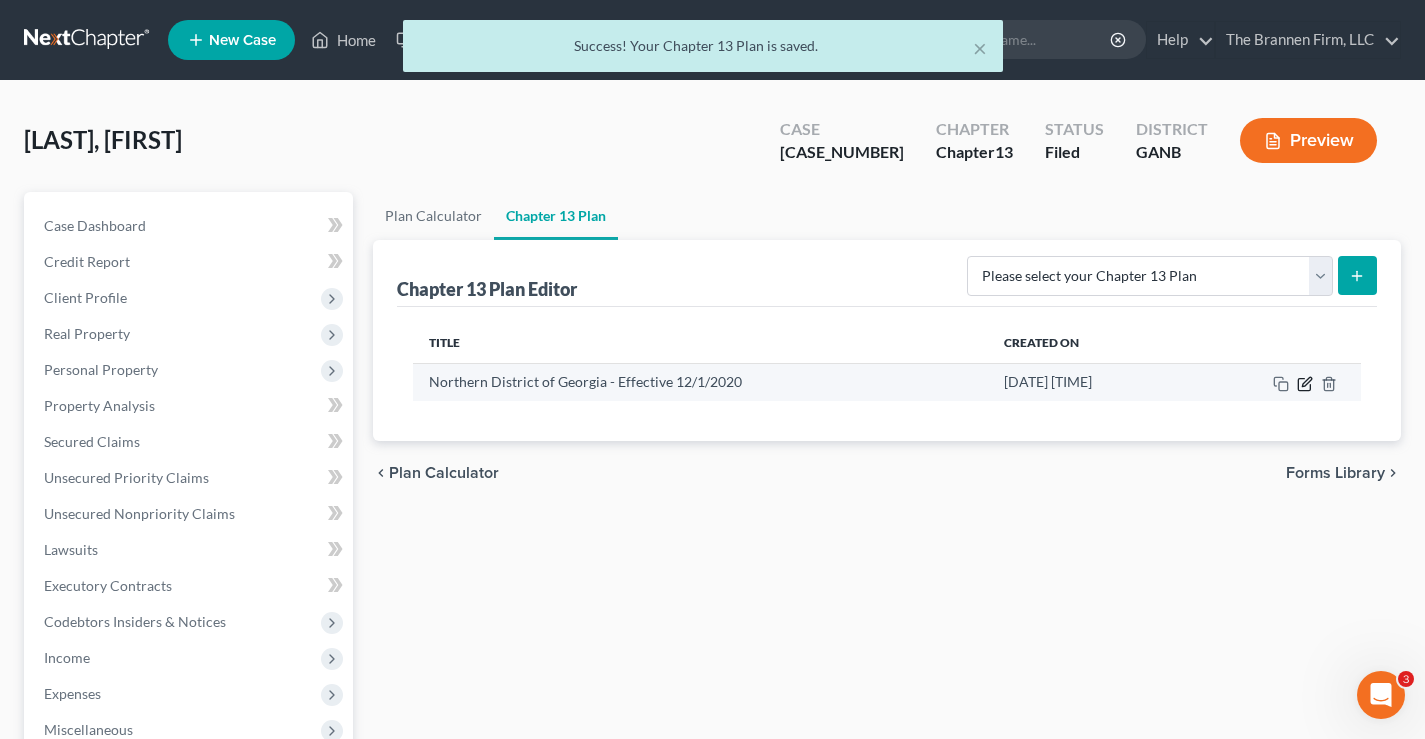 click 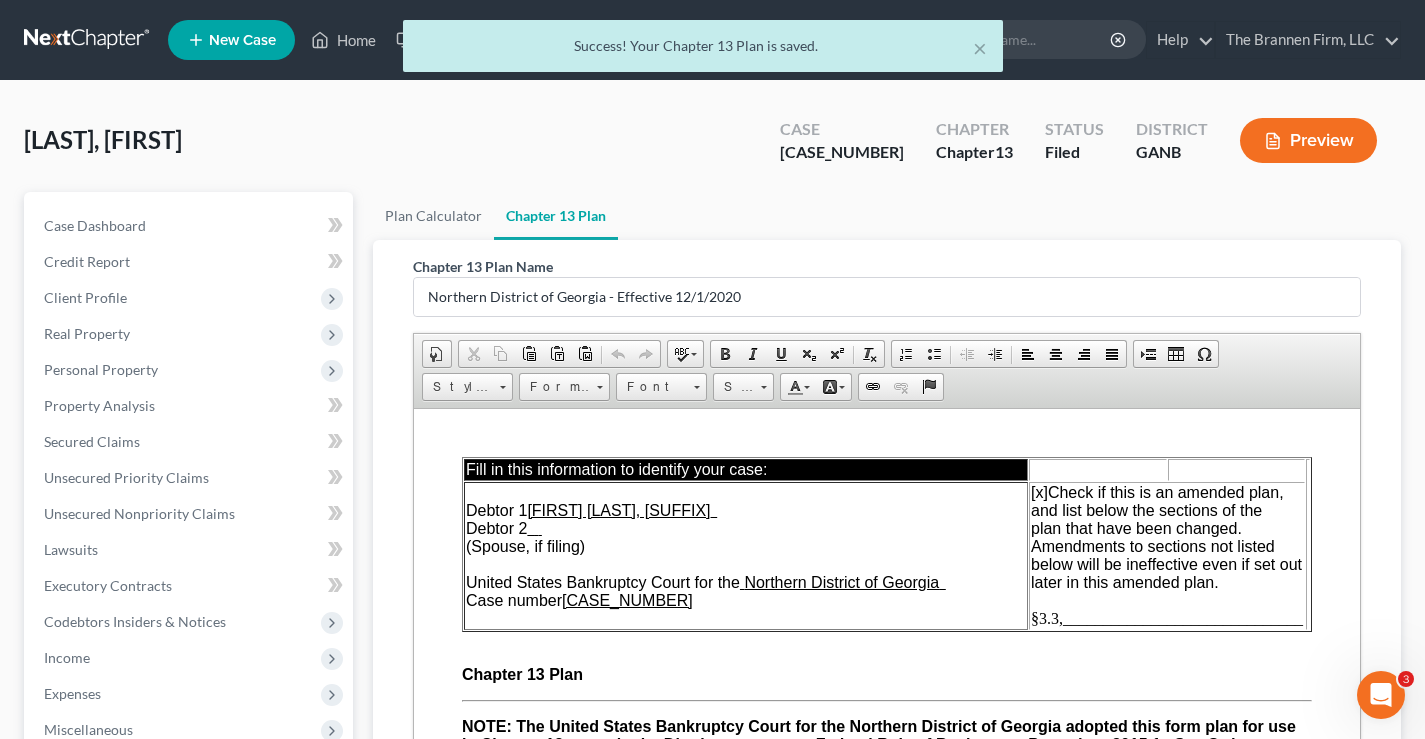 scroll, scrollTop: 0, scrollLeft: 0, axis: both 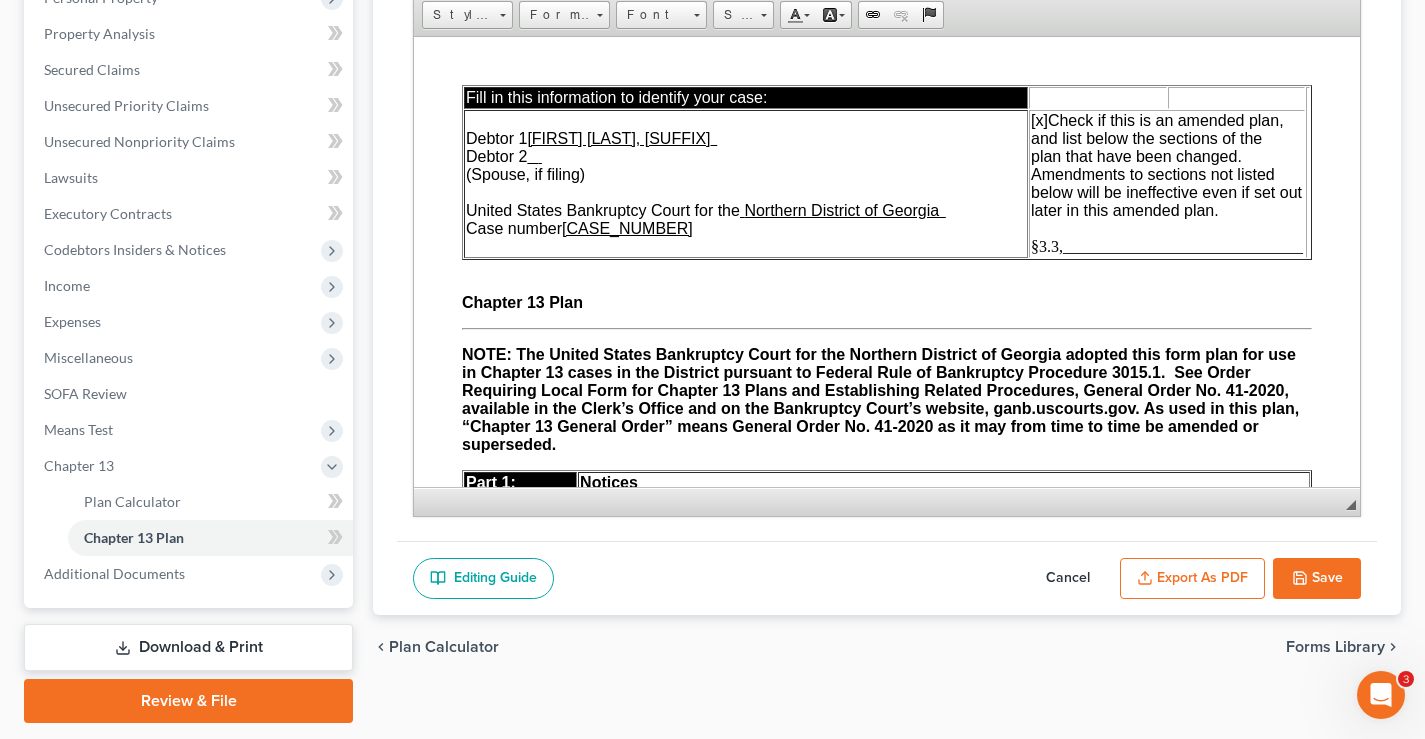 click on "Export as PDF" at bounding box center [1192, 579] 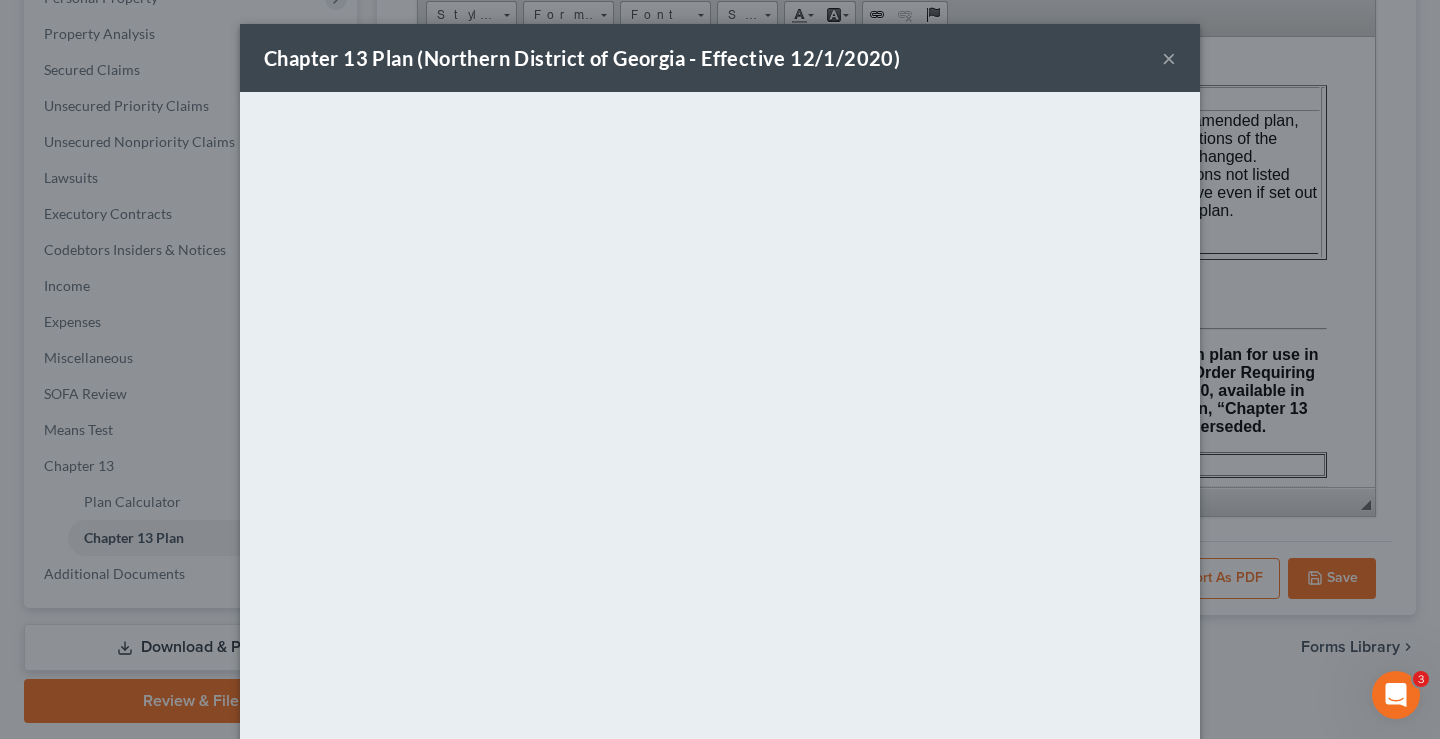 click on "×" at bounding box center [1169, 58] 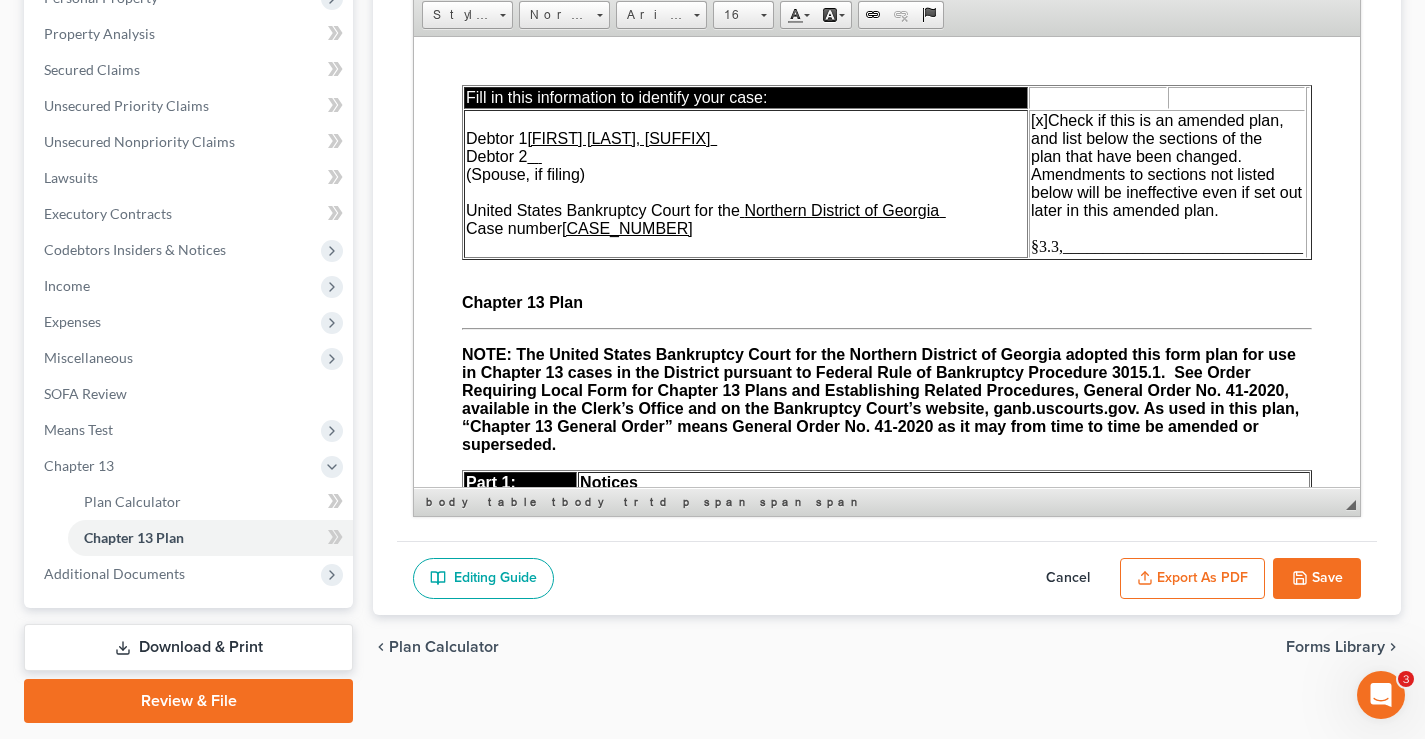 click on "§3.3,______________________________" at bounding box center (1167, 245) 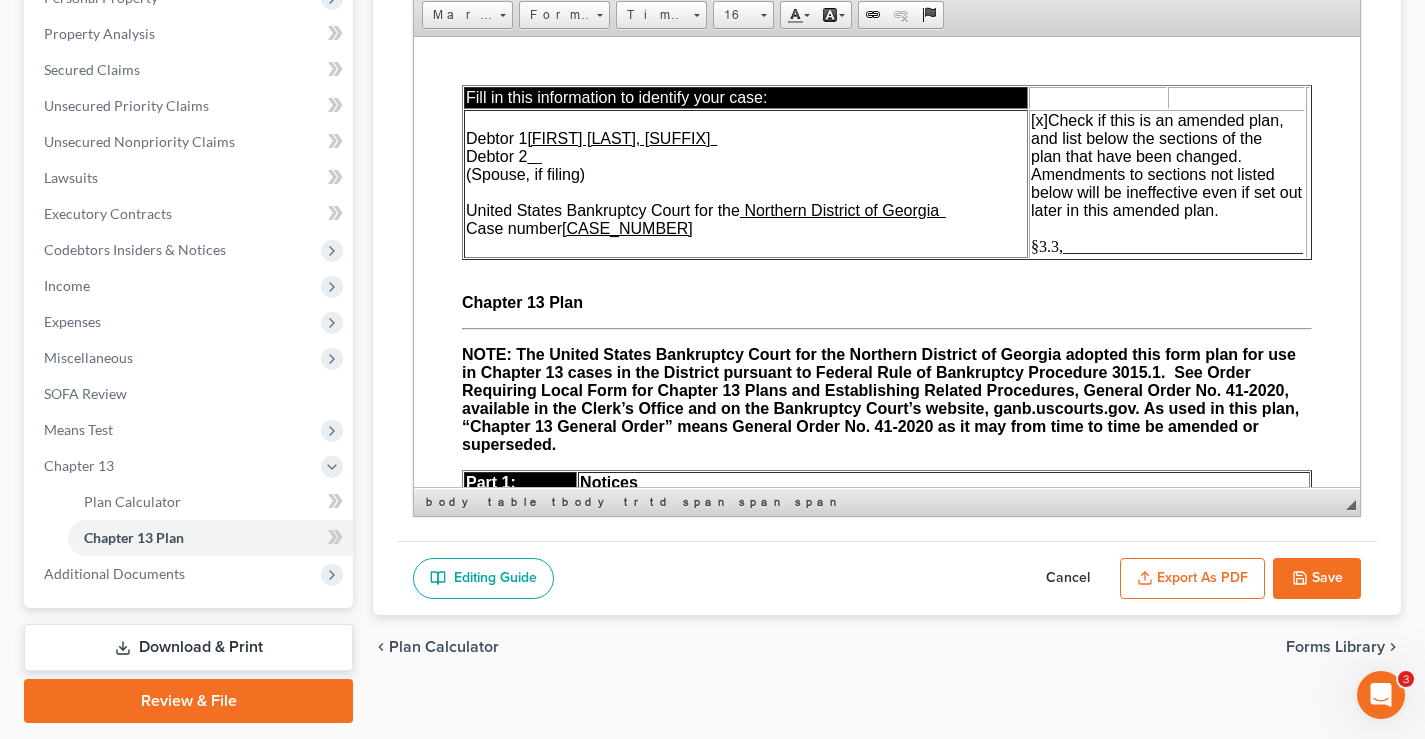 type 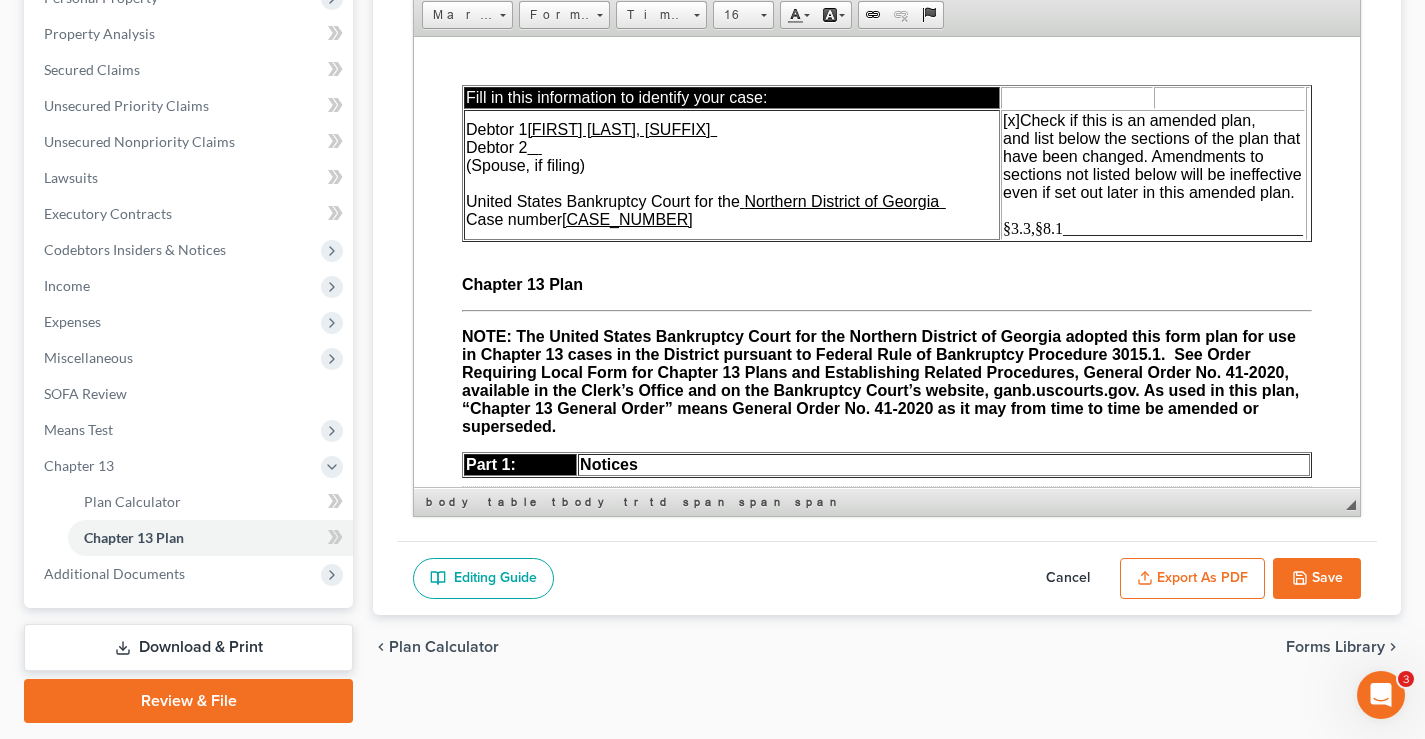 click 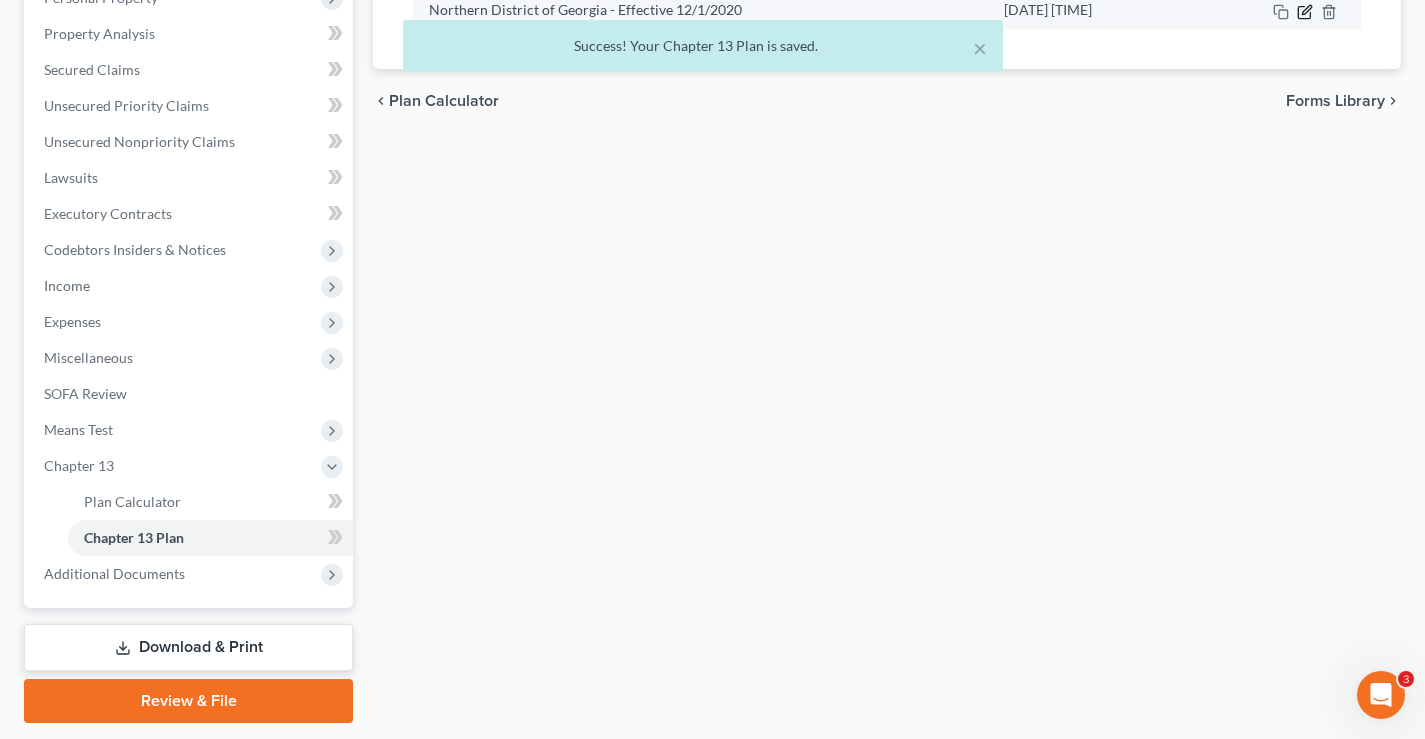 click 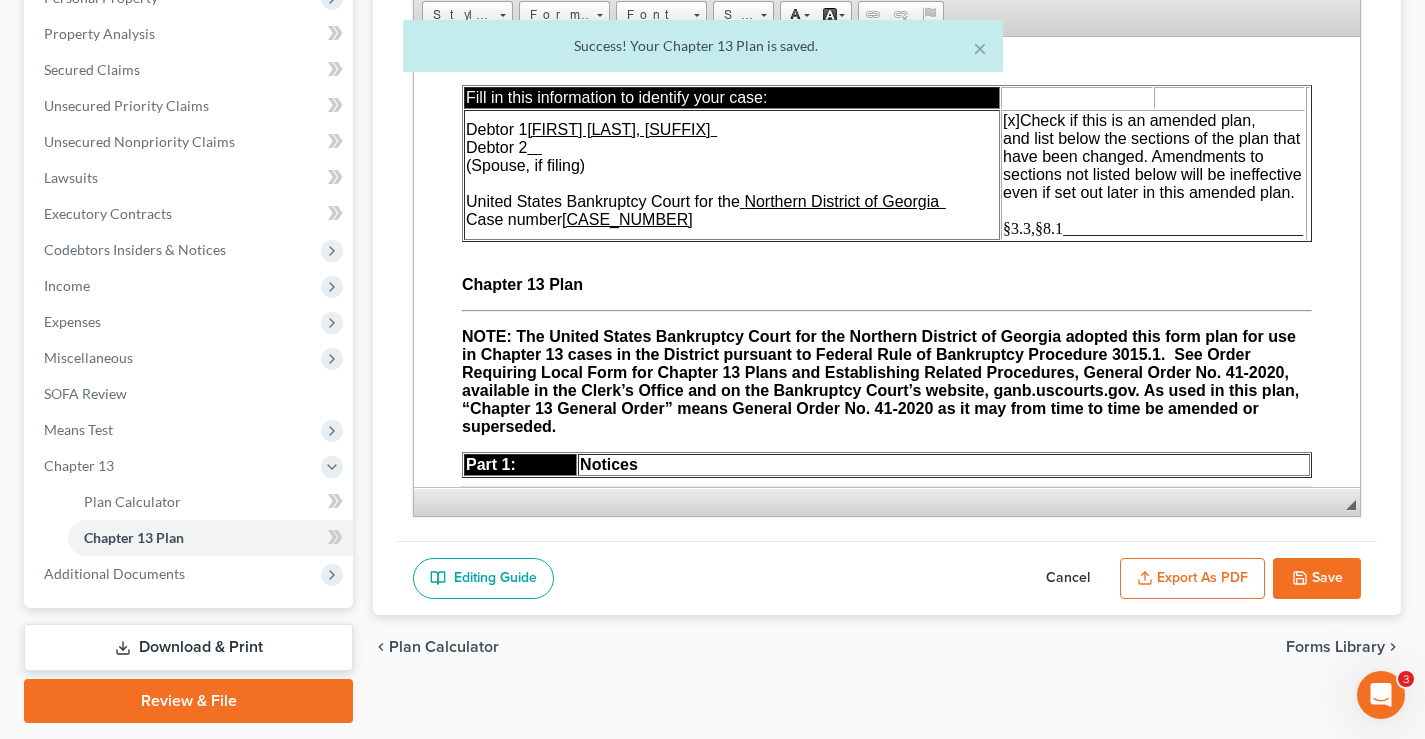 scroll, scrollTop: 0, scrollLeft: 0, axis: both 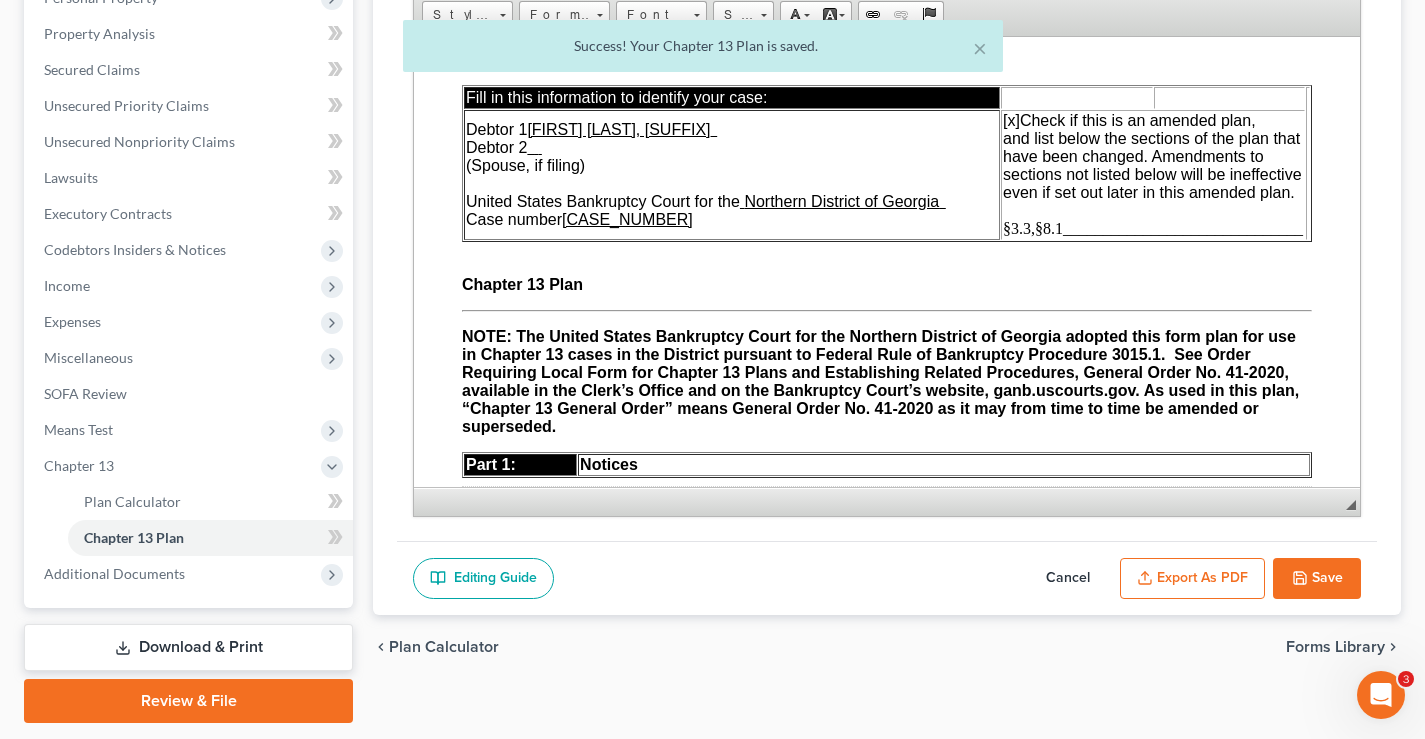click on "Export as PDF" at bounding box center (1192, 579) 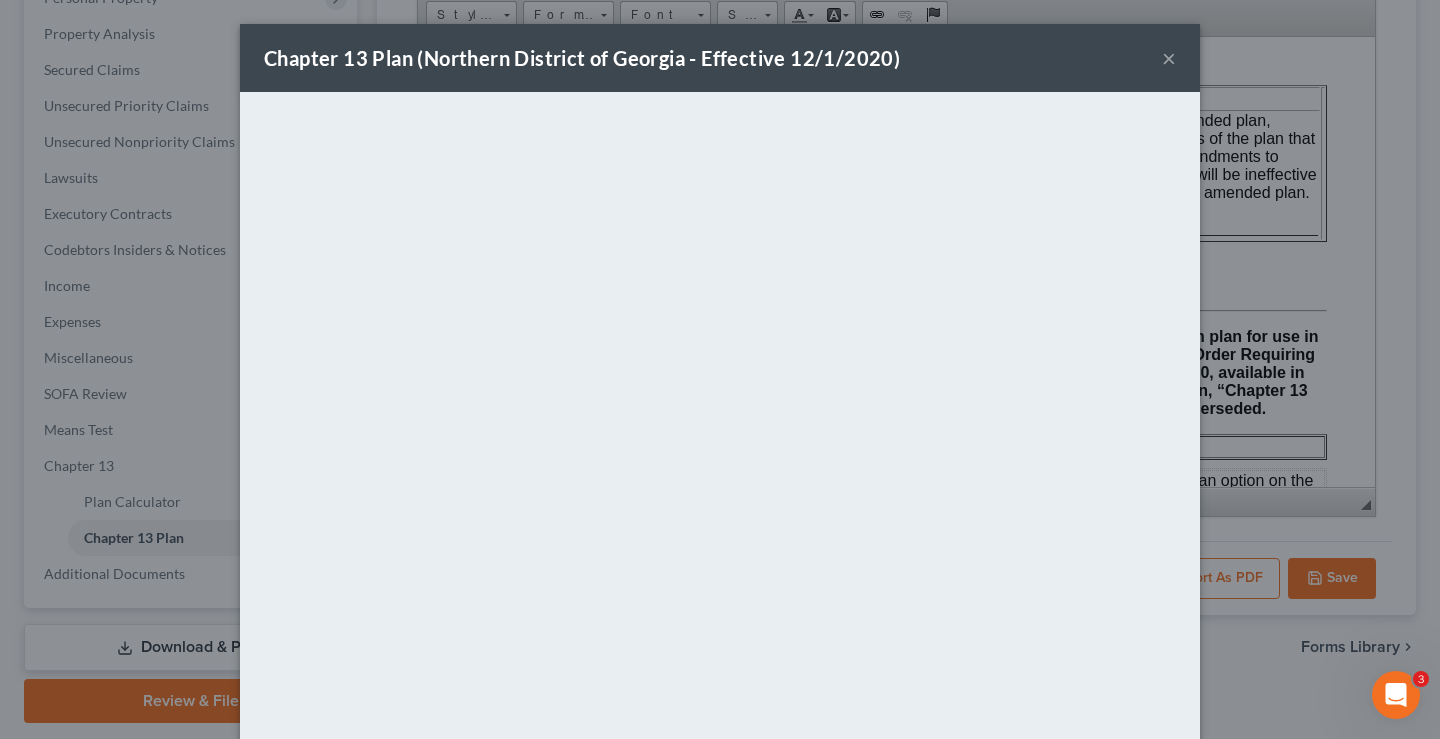 click on "×" at bounding box center (1169, 58) 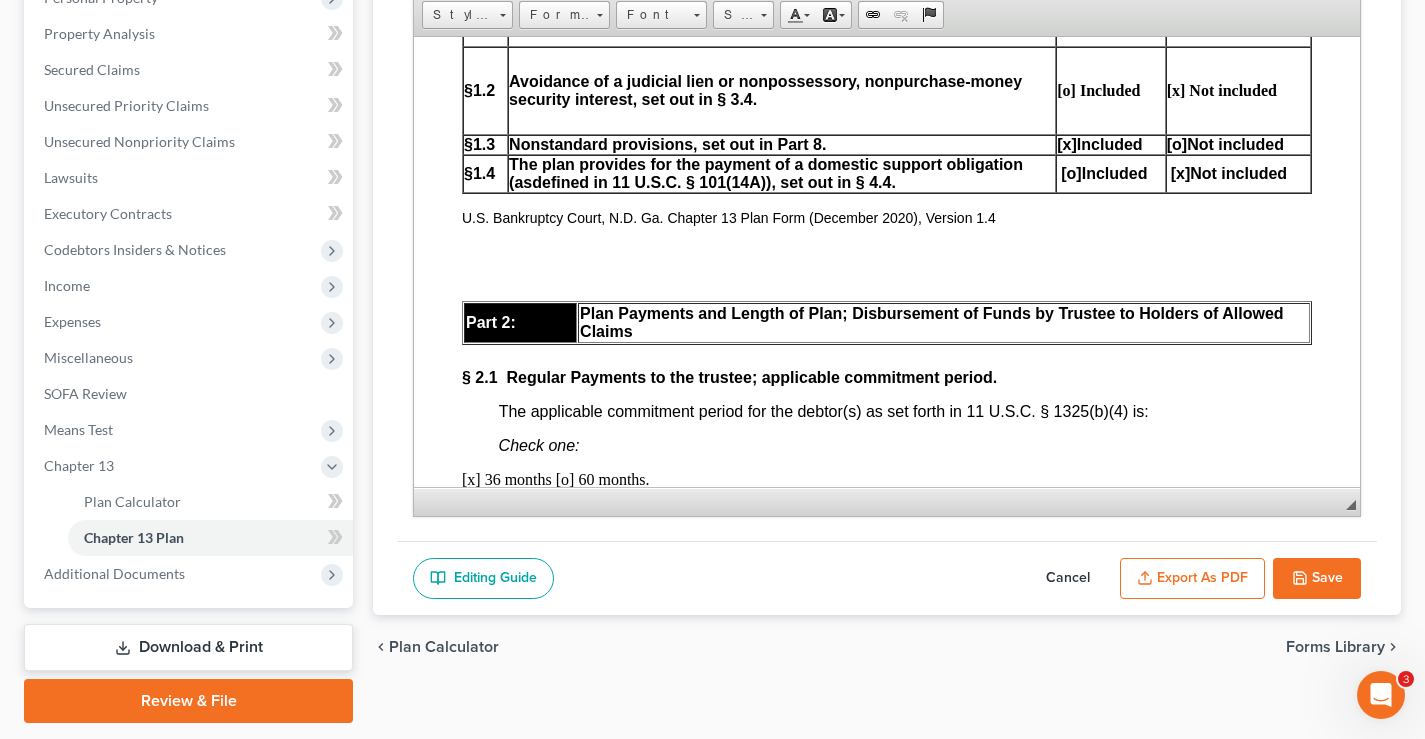 scroll, scrollTop: 1300, scrollLeft: 0, axis: vertical 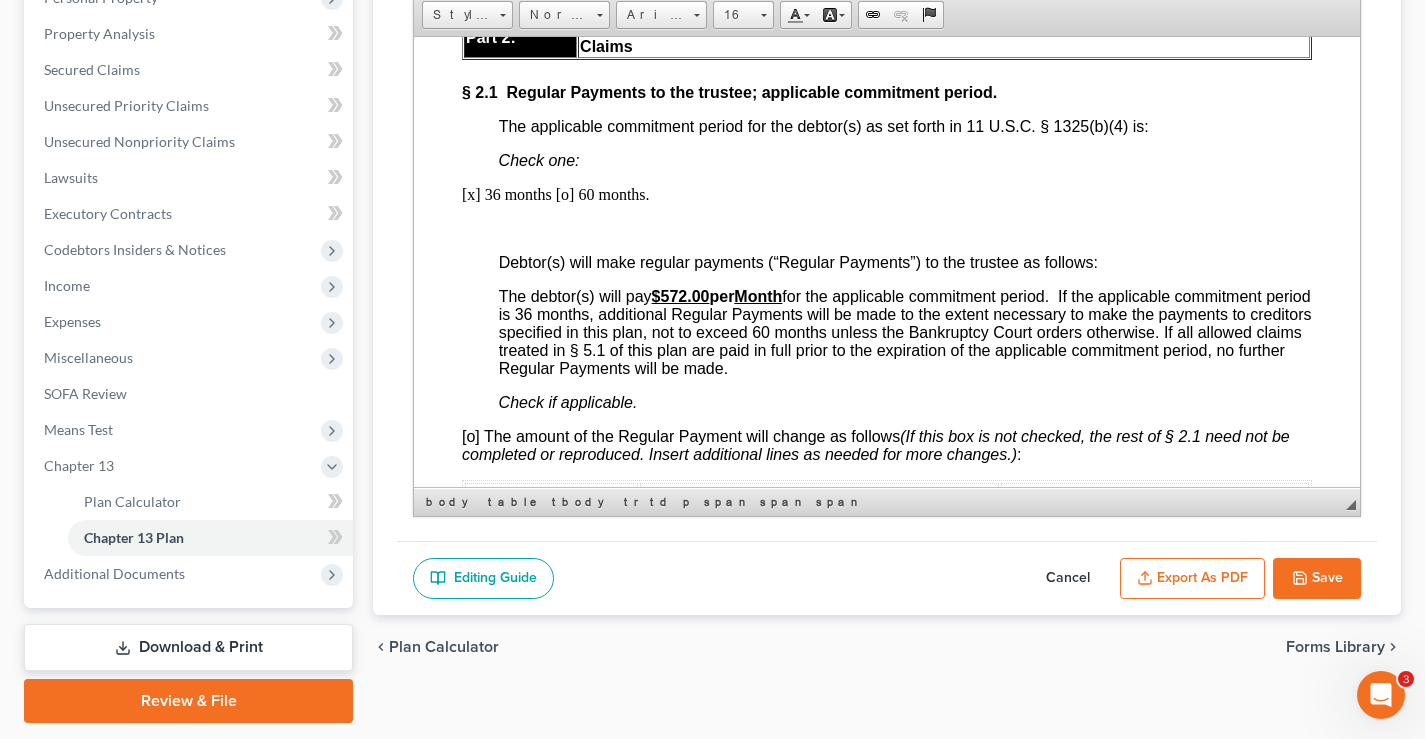 click on "Month" at bounding box center (758, 295) 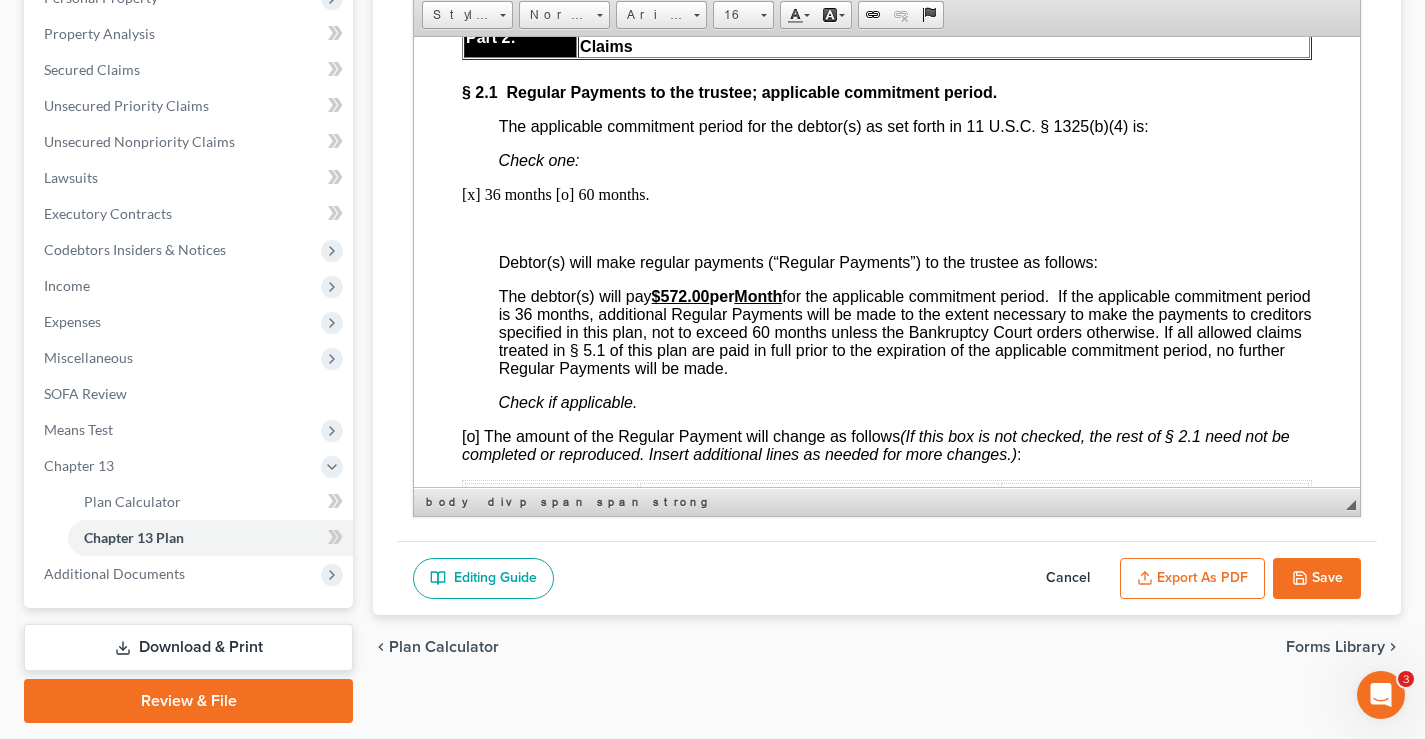 scroll, scrollTop: 0, scrollLeft: 0, axis: both 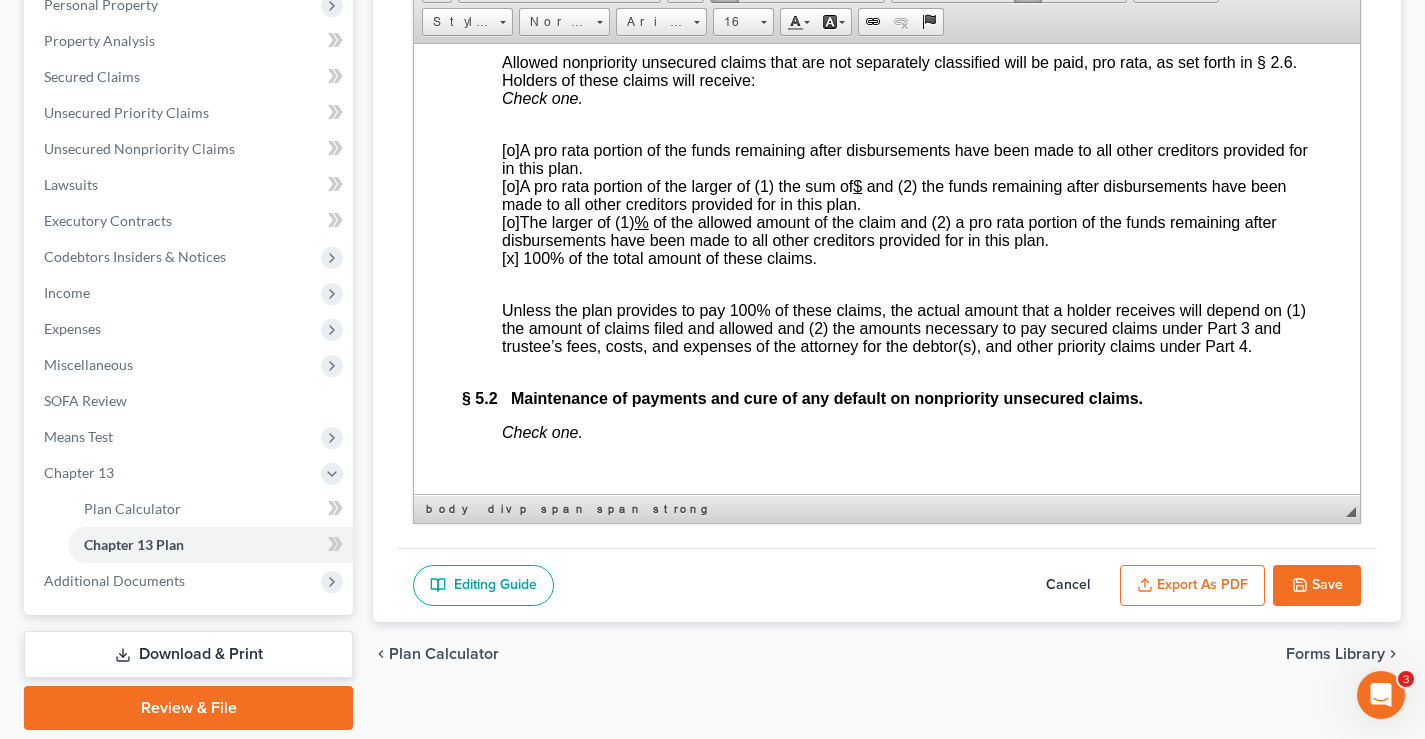 click on "Save" at bounding box center [1317, 586] 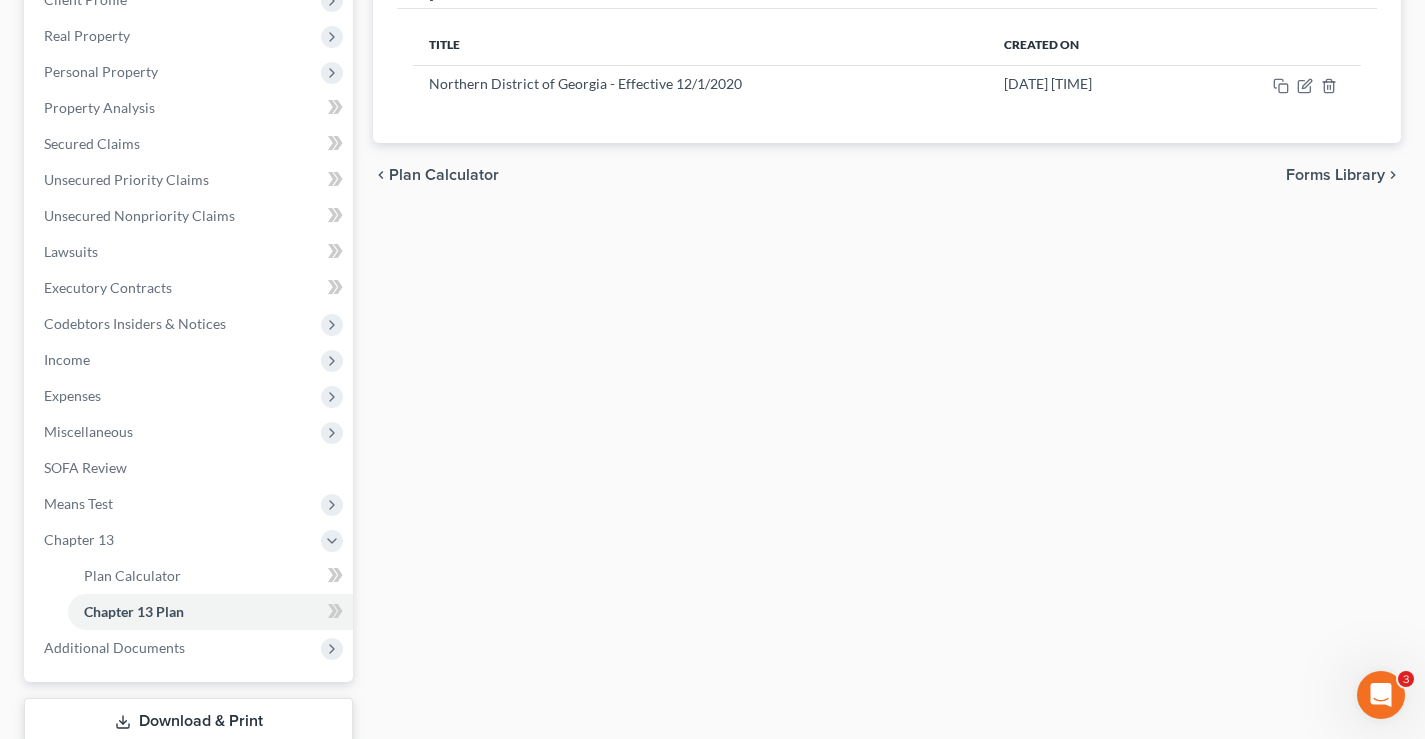 scroll, scrollTop: 0, scrollLeft: 0, axis: both 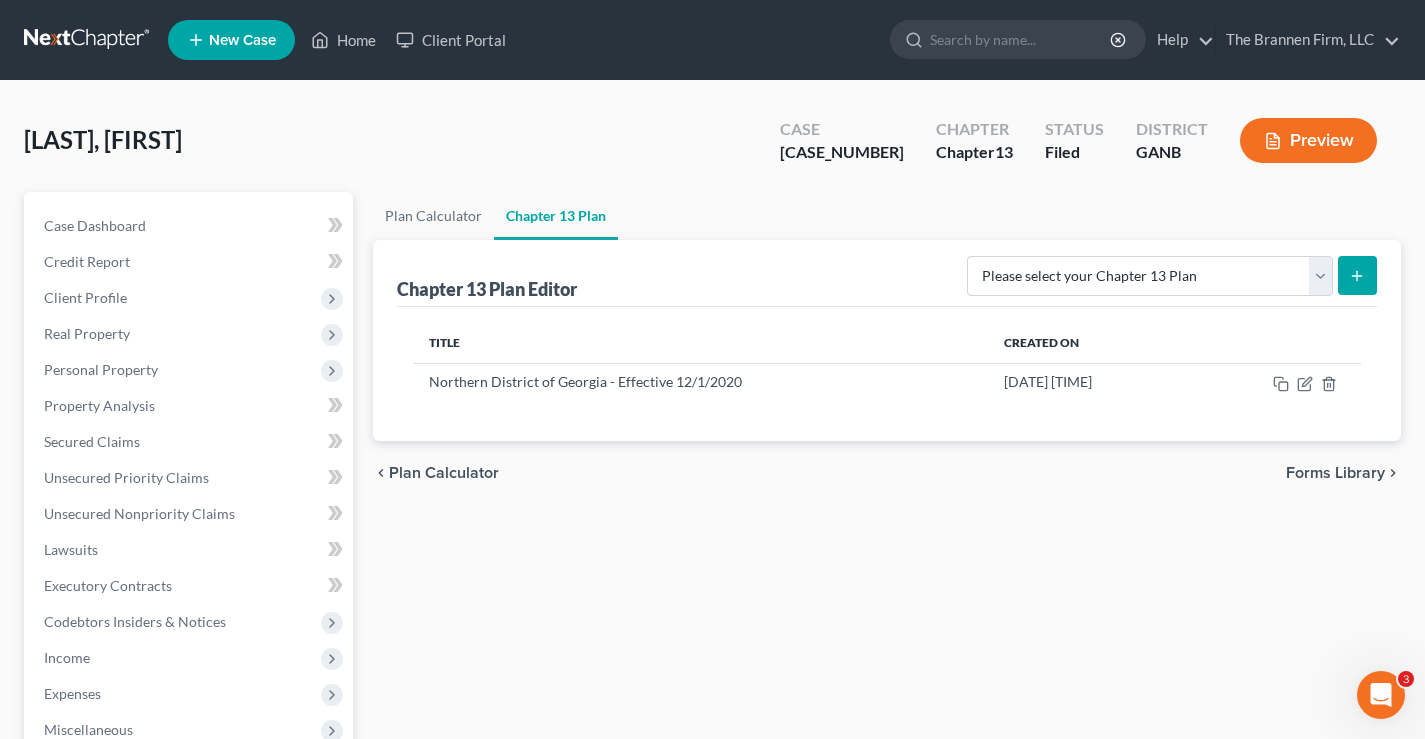 click at bounding box center (88, 40) 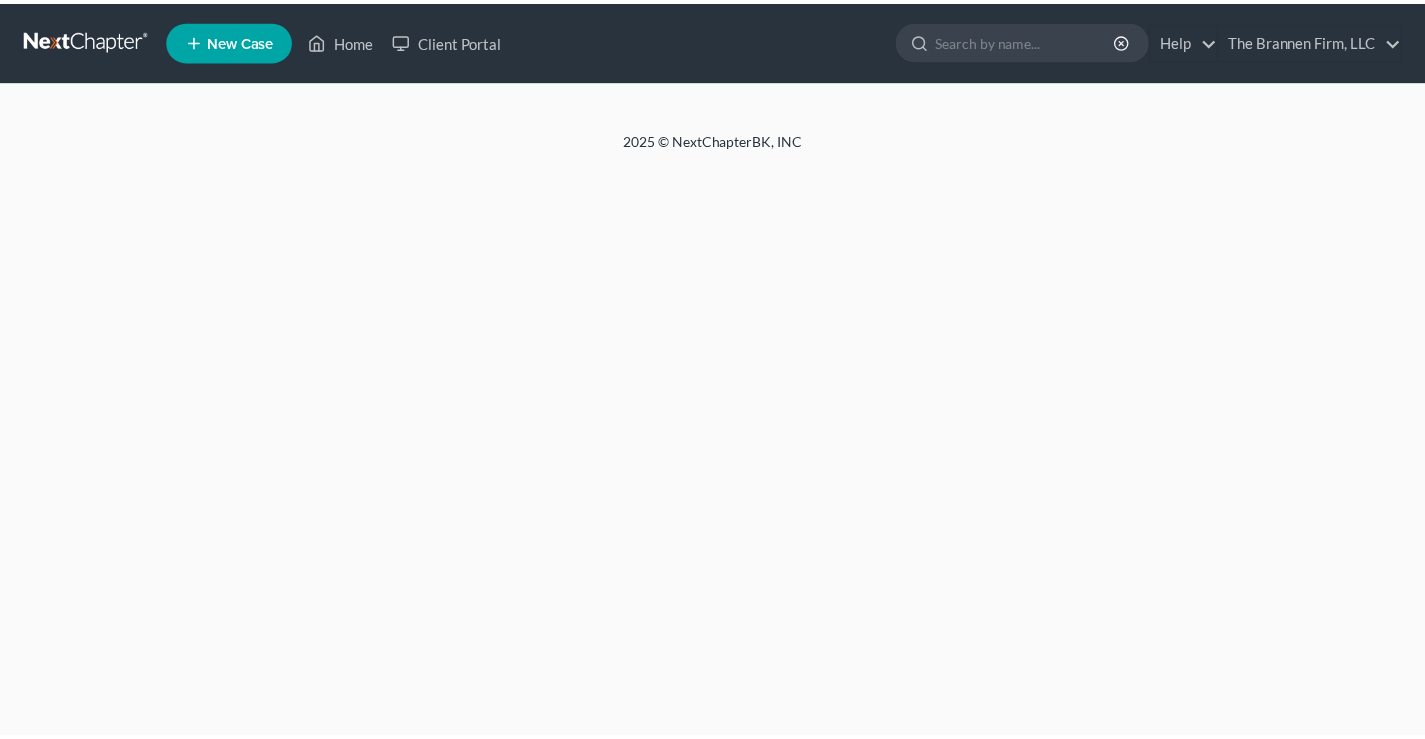 scroll, scrollTop: 0, scrollLeft: 0, axis: both 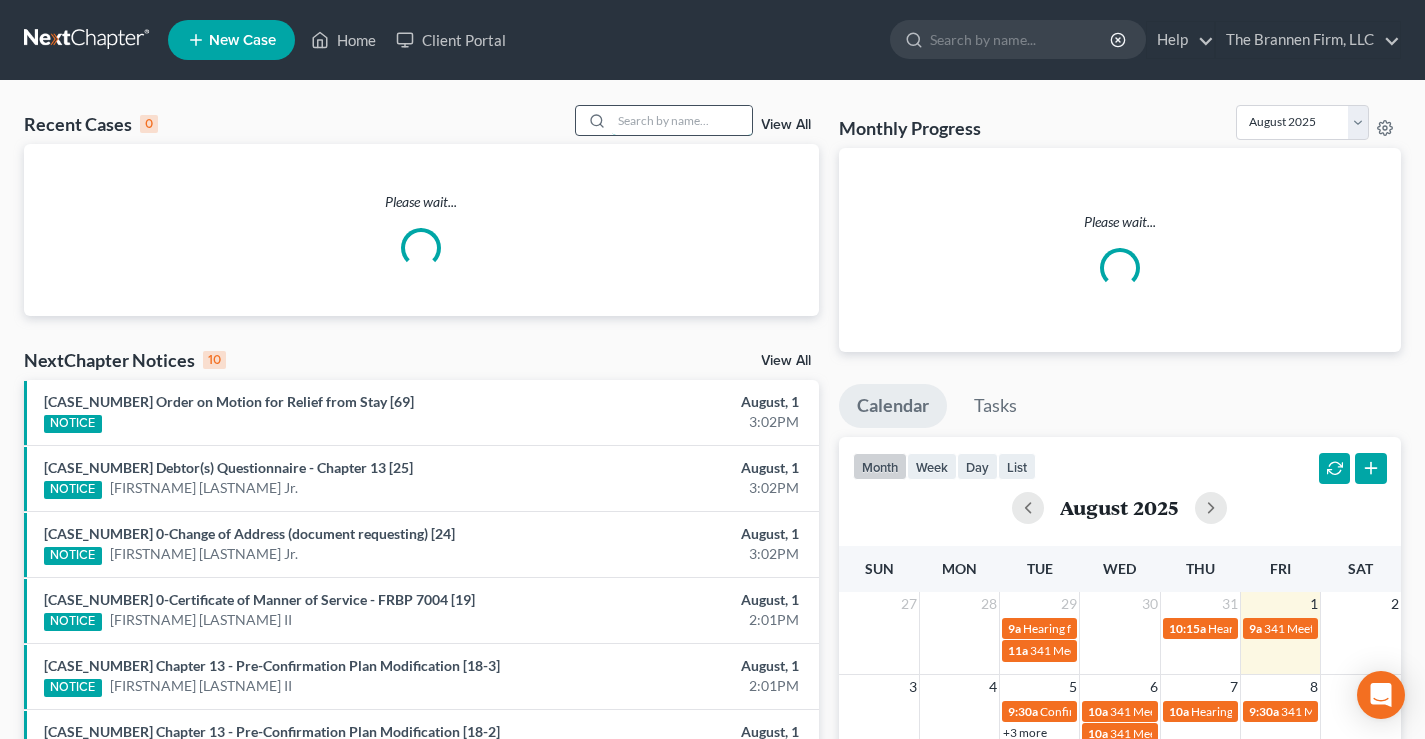 click at bounding box center [682, 120] 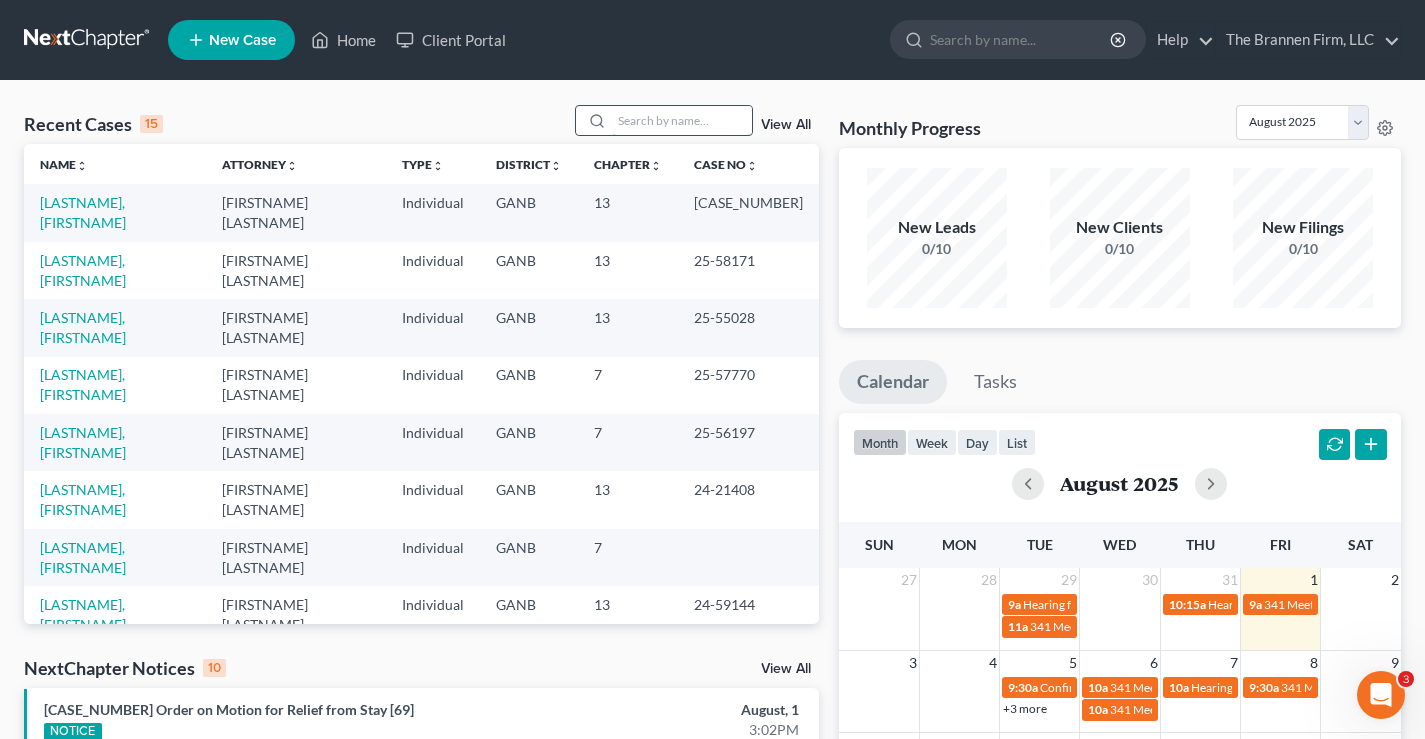 scroll, scrollTop: 0, scrollLeft: 0, axis: both 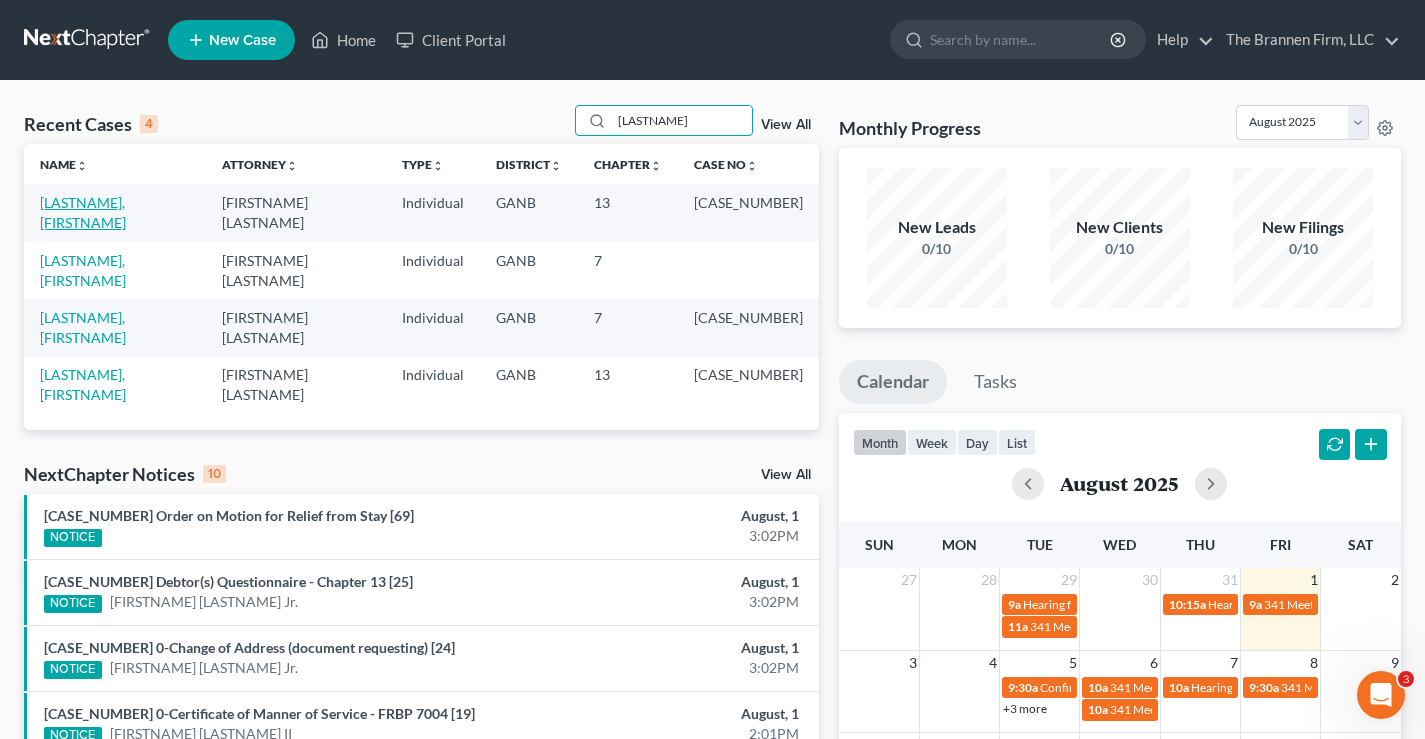 type on "[LASTNAME]" 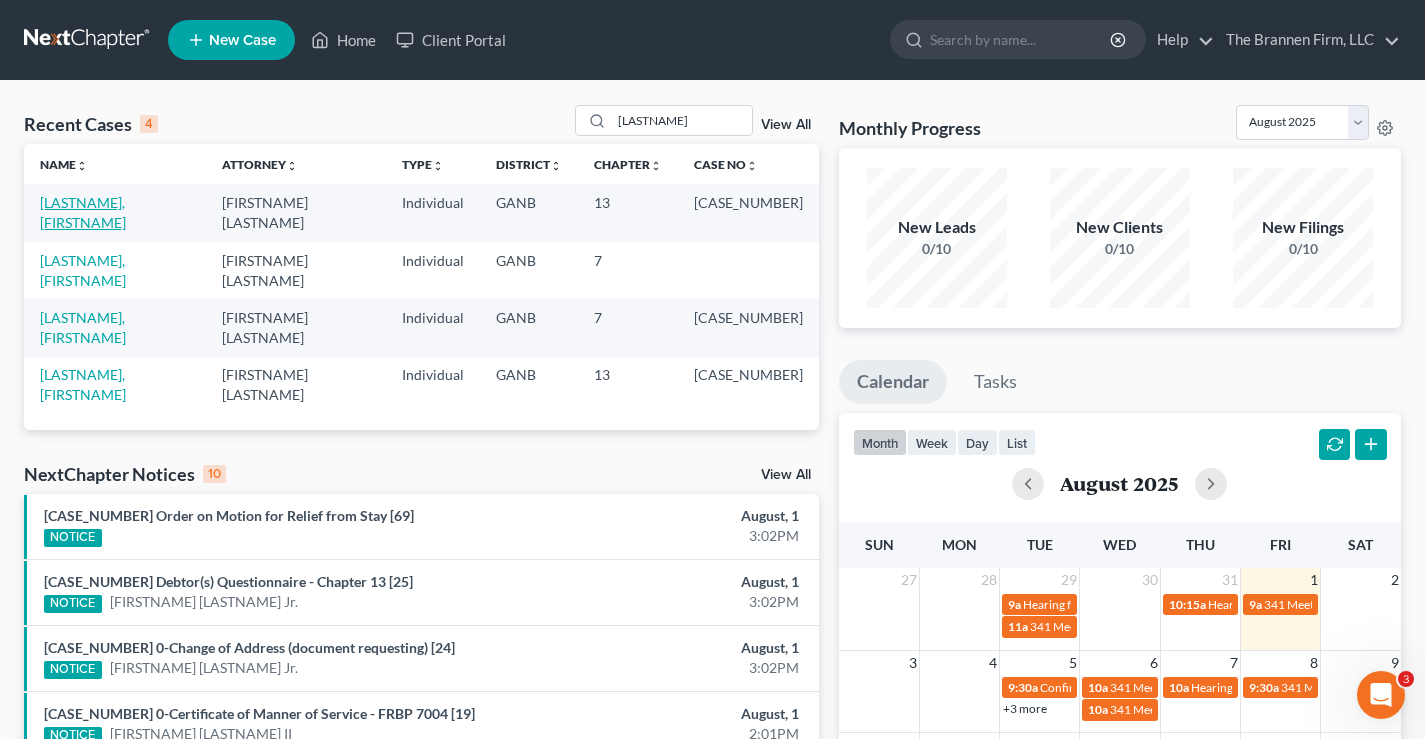 click on "[LASTNAME], [FIRSTNAME]" at bounding box center (83, 212) 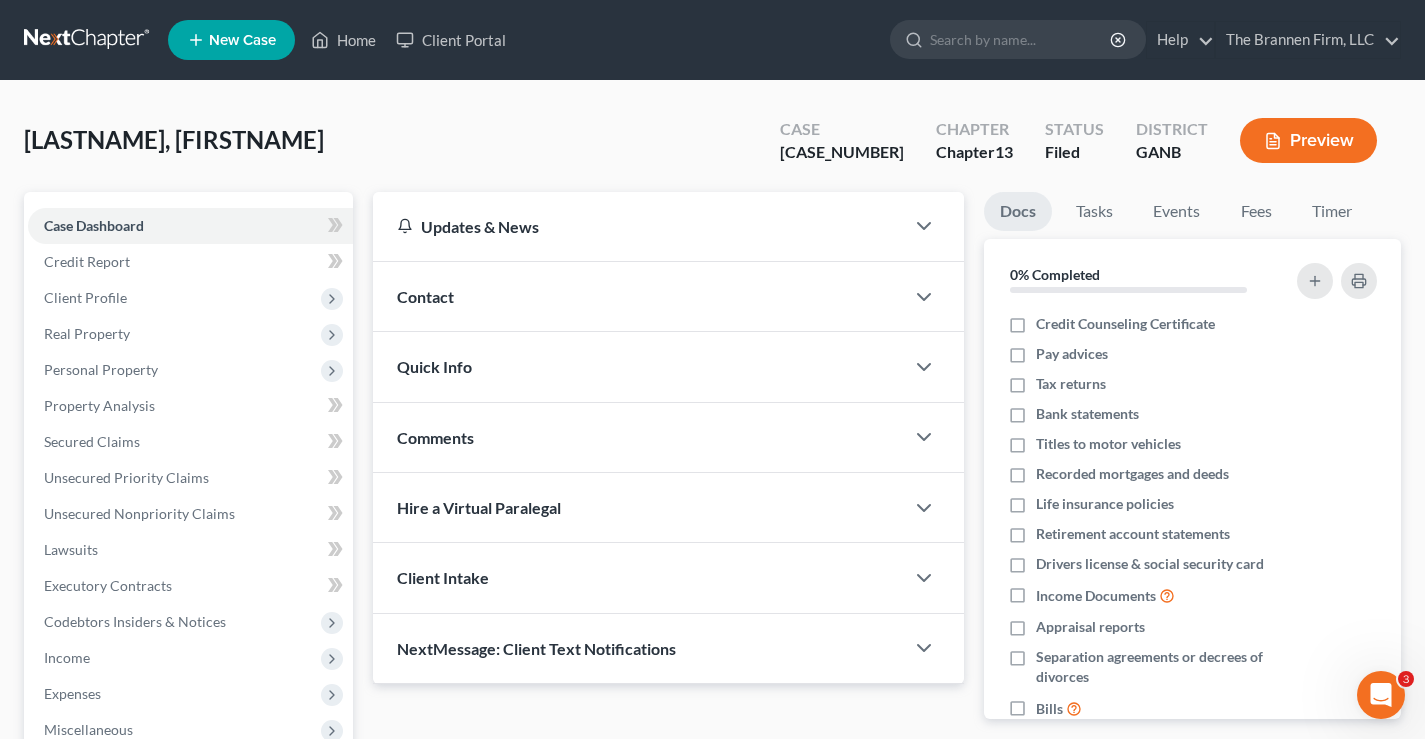 scroll, scrollTop: 360, scrollLeft: 0, axis: vertical 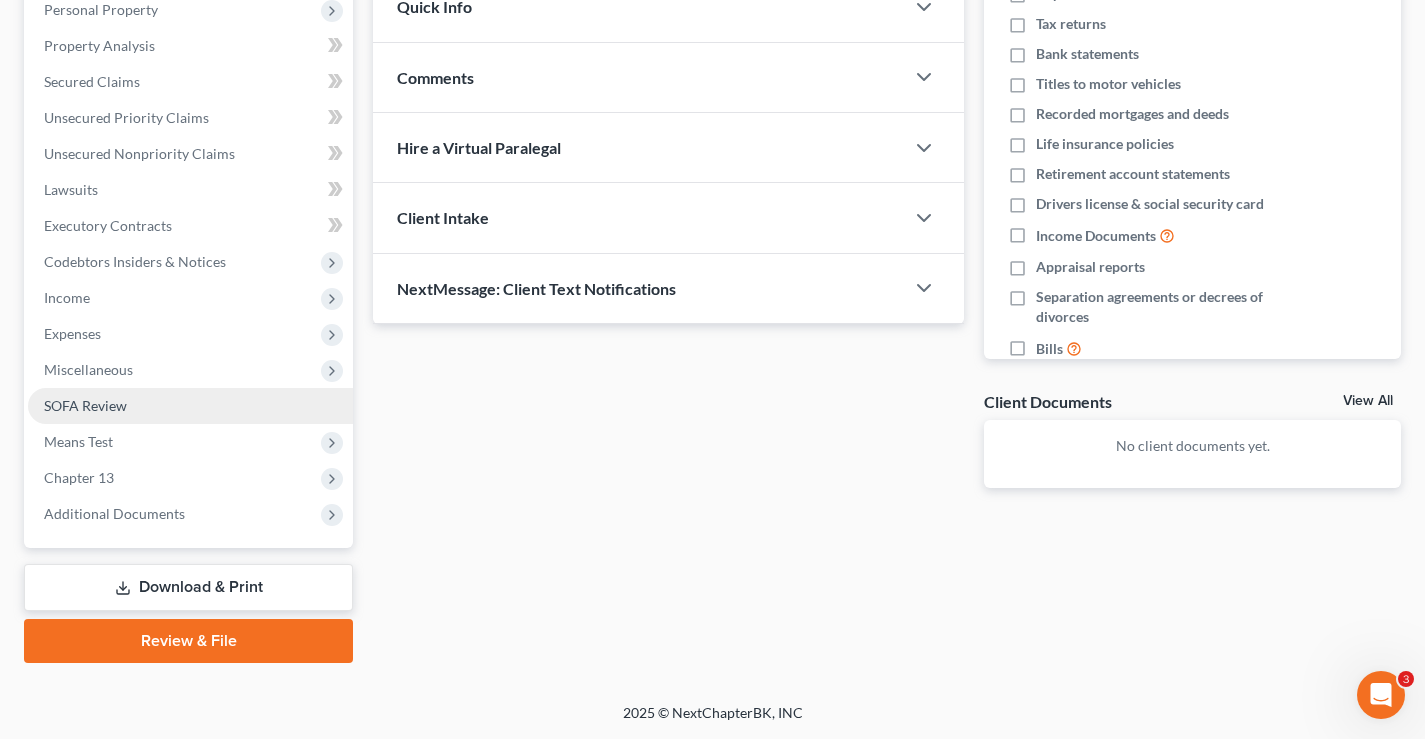 click on "SOFA Review" at bounding box center [85, 405] 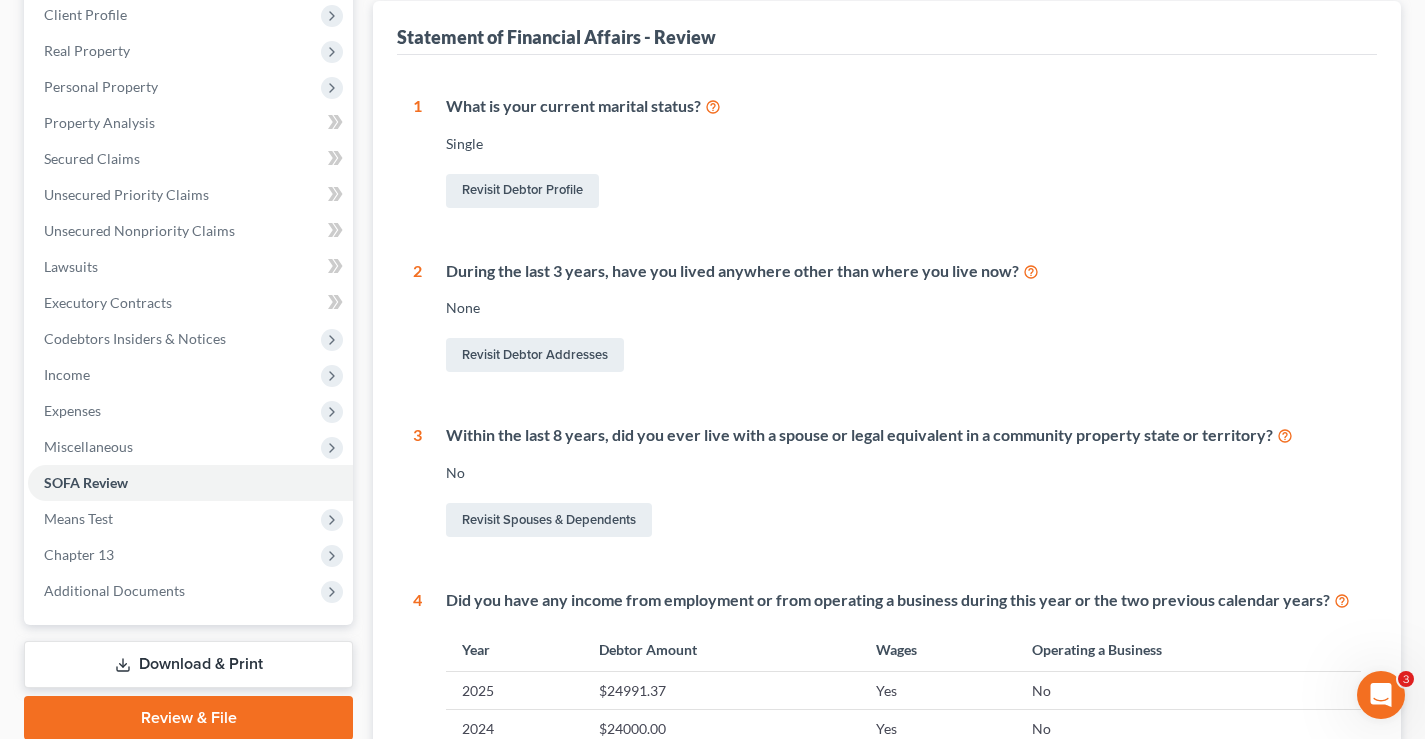 scroll, scrollTop: 600, scrollLeft: 0, axis: vertical 